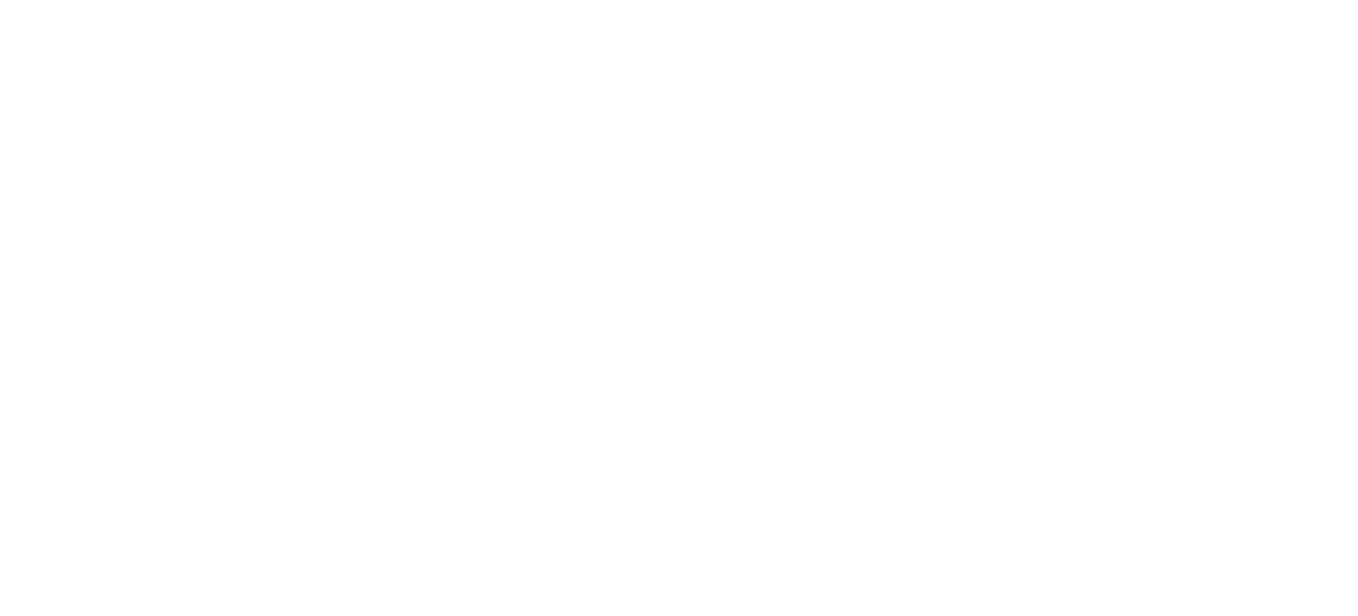 scroll, scrollTop: 0, scrollLeft: 0, axis: both 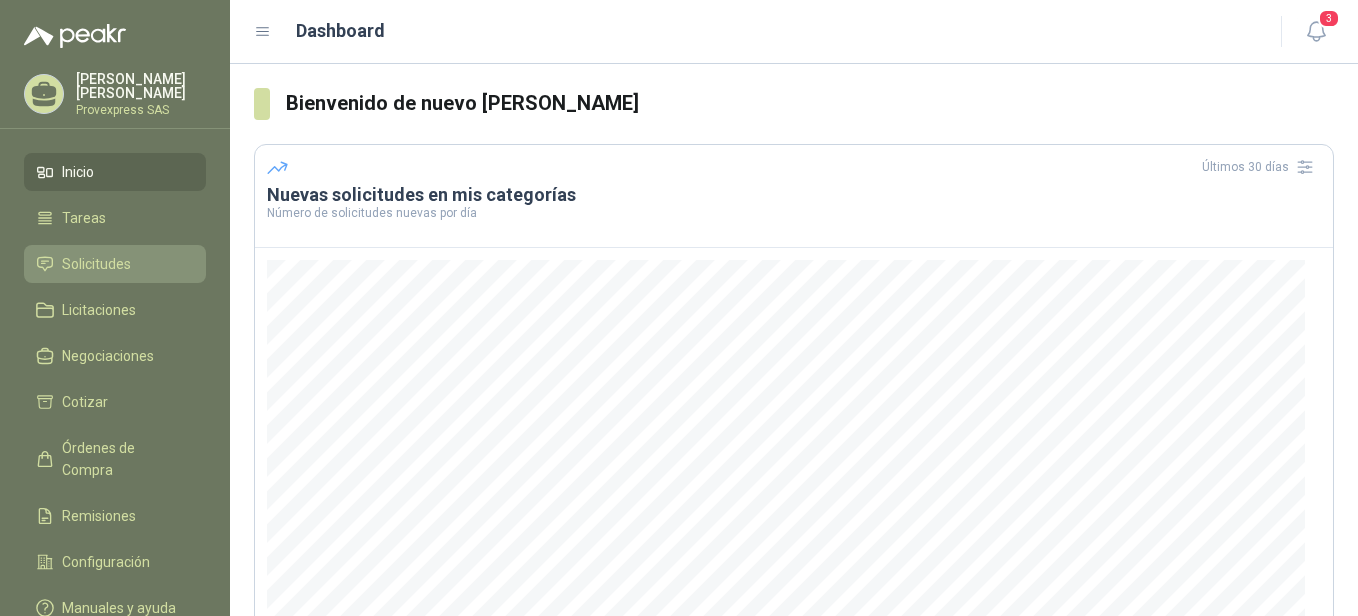 click on "Solicitudes" at bounding box center [96, 264] 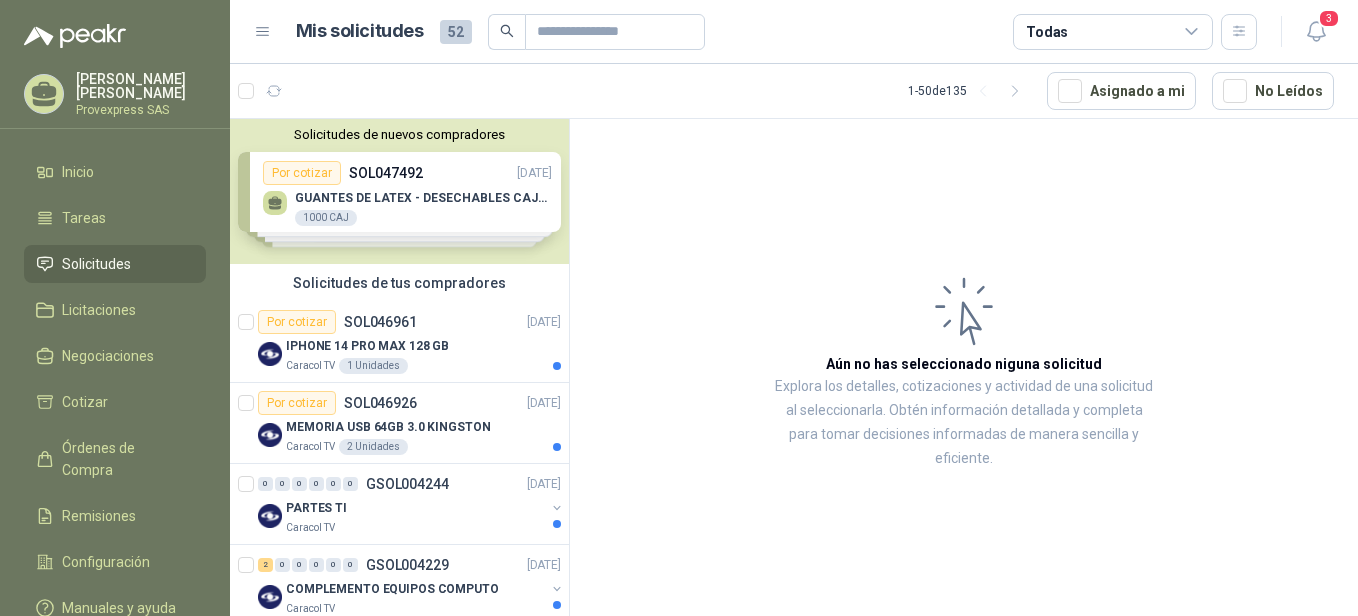 scroll, scrollTop: 441, scrollLeft: 0, axis: vertical 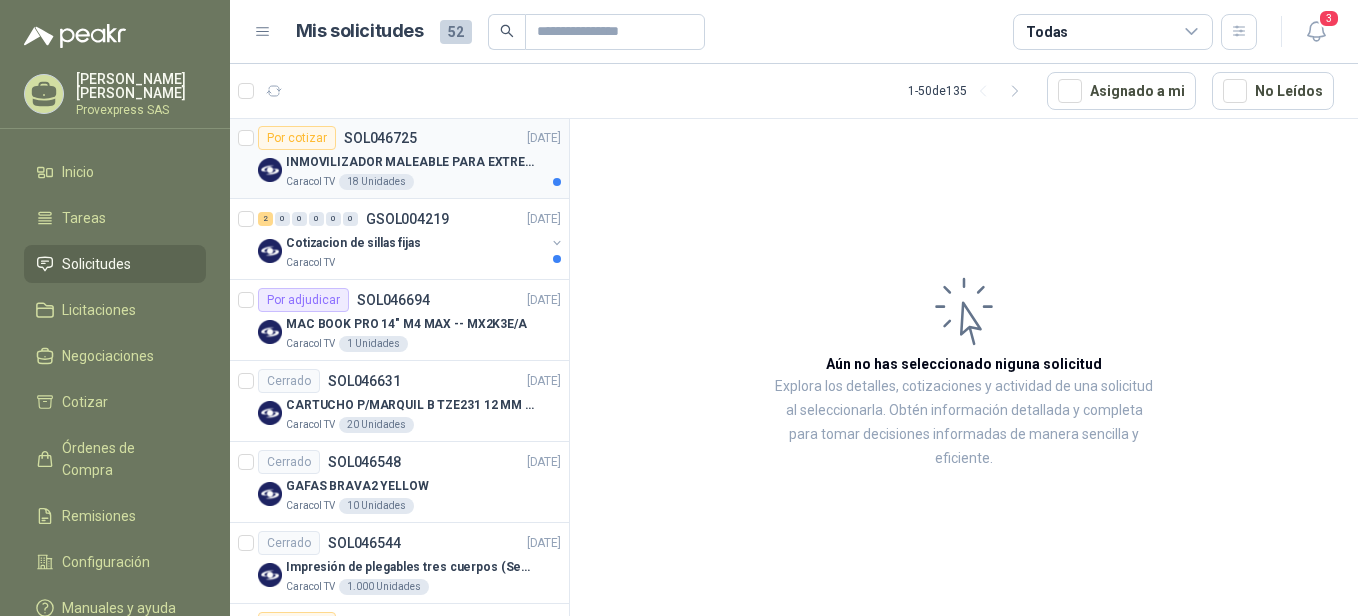 click on "Por cotizar" at bounding box center [297, 138] 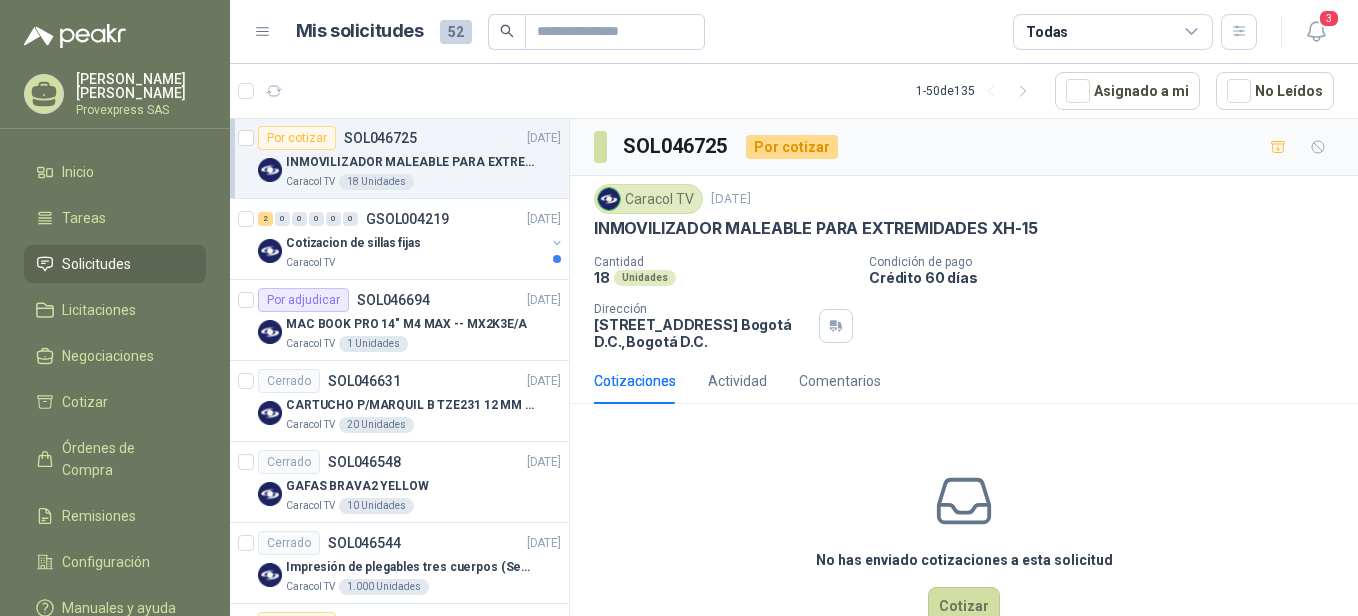 scroll, scrollTop: 229, scrollLeft: 0, axis: vertical 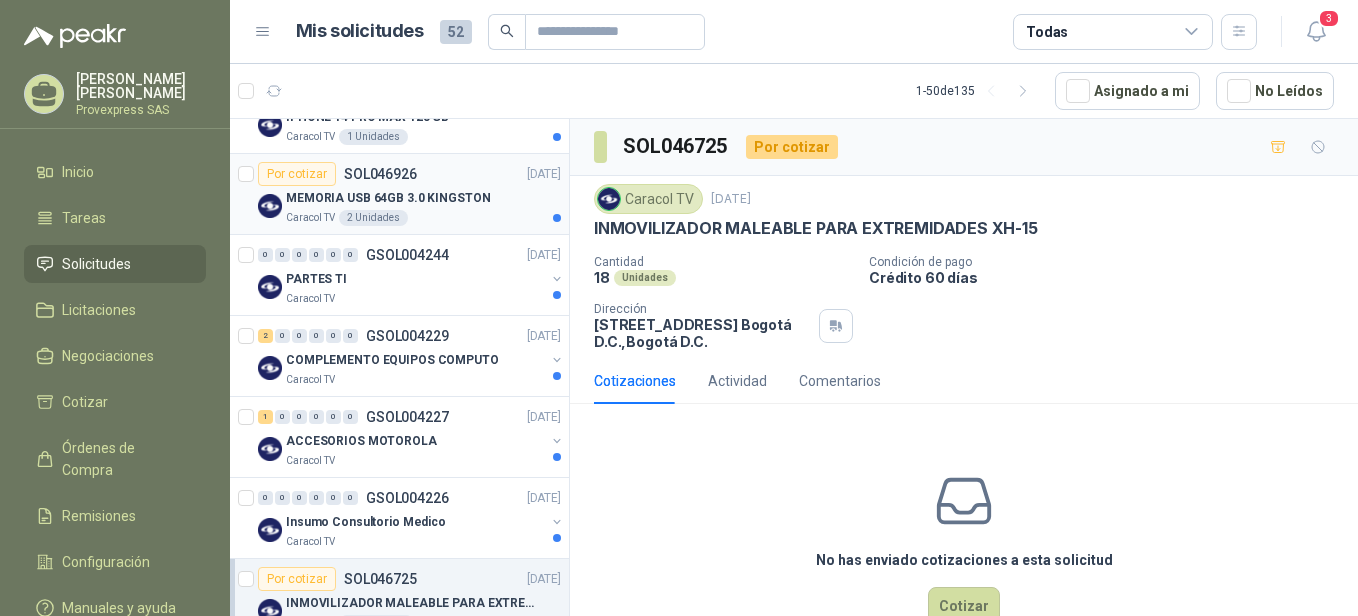 click on "Por cotizar" at bounding box center [297, 174] 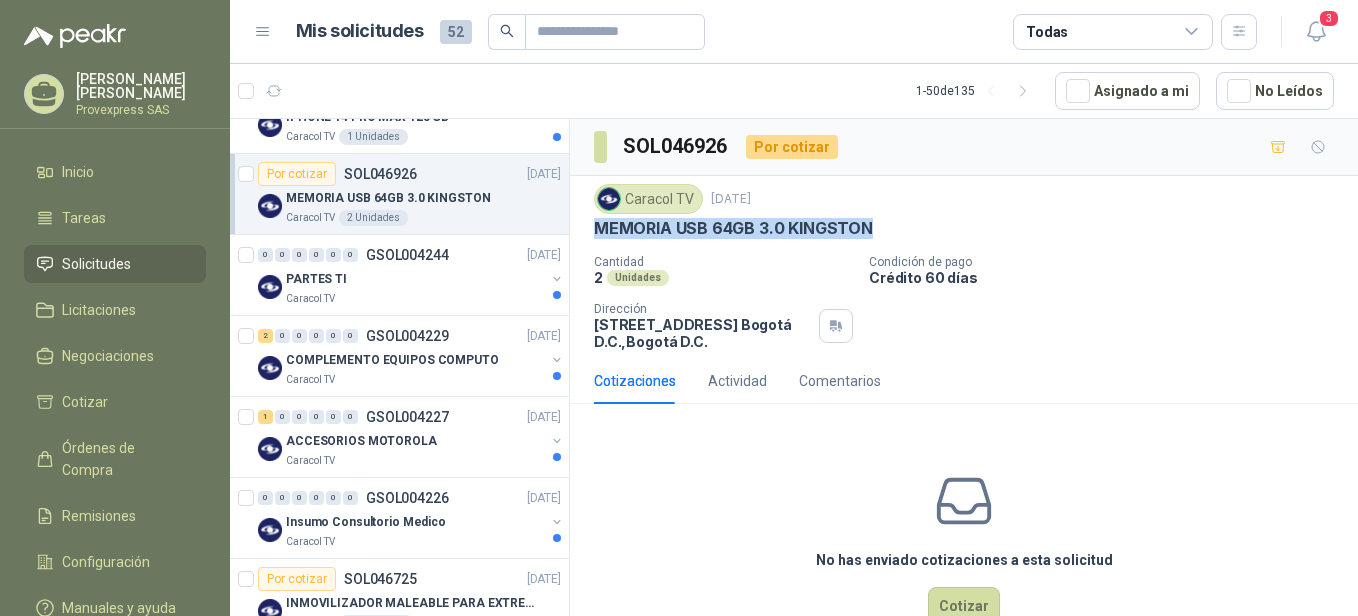 drag, startPoint x: 899, startPoint y: 224, endPoint x: 569, endPoint y: 241, distance: 330.4376 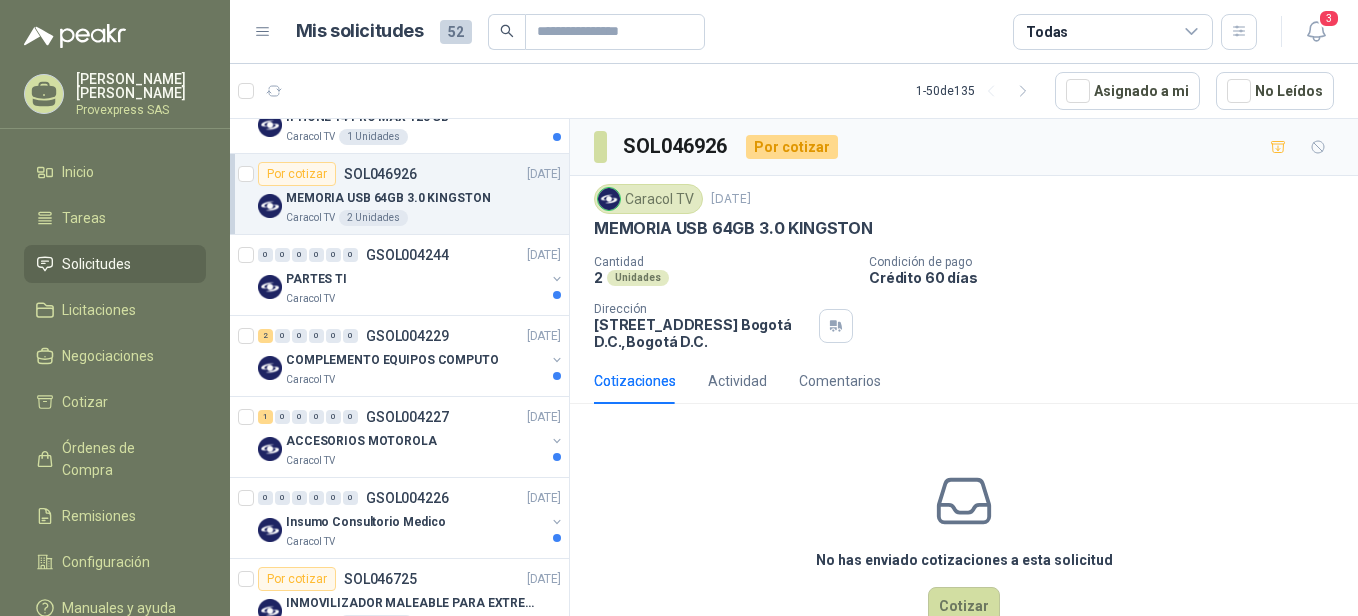 drag, startPoint x: 569, startPoint y: 241, endPoint x: 741, endPoint y: 283, distance: 177.05367 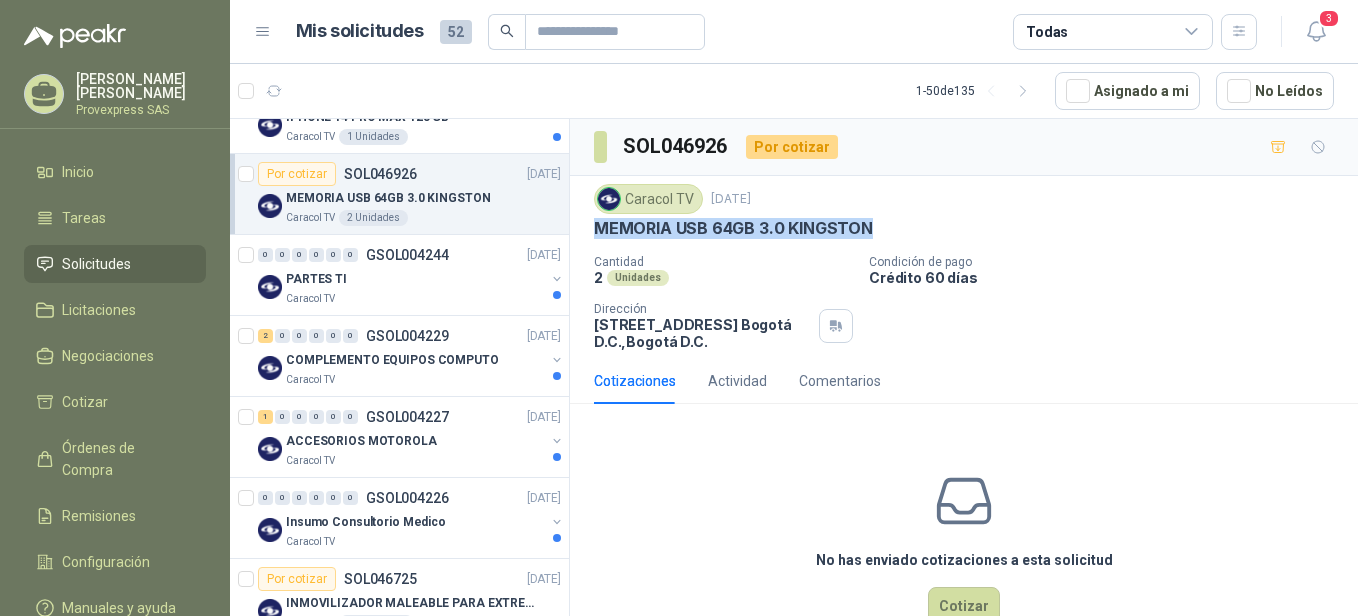 drag, startPoint x: 876, startPoint y: 225, endPoint x: 591, endPoint y: 241, distance: 285.44876 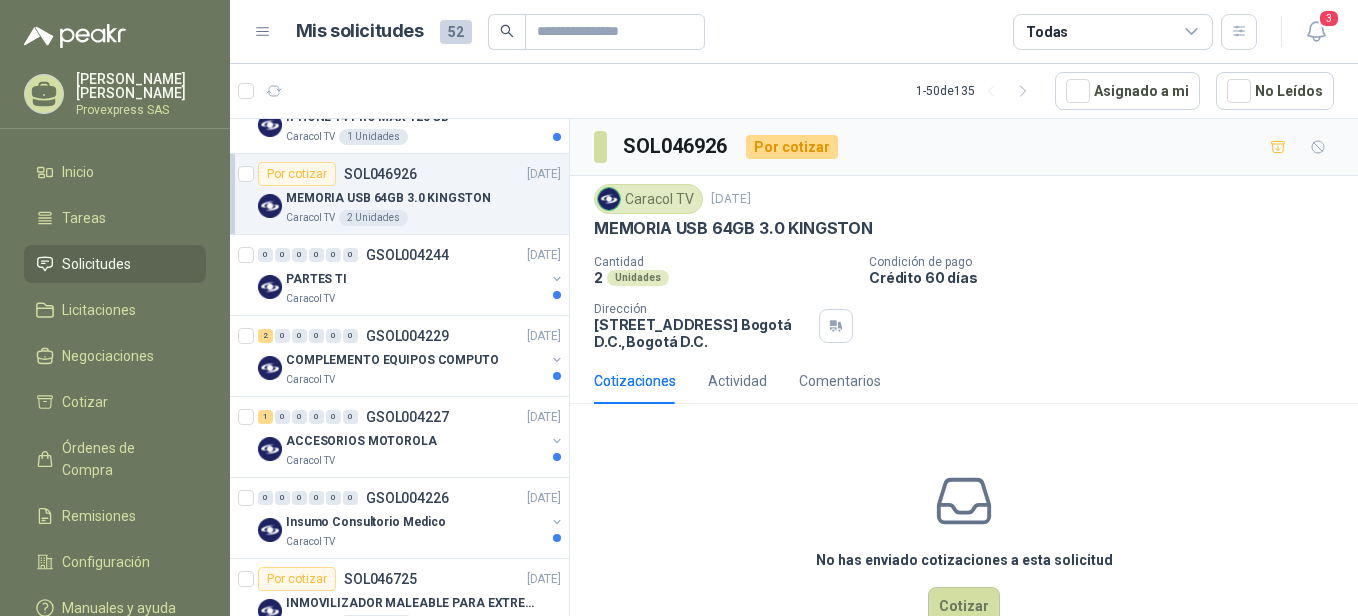 click on "2   Unidades" at bounding box center (723, 277) 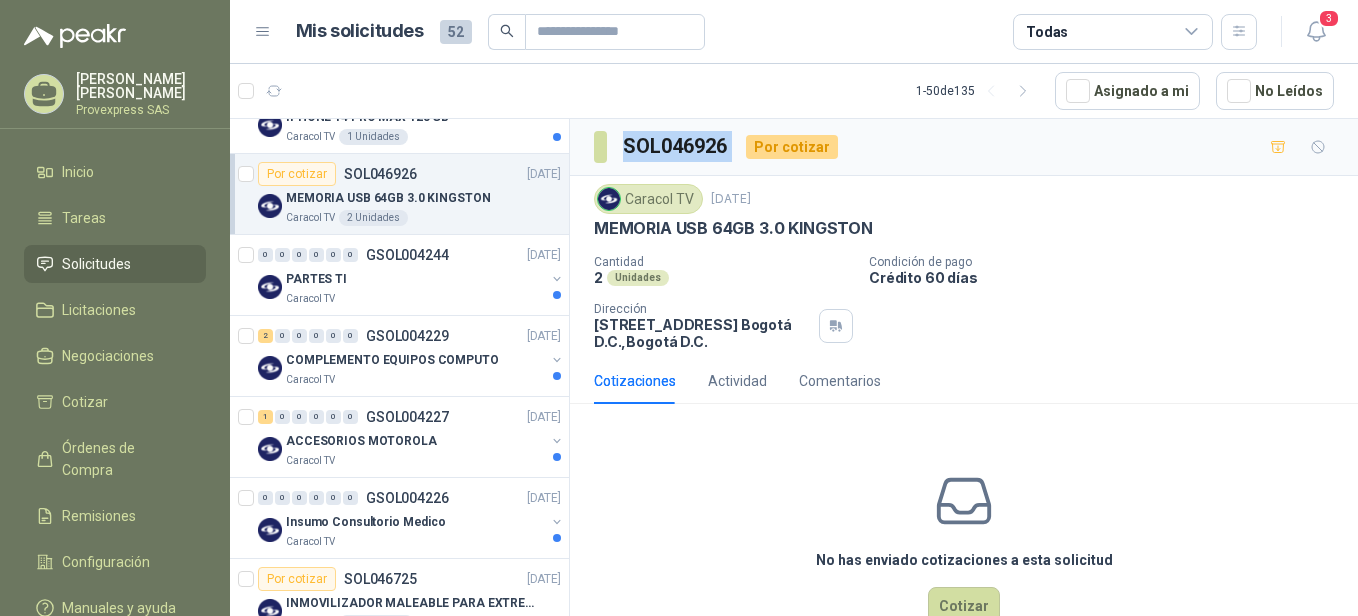 drag, startPoint x: 741, startPoint y: 139, endPoint x: 626, endPoint y: 149, distance: 115.43397 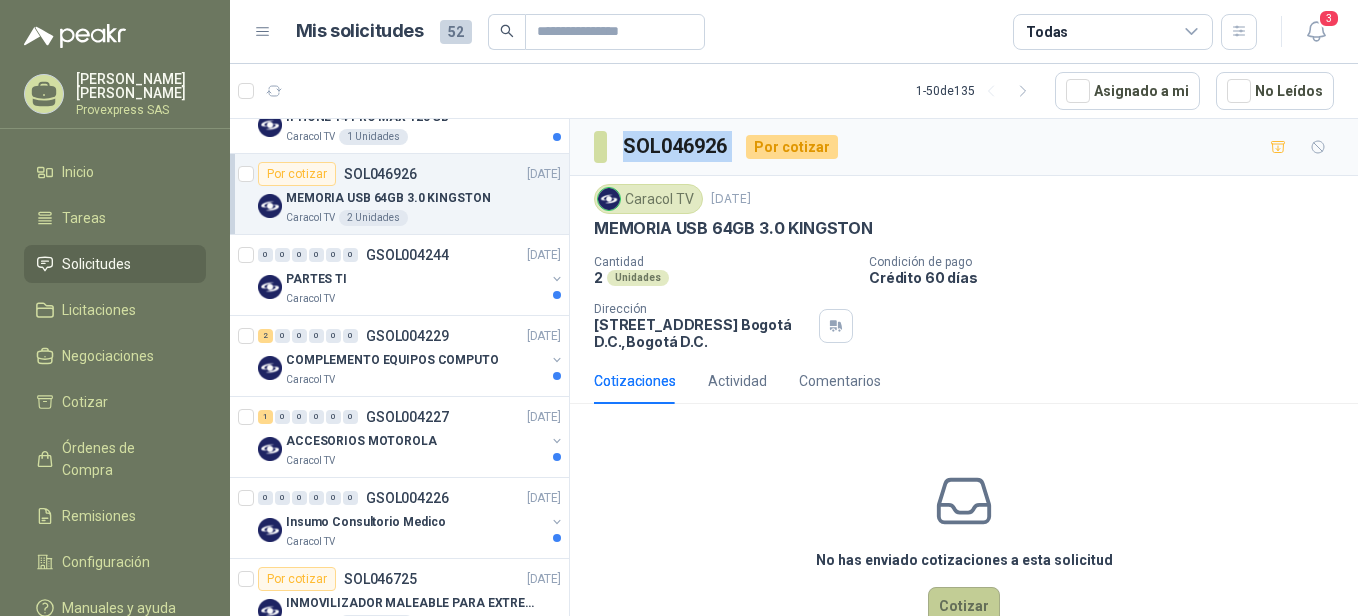 click on "Cotizar" at bounding box center [964, 606] 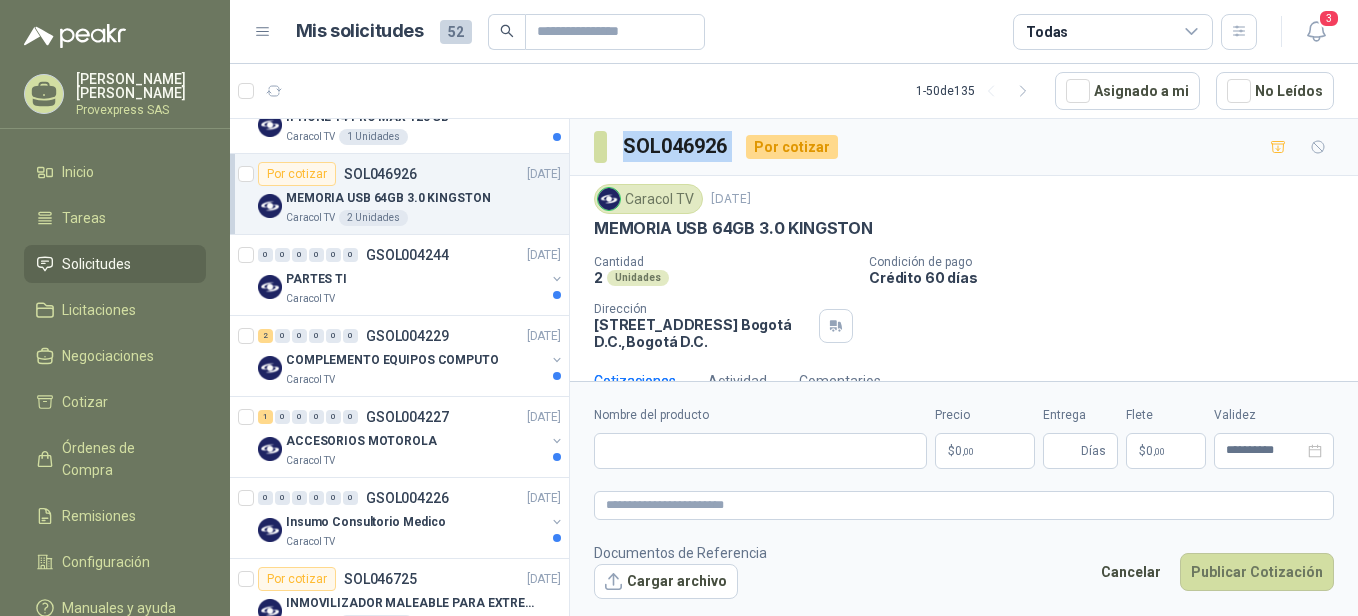 type 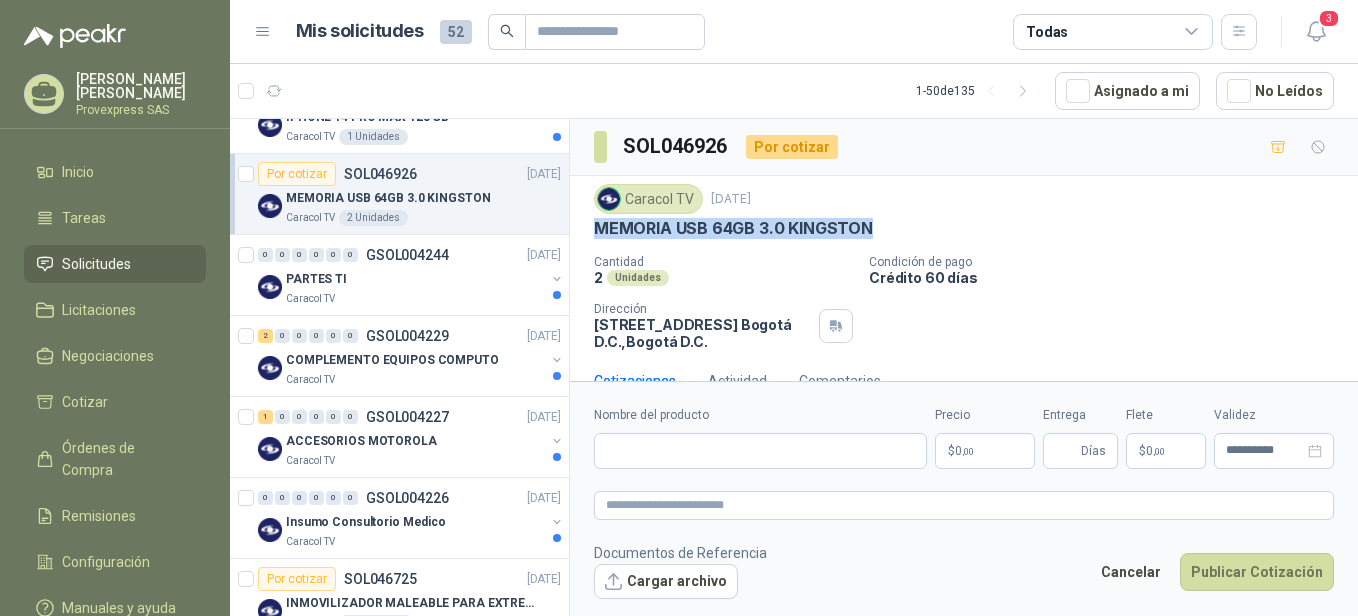 drag, startPoint x: 887, startPoint y: 221, endPoint x: 570, endPoint y: 220, distance: 317.0016 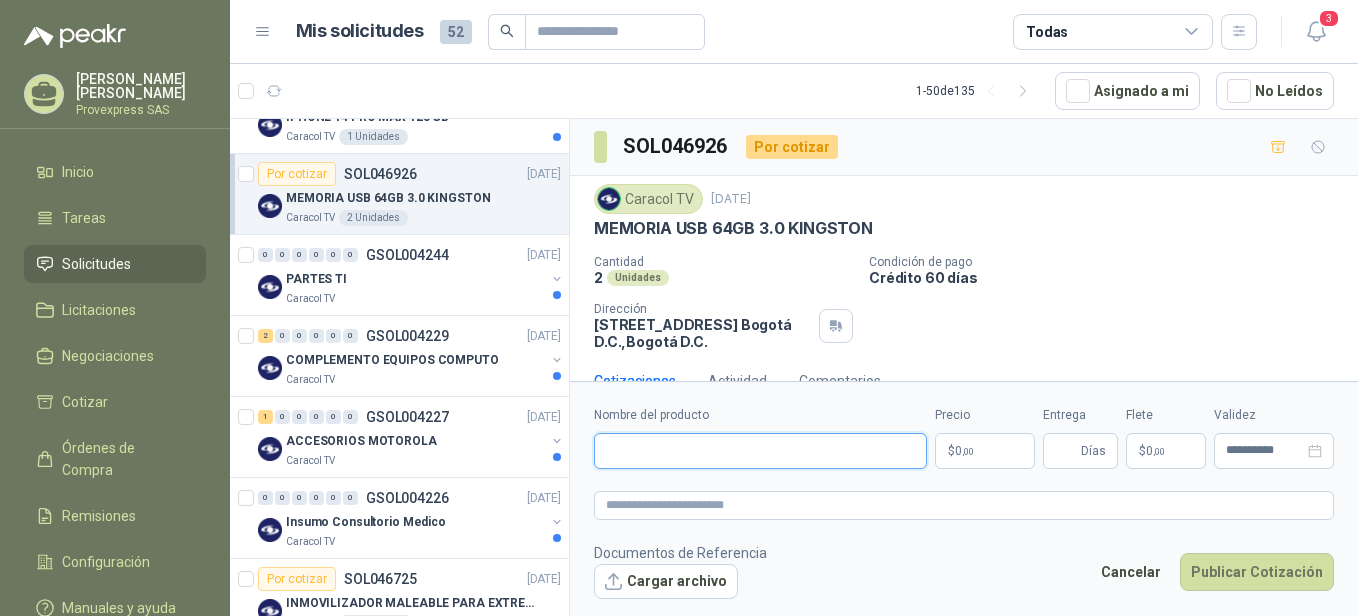 click on "Nombre del producto" at bounding box center (760, 451) 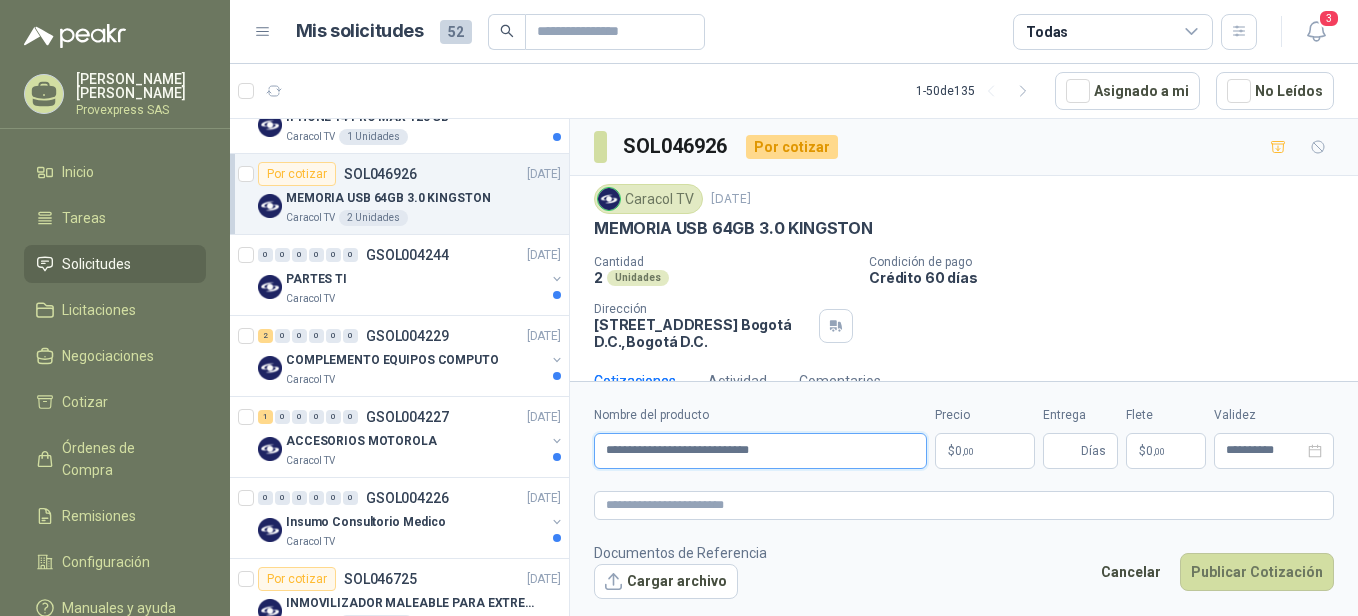 type on "**********" 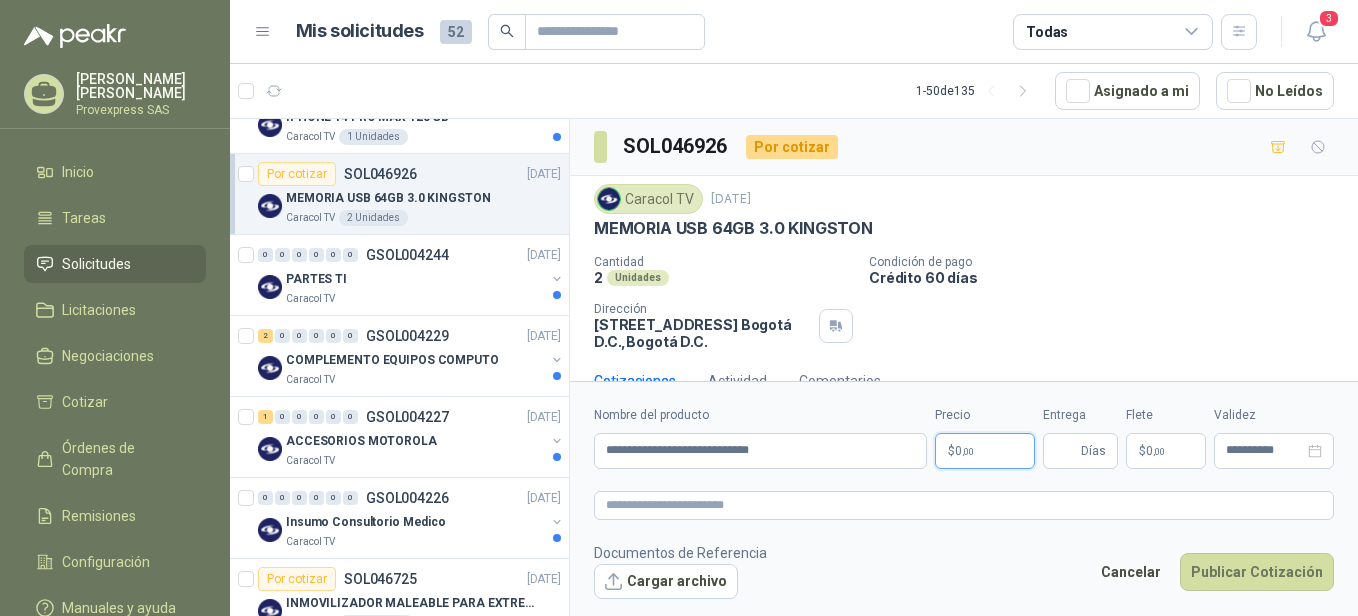 click on "$  0 ,00" at bounding box center (985, 451) 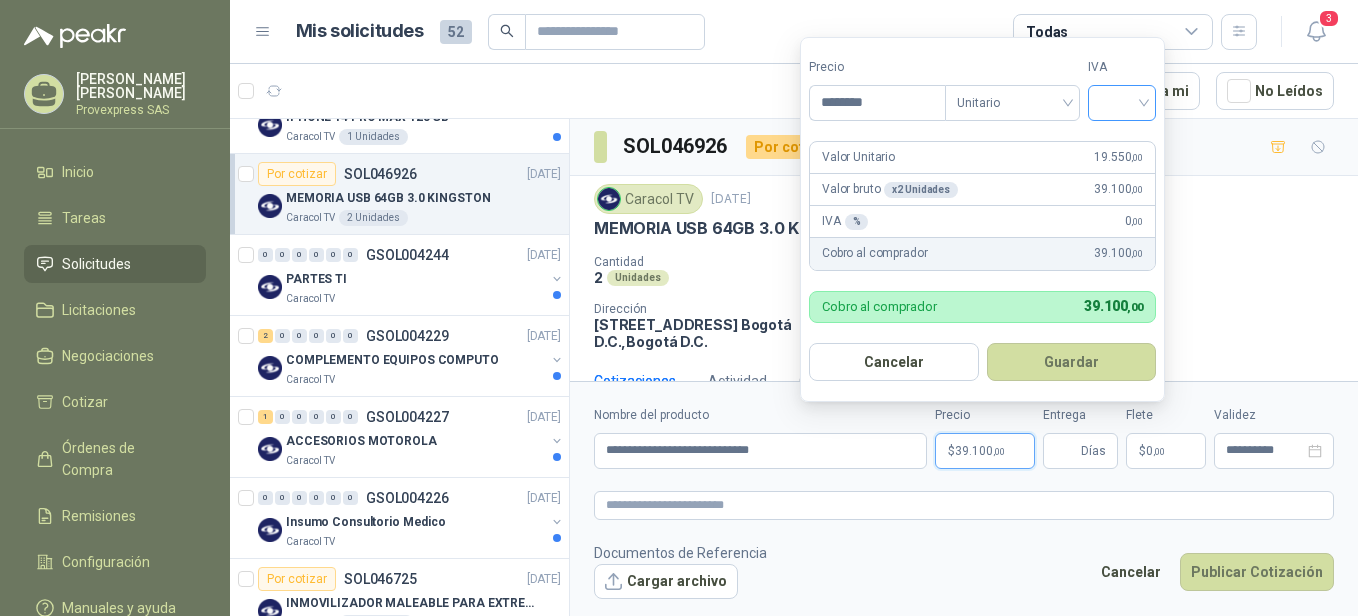 click at bounding box center (1122, 103) 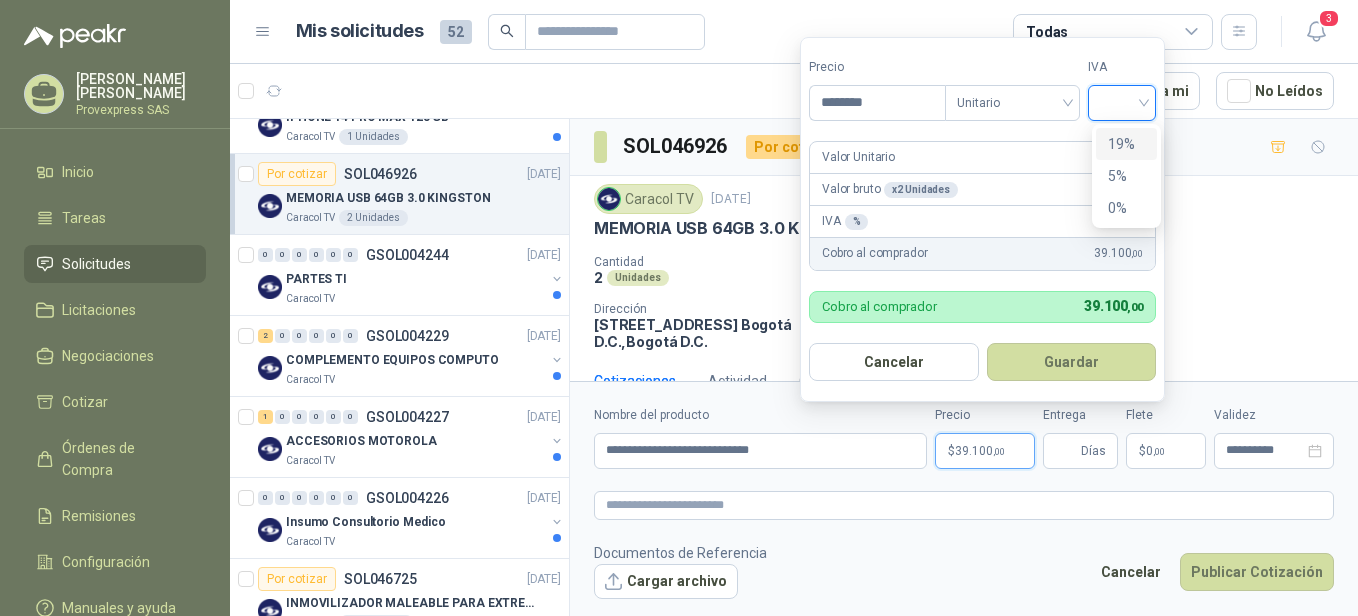 click on "19%" at bounding box center [1126, 144] 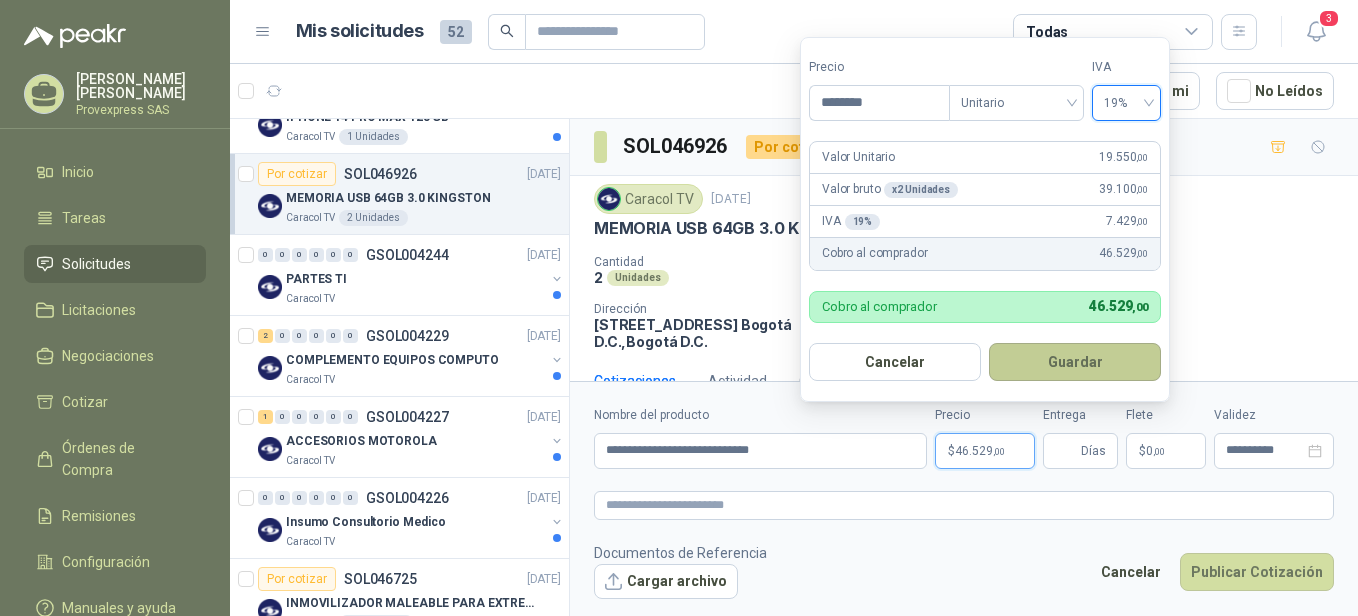 click on "Guardar" at bounding box center (1075, 362) 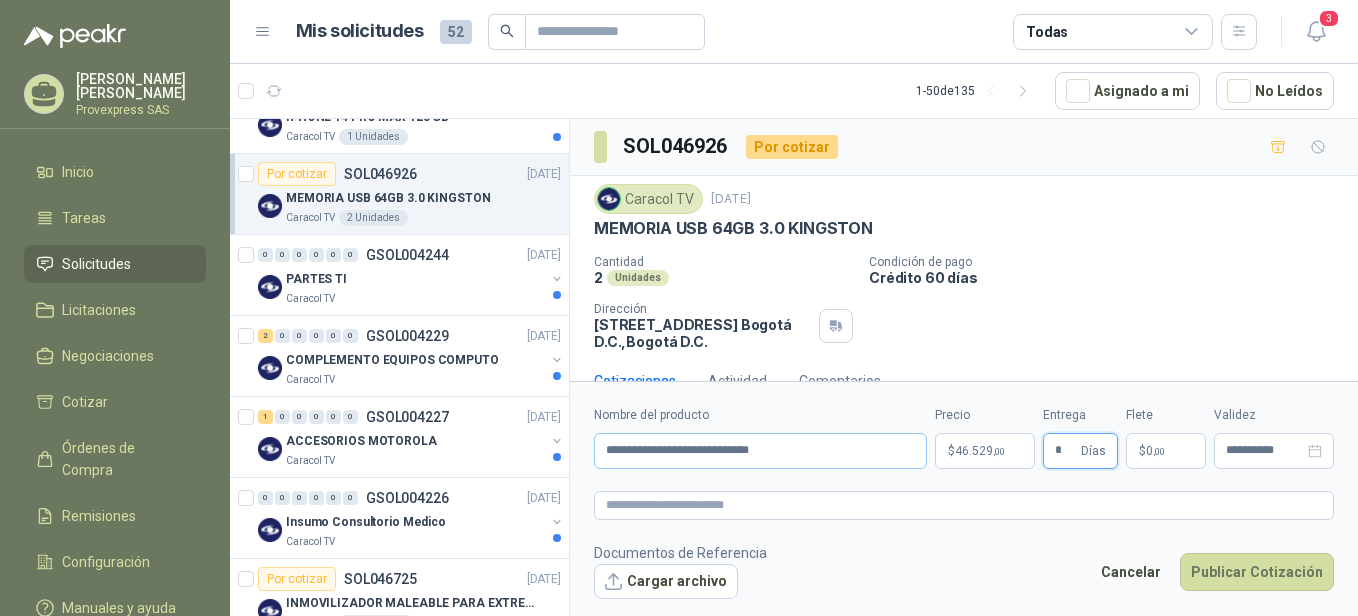 type on "*" 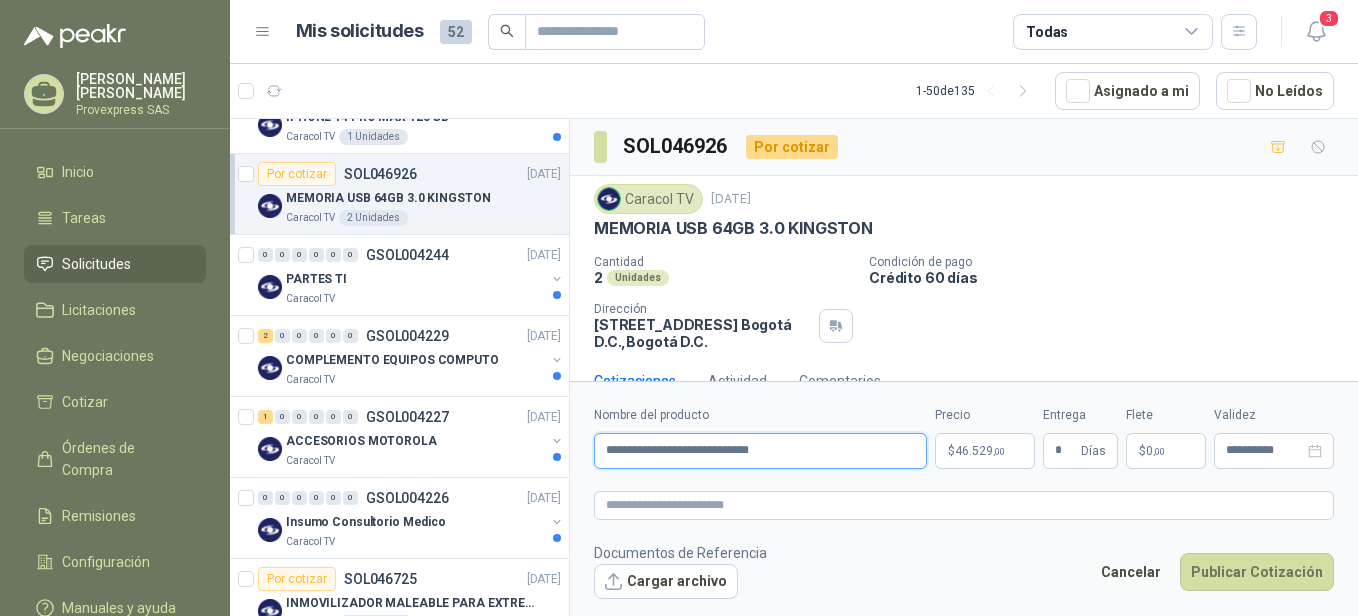 drag, startPoint x: 816, startPoint y: 454, endPoint x: 566, endPoint y: 451, distance: 250.018 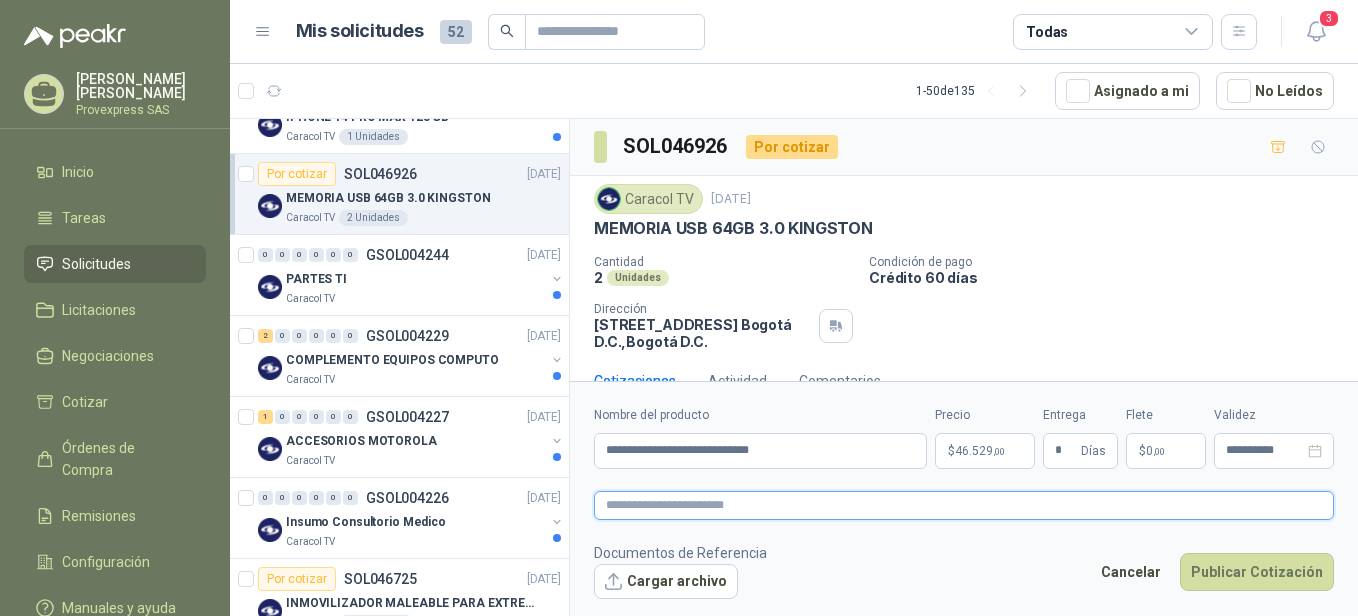 click at bounding box center [964, 505] 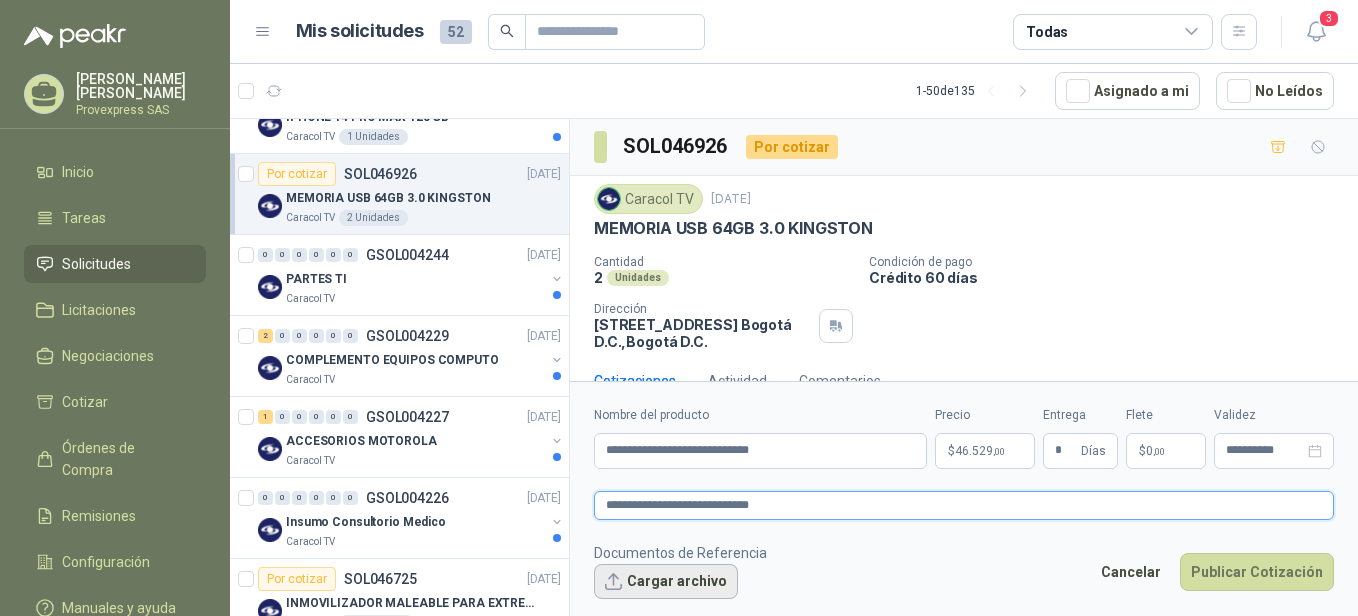 type on "**********" 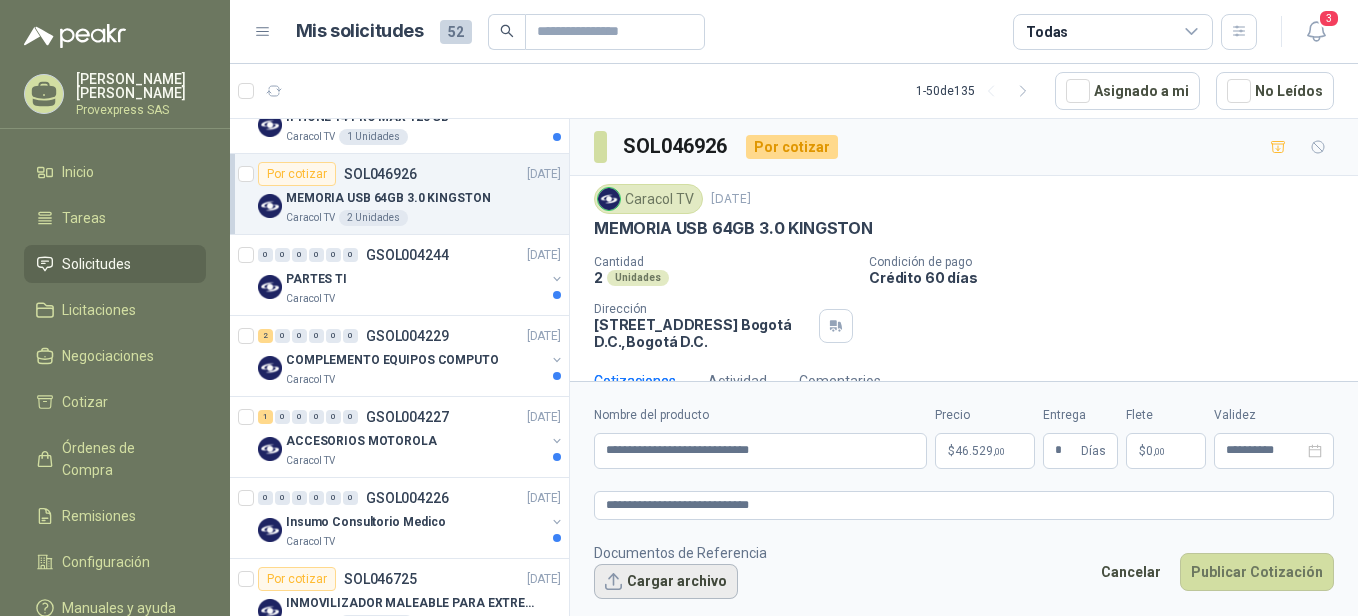 click on "Cargar archivo" at bounding box center (666, 582) 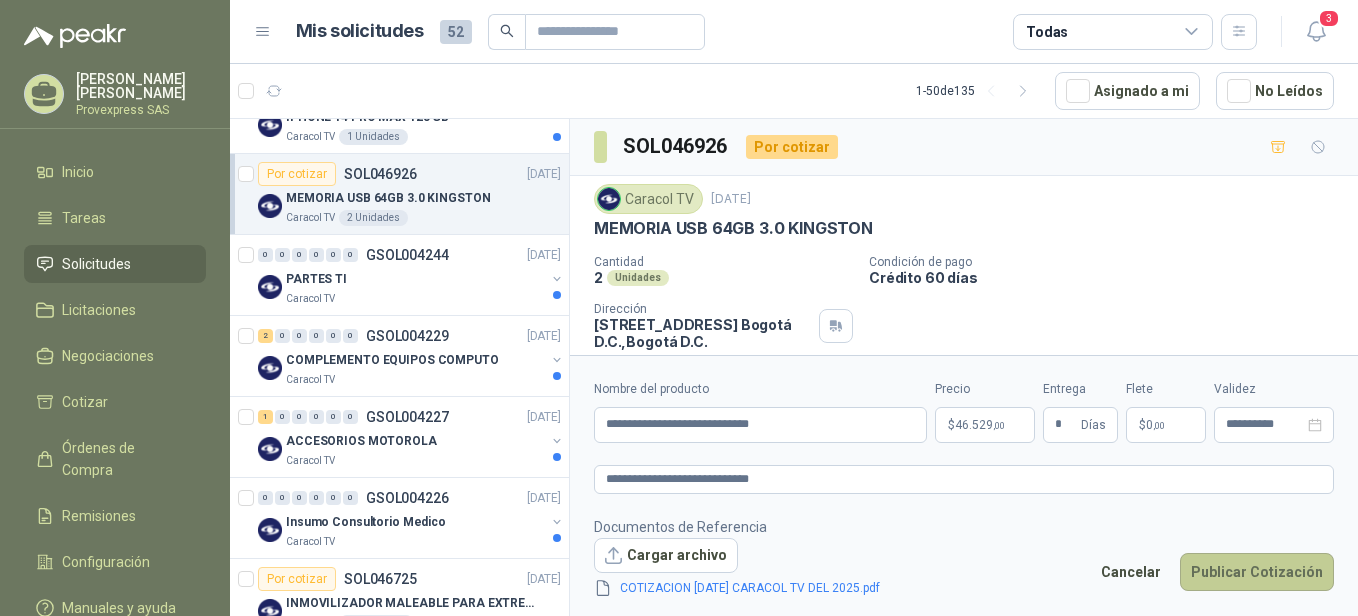 click on "Publicar Cotización" at bounding box center (1257, 572) 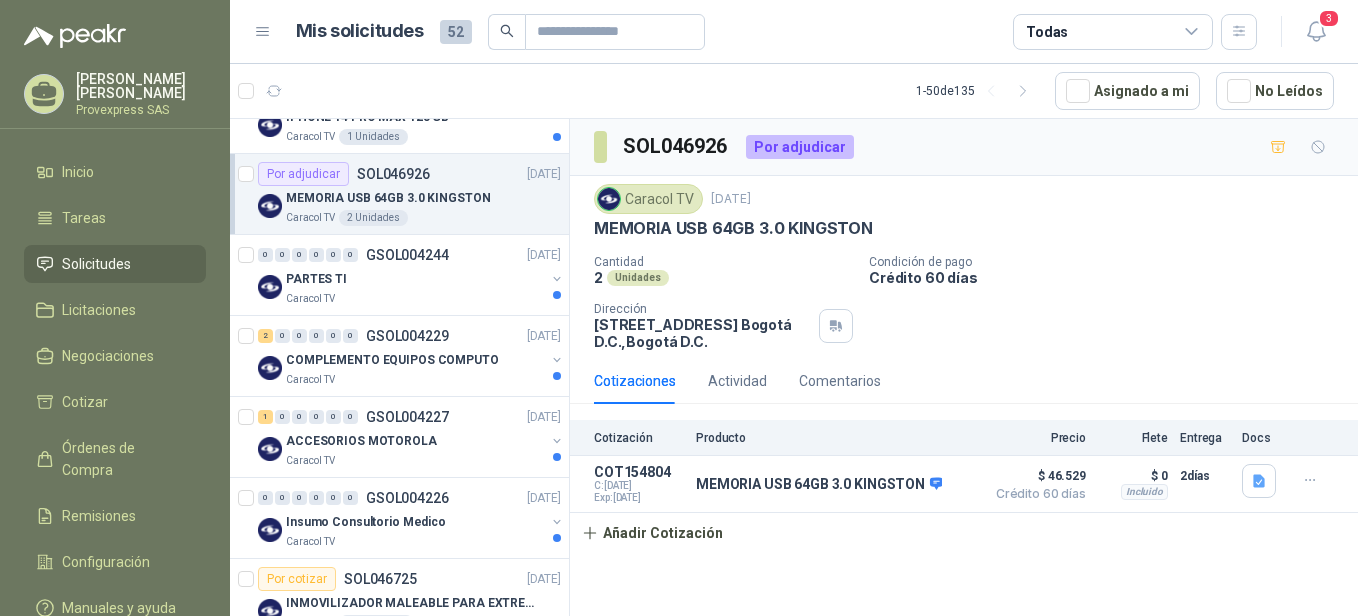 scroll, scrollTop: 0, scrollLeft: 0, axis: both 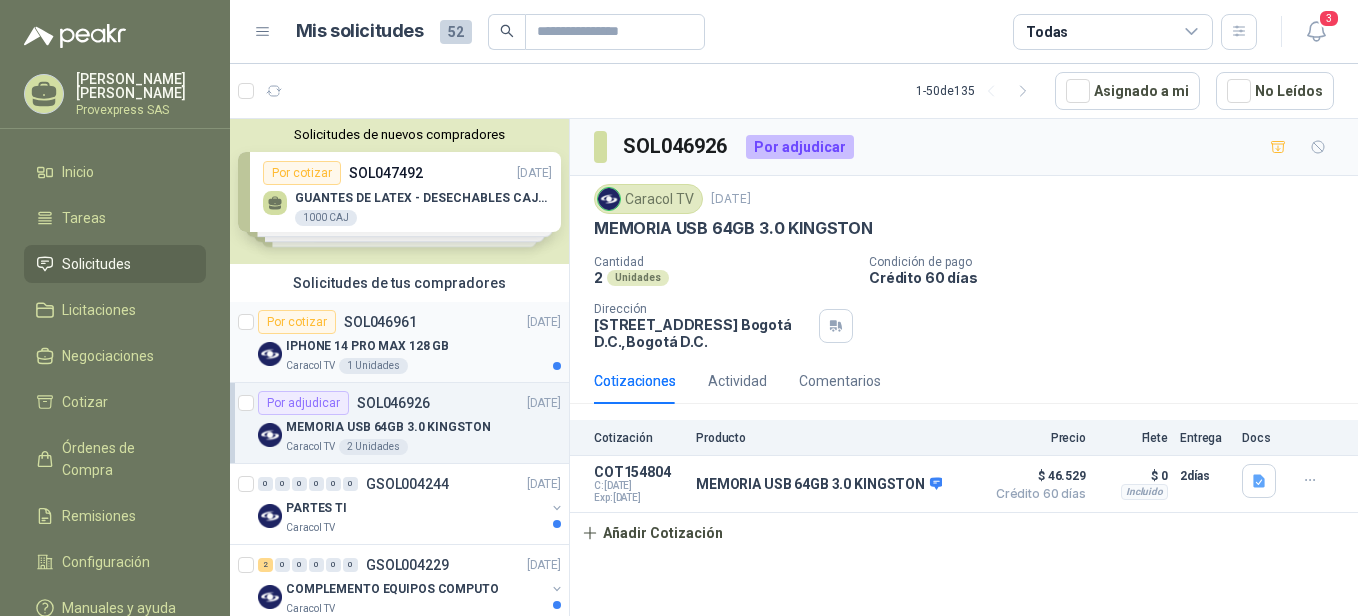 click on "Por cotizar" at bounding box center (297, 322) 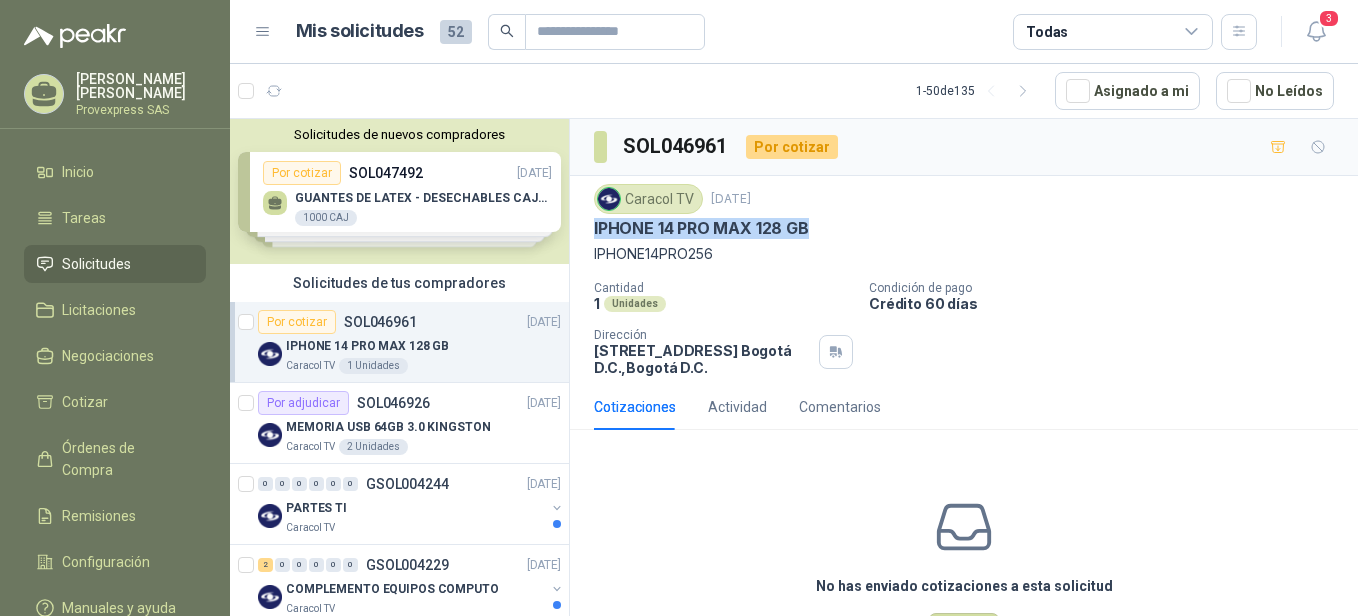 drag, startPoint x: 820, startPoint y: 222, endPoint x: 582, endPoint y: 240, distance: 238.6797 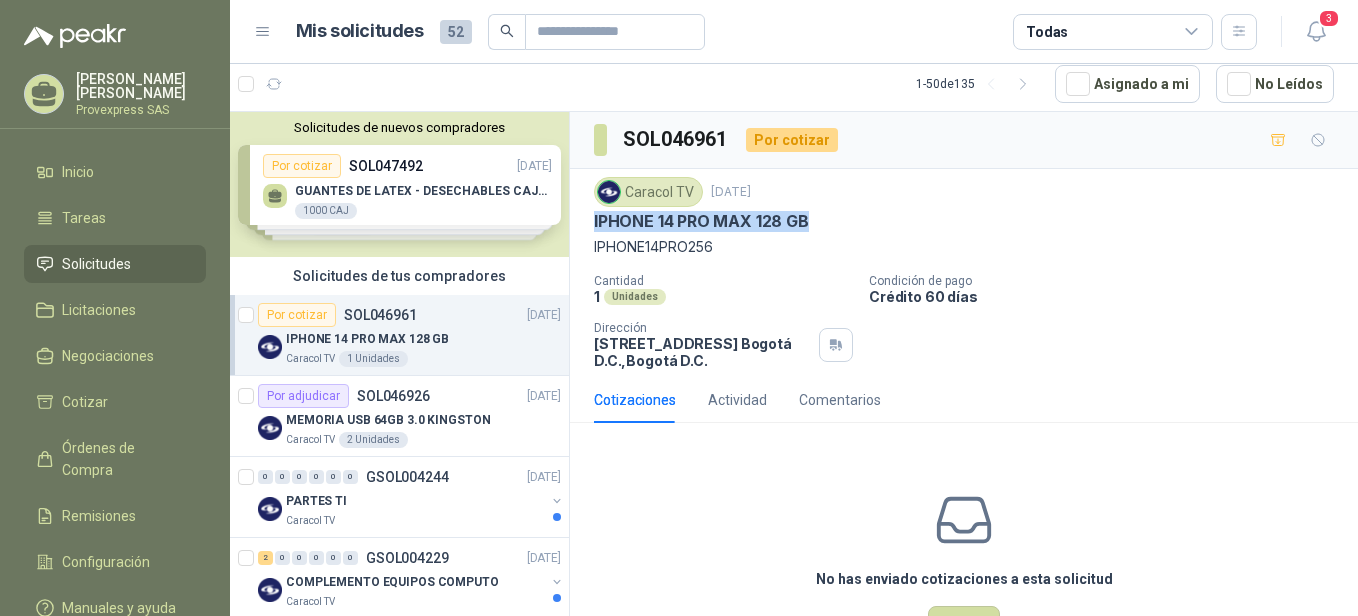 click on "Por cotizar" at bounding box center (297, 315) 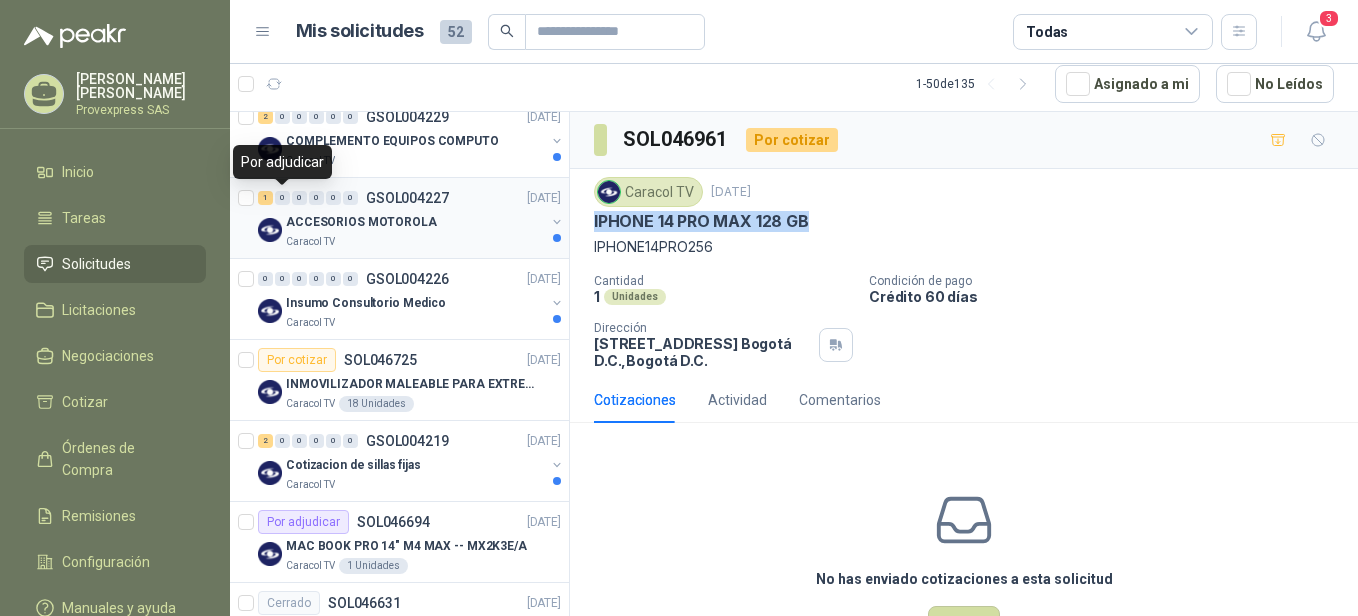 click on "0" at bounding box center (282, 198) 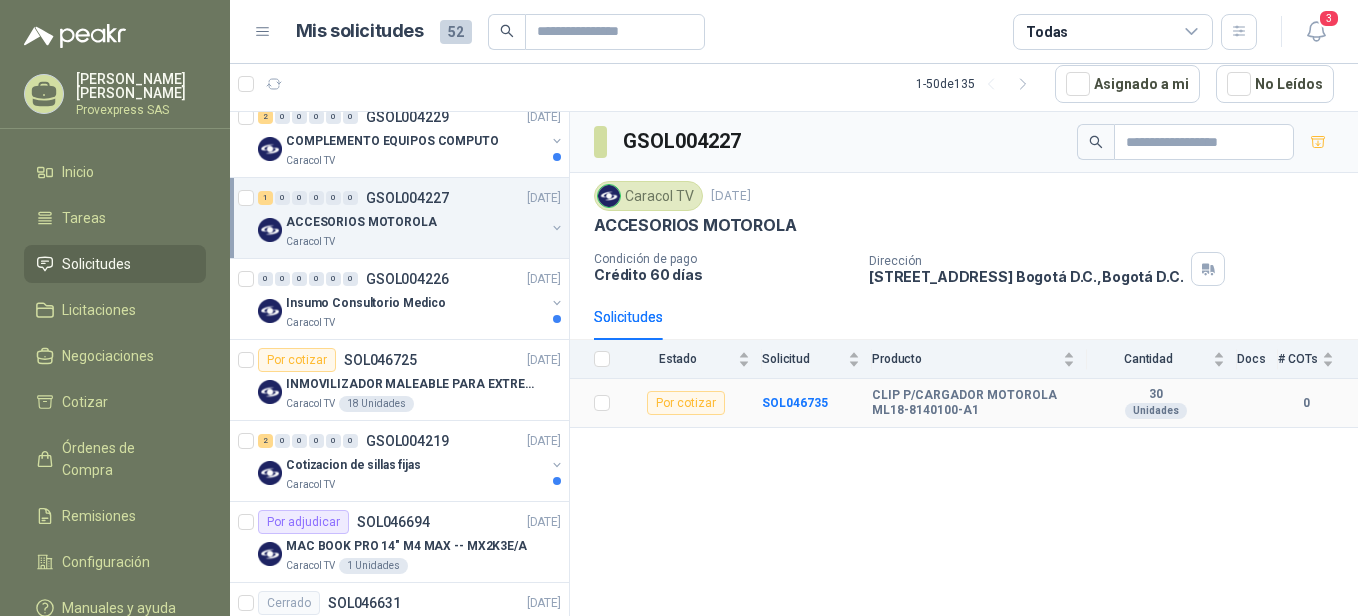 click on "Por cotizar" at bounding box center (686, 403) 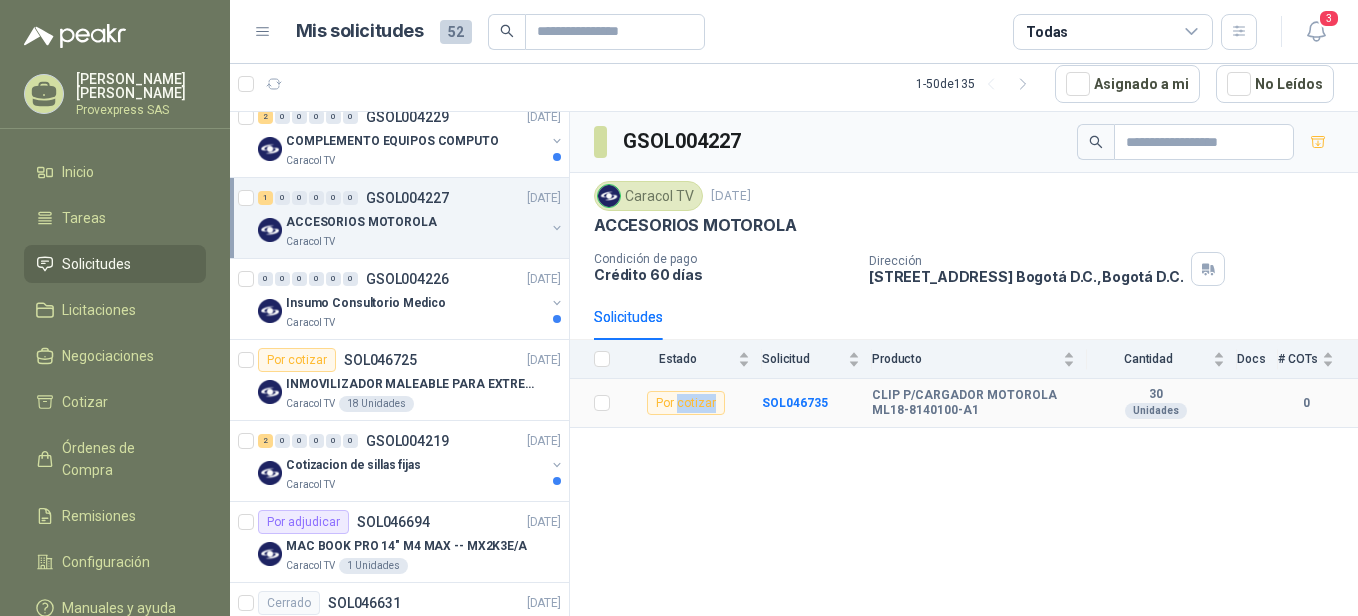 click on "Por cotizar" at bounding box center (686, 403) 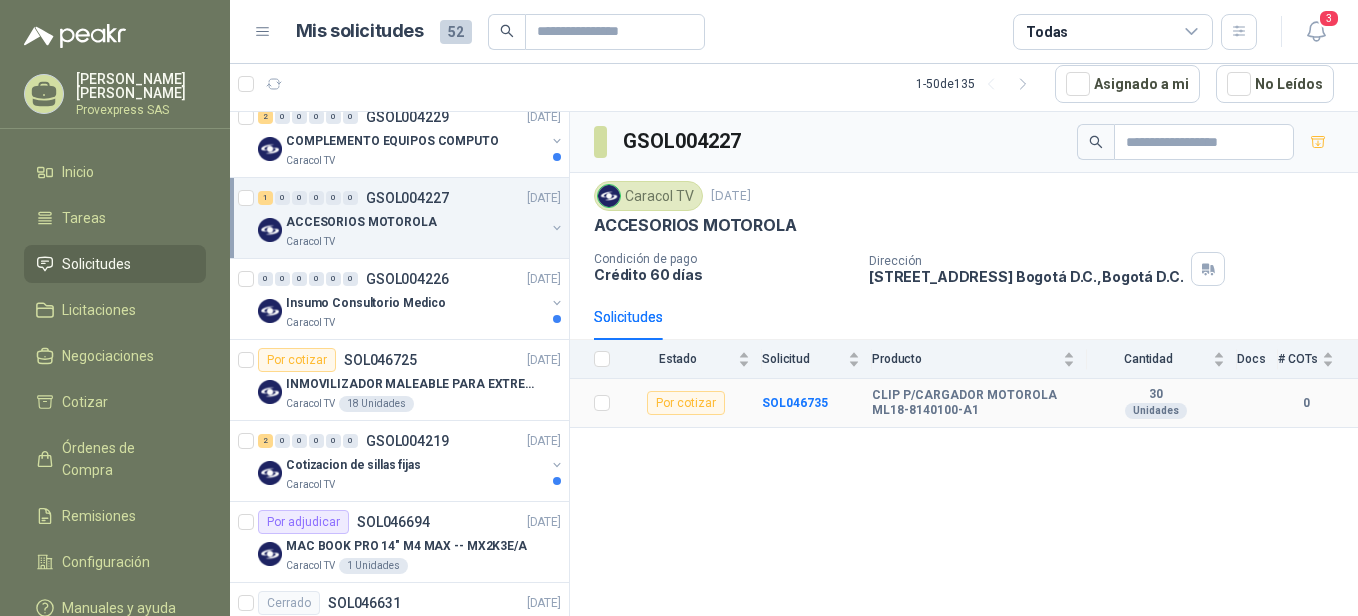 drag, startPoint x: 679, startPoint y: 401, endPoint x: 914, endPoint y: 396, distance: 235.05319 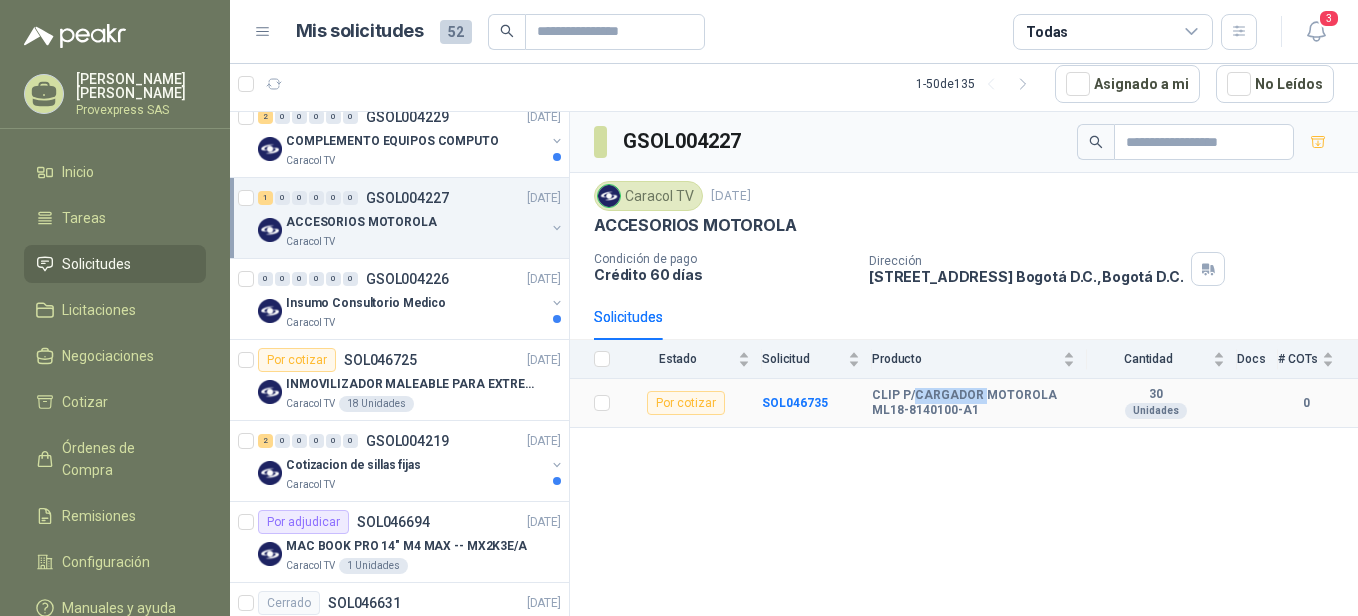 click on "CLIP P/CARGADOR MOTOROLA ML18-8140100-A1" at bounding box center (973, 403) 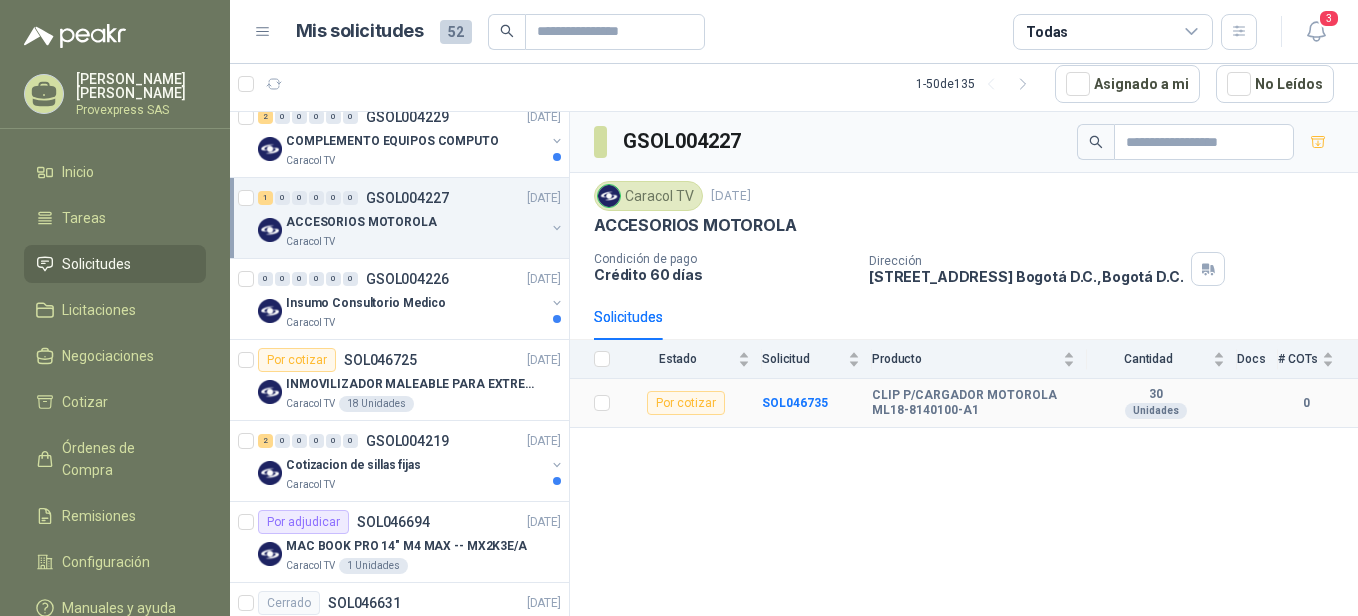 drag, startPoint x: 914, startPoint y: 396, endPoint x: 894, endPoint y: 398, distance: 20.09975 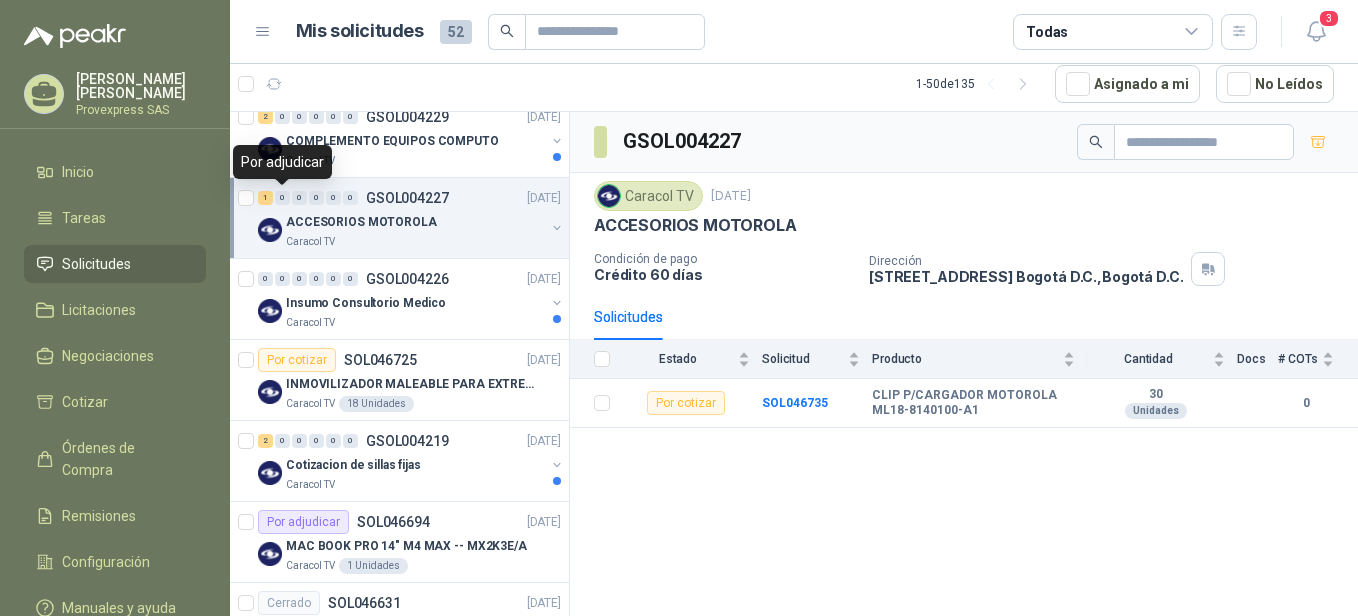 click on "0" at bounding box center (282, 198) 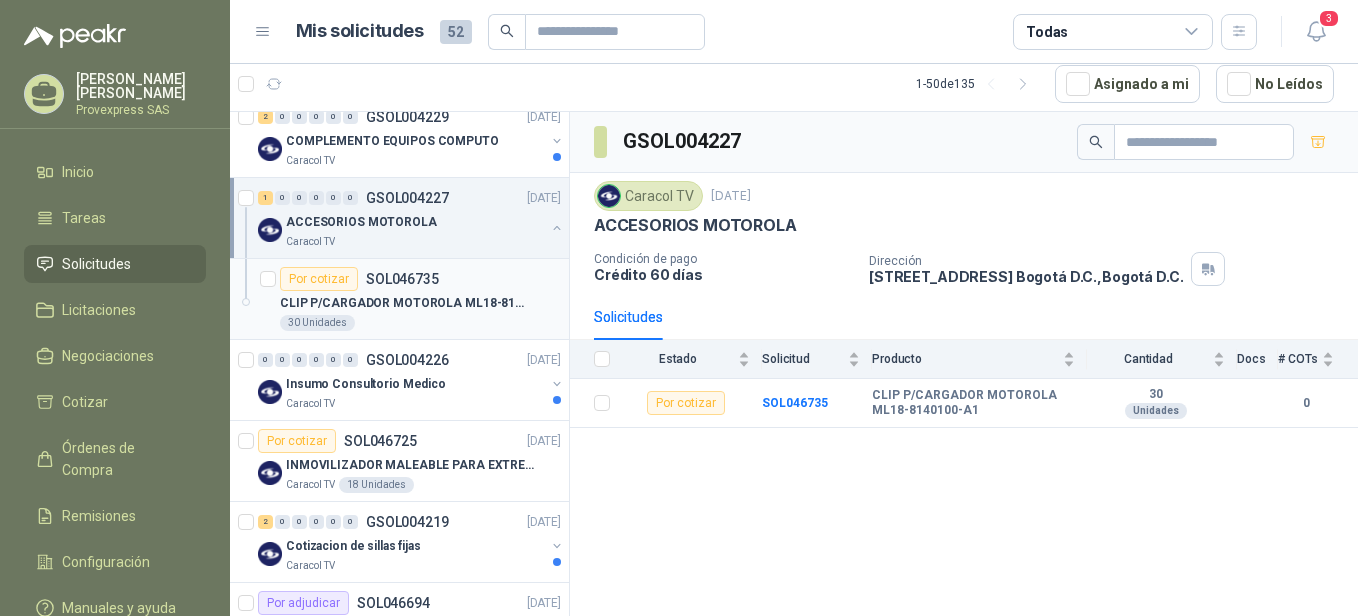 click on "Por cotizar" at bounding box center (319, 279) 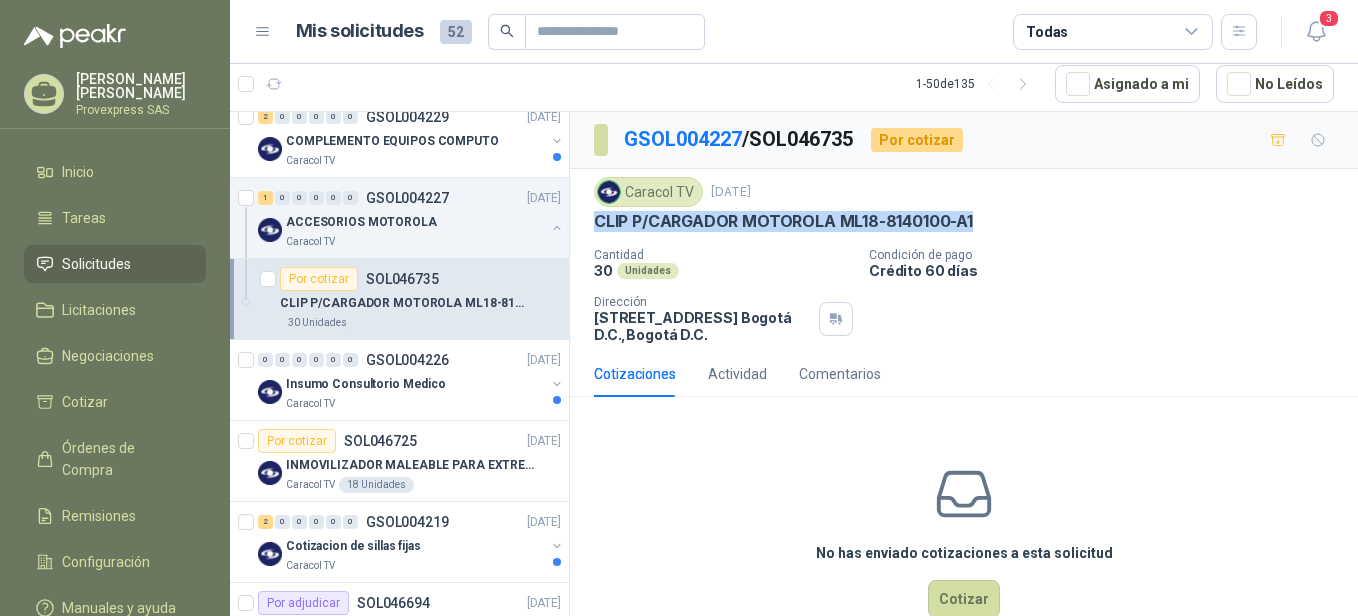 drag, startPoint x: 990, startPoint y: 219, endPoint x: 590, endPoint y: 223, distance: 400.02 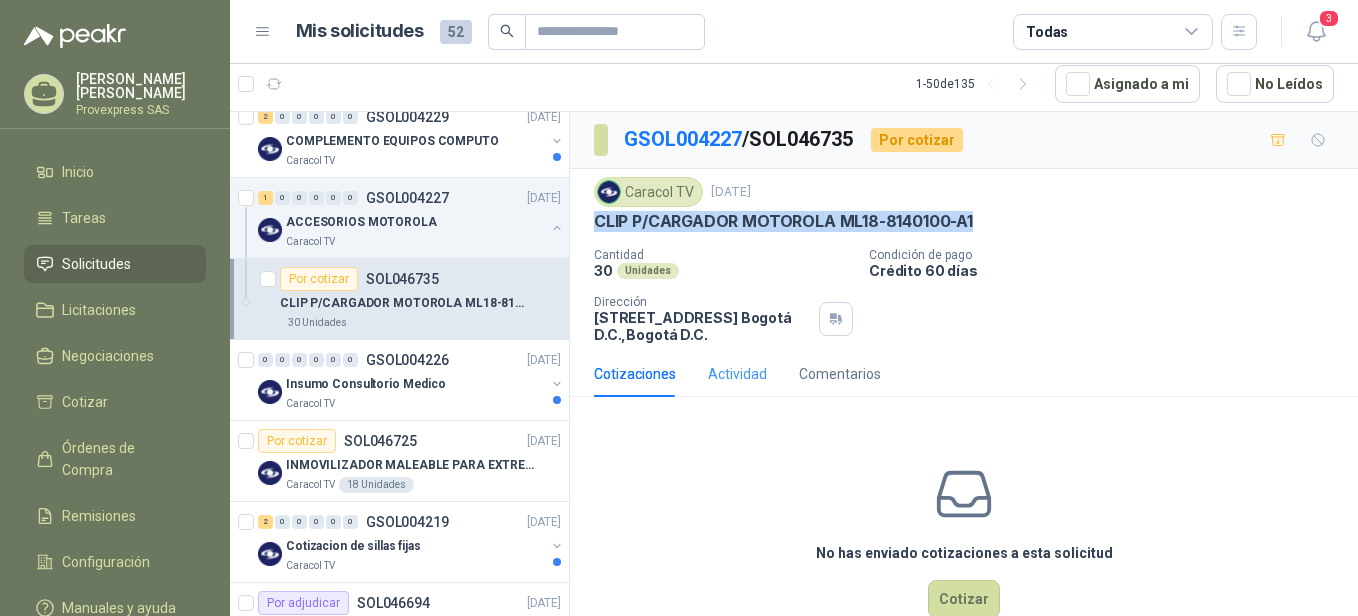 copy on "CLIP P/CARGADOR MOTOROLA ML18-8140100-A1" 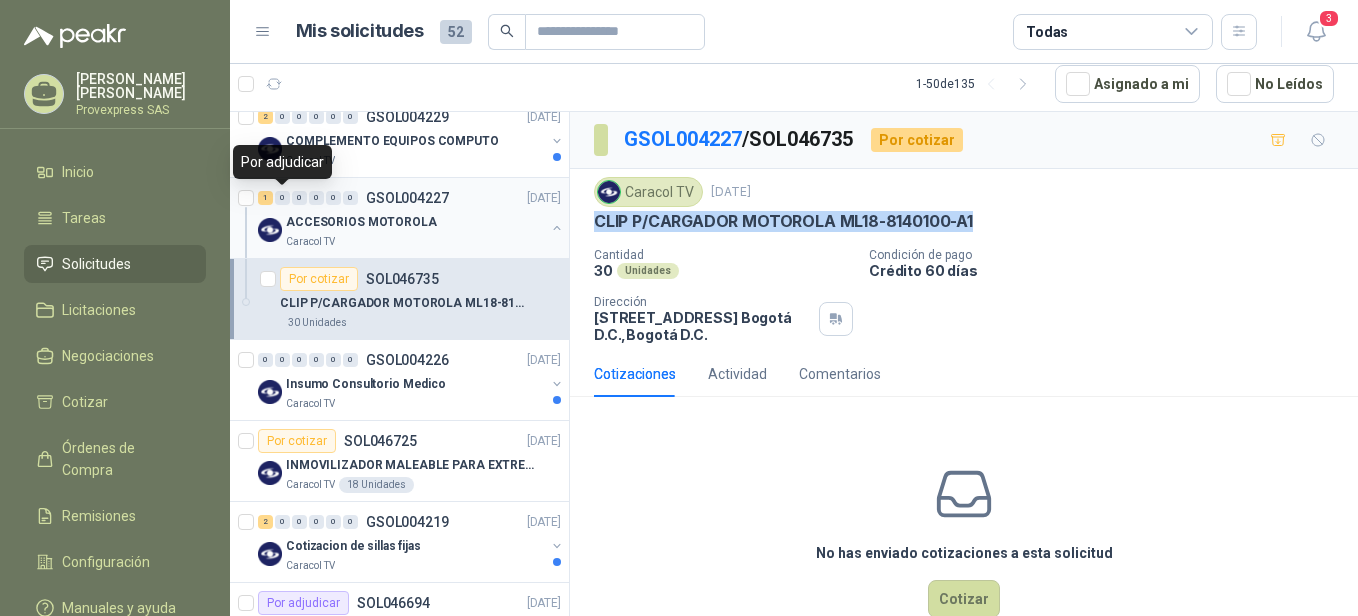 click on "0" at bounding box center [282, 198] 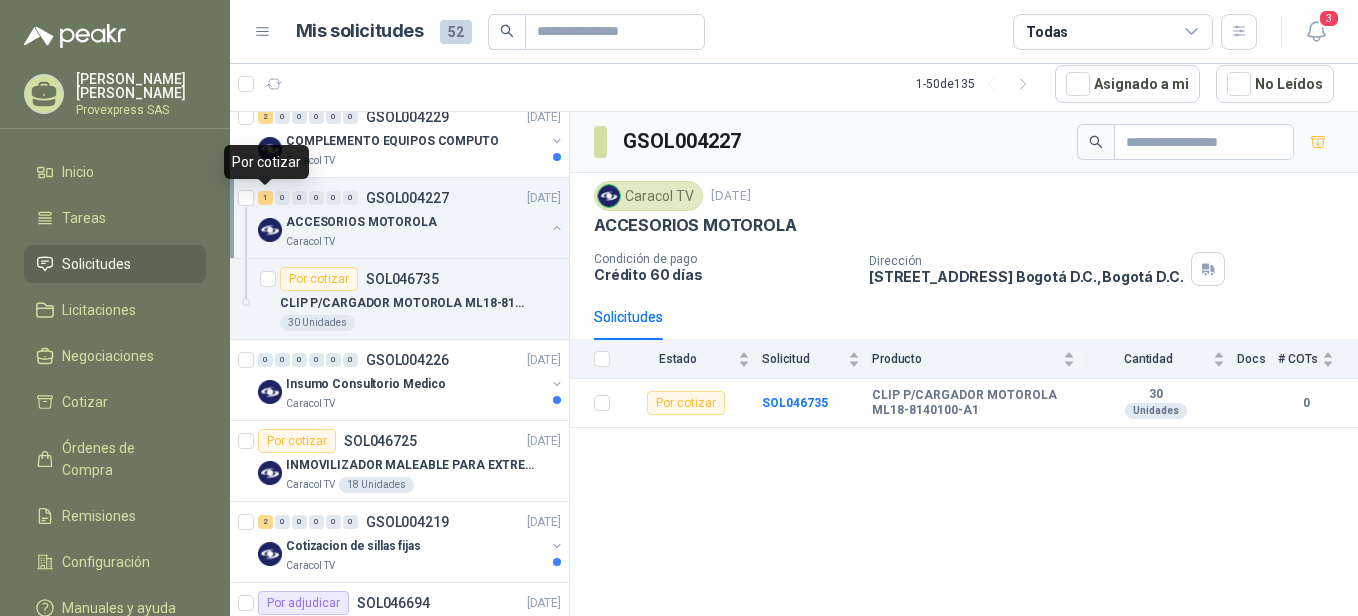 click on "1" at bounding box center (265, 198) 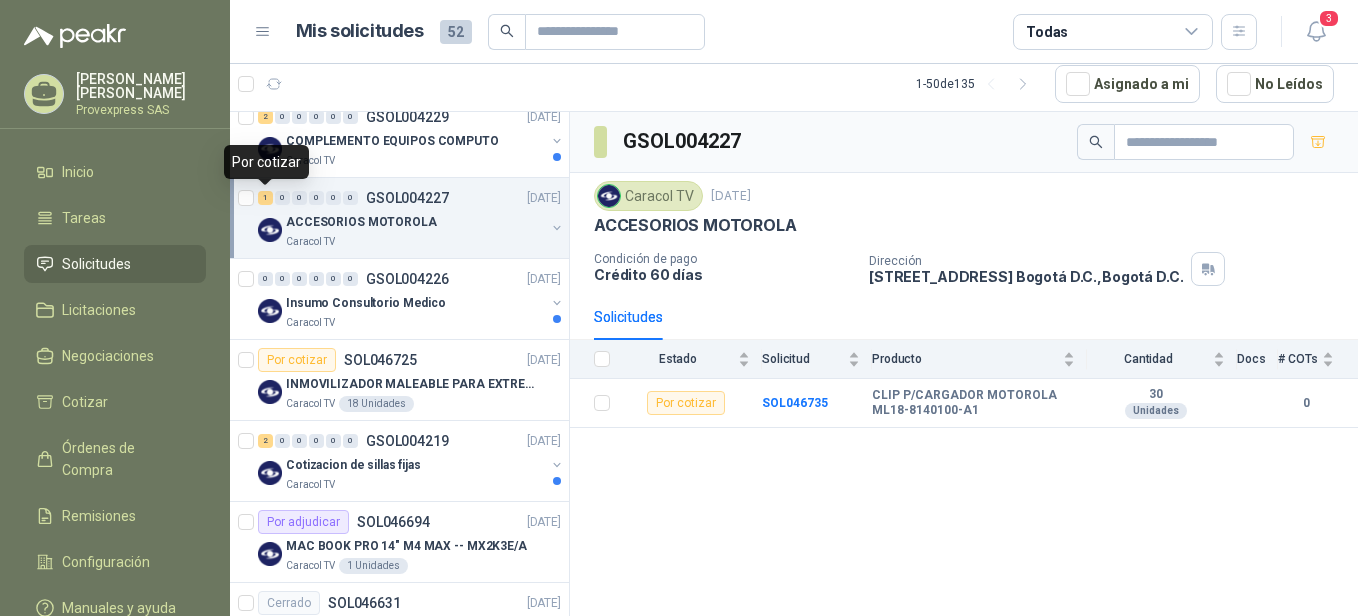 click on "1" at bounding box center (265, 198) 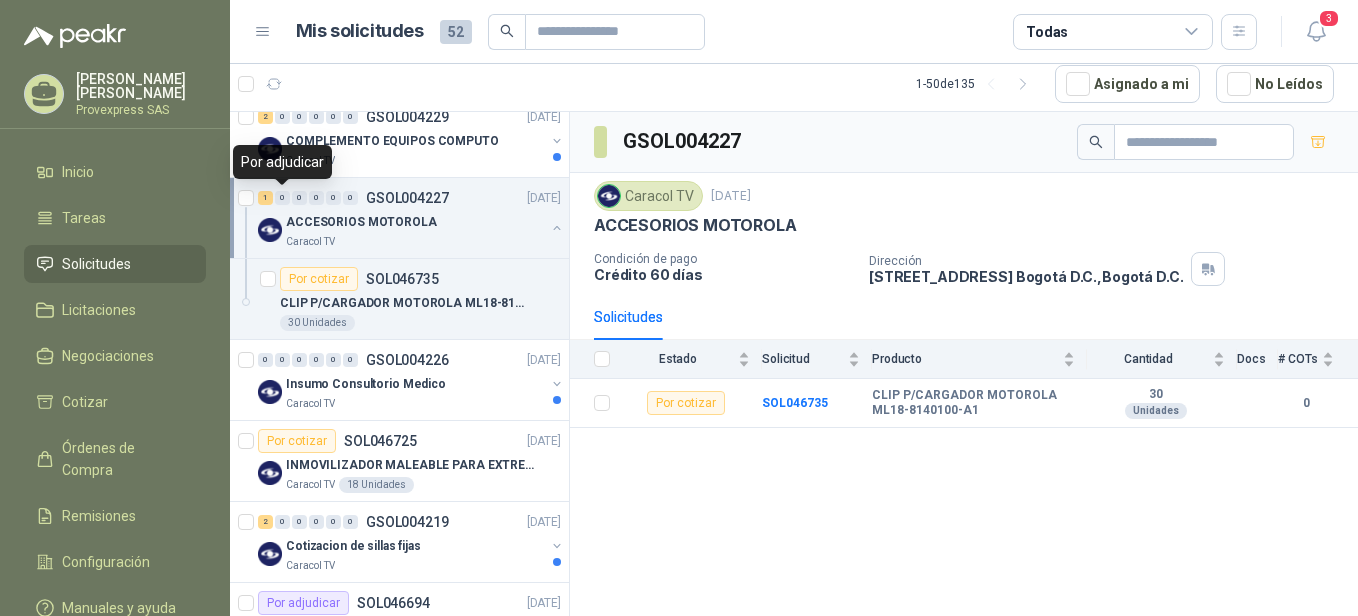 click on "0" at bounding box center (282, 198) 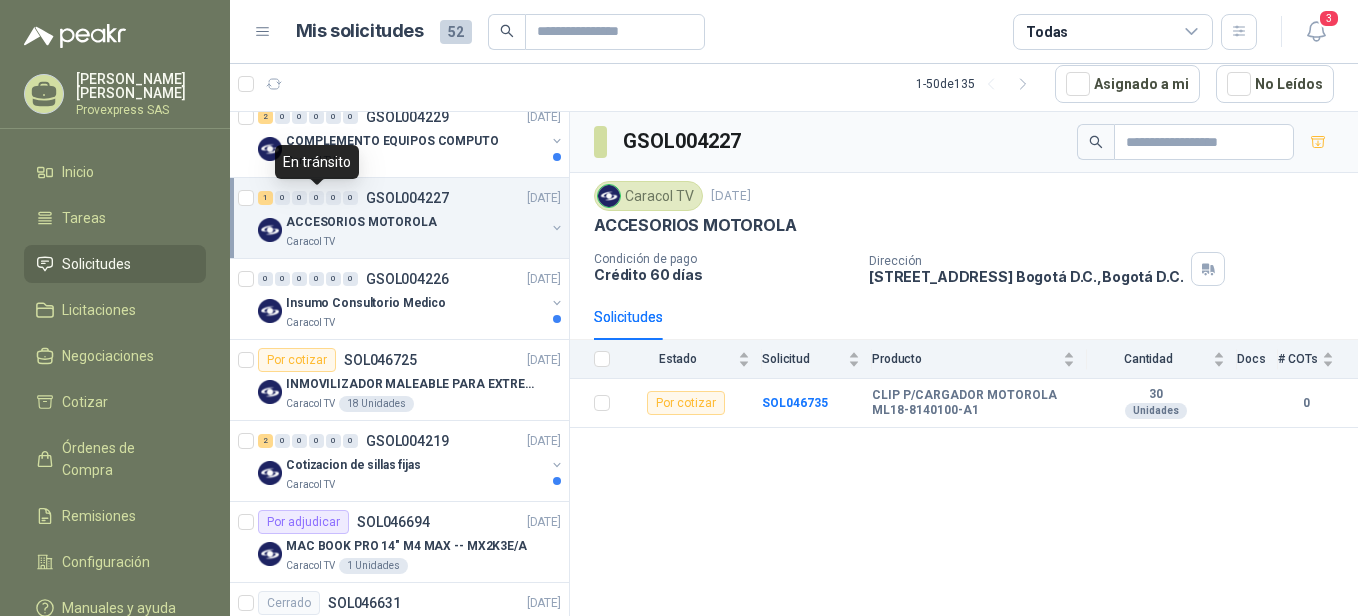 click on "0" at bounding box center [316, 198] 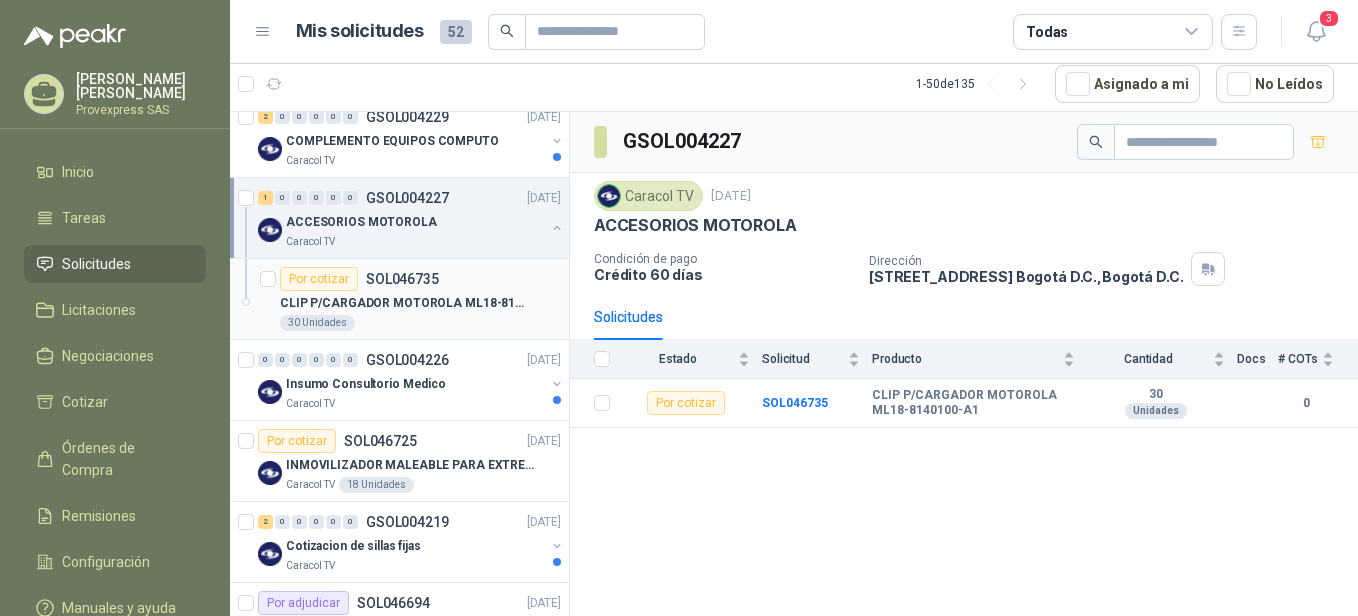 click on "Por cotizar" at bounding box center [319, 279] 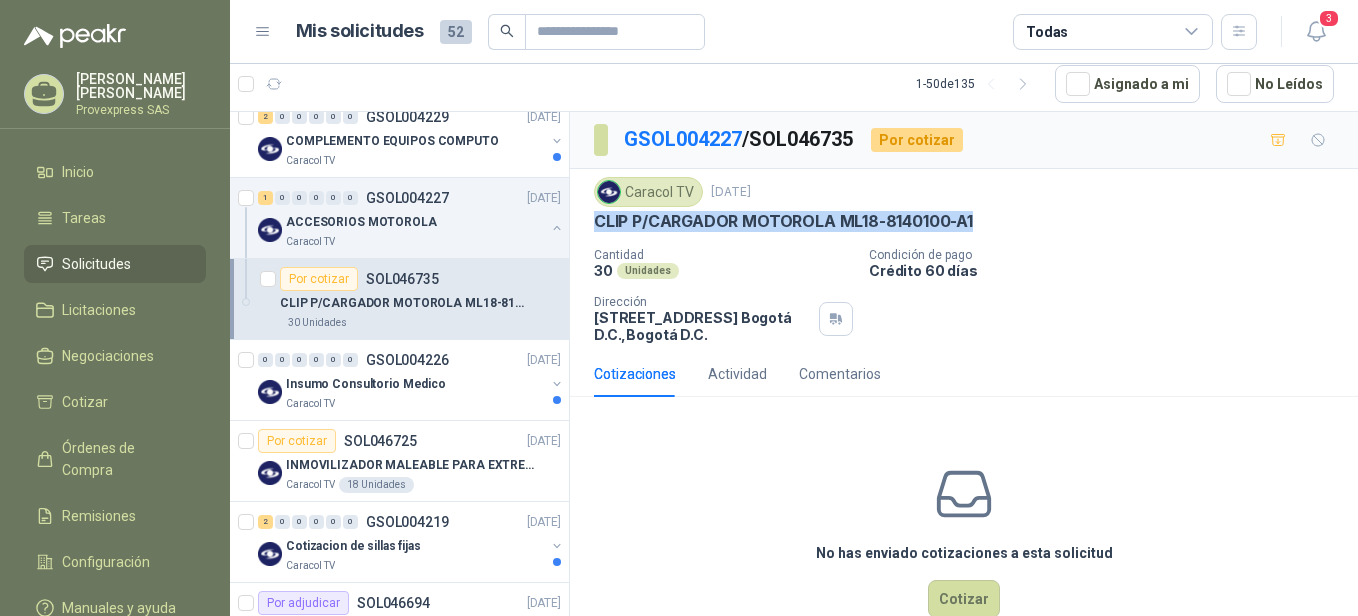 drag, startPoint x: 992, startPoint y: 209, endPoint x: 580, endPoint y: 227, distance: 412.393 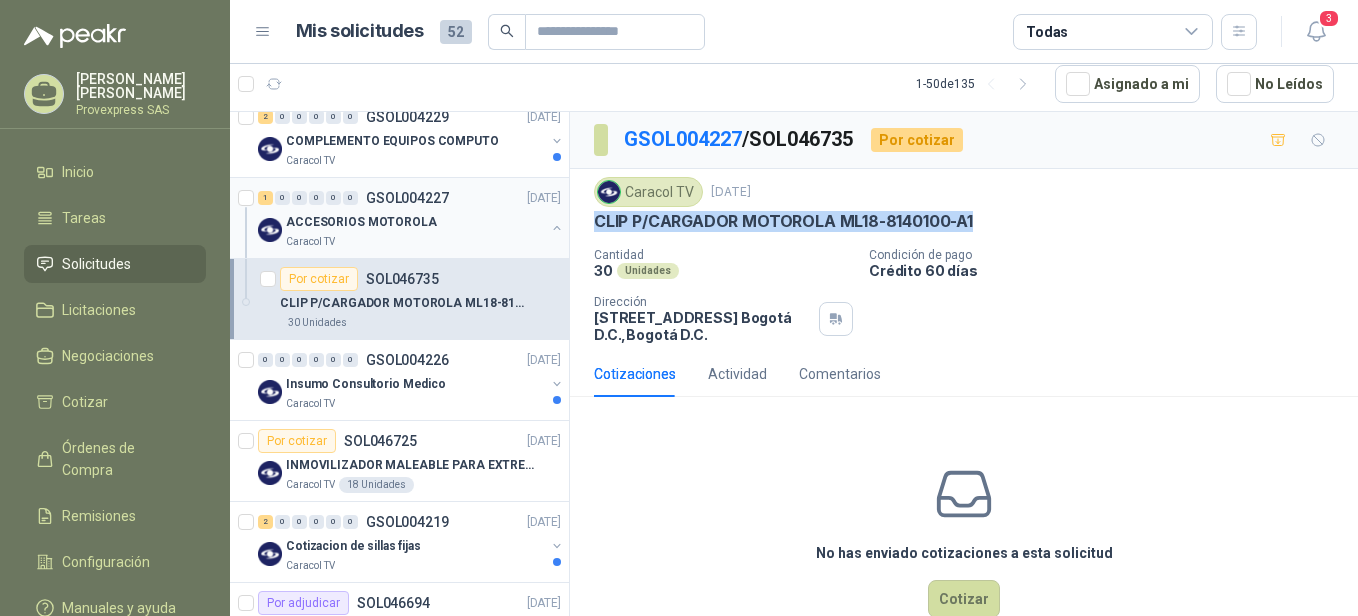 copy on "CLIP P/CARGADOR MOTOROLA ML18-8140100-A1" 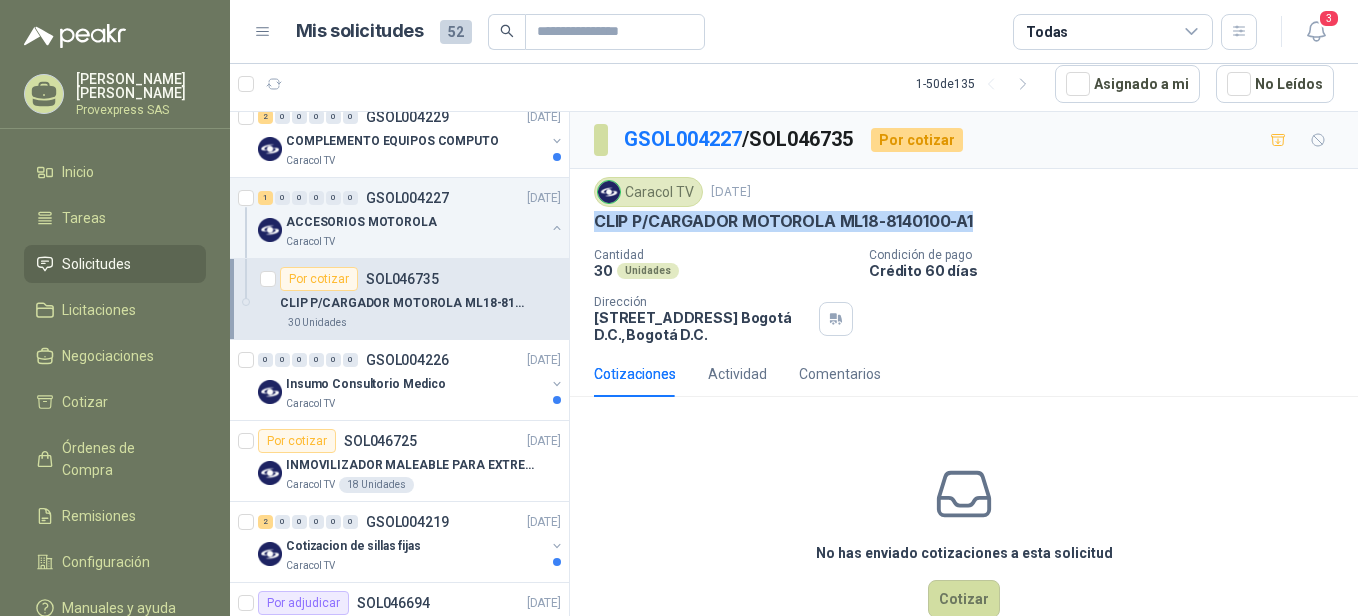 scroll, scrollTop: 882, scrollLeft: 0, axis: vertical 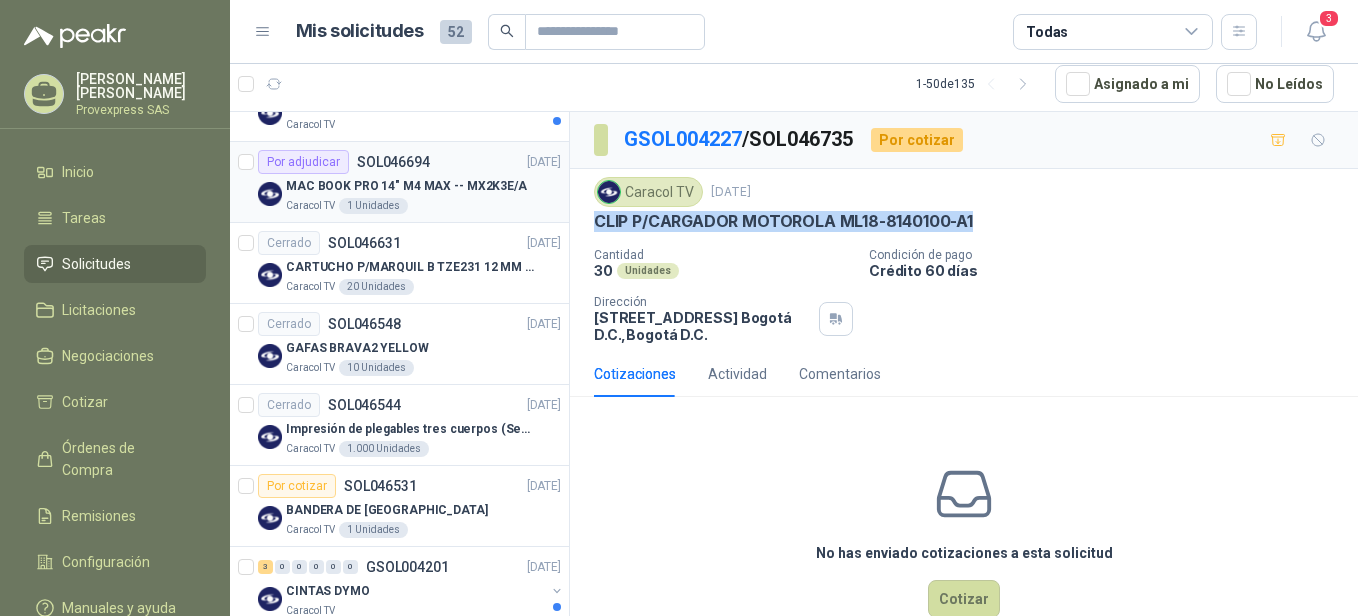 click on "Por adjudicar" at bounding box center [303, 162] 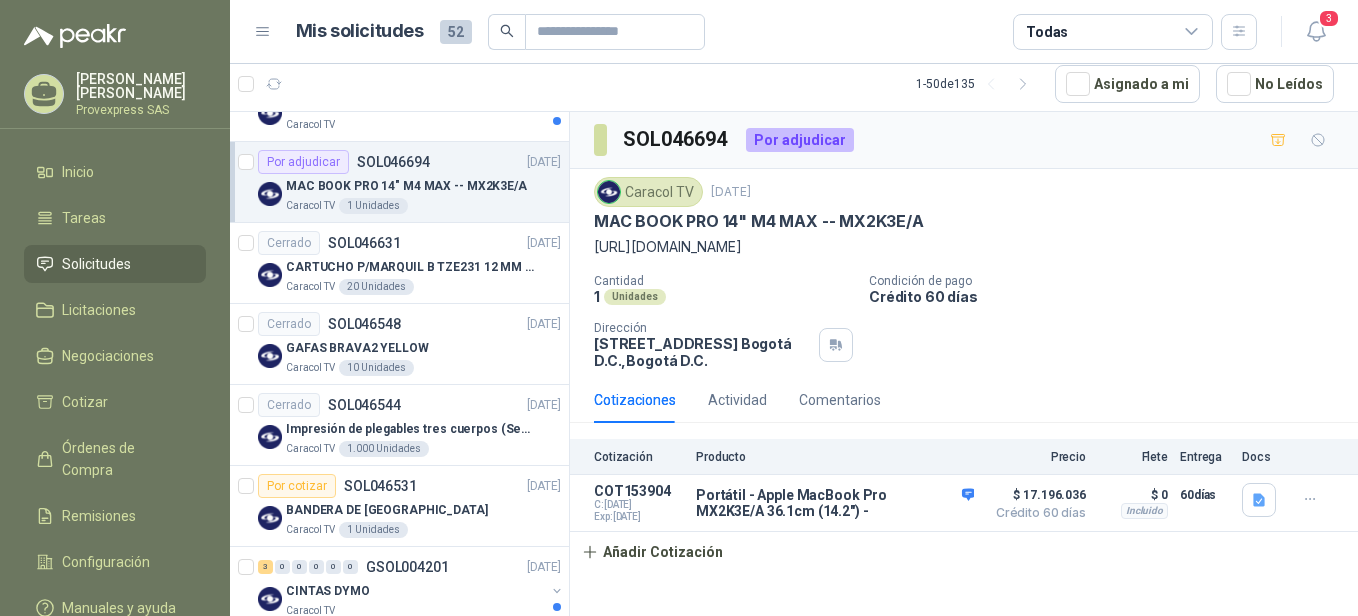 scroll, scrollTop: 260, scrollLeft: 0, axis: vertical 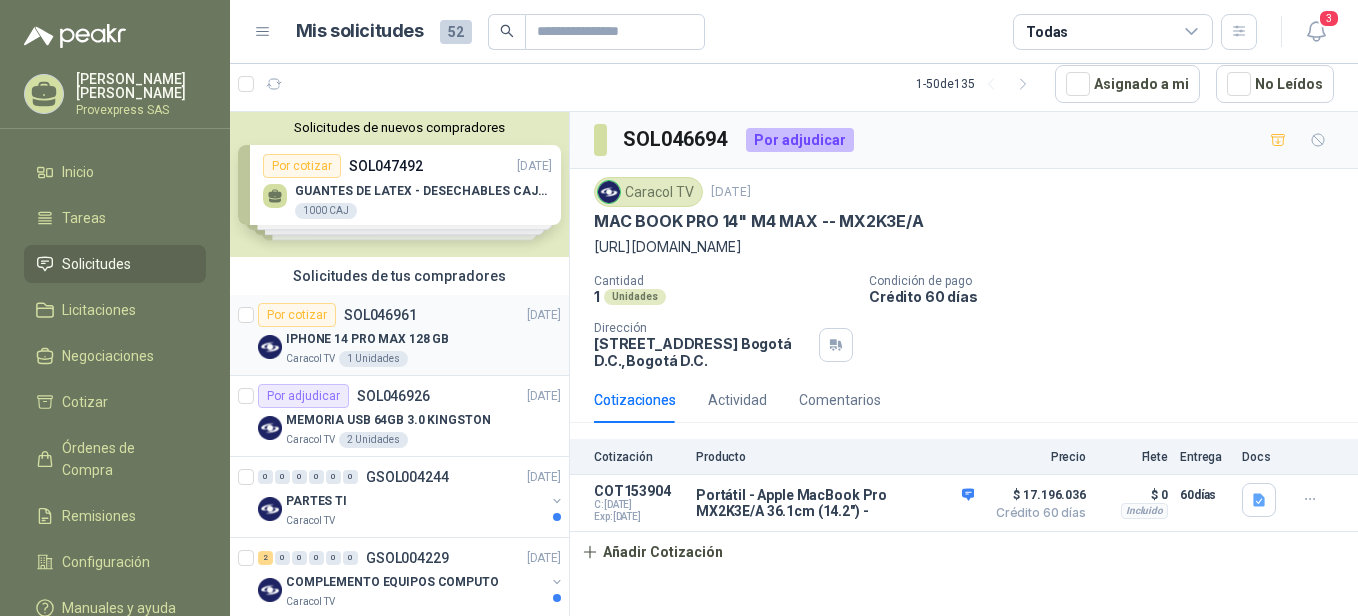 click on "Por cotizar" at bounding box center (297, 315) 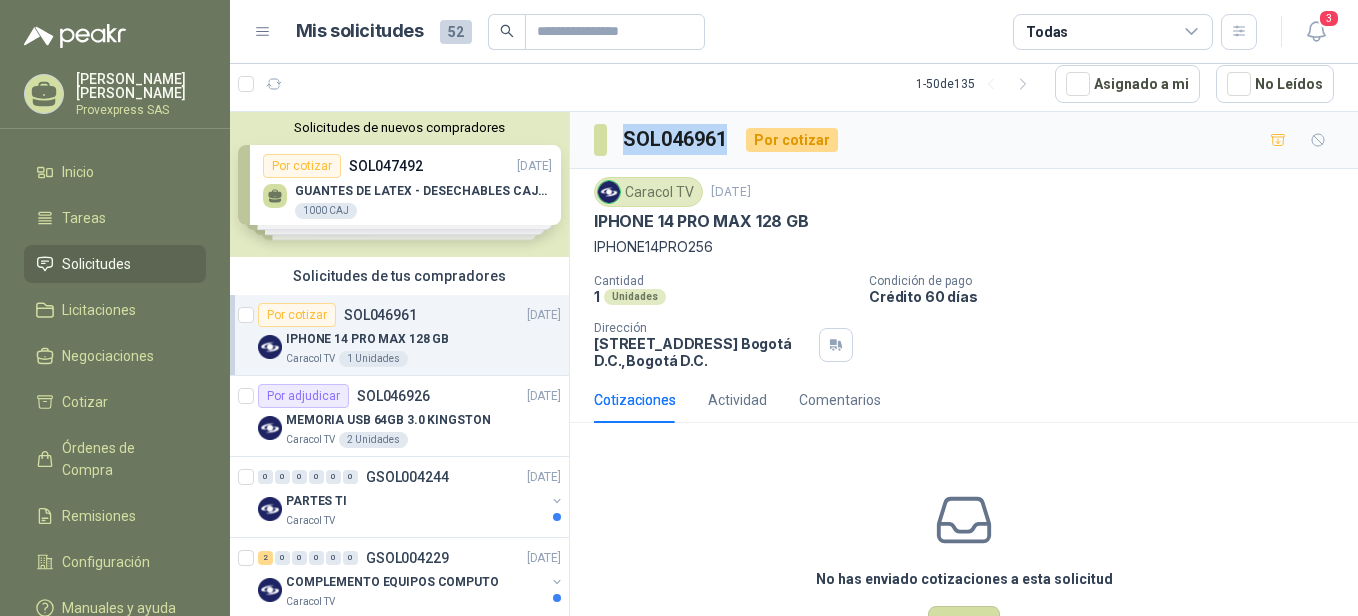 drag, startPoint x: 733, startPoint y: 140, endPoint x: 611, endPoint y: 138, distance: 122.016396 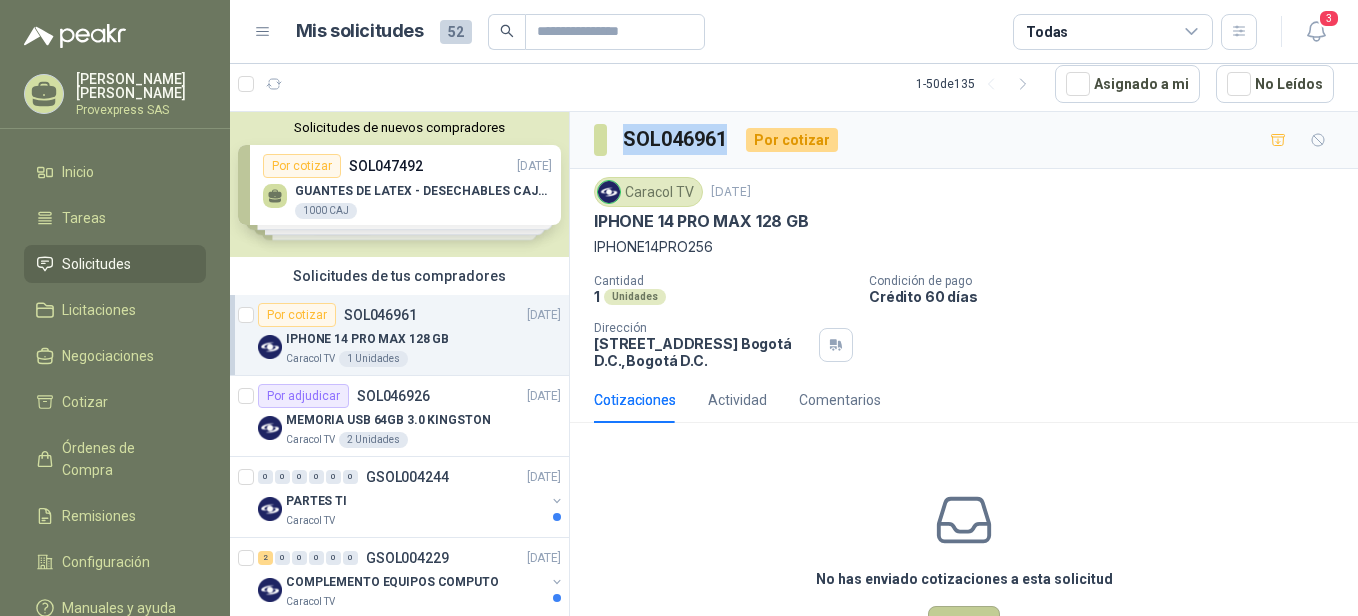 click on "Cotizar" at bounding box center [964, 625] 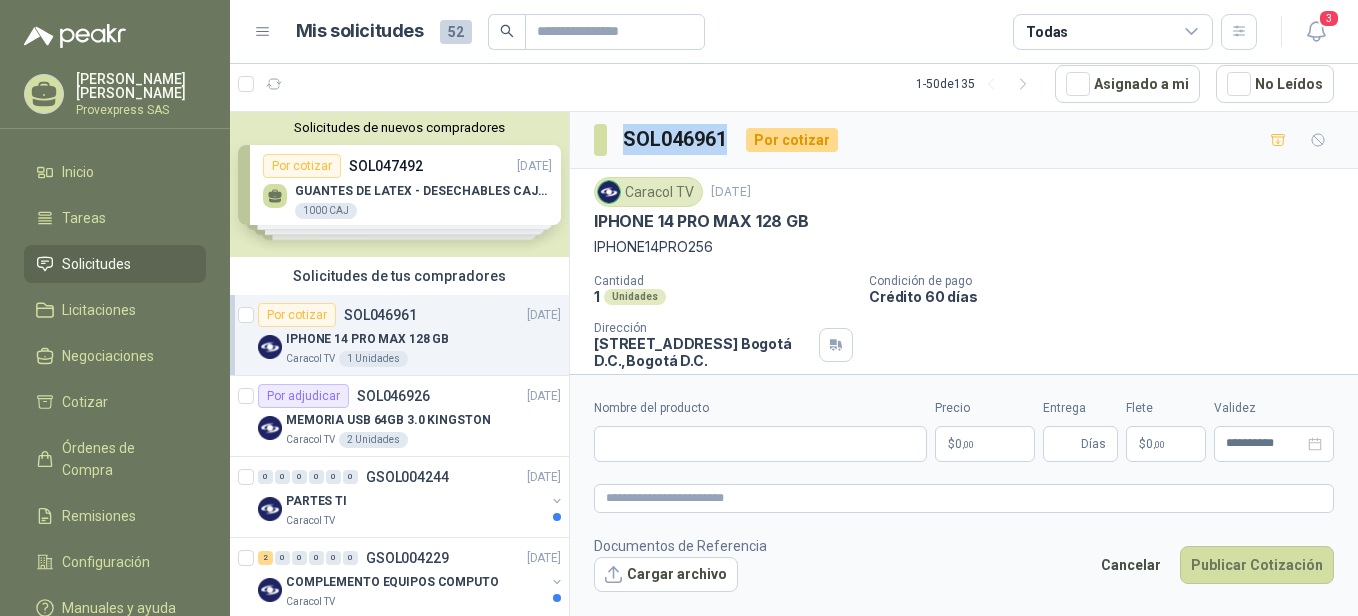 type 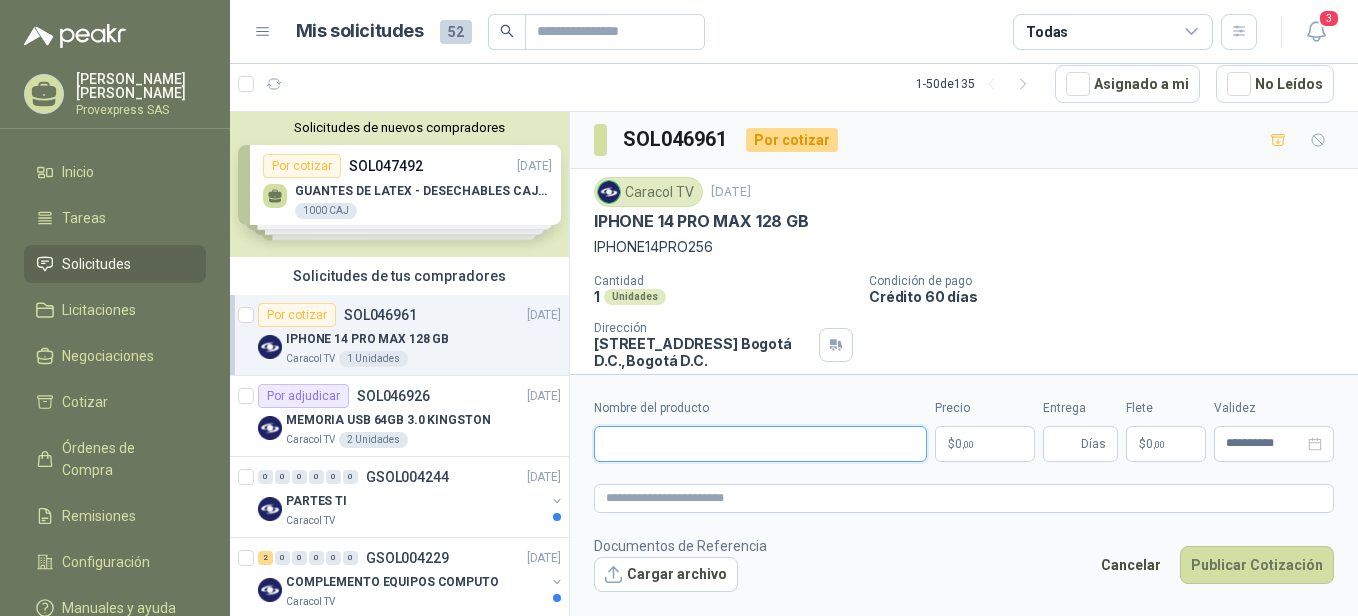 click on "Nombre del producto" at bounding box center [760, 444] 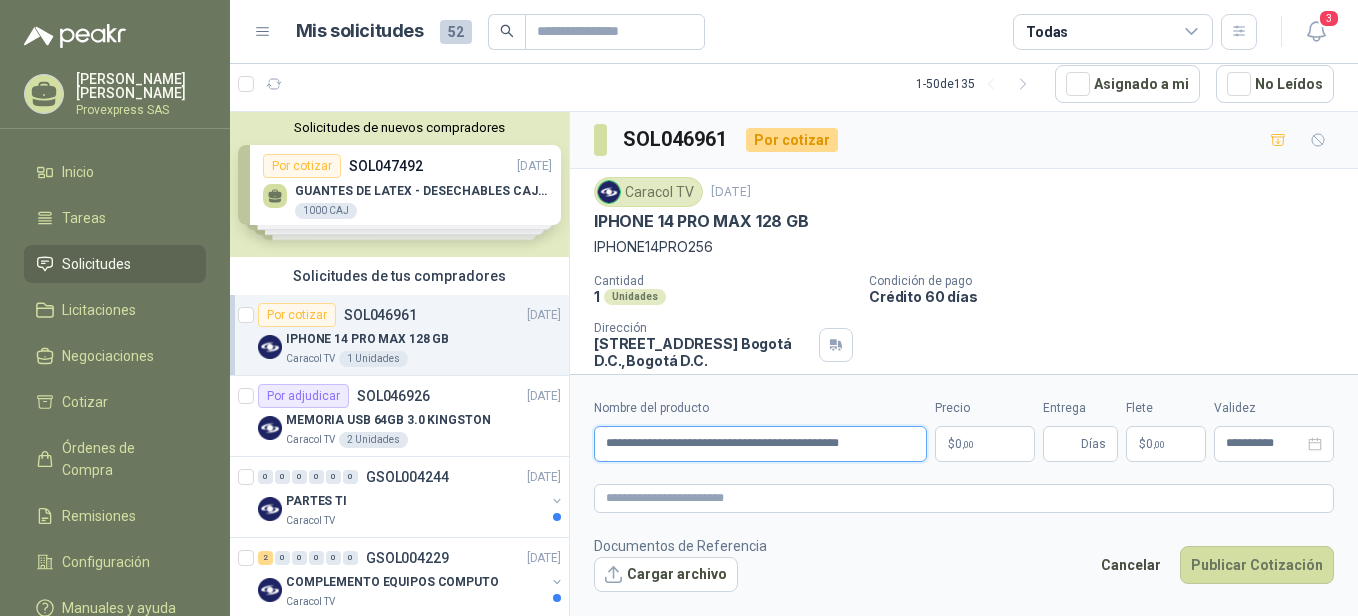 type on "**********" 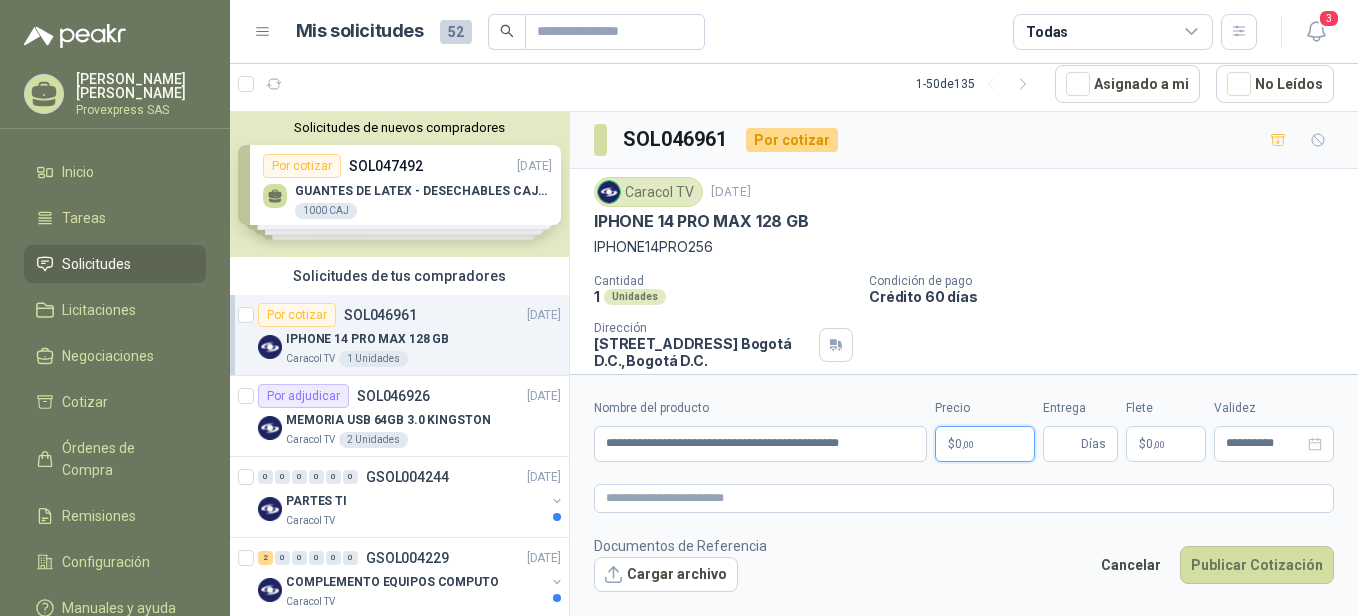 click on "$  0 ,00" at bounding box center (985, 444) 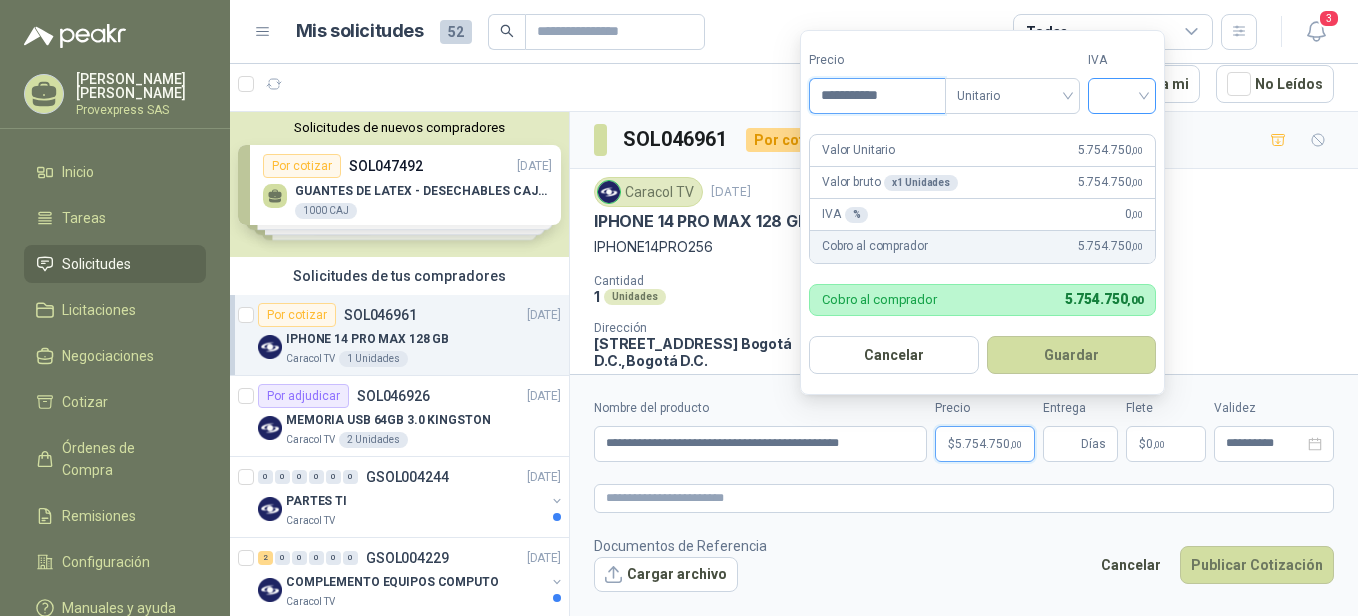 type on "**********" 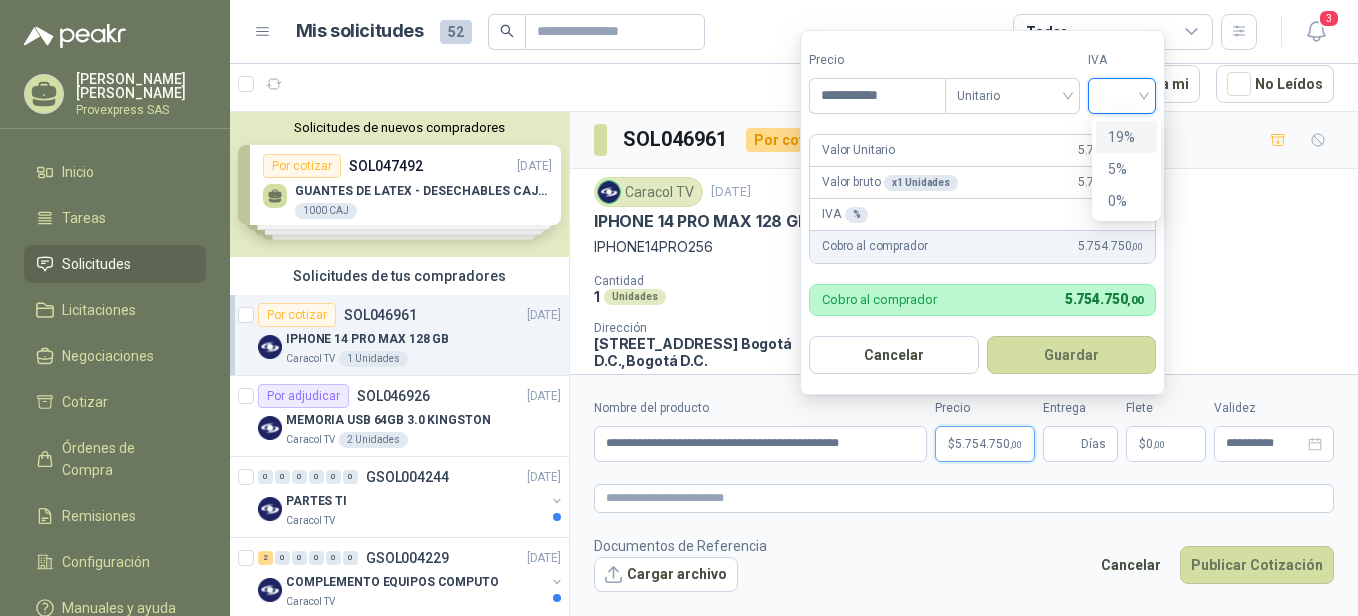 click at bounding box center (1122, 94) 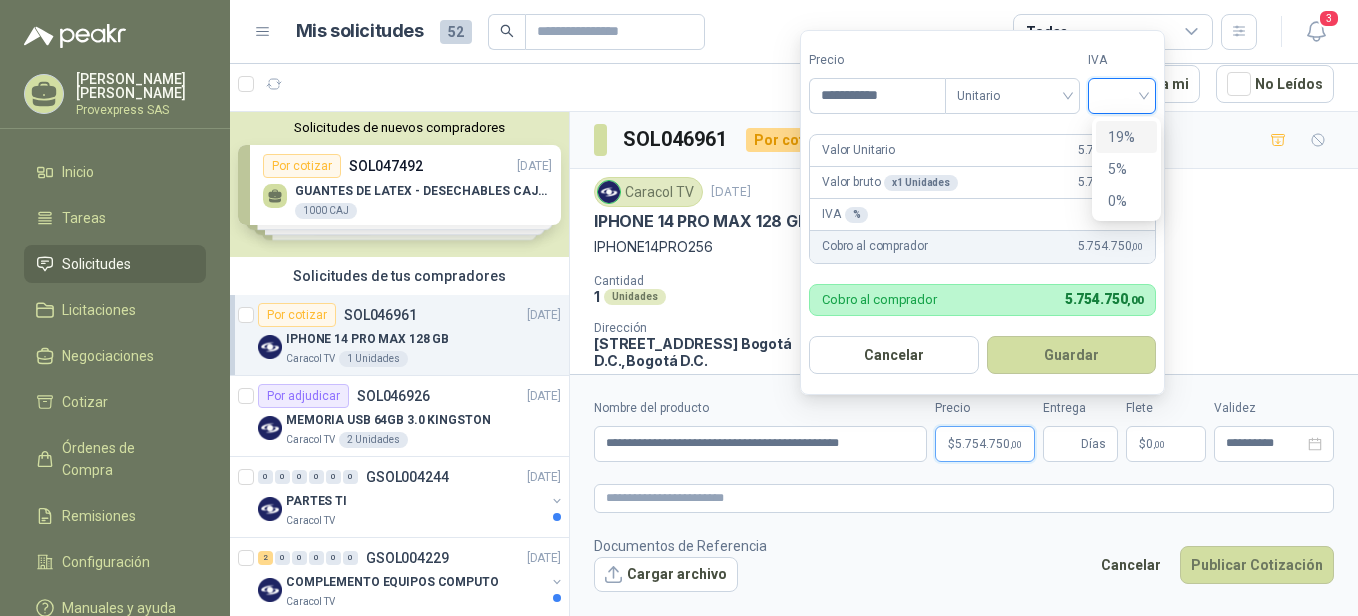 click on "19%" at bounding box center (1126, 137) 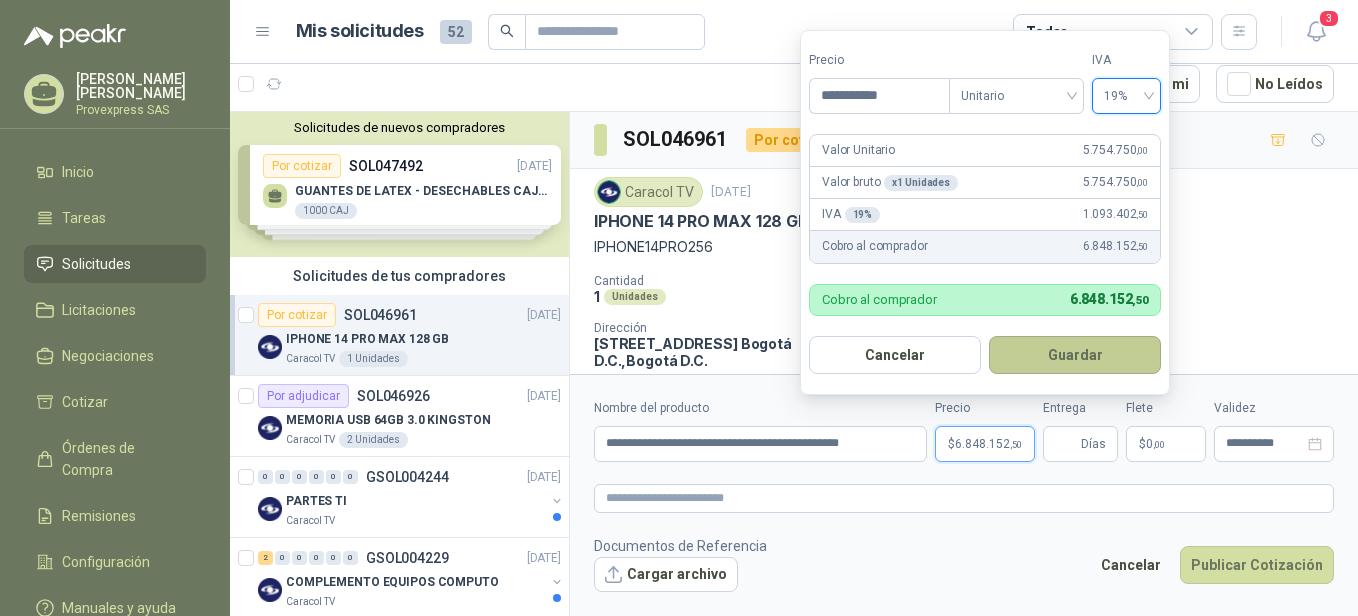 click on "Guardar" at bounding box center [1075, 355] 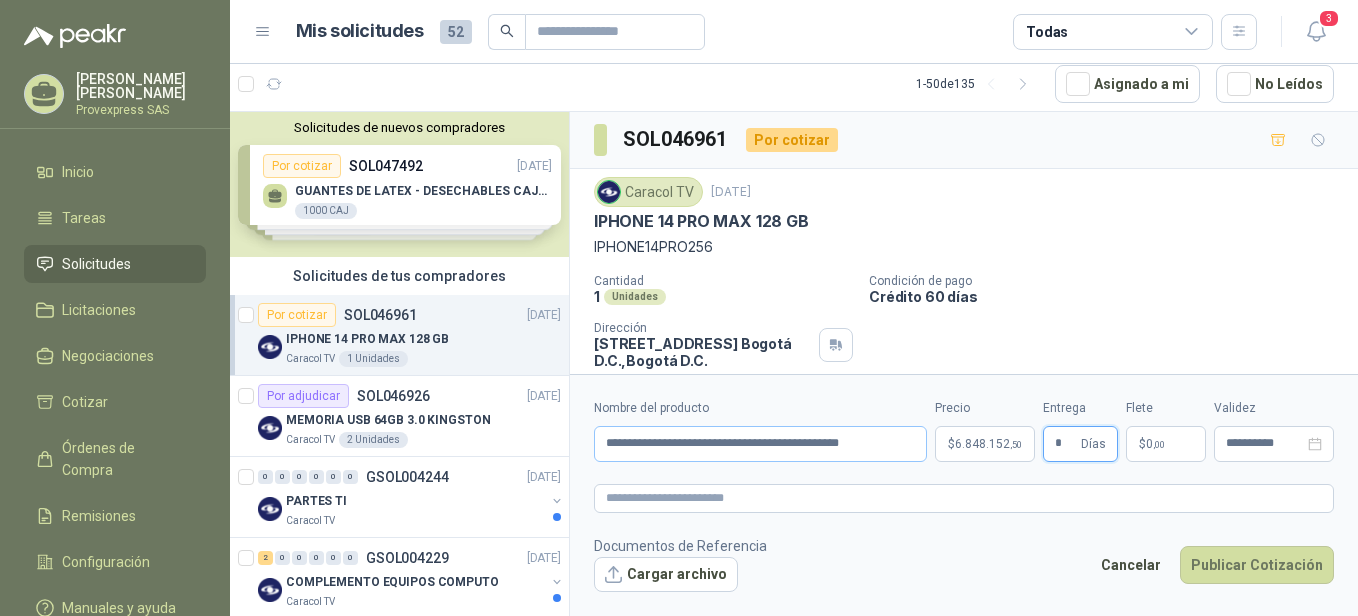 type on "*" 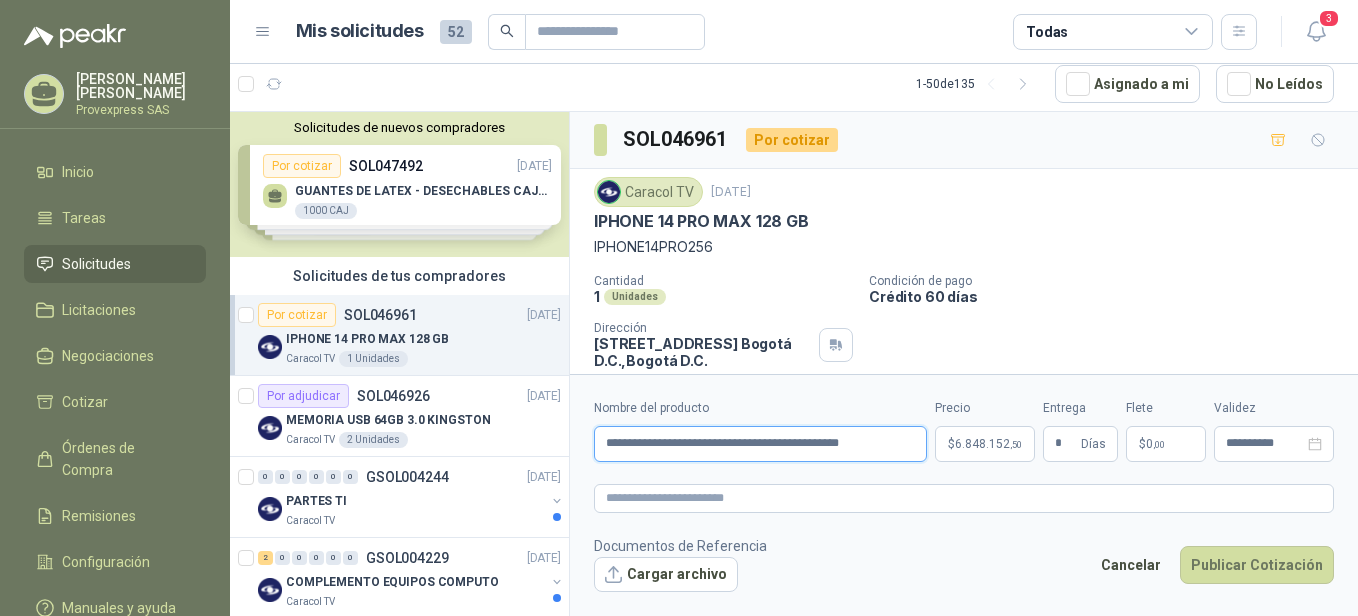 drag, startPoint x: 607, startPoint y: 443, endPoint x: 899, endPoint y: 442, distance: 292.0017 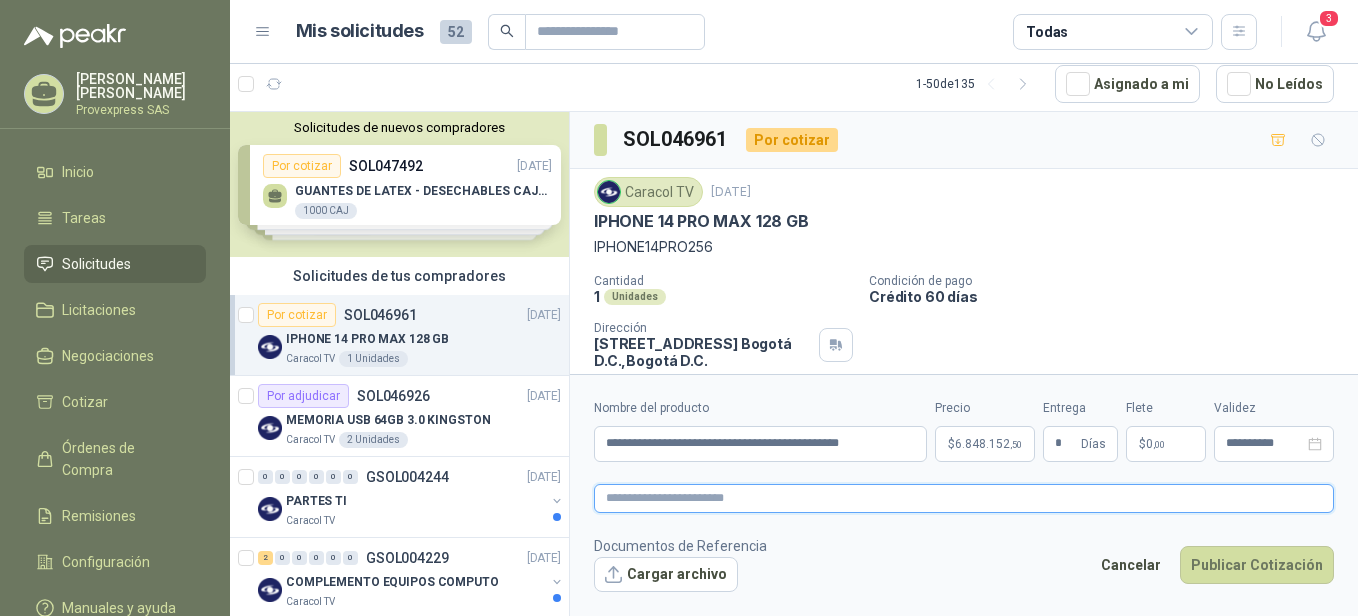 click at bounding box center [964, 498] 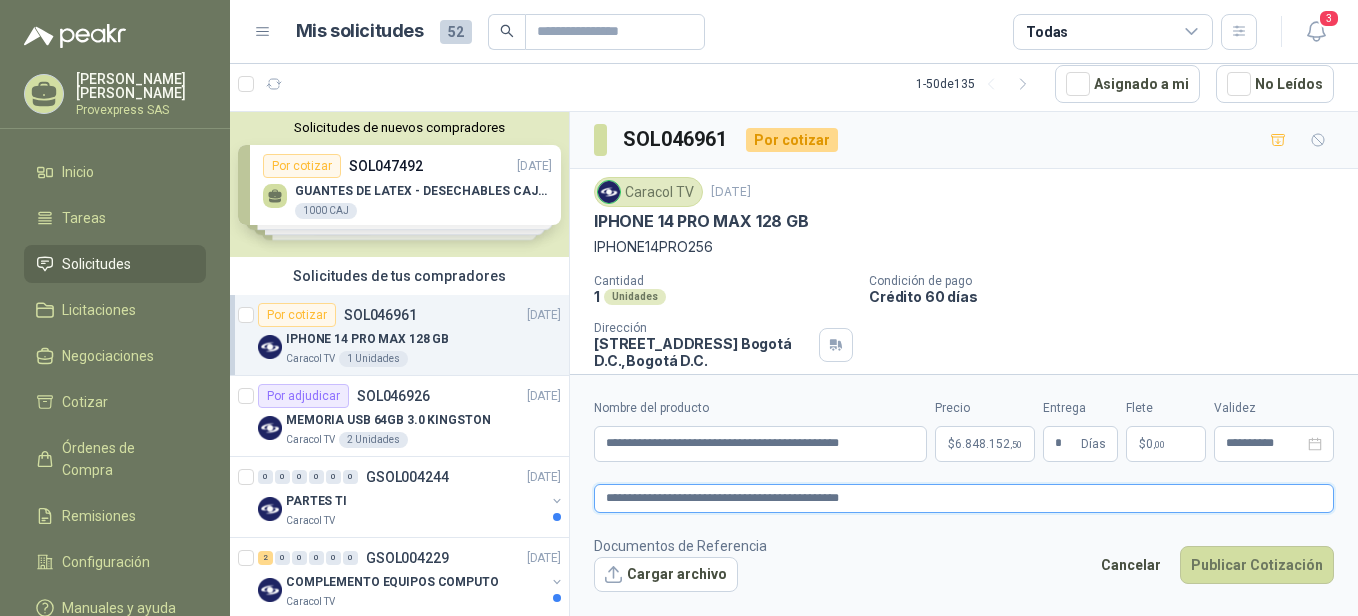 type on "**********" 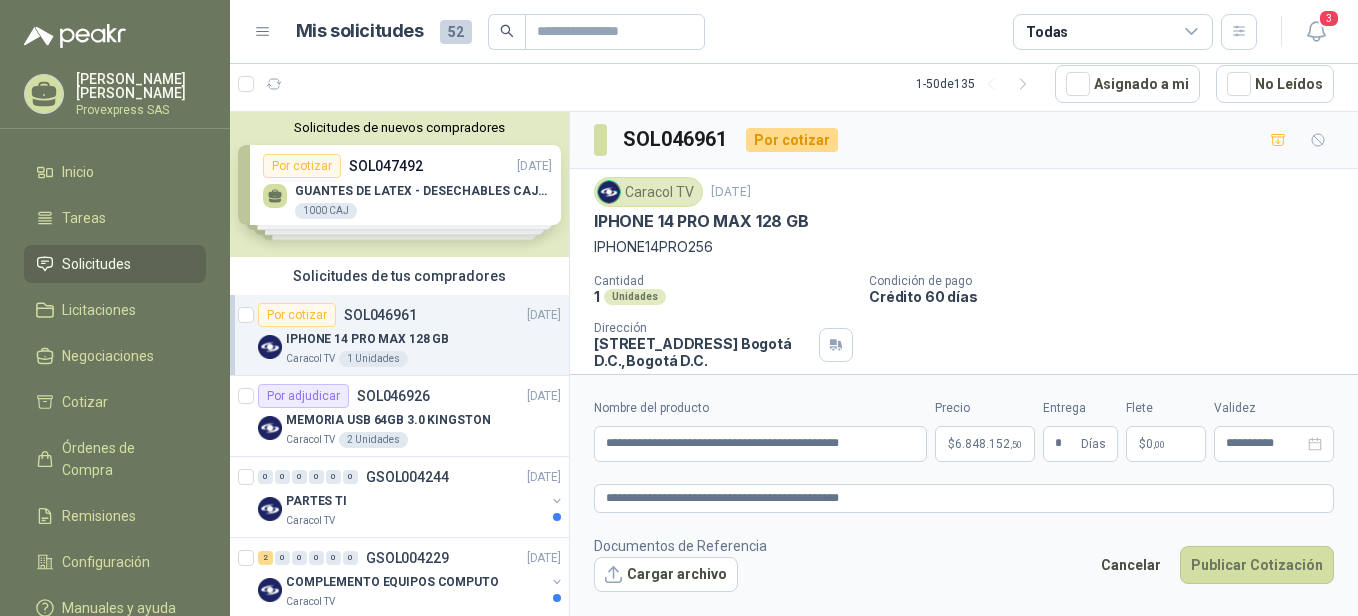 click on "Documentos de Referencia Cargar archivo Cancelar Publicar Cotización" at bounding box center [964, 564] 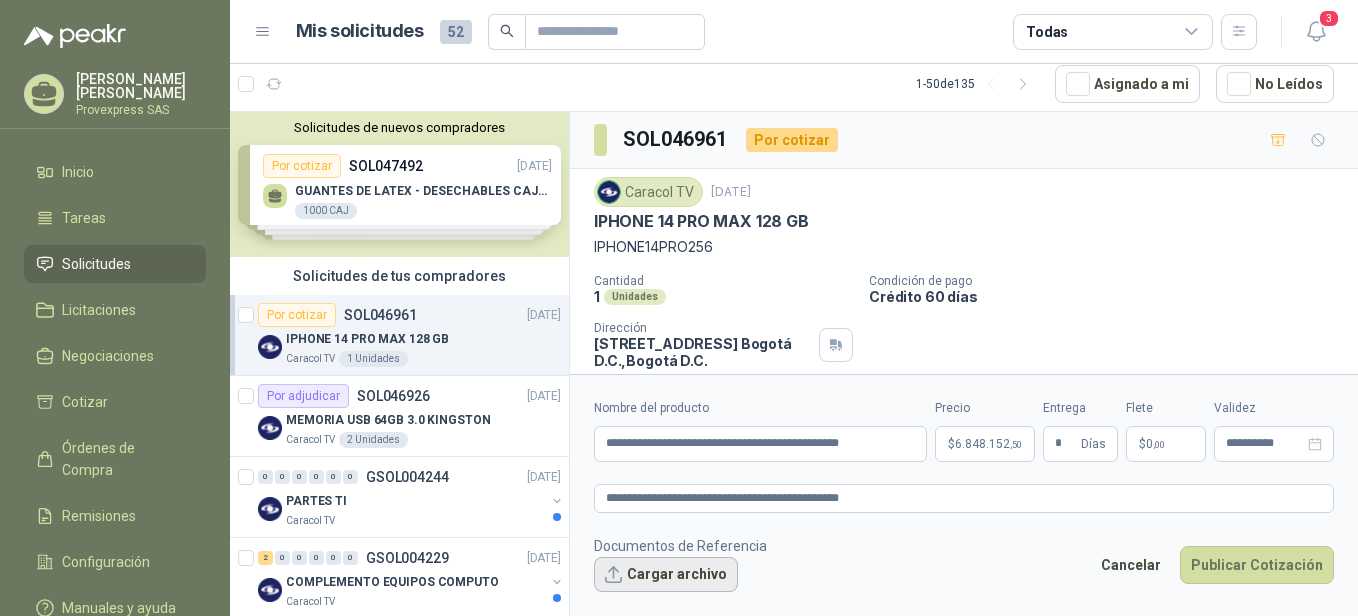 click on "Cargar archivo" at bounding box center (666, 575) 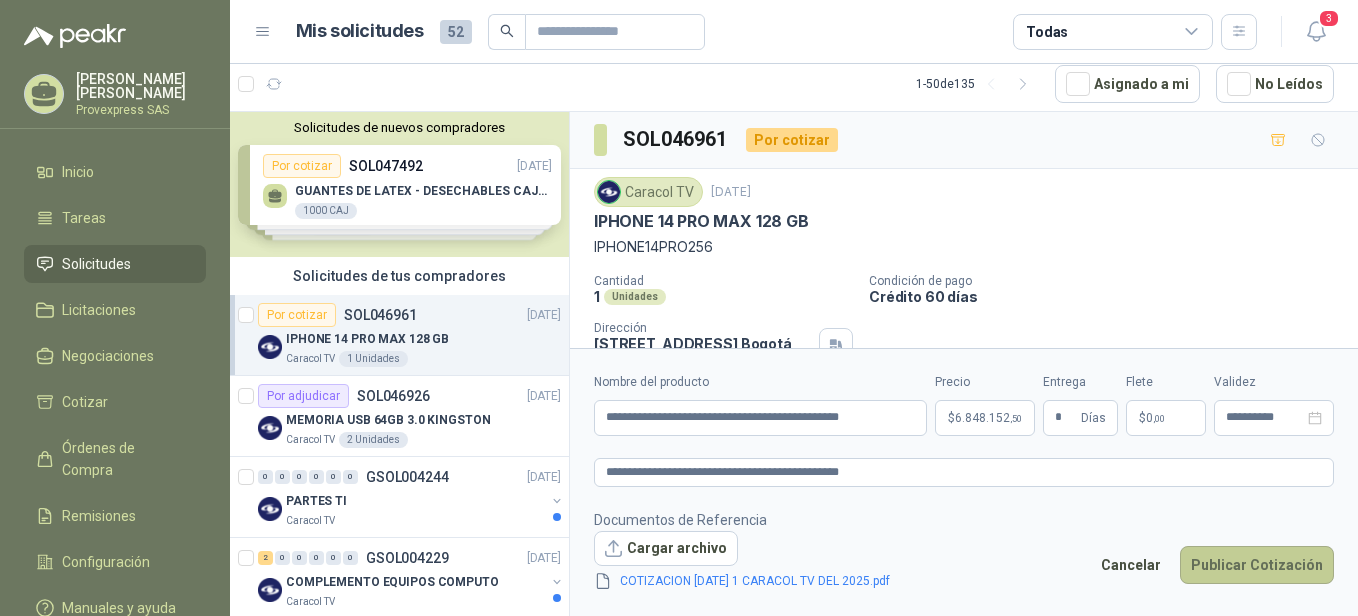 click on "Publicar Cotización" at bounding box center (1257, 565) 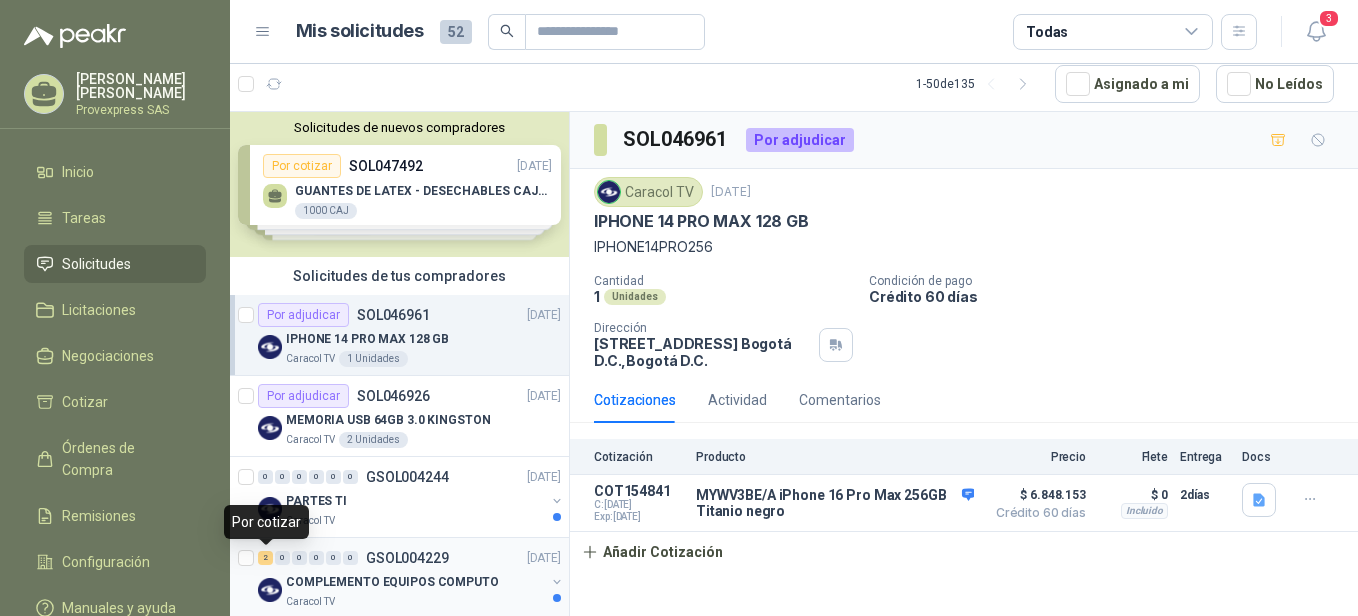 click on "2" at bounding box center (265, 558) 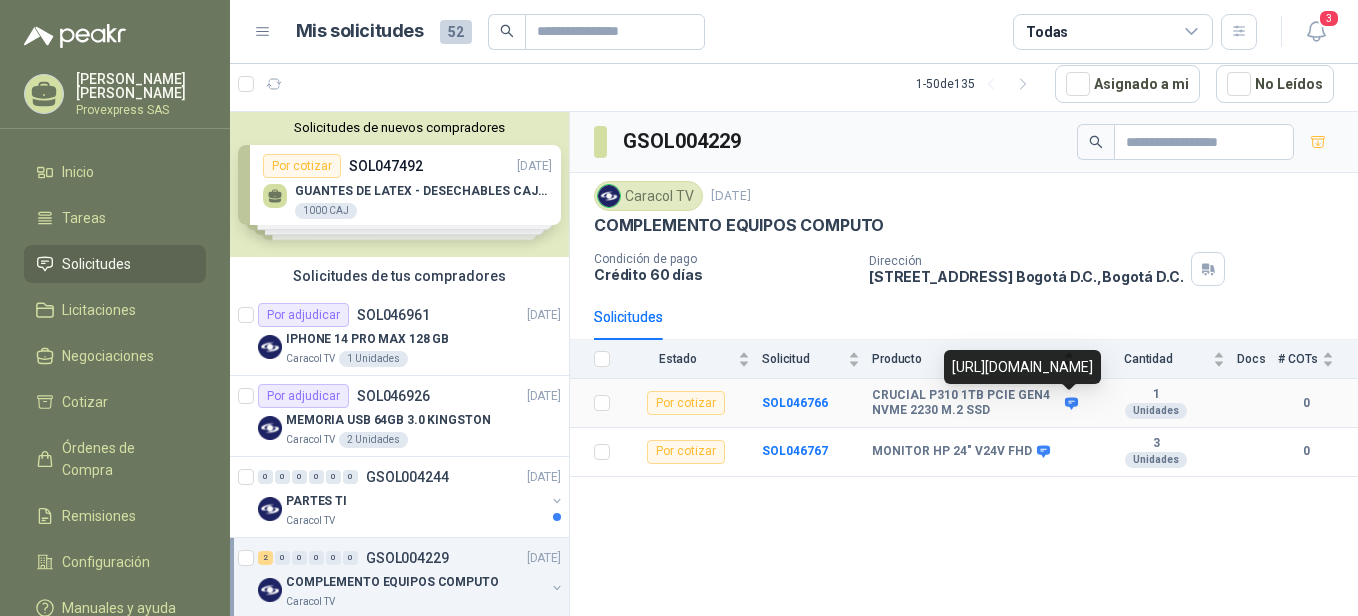 click 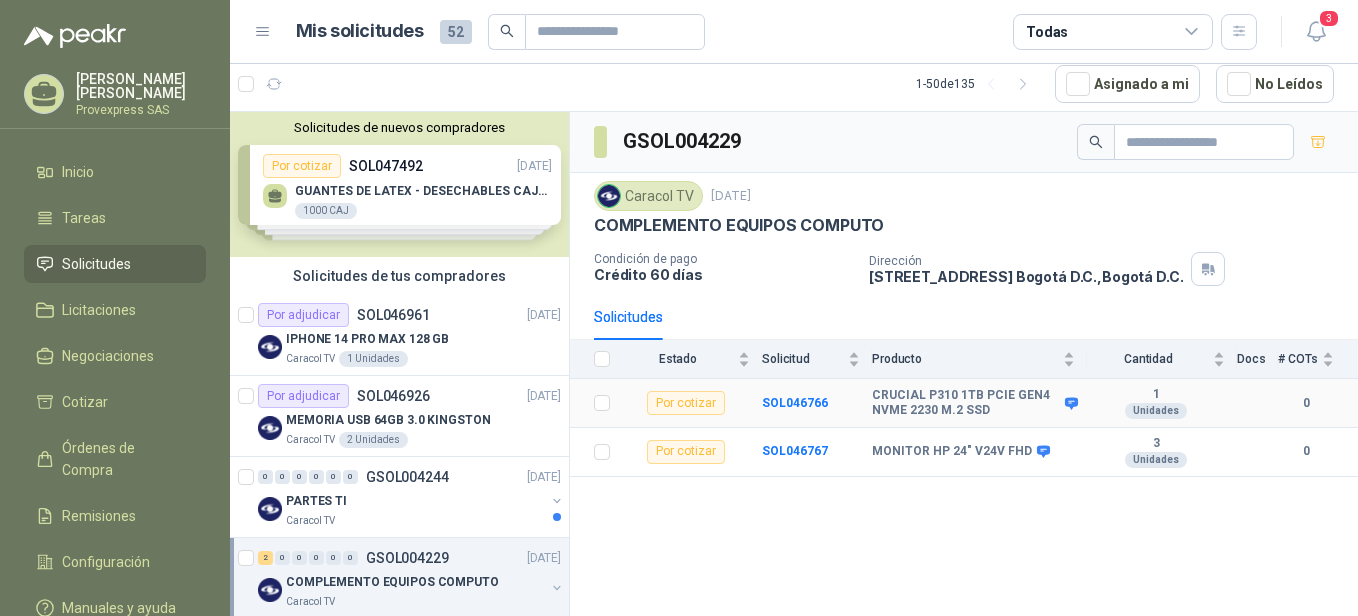 click on "CRUCIAL P310 1TB PCIE GEN4 NVME 2230 M.2 SSD" at bounding box center (966, 403) 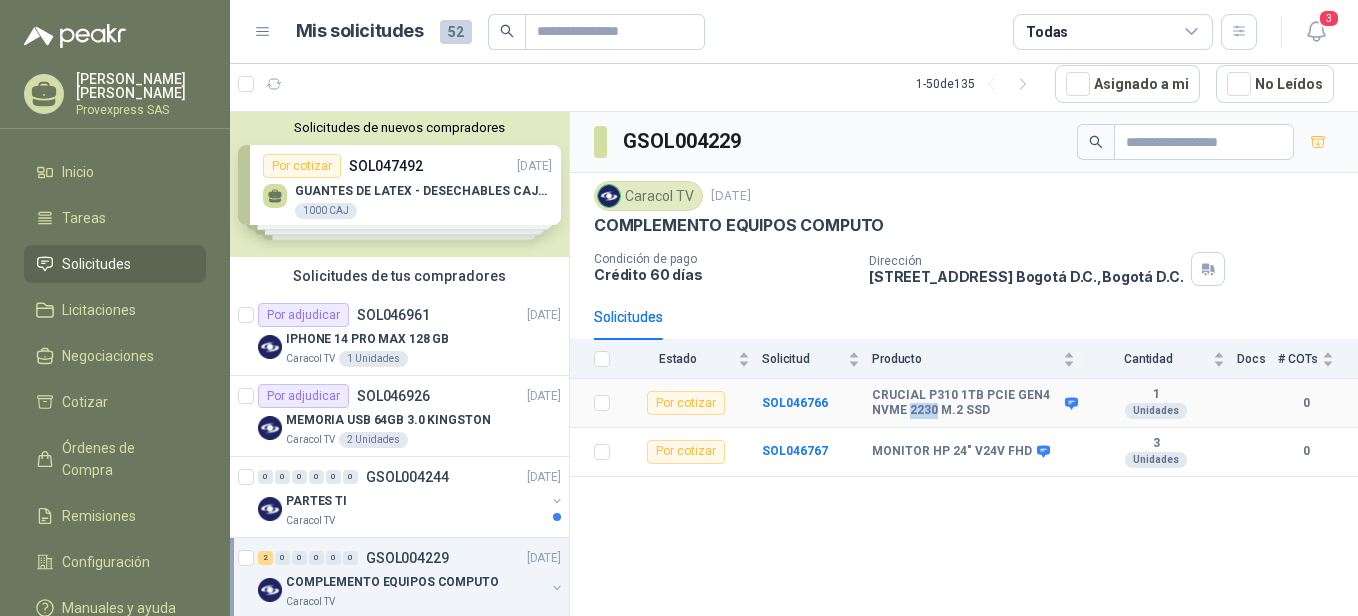 click on "CRUCIAL P310 1TB PCIE GEN4 NVME 2230 M.2 SSD" at bounding box center [966, 403] 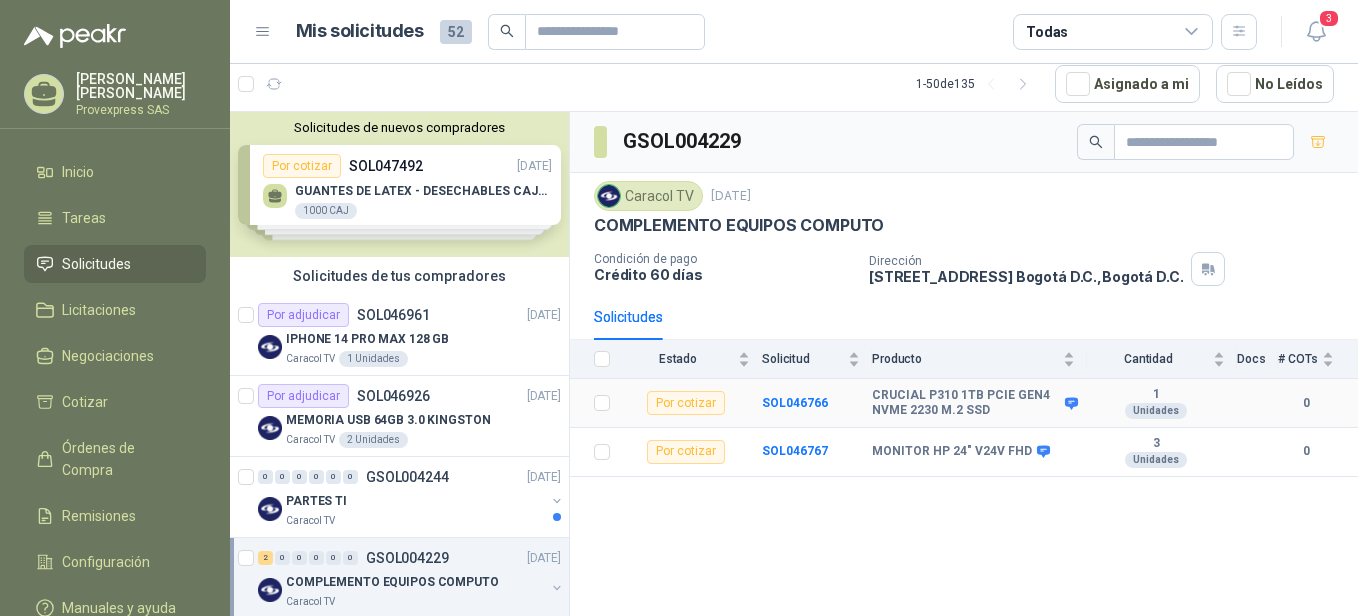 click on "Por cotizar" at bounding box center [686, 403] 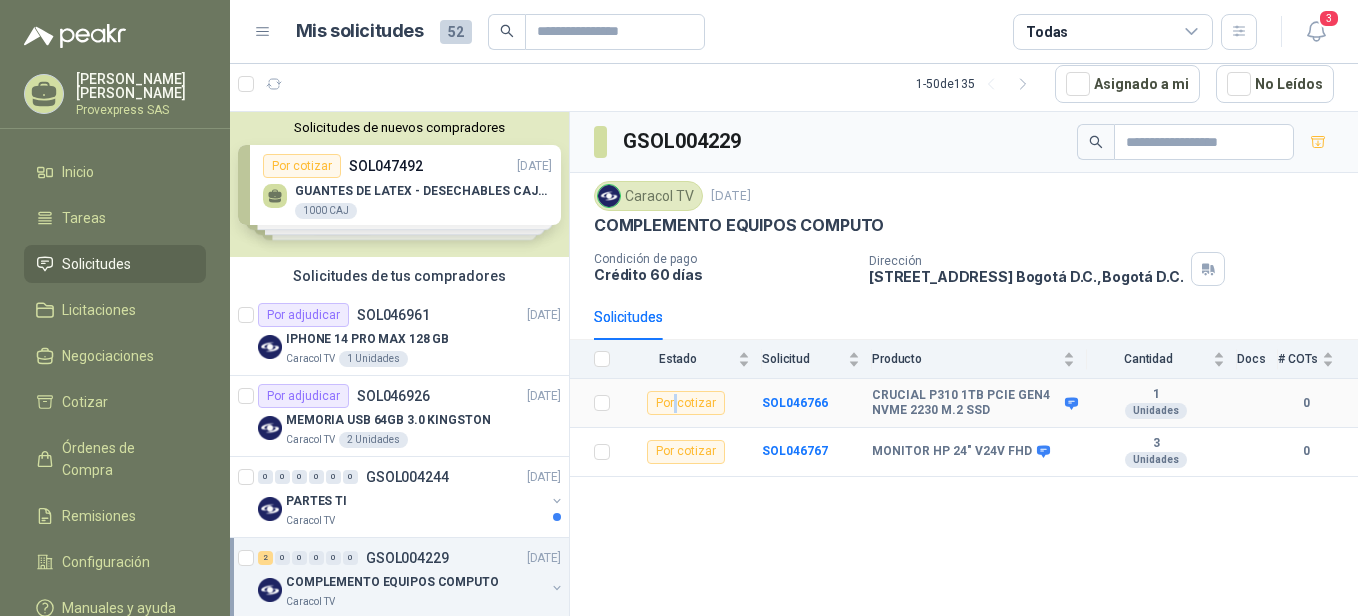 click on "Por cotizar" at bounding box center (686, 403) 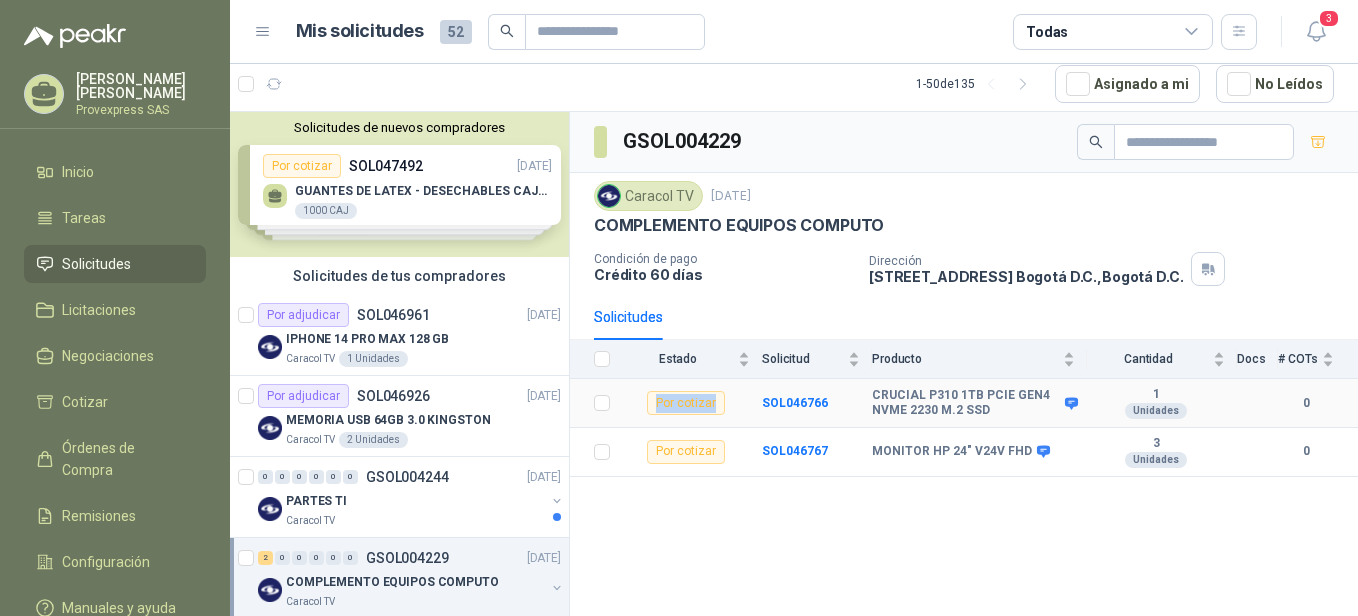 click on "Por cotizar" at bounding box center (686, 403) 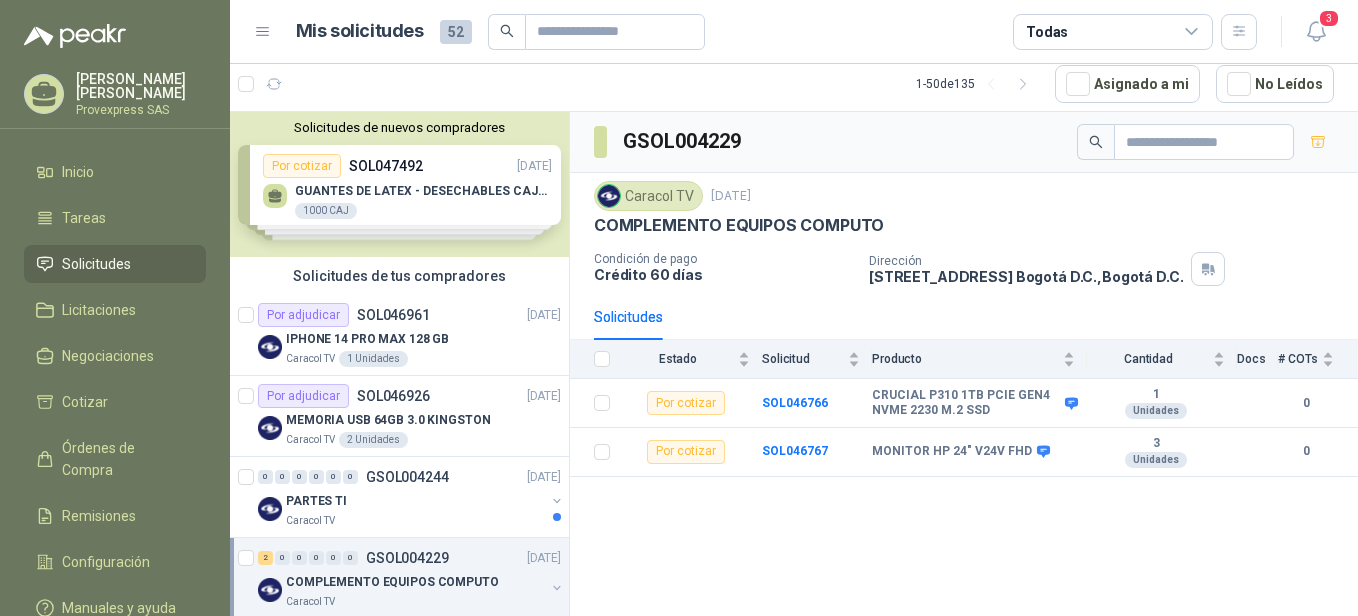 drag, startPoint x: 674, startPoint y: 403, endPoint x: 626, endPoint y: 493, distance: 102 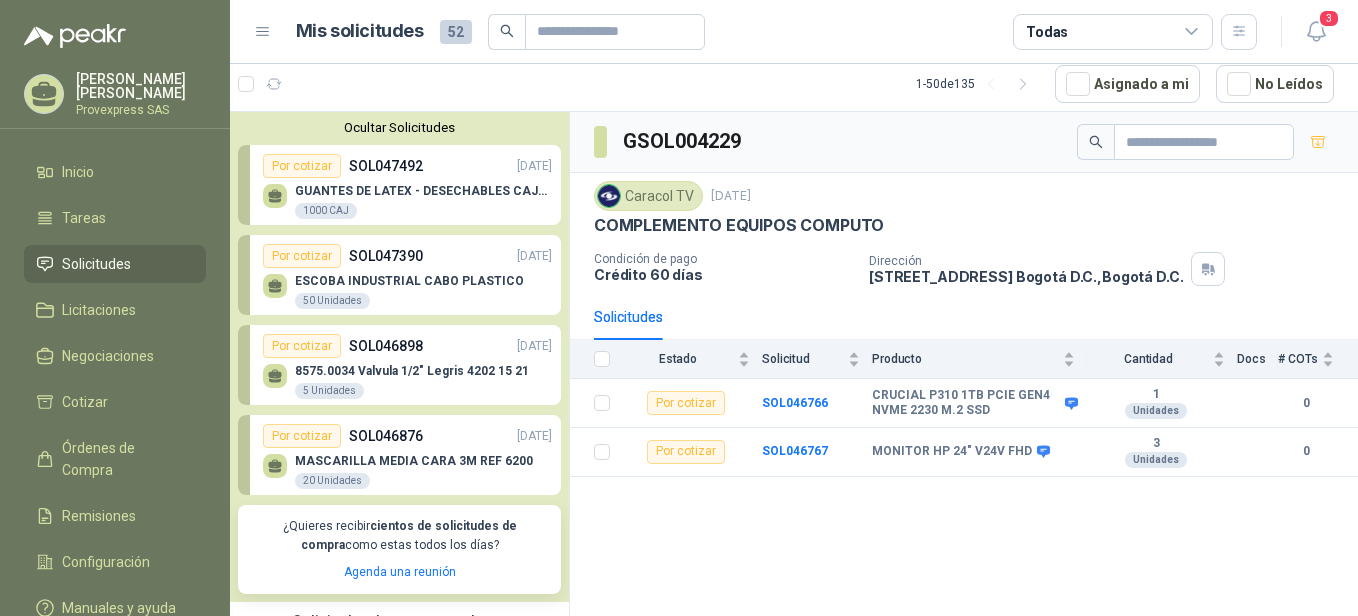click on "Por cotizar" at bounding box center (302, 166) 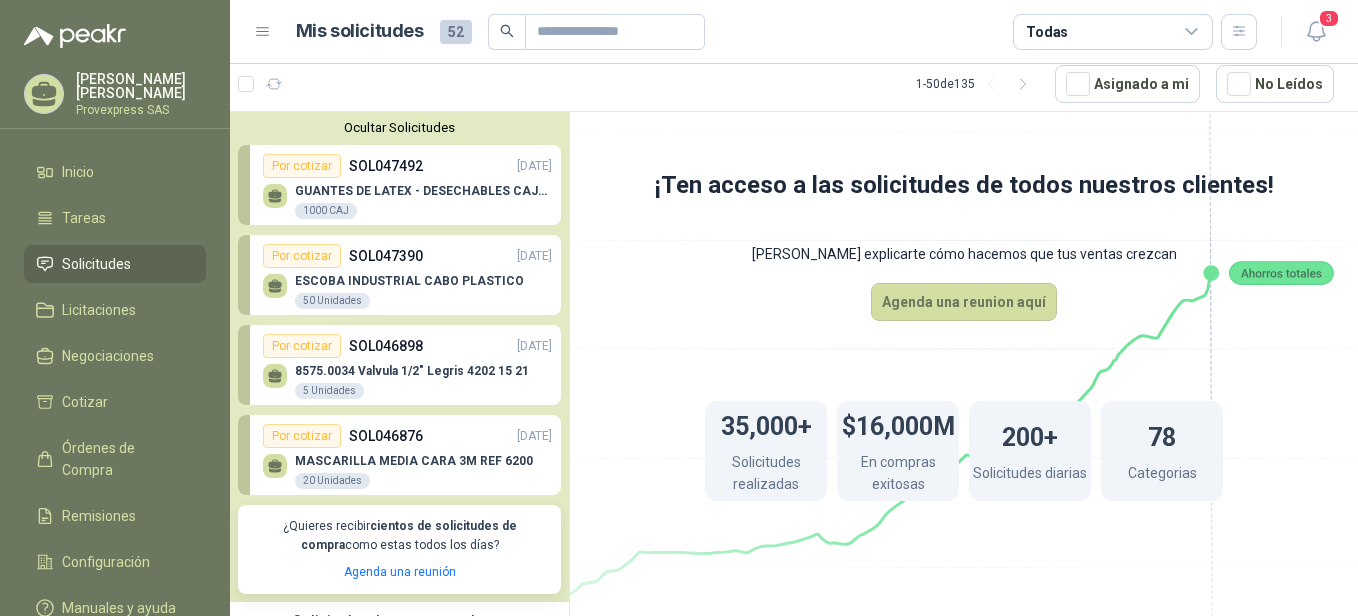 click on "Por cotizar" at bounding box center (302, 256) 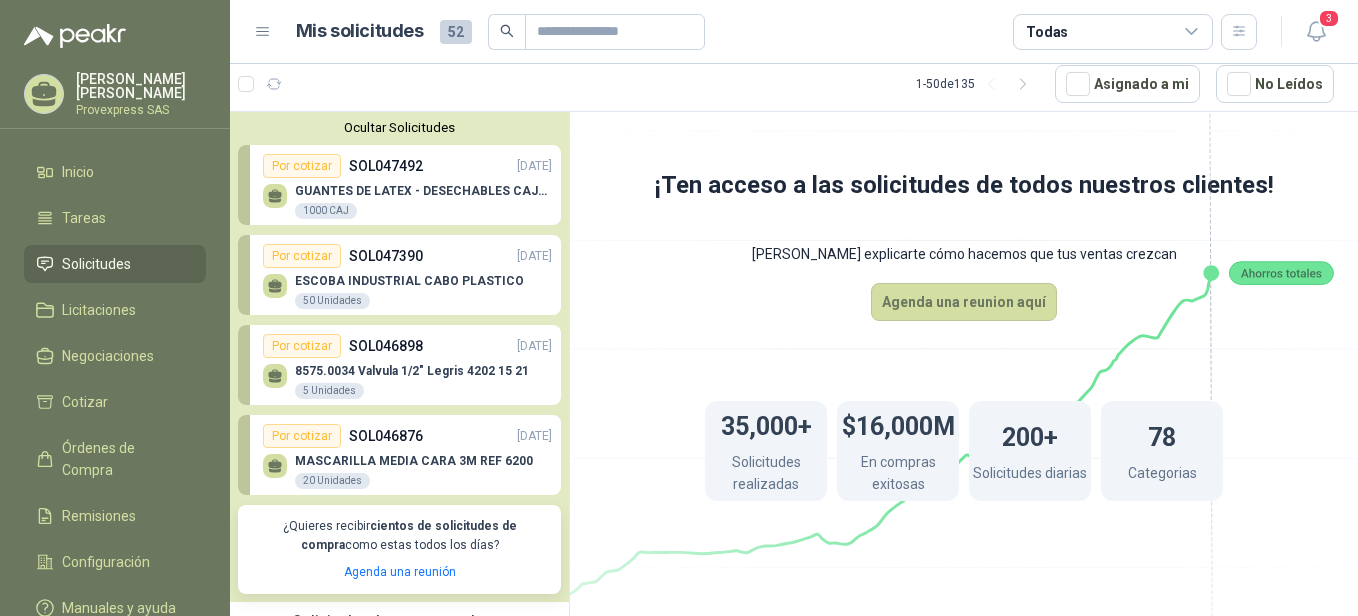 scroll, scrollTop: 441, scrollLeft: 0, axis: vertical 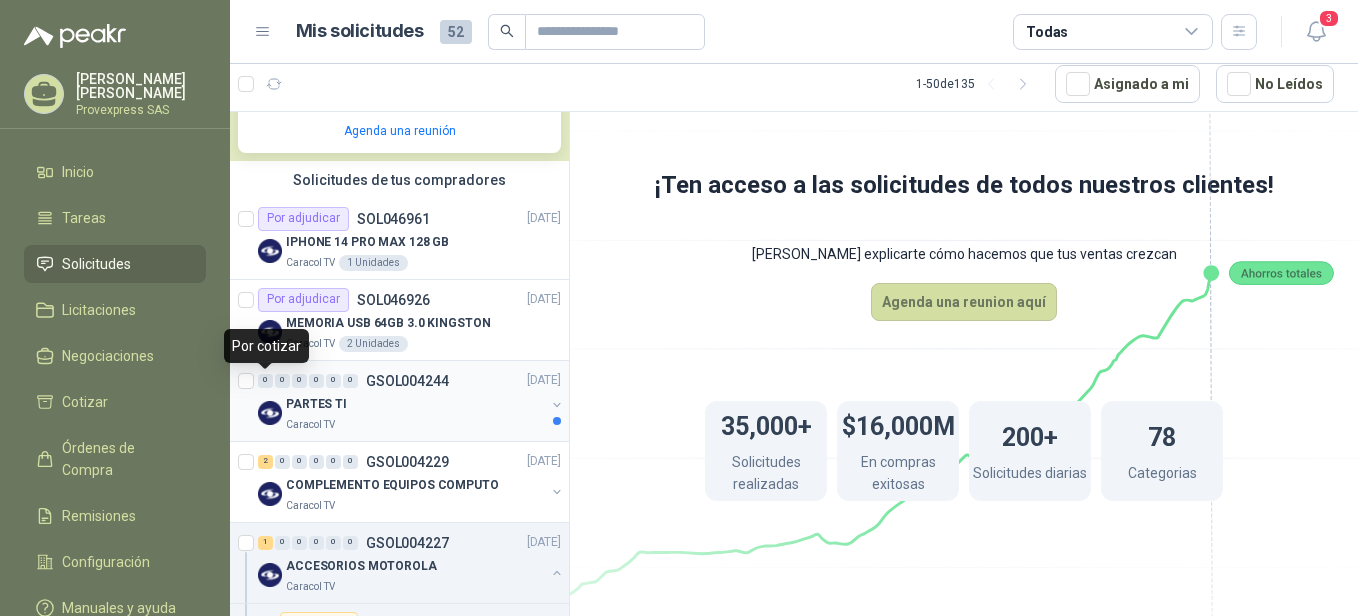 click on "0" at bounding box center [265, 381] 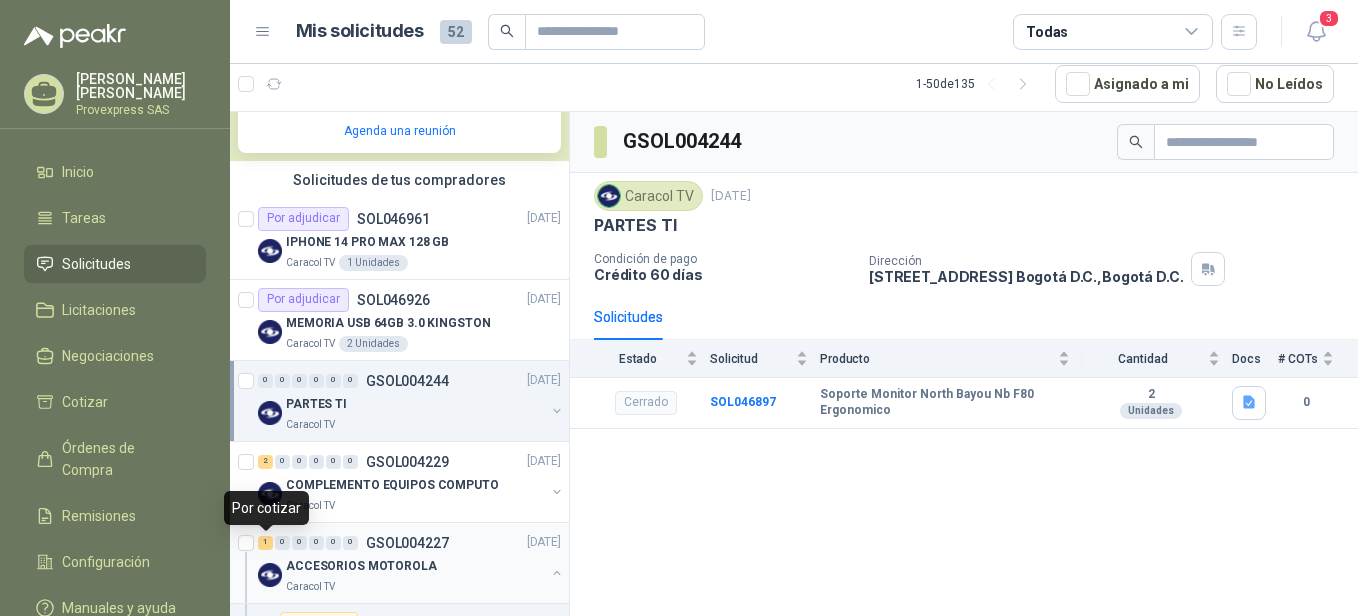 click on "1" at bounding box center (265, 543) 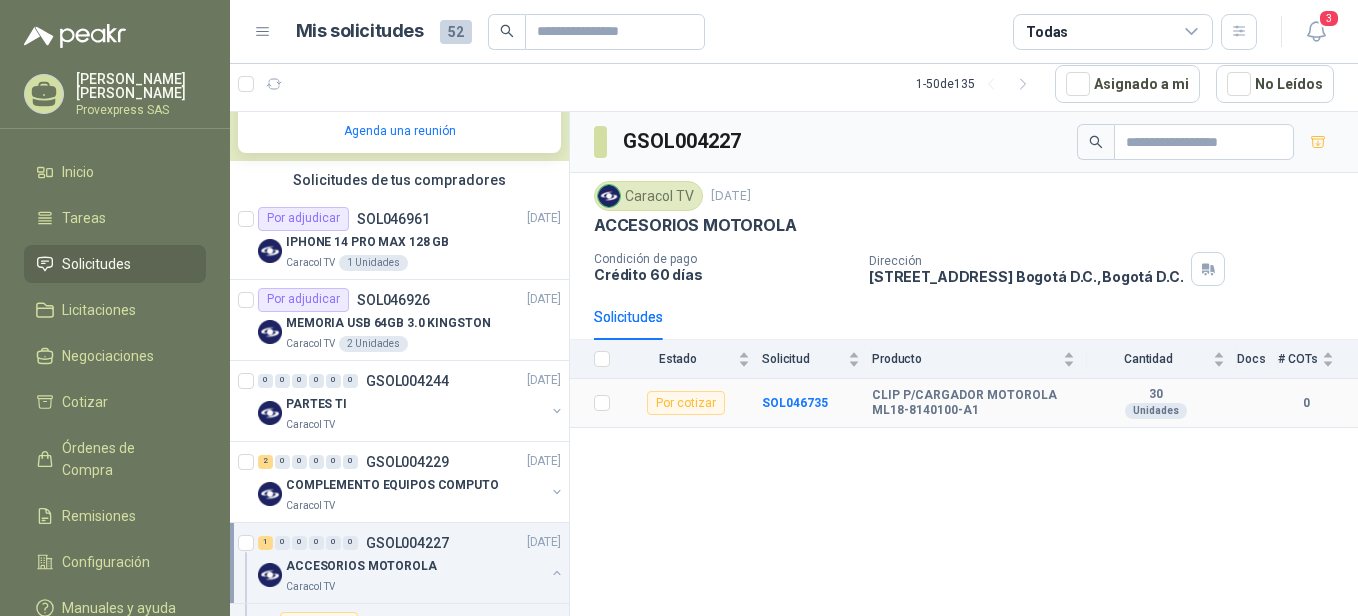 click on "Por cotizar" at bounding box center [686, 403] 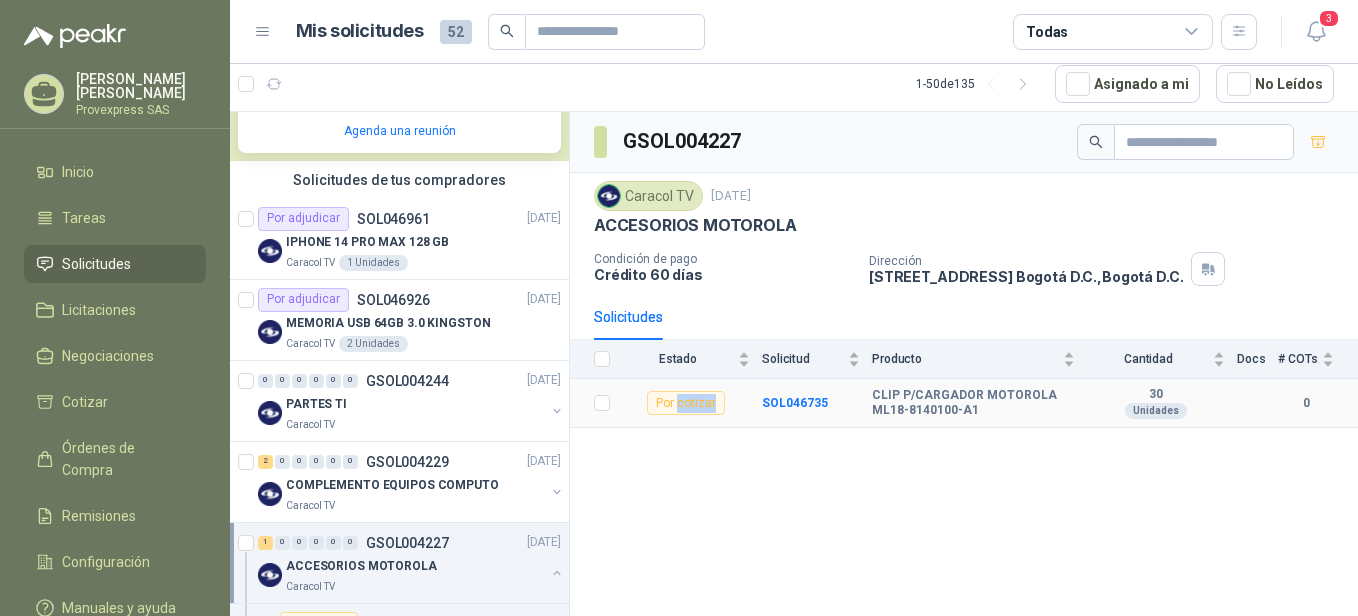 click on "Por cotizar" at bounding box center (686, 403) 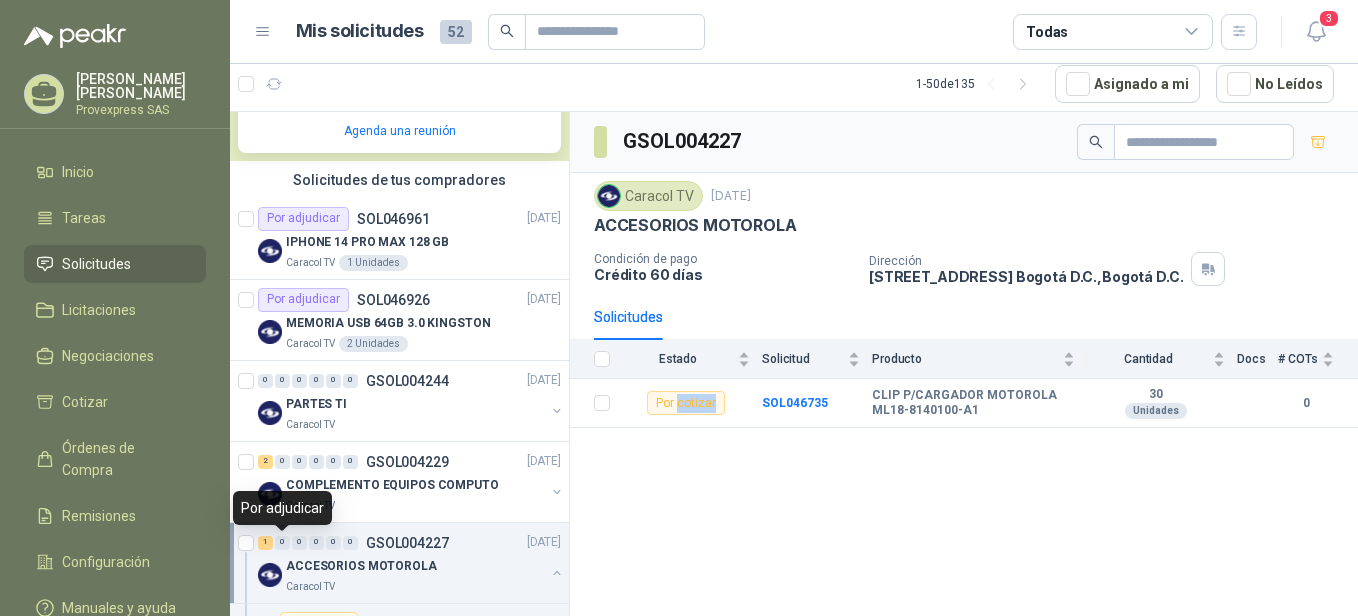 click on "0" at bounding box center (282, 543) 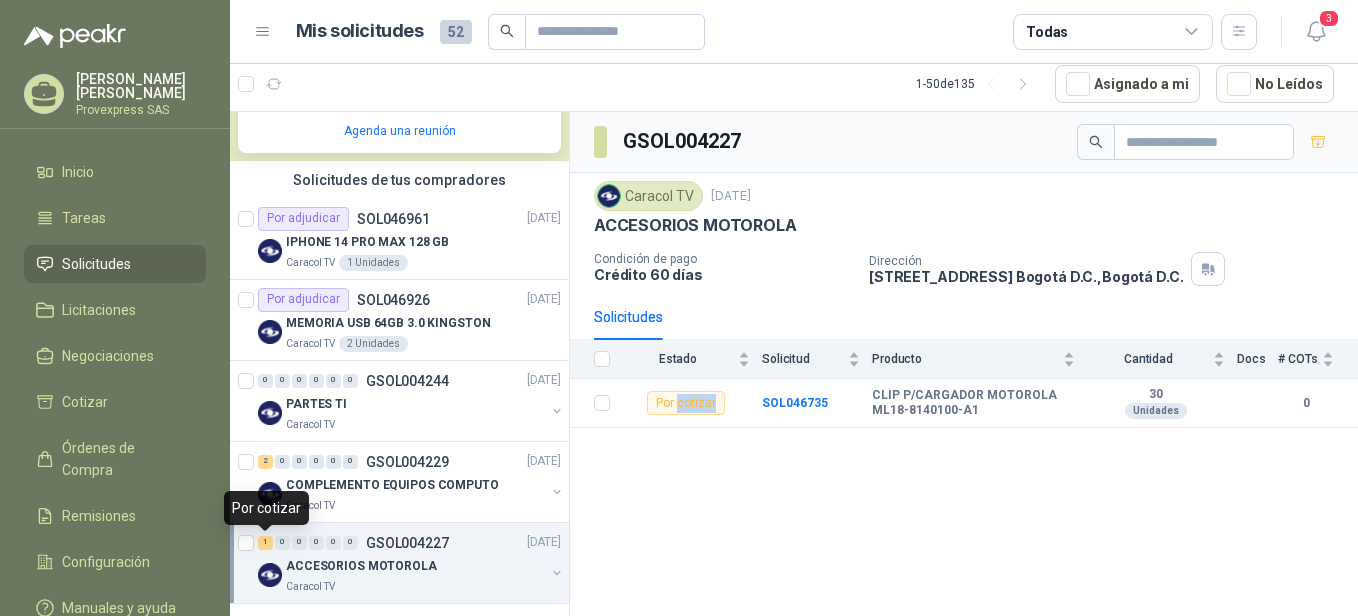 click on "1" at bounding box center (265, 543) 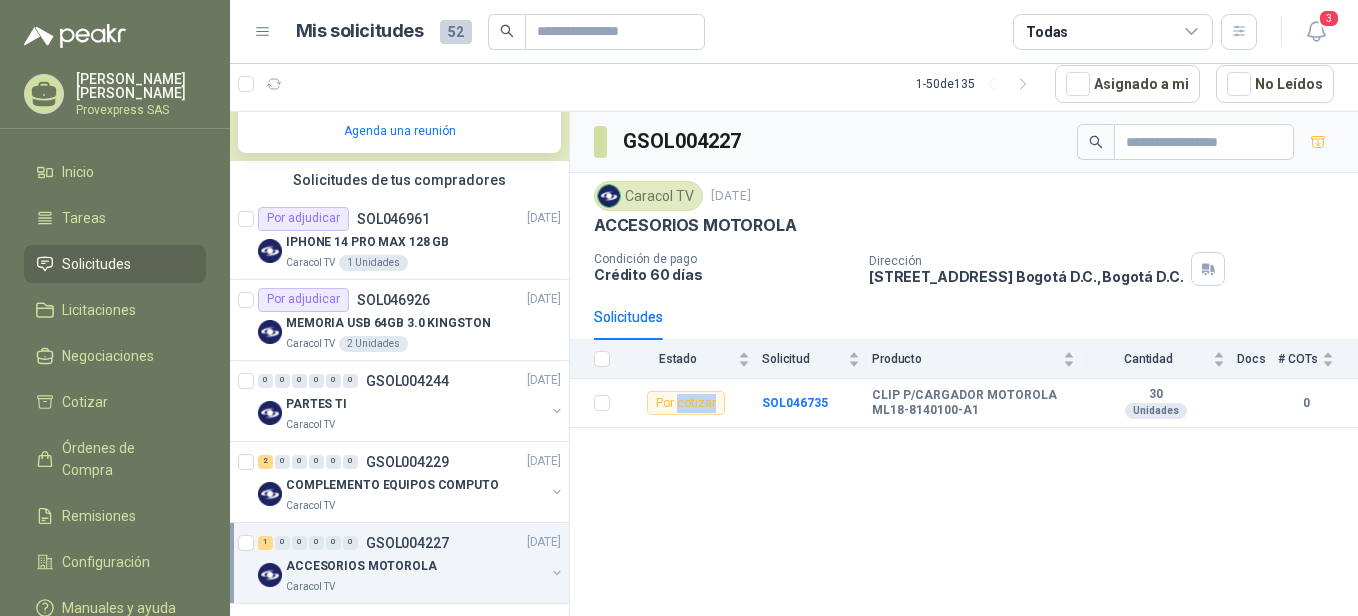 drag, startPoint x: 266, startPoint y: 542, endPoint x: 295, endPoint y: 542, distance: 29 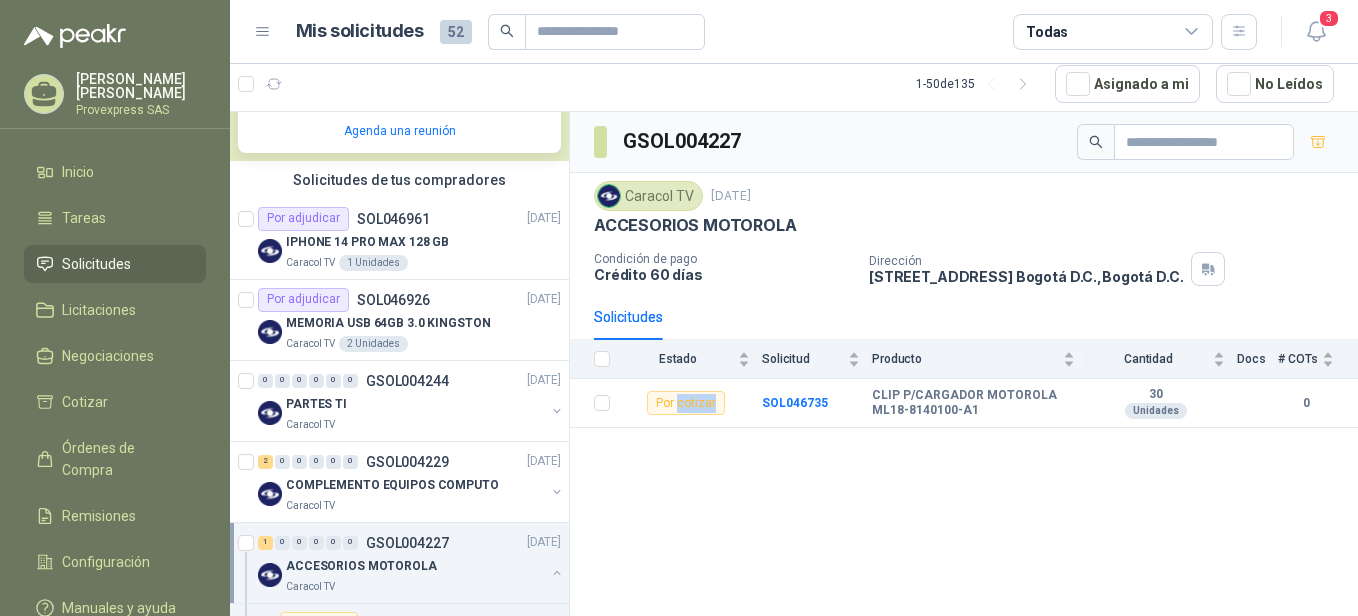 click on "0" at bounding box center [299, 543] 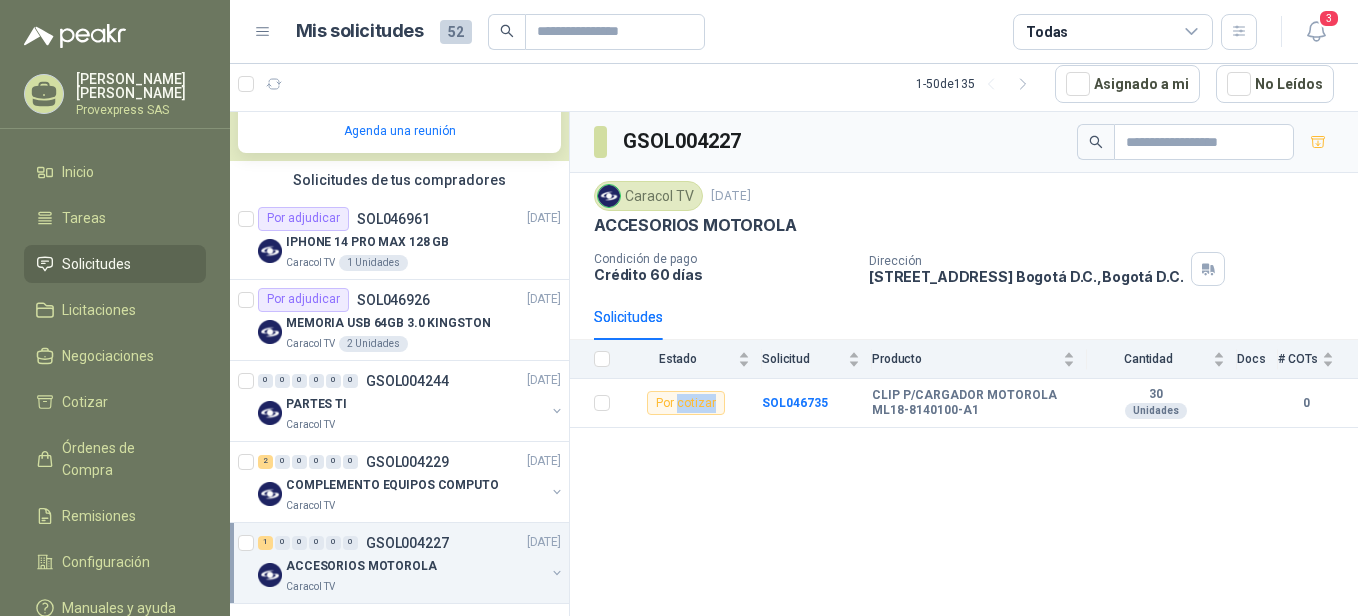 drag, startPoint x: 295, startPoint y: 542, endPoint x: 332, endPoint y: 546, distance: 37.215588 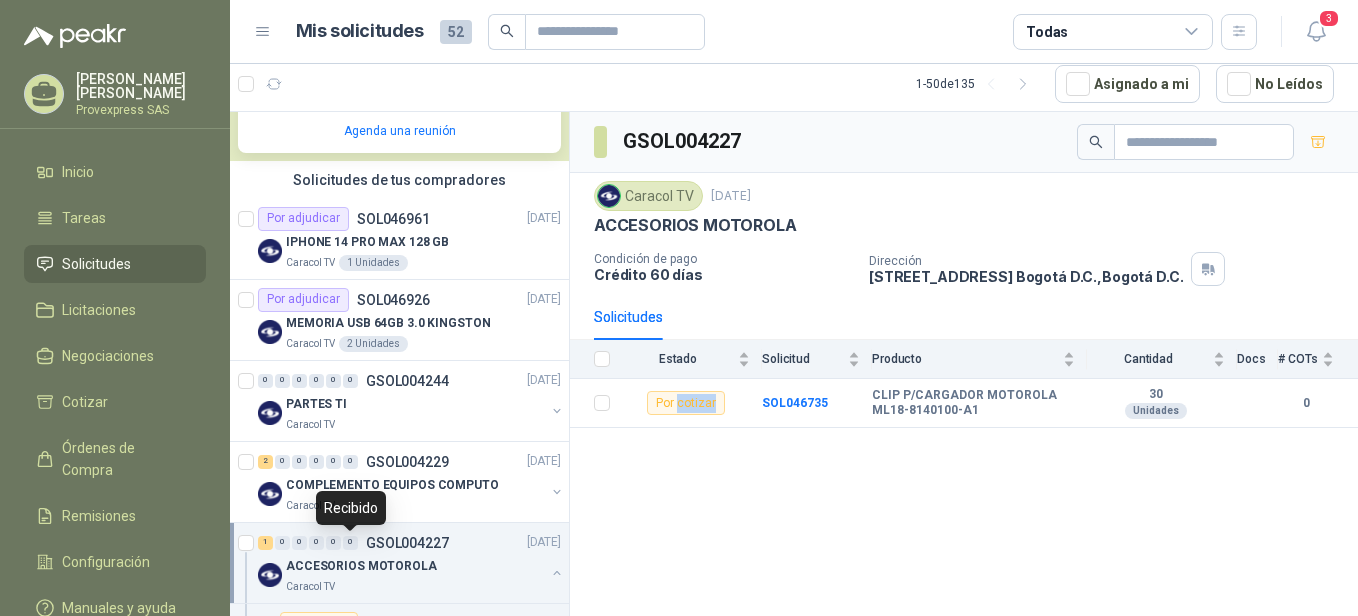 click on "0" at bounding box center (350, 543) 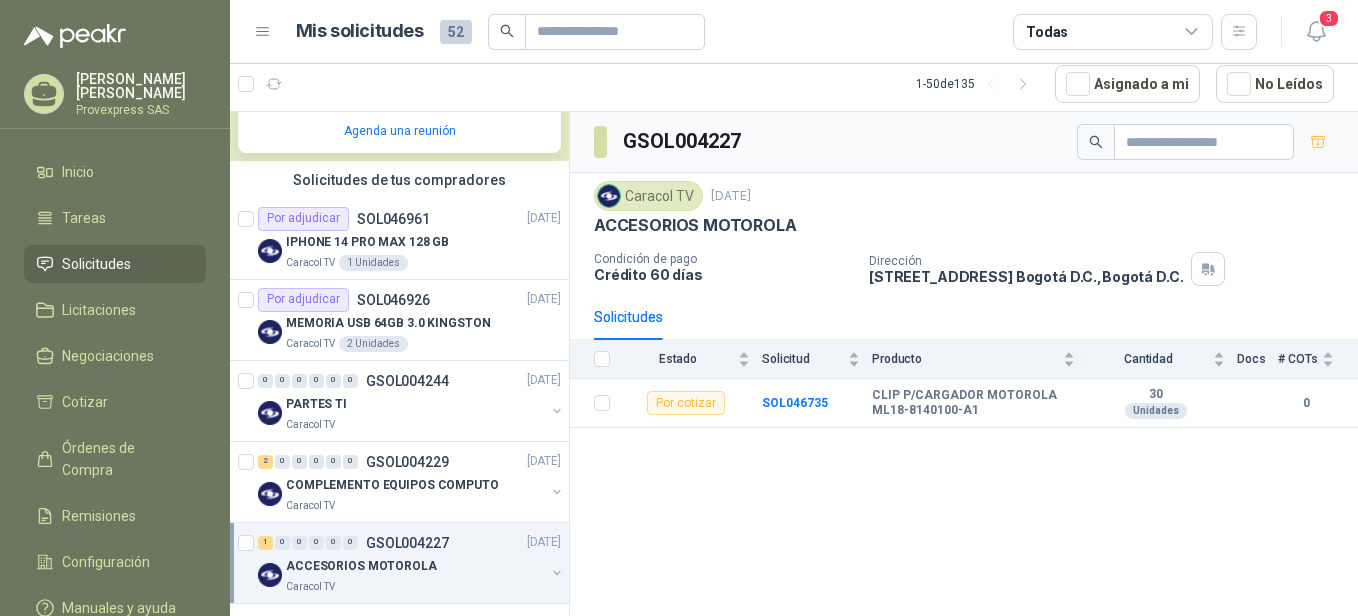 click on "GSOL004227   Caracol TV [DATE]   ACCESORIOS MOTOROLA Condición de pago Crédito 60 días Dirección [STREET_ADDRESS] ,  [GEOGRAPHIC_DATA] D.C. Solicitudes Estado Solicitud Producto Cantidad Docs # COTs Por cotizar SOL046735 CLIP P/CARGADOR MOTOROLA ML18-8140100-A1 30 Unidades 0" at bounding box center (964, 364) 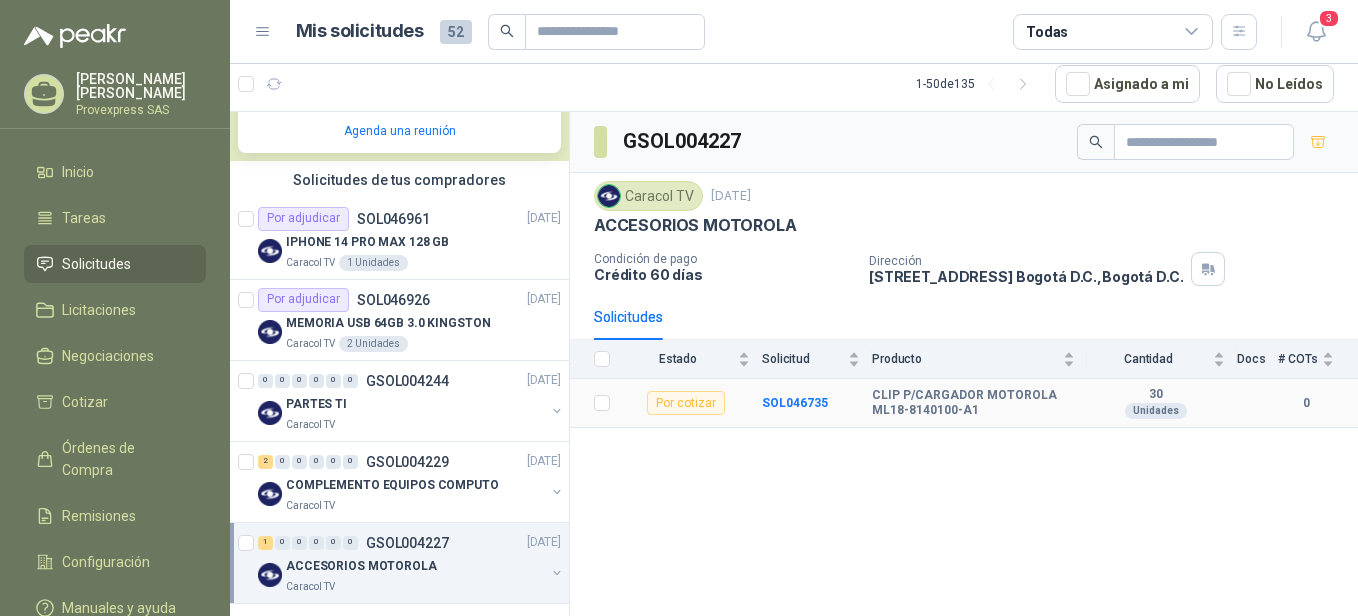 click on "CLIP P/CARGADOR MOTOROLA ML18-8140100-A1" at bounding box center (973, 403) 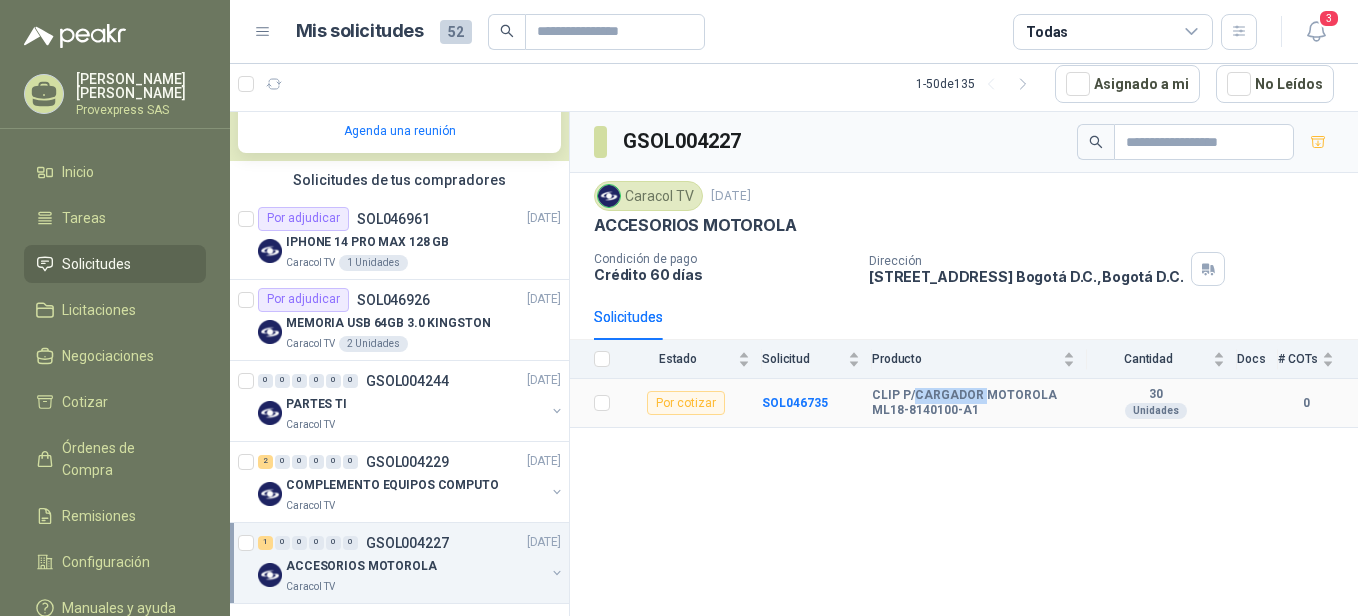 click on "CLIP P/CARGADOR MOTOROLA ML18-8140100-A1" at bounding box center (973, 403) 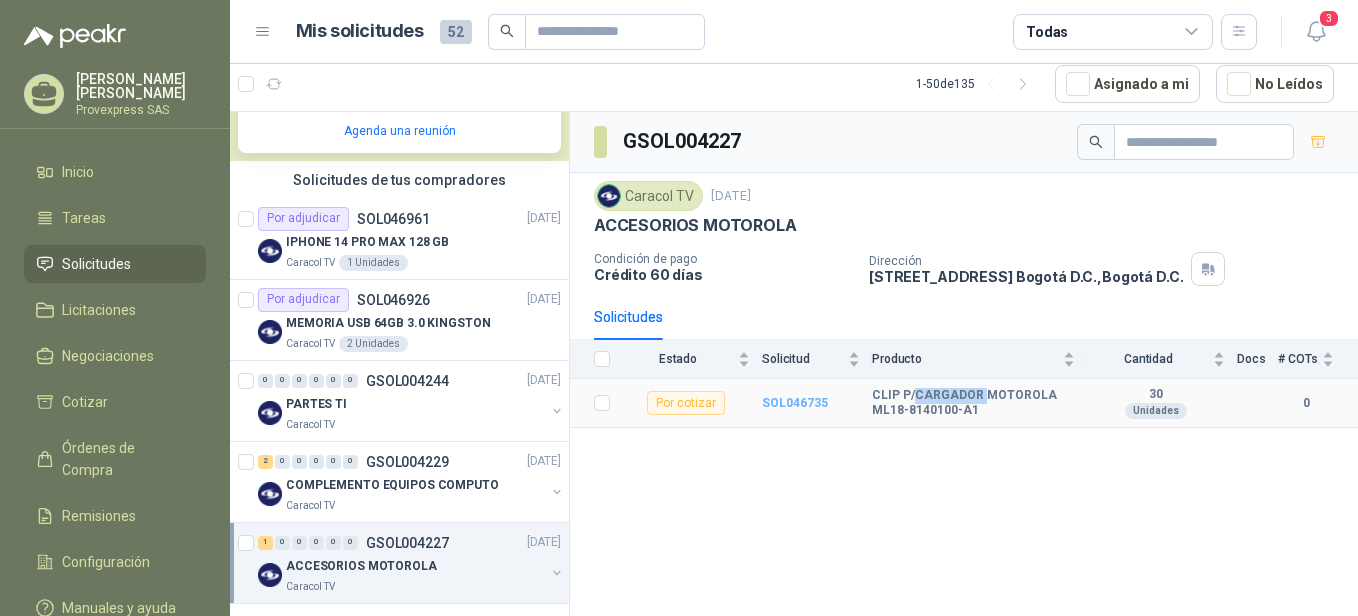 drag, startPoint x: 914, startPoint y: 402, endPoint x: 783, endPoint y: 399, distance: 131.03435 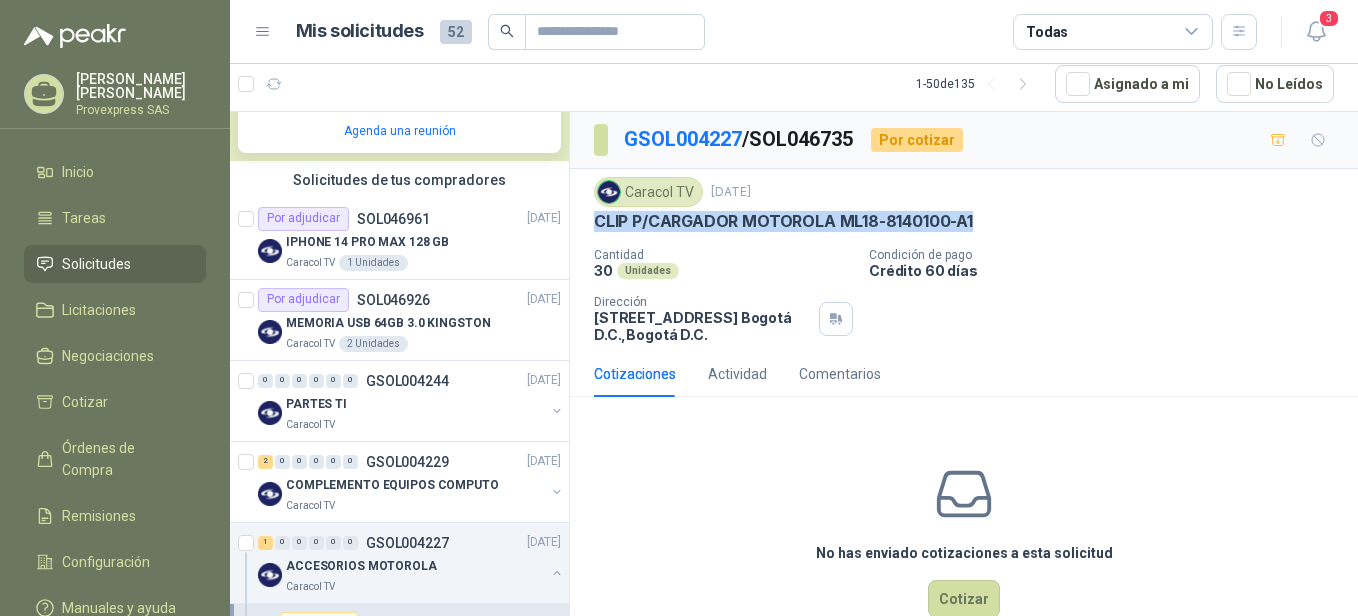 drag, startPoint x: 987, startPoint y: 222, endPoint x: 585, endPoint y: 222, distance: 402 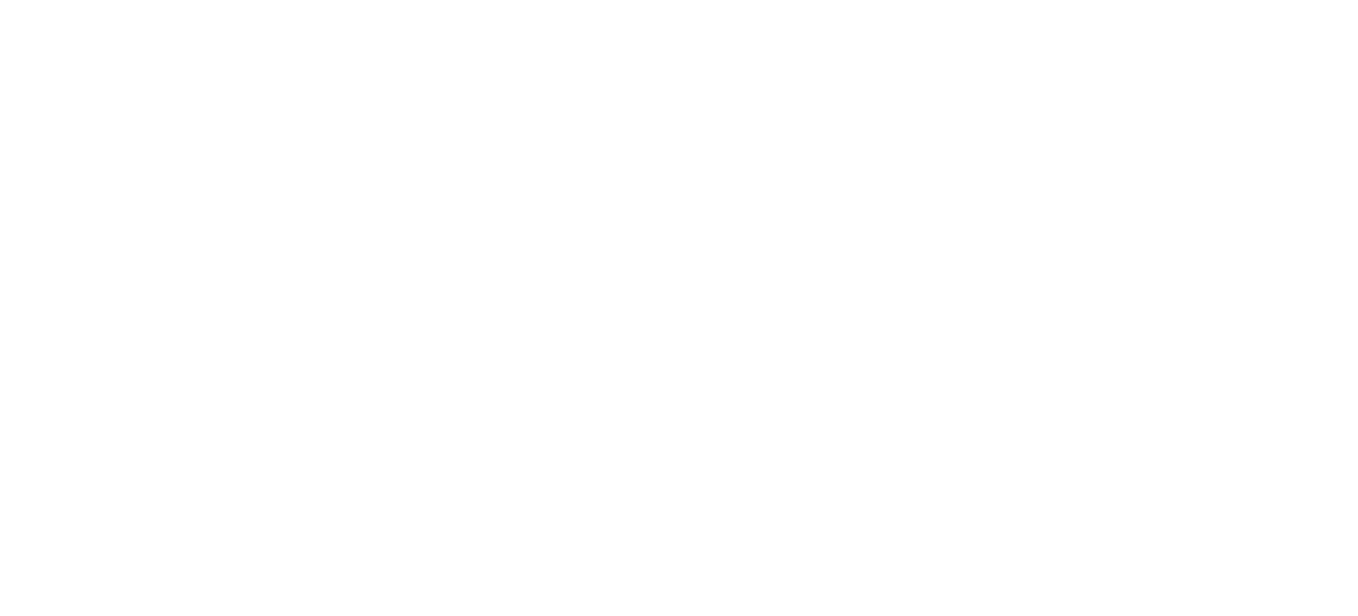 scroll, scrollTop: 0, scrollLeft: 0, axis: both 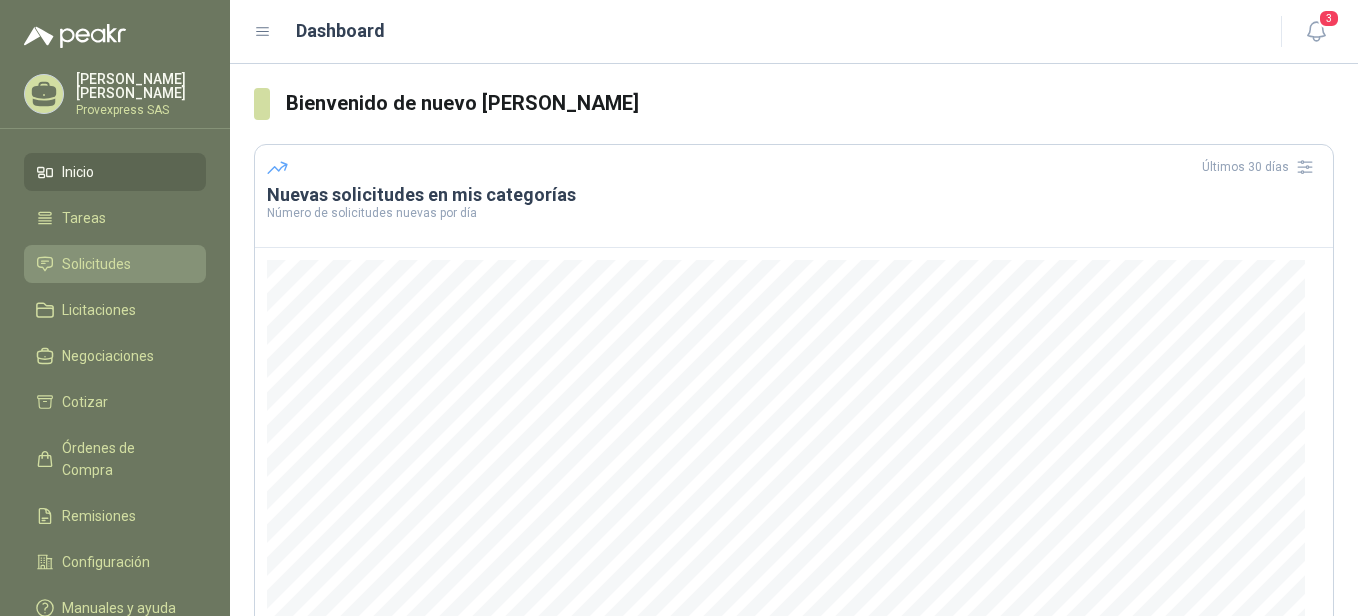 click on "Solicitudes" at bounding box center (96, 264) 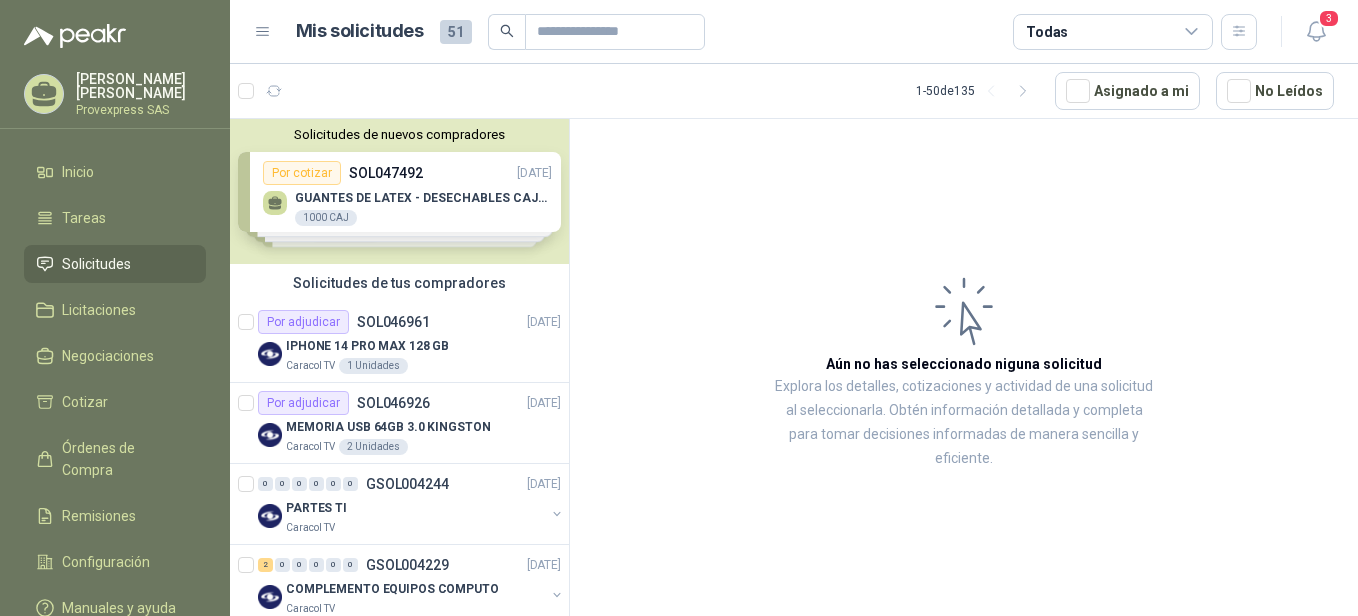 scroll, scrollTop: 441, scrollLeft: 0, axis: vertical 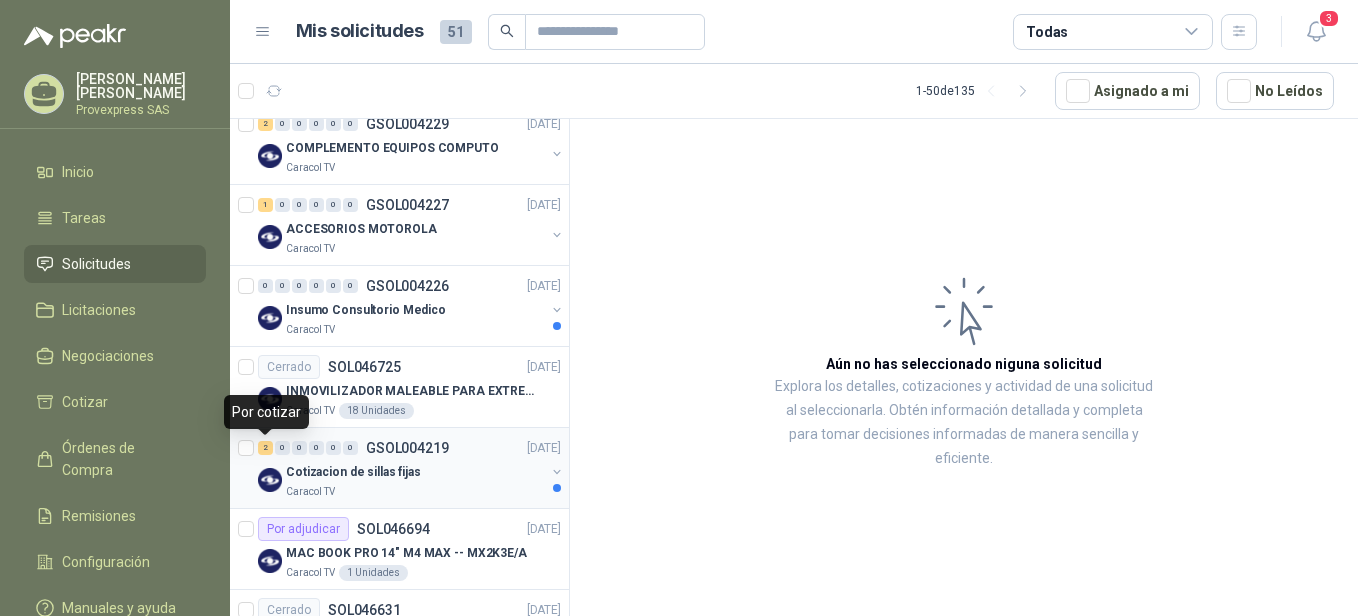 click on "2" at bounding box center [265, 448] 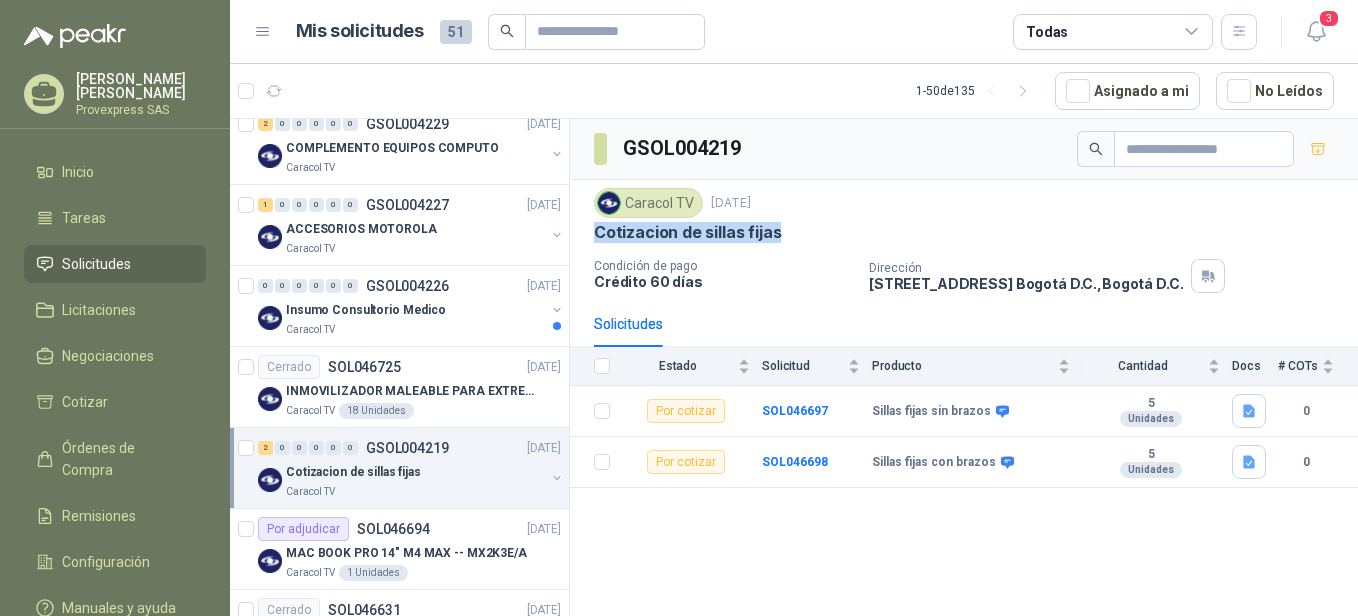 drag, startPoint x: 793, startPoint y: 228, endPoint x: 573, endPoint y: 240, distance: 220.32703 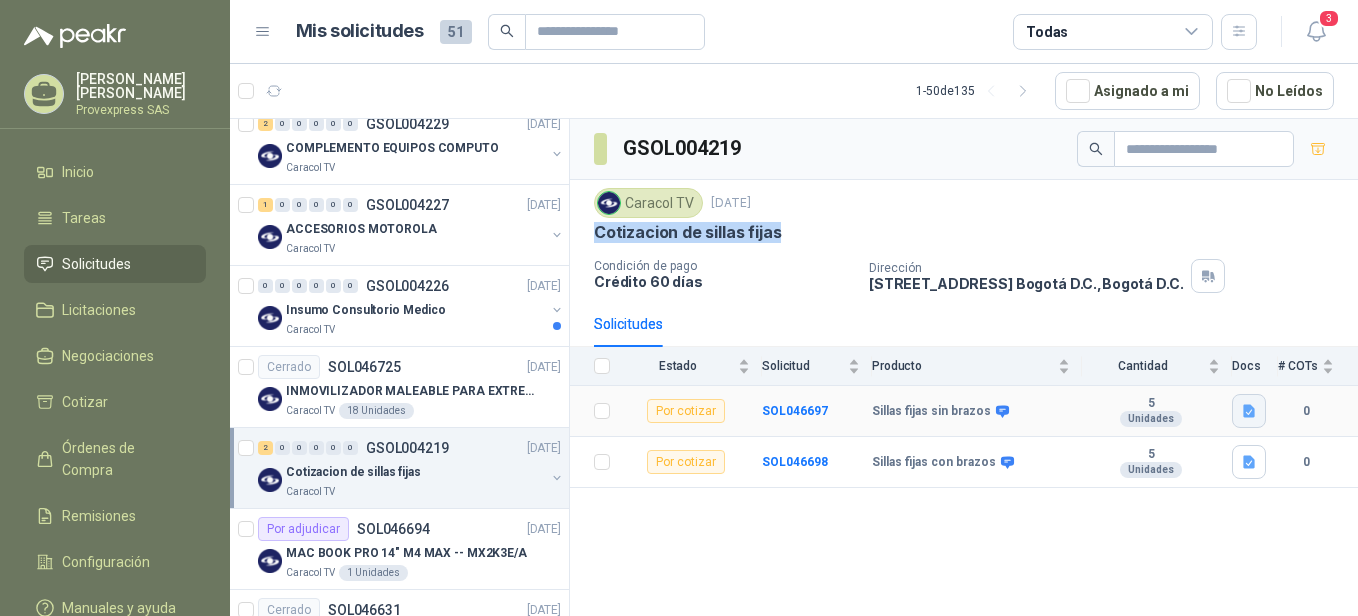 click 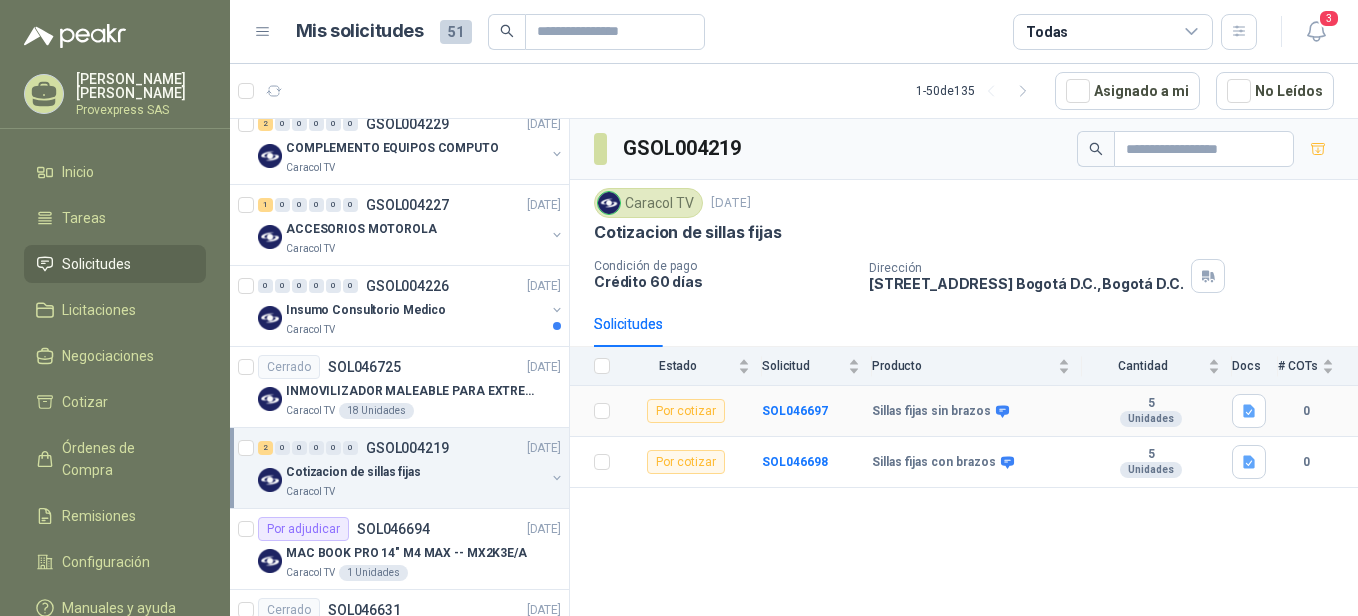 click on "0" at bounding box center [1306, 411] 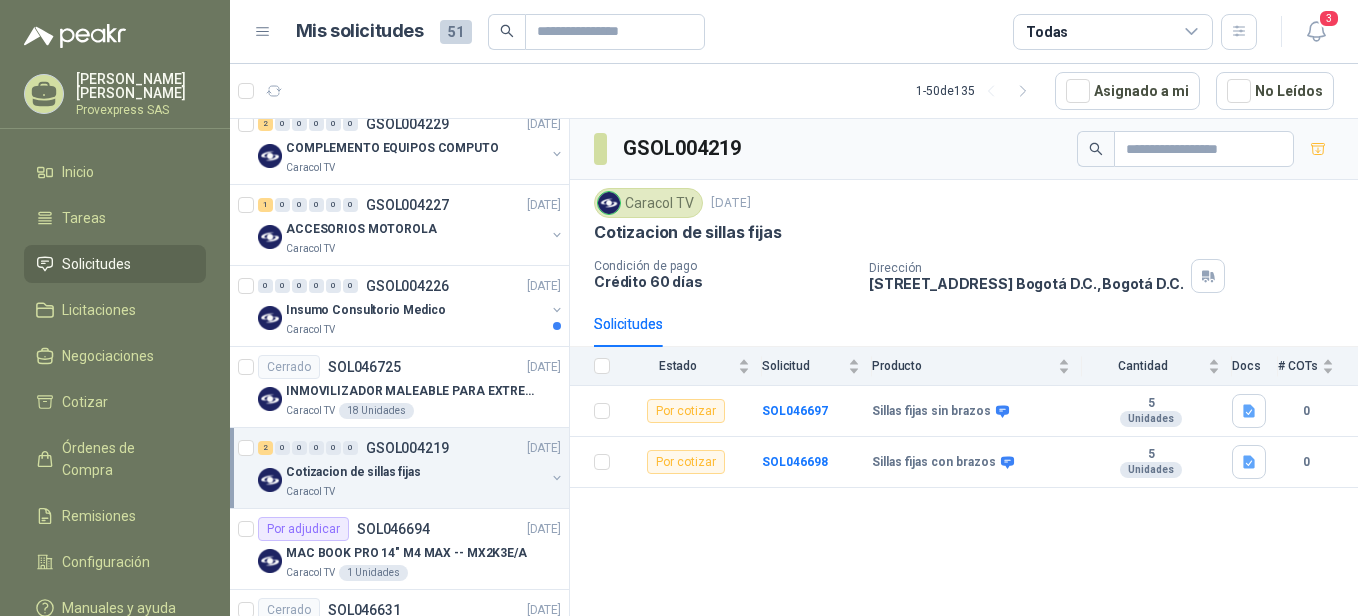 click on "GSOL004219   Caracol TV 25 jun, 2025   Cotizacion de sillas fijas Condición de pago Crédito 60 días Dirección CALLE 103 No.69B 43   Bogotá D.C. ,  Bogotá D.C. Solicitudes Estado Solicitud Producto Cantidad Docs # COTs Por cotizar SOL046697 Sillas fijas sin brazos 5 Unidades 0 Por cotizar SOL046698 Sillas fijas con brazos 5 Unidades 0" at bounding box center [964, 371] 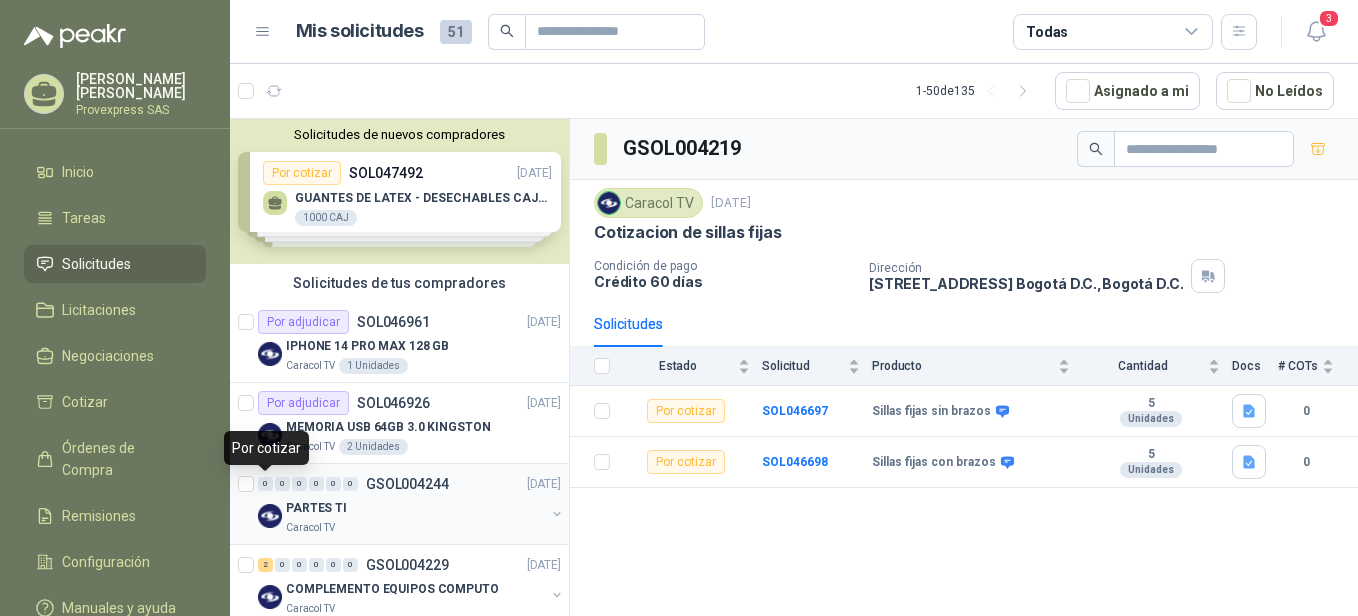 click on "0" at bounding box center (265, 484) 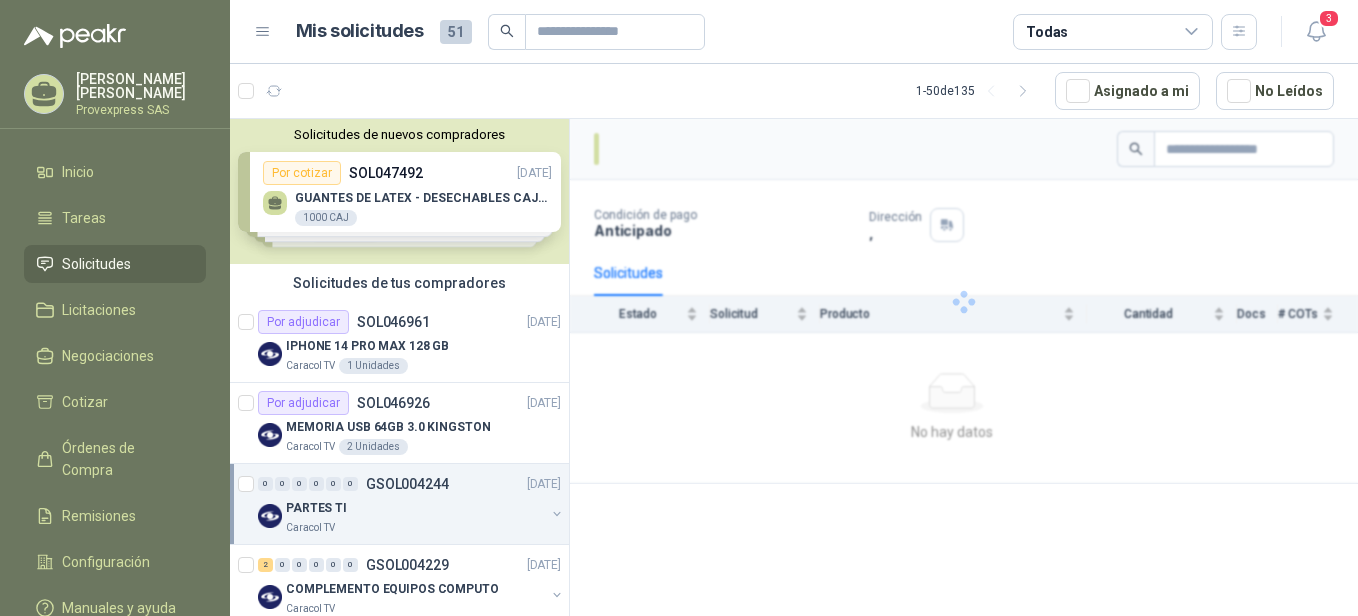 click on "0" at bounding box center [282, 484] 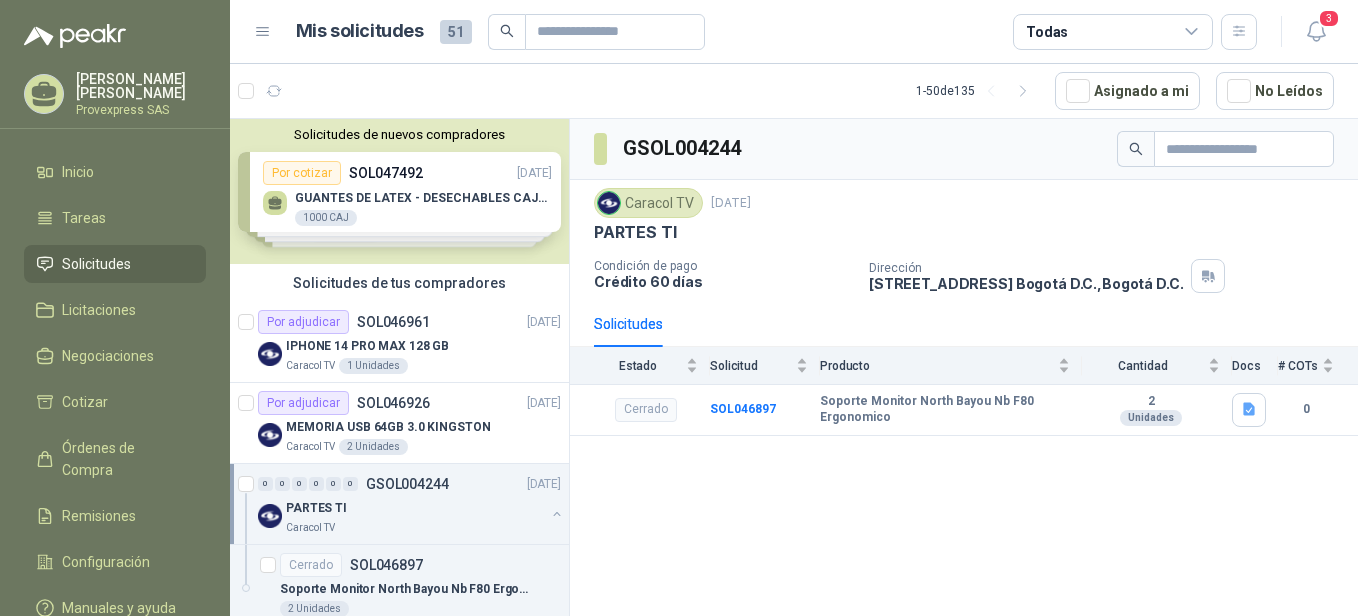 click on "PARTES TI" at bounding box center (415, 508) 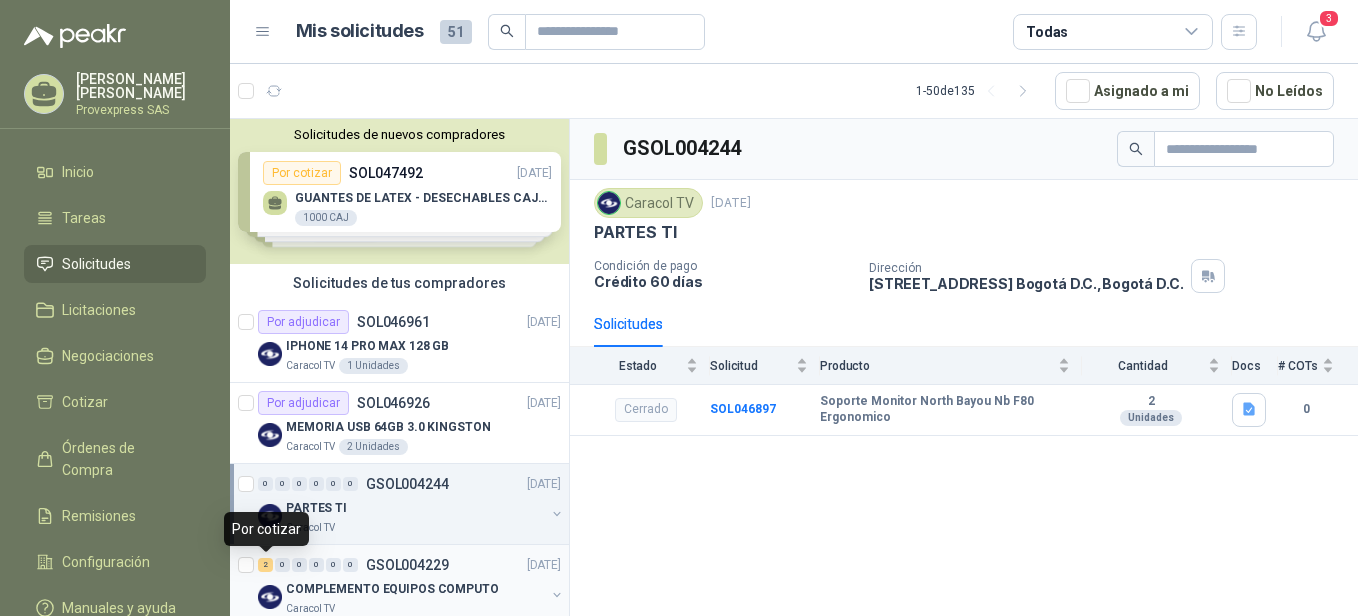 click on "2" at bounding box center [265, 565] 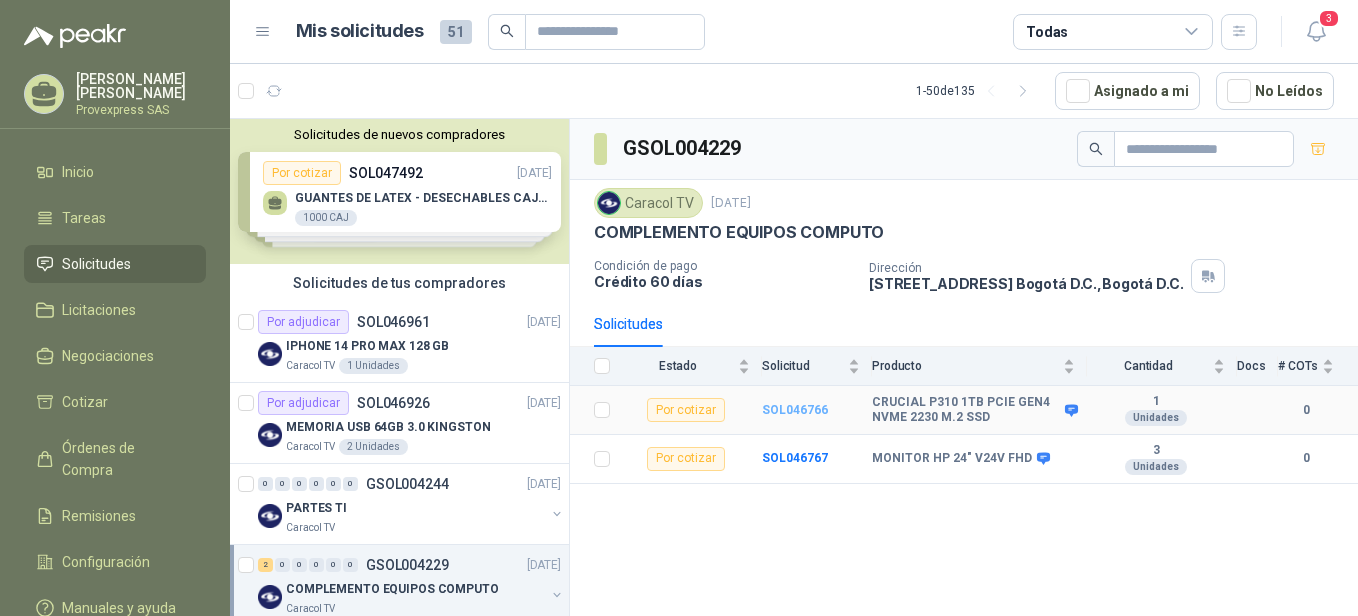 click on "SOL046766" at bounding box center (795, 410) 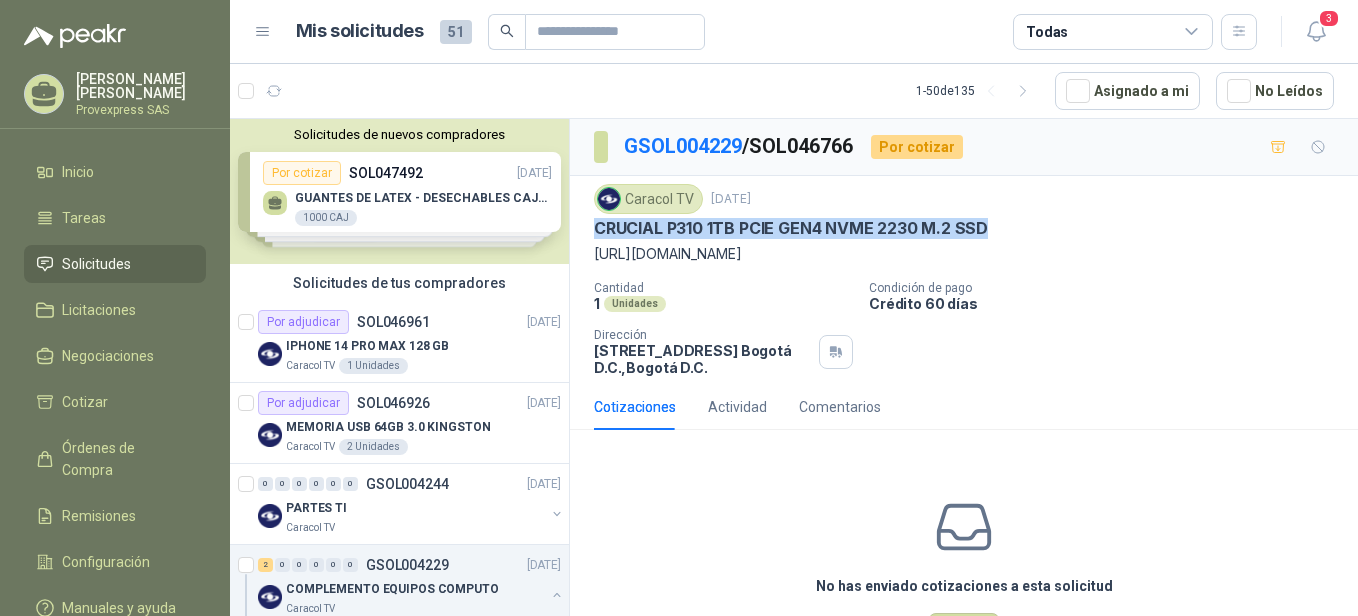 drag, startPoint x: 1006, startPoint y: 218, endPoint x: 578, endPoint y: 238, distance: 428.46704 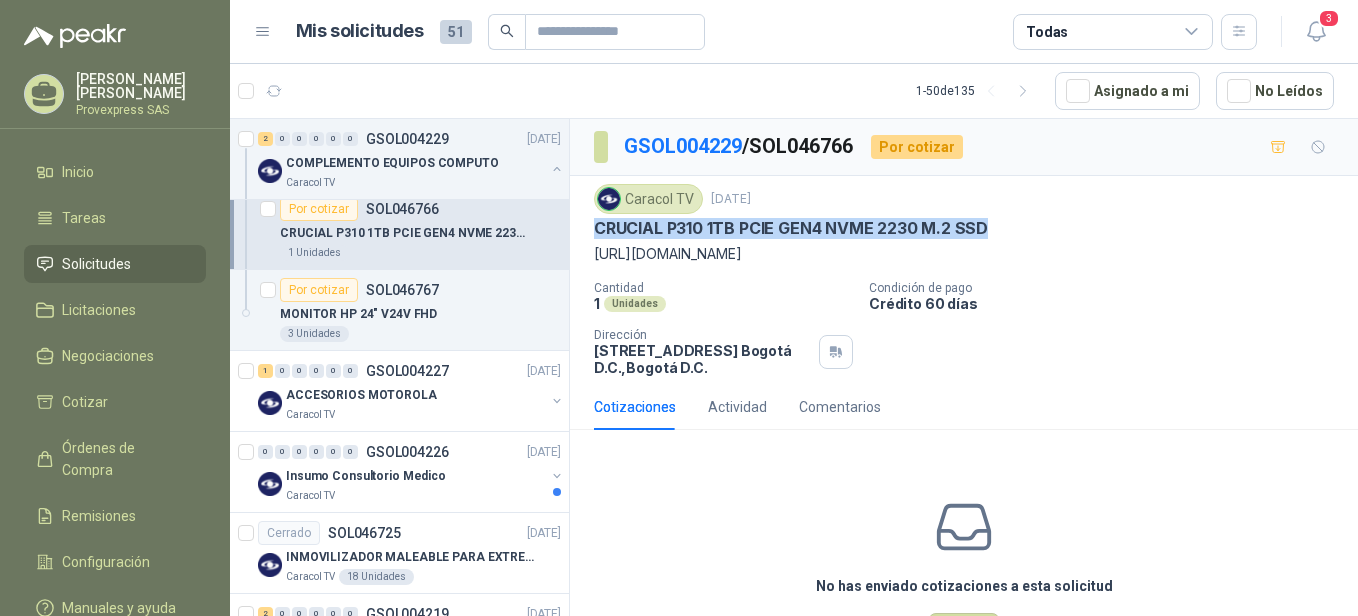scroll, scrollTop: 441, scrollLeft: 0, axis: vertical 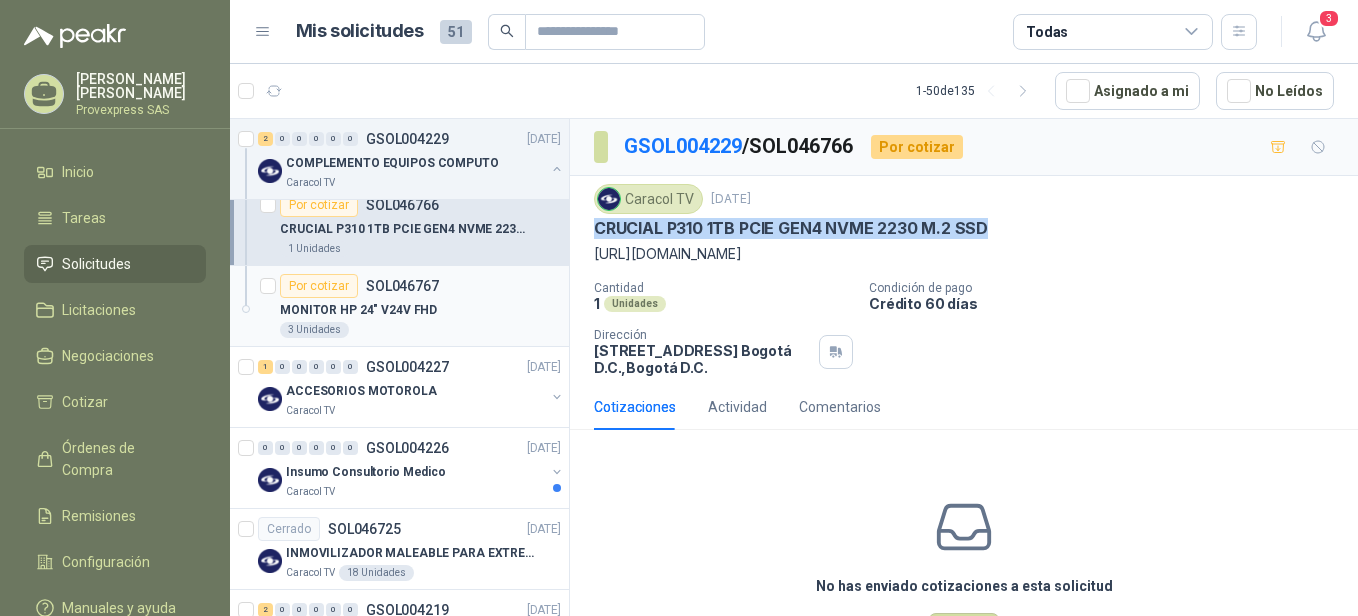 click on "Por cotizar" at bounding box center [319, 286] 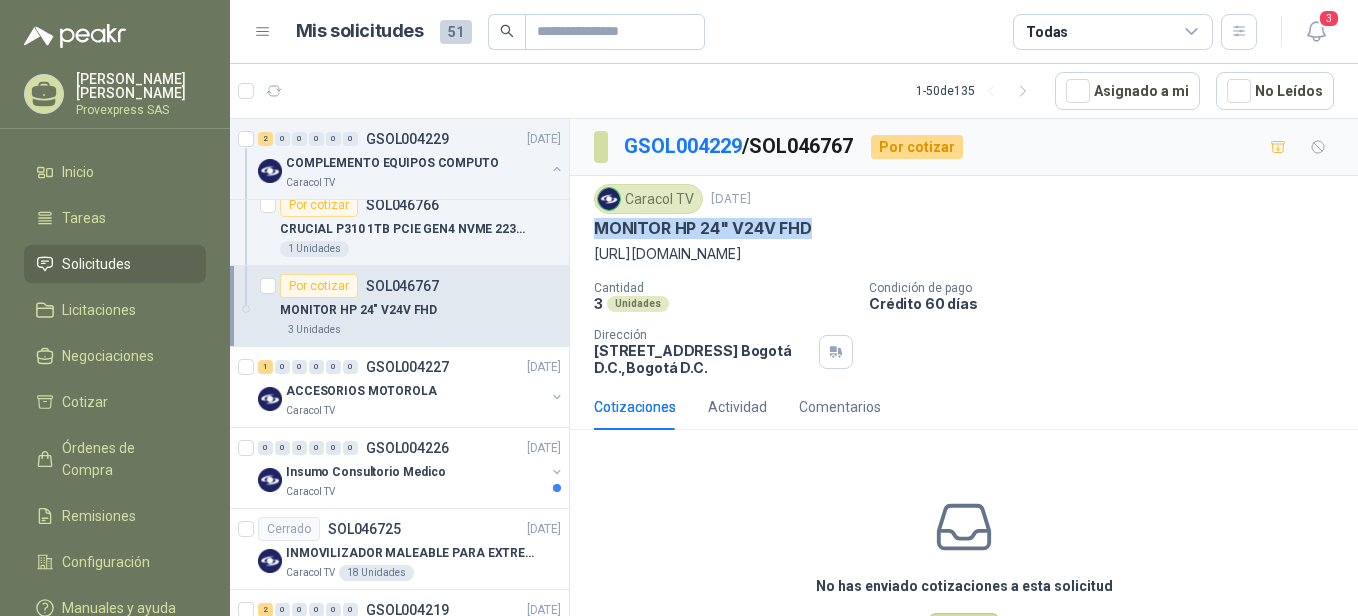 drag, startPoint x: 833, startPoint y: 223, endPoint x: 585, endPoint y: 224, distance: 248.00201 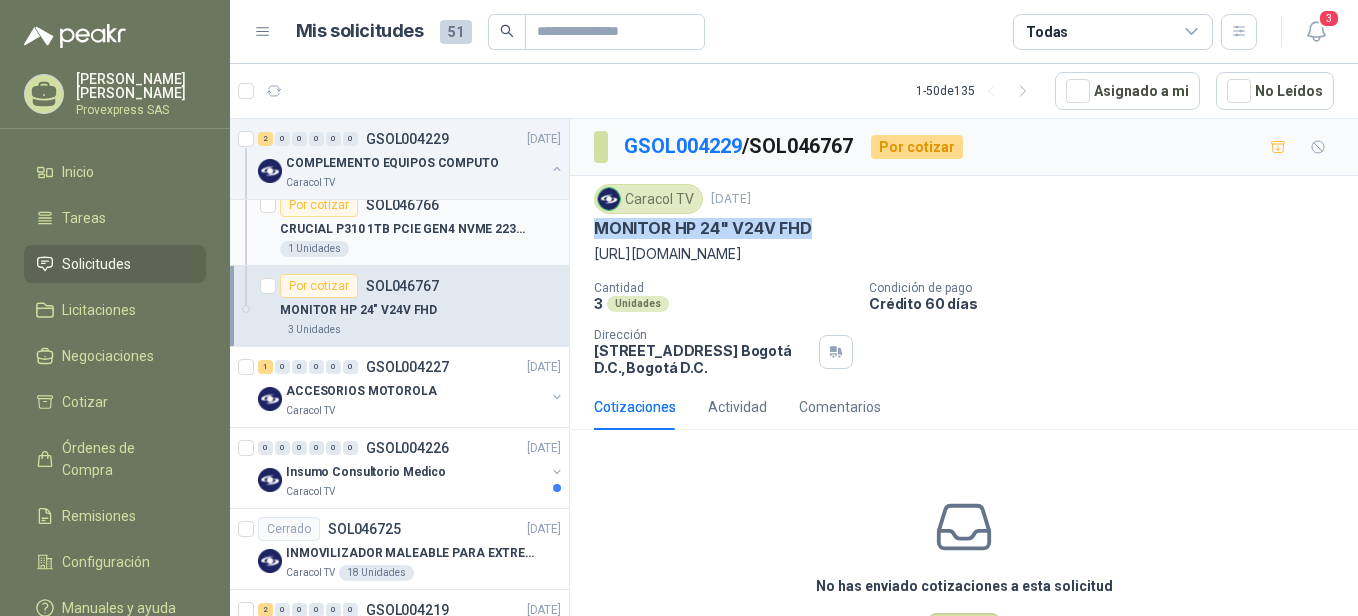 click on "Por cotizar" at bounding box center (319, 205) 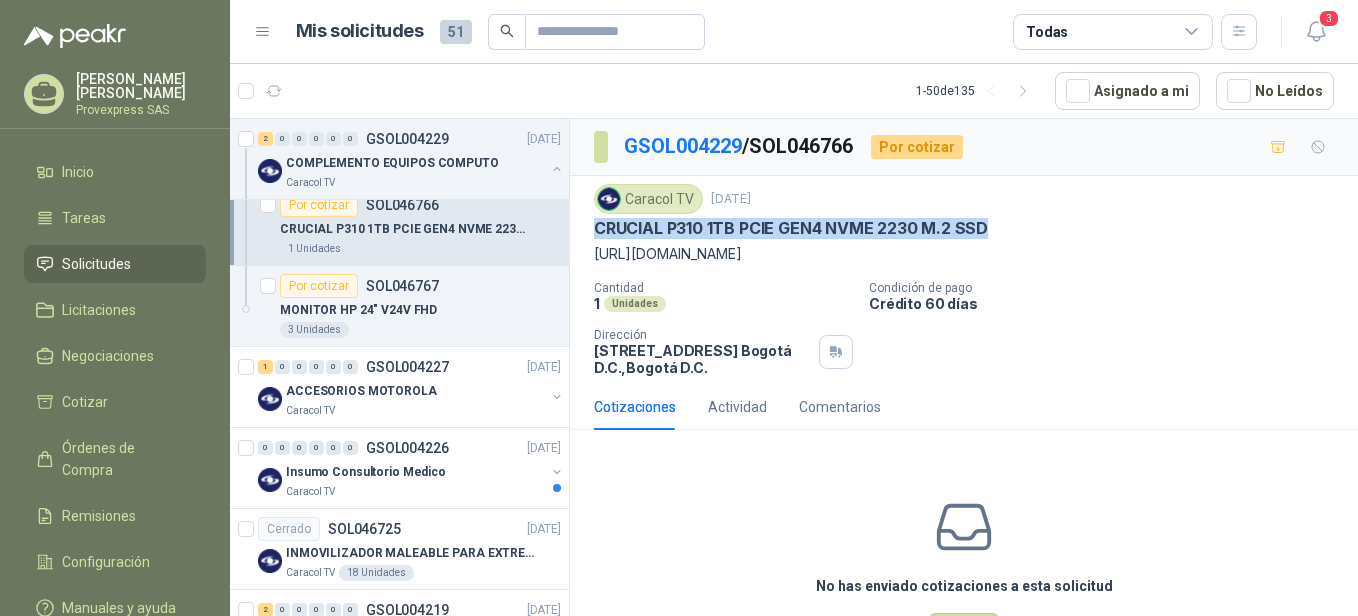 drag, startPoint x: 1018, startPoint y: 227, endPoint x: 582, endPoint y: 238, distance: 436.13873 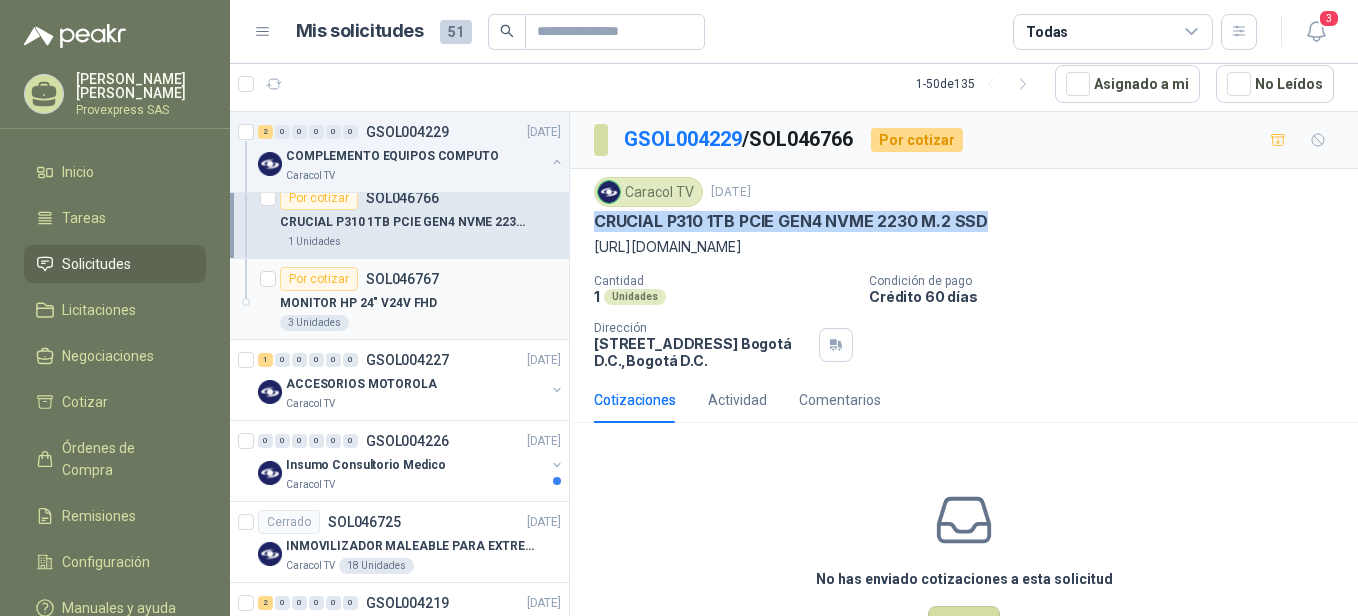click on "Por cotizar" at bounding box center [319, 279] 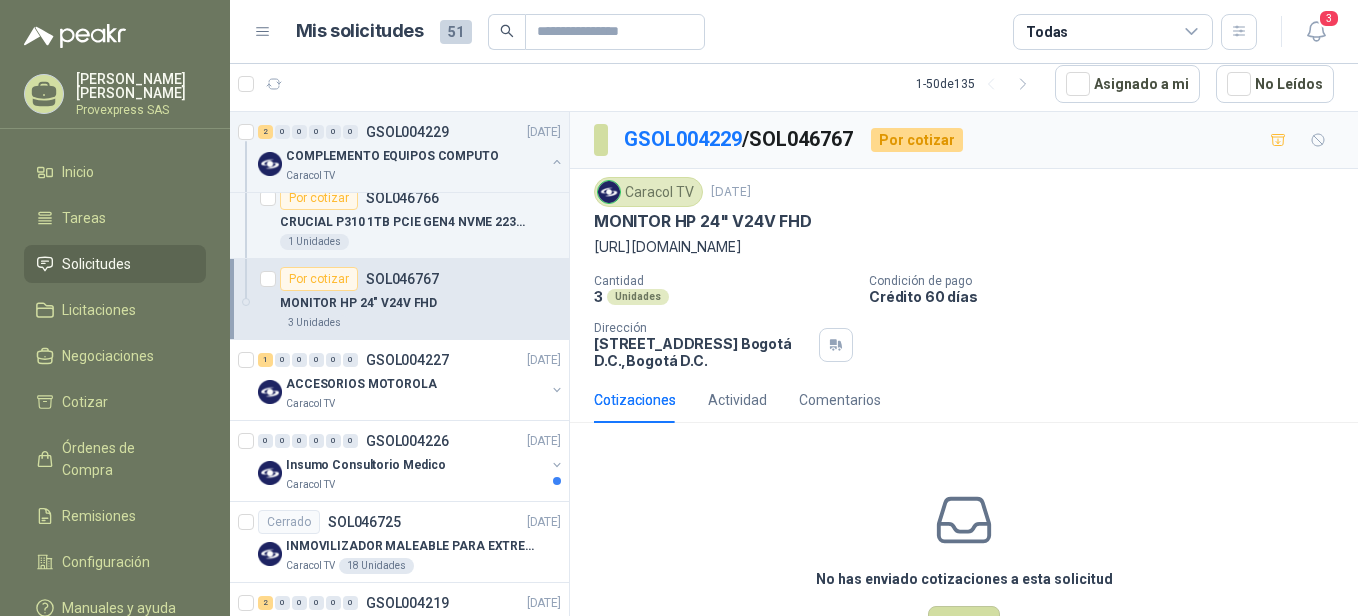 drag, startPoint x: 595, startPoint y: 221, endPoint x: 1225, endPoint y: 236, distance: 630.1785 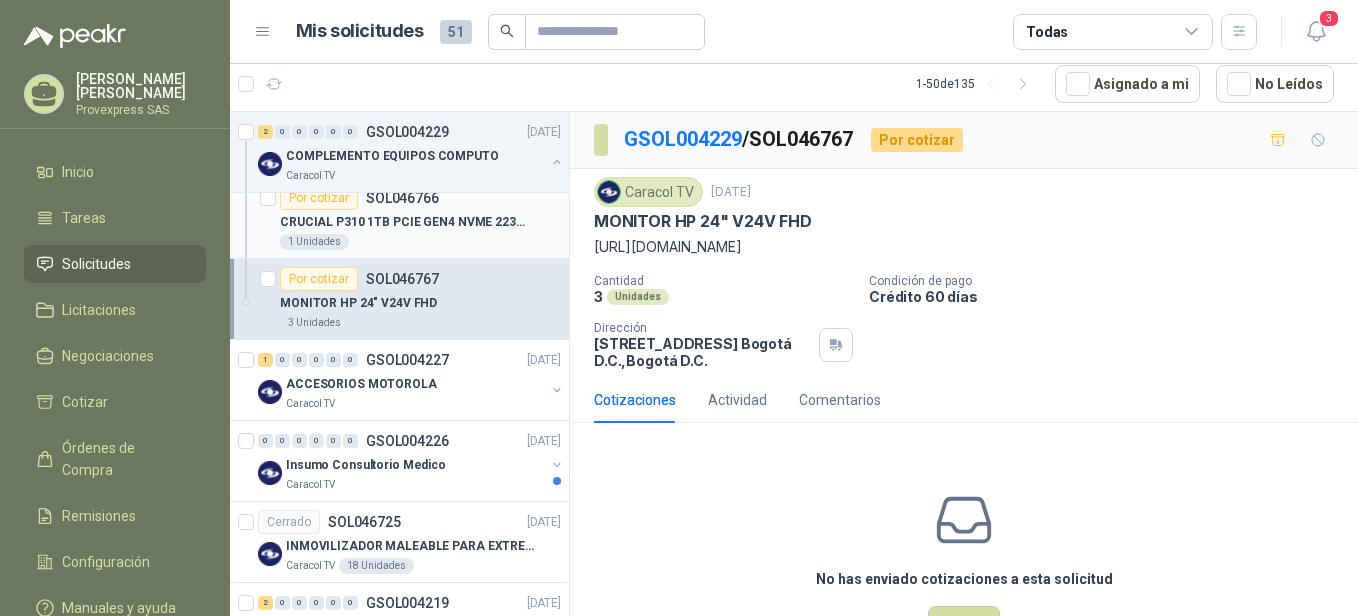 click on "Por cotizar" at bounding box center [319, 198] 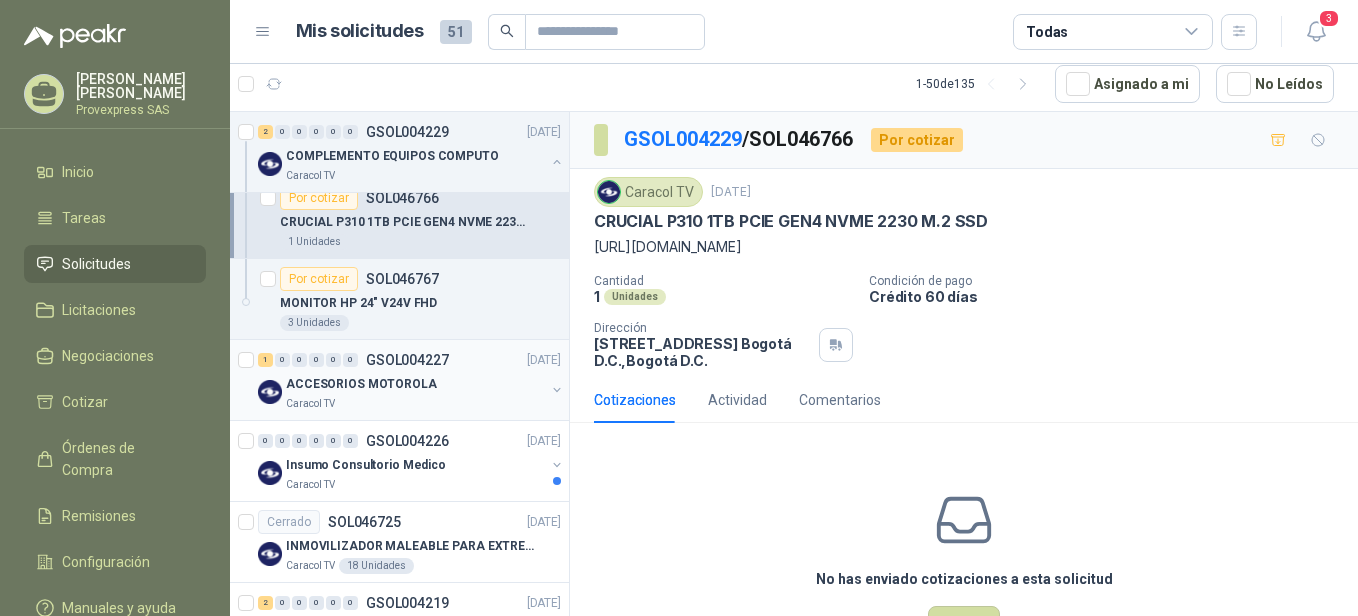 click on "1   0   0   0   0   0" at bounding box center (308, 360) 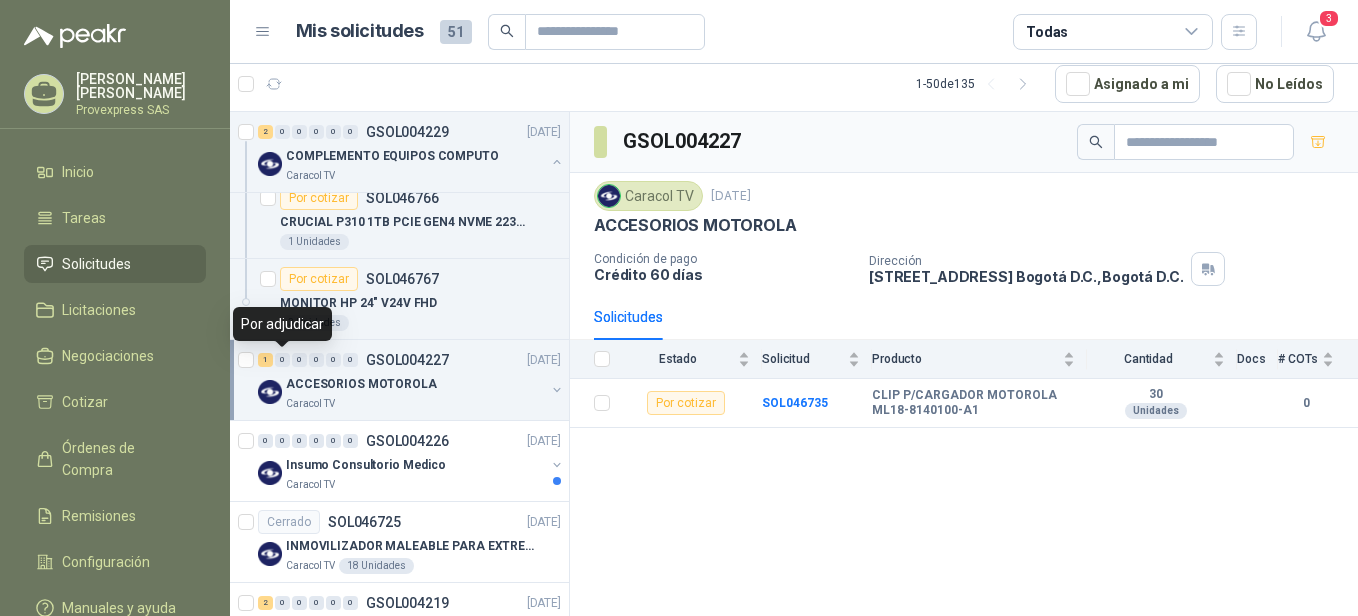 click on "0" at bounding box center [282, 360] 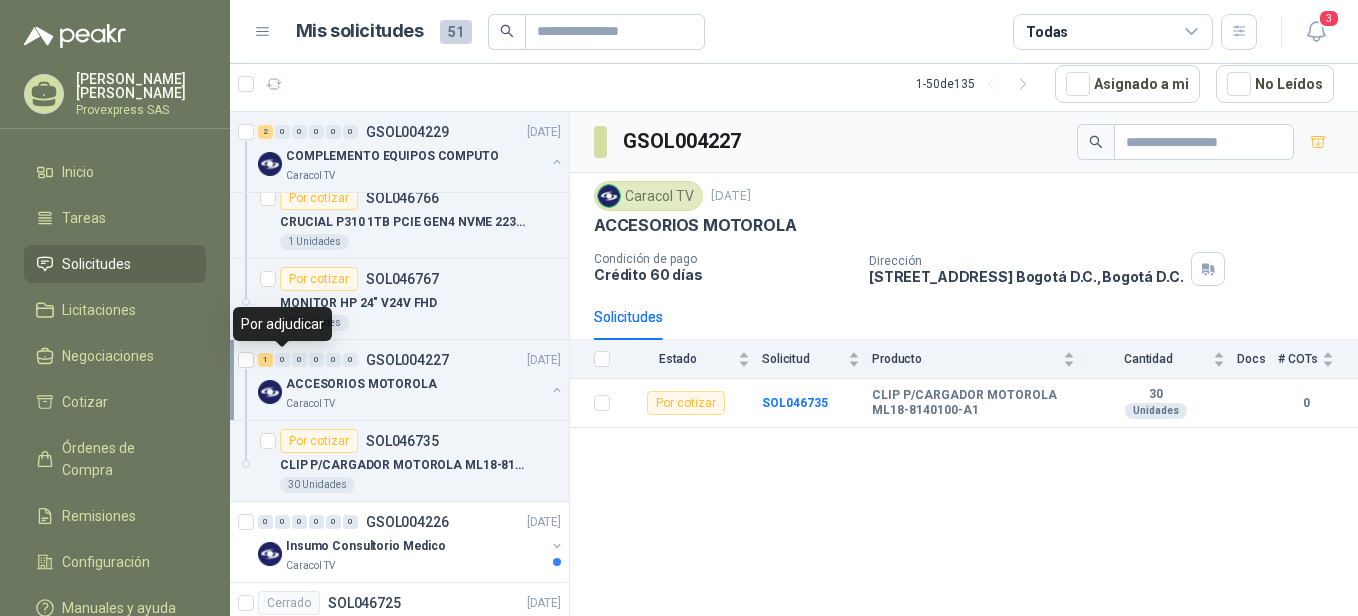click on "0" at bounding box center [282, 360] 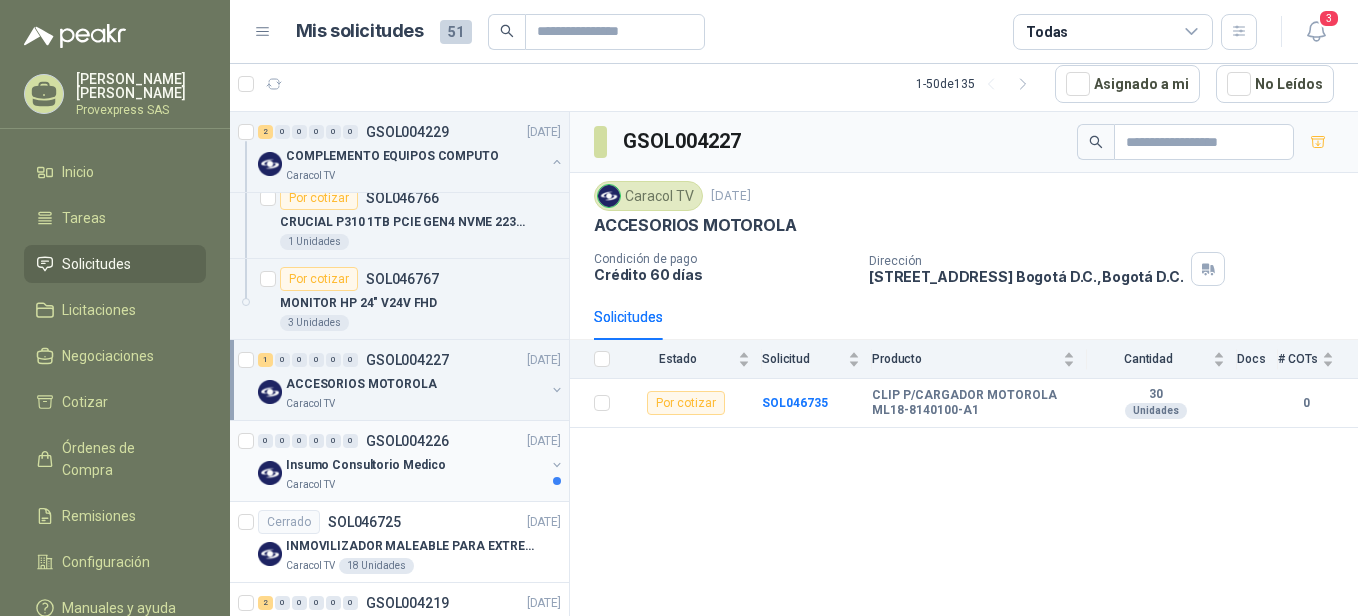click on "0" at bounding box center [265, 441] 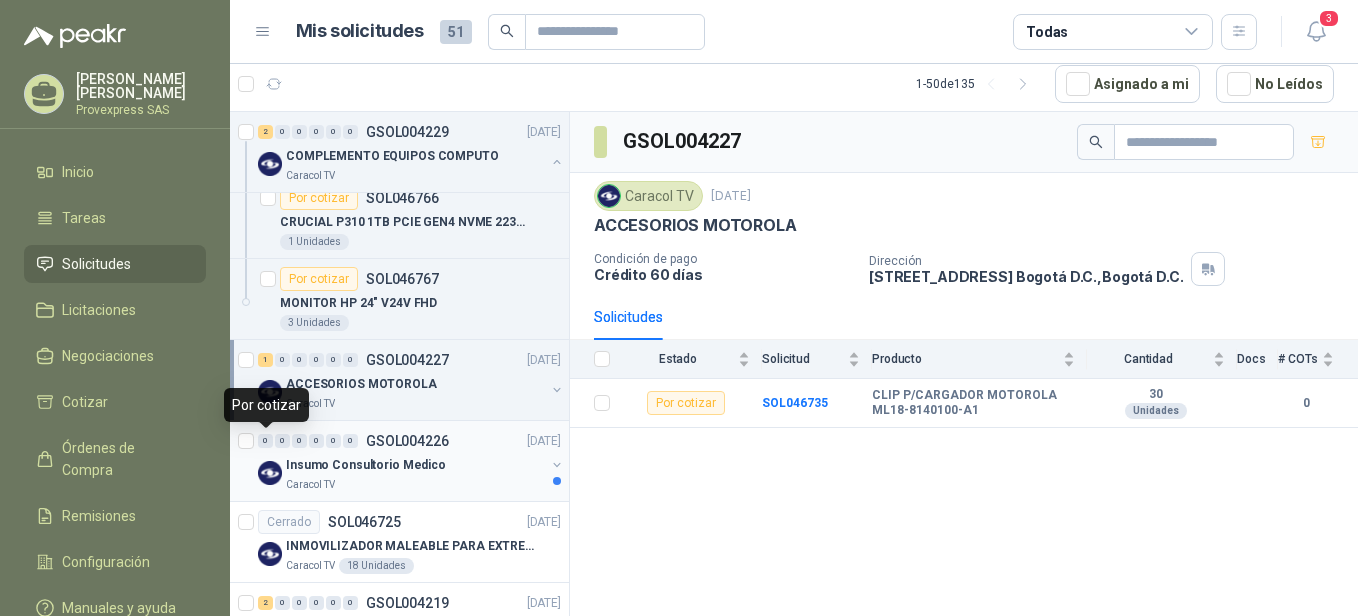 click on "0" at bounding box center (265, 441) 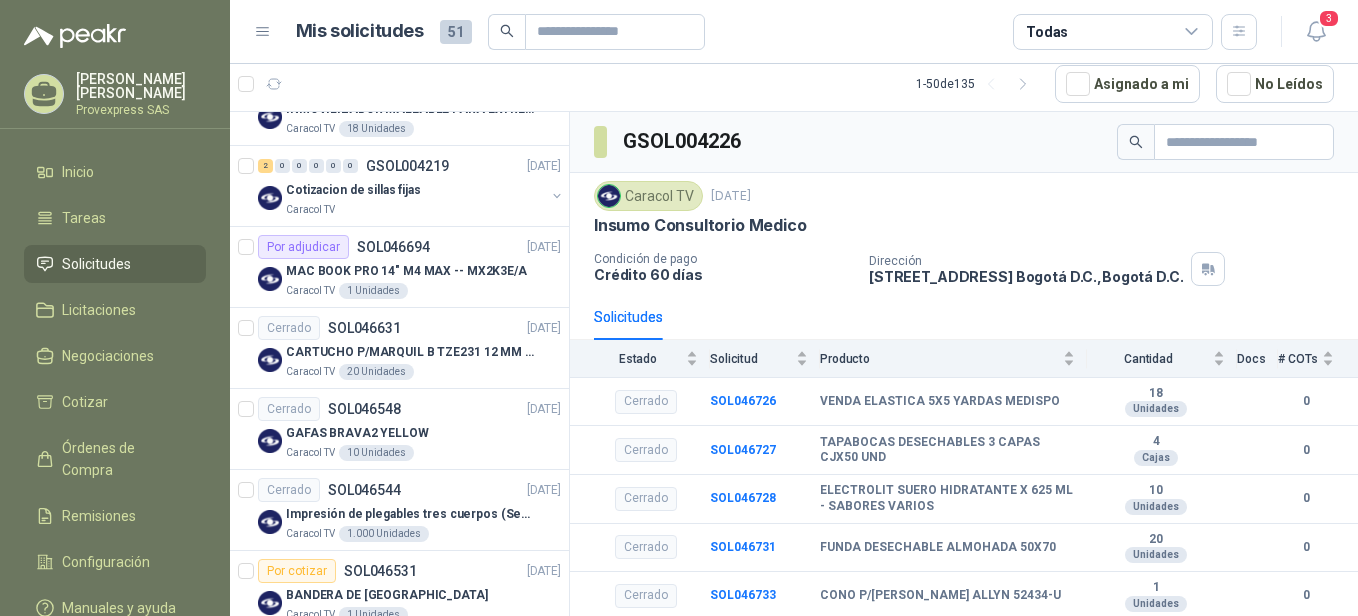 scroll, scrollTop: 882, scrollLeft: 0, axis: vertical 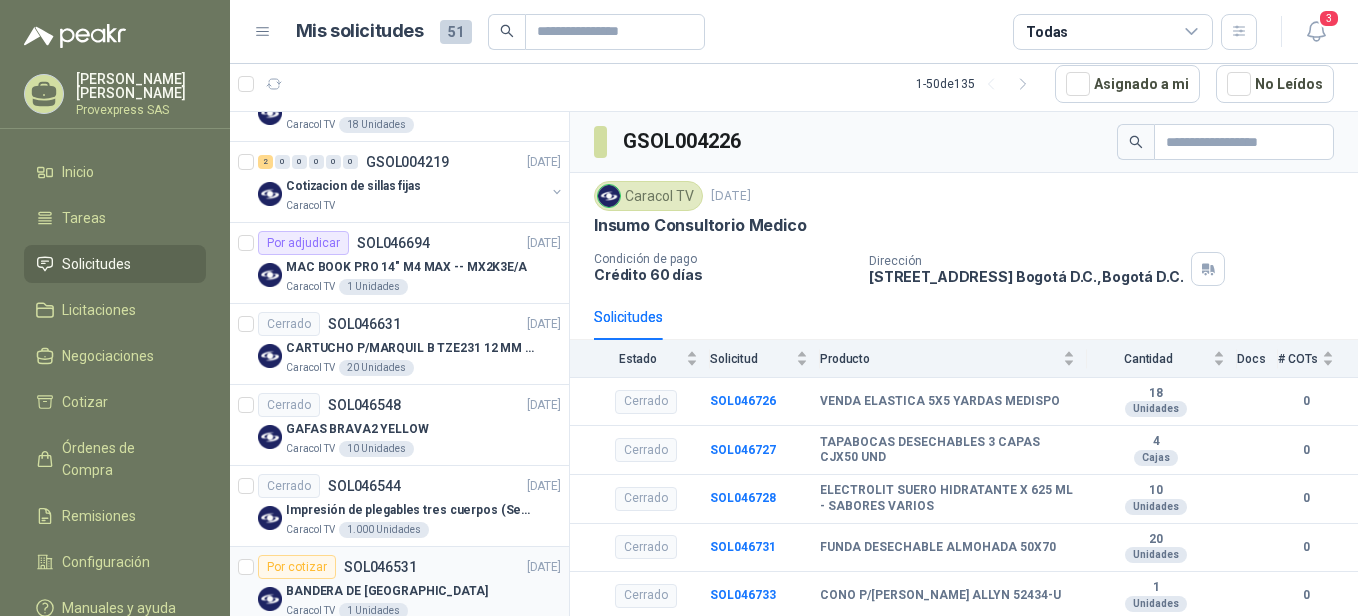 click on "Por cotizar" at bounding box center [297, 567] 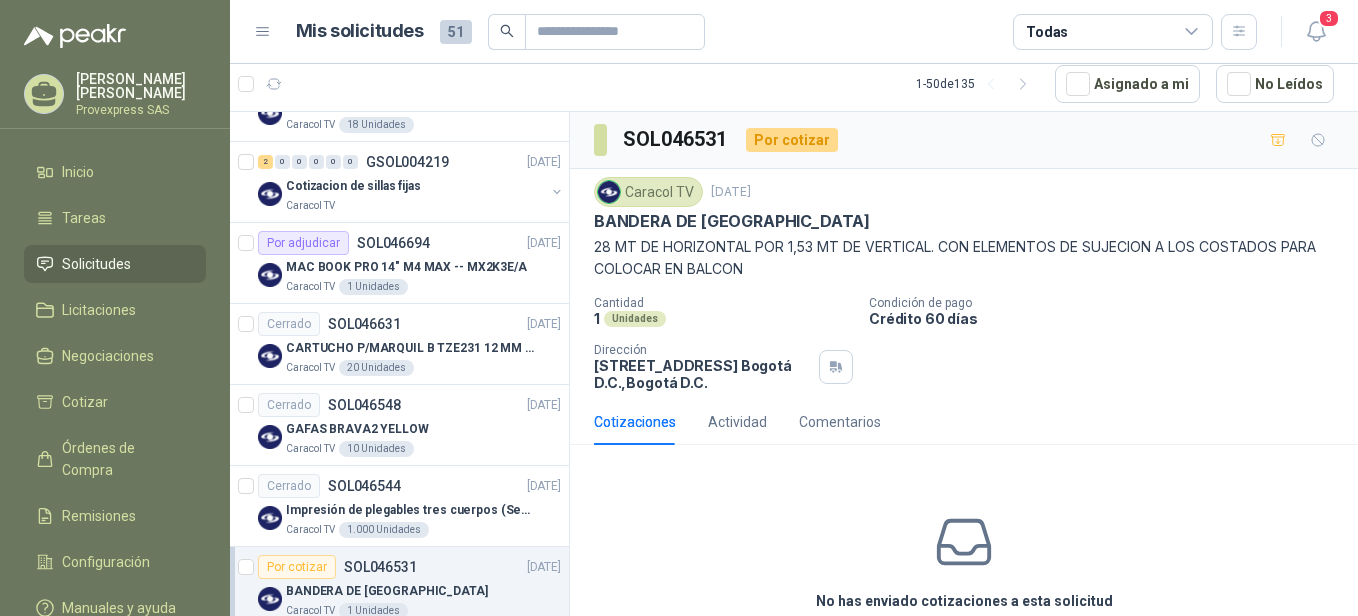 scroll, scrollTop: 1323, scrollLeft: 0, axis: vertical 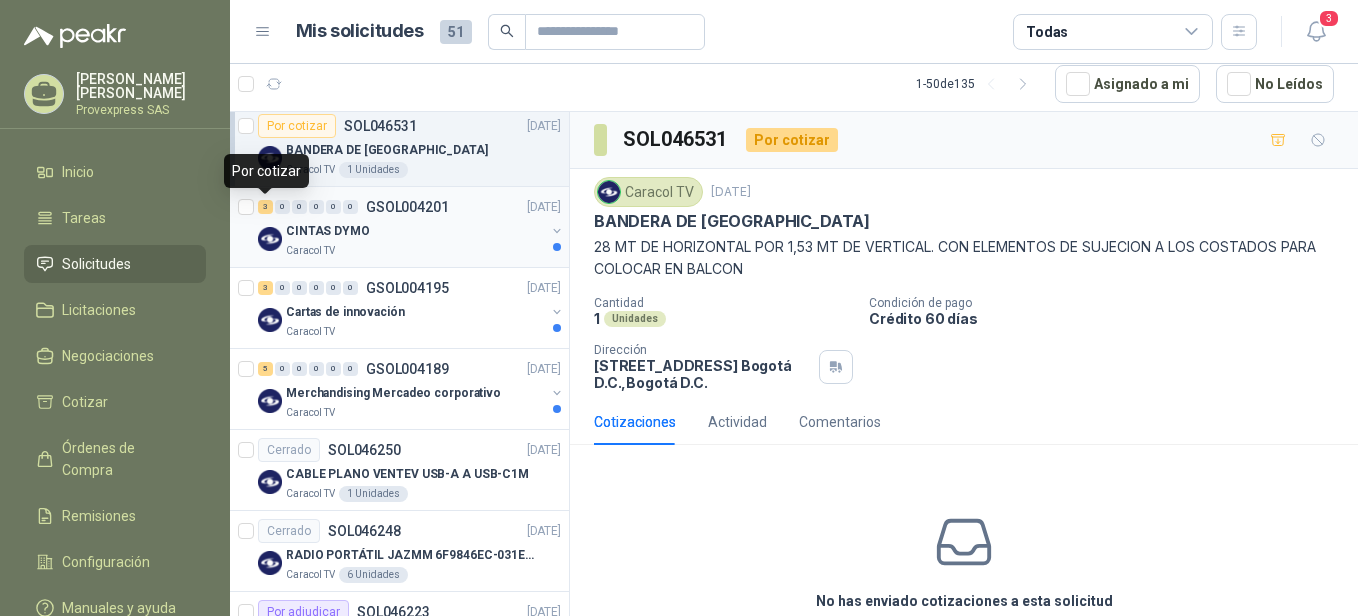 click on "3" at bounding box center [265, 207] 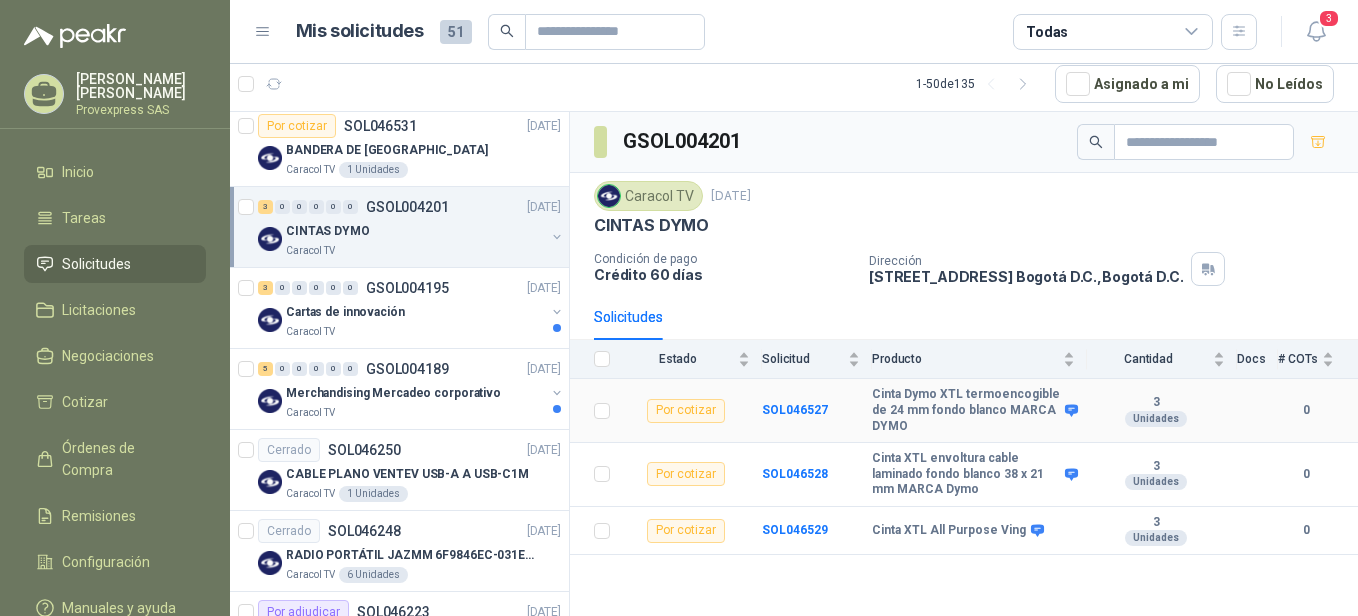 click on "Por cotizar" at bounding box center [686, 411] 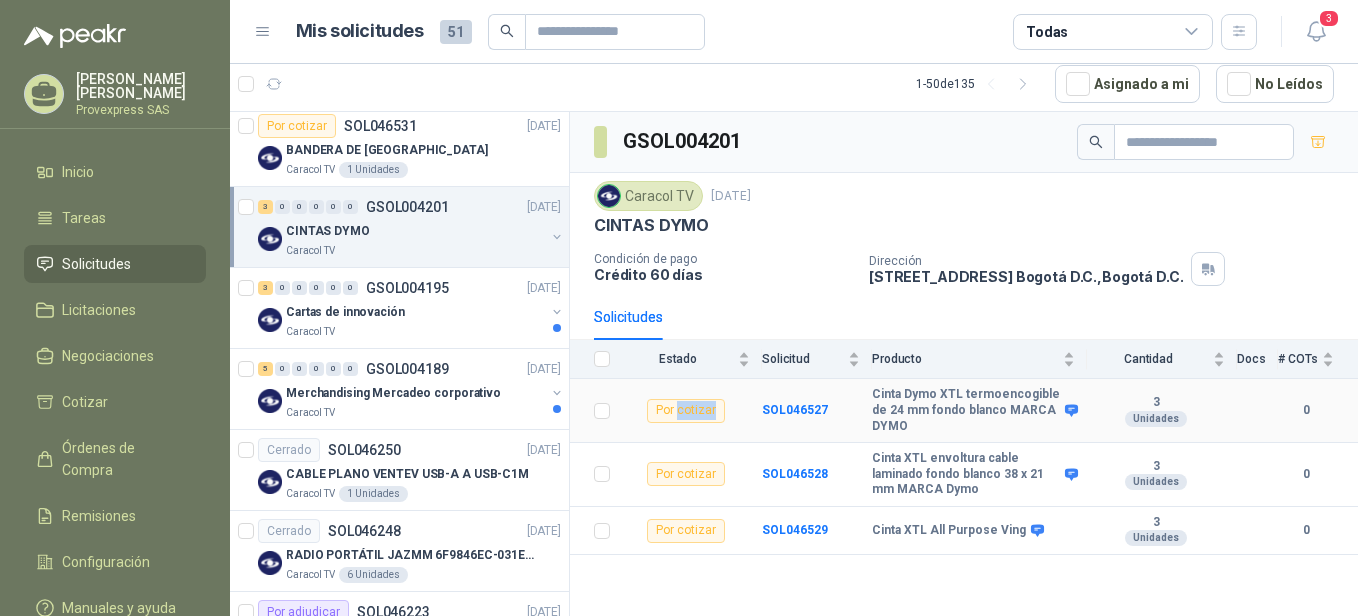 click on "Por cotizar" at bounding box center (686, 411) 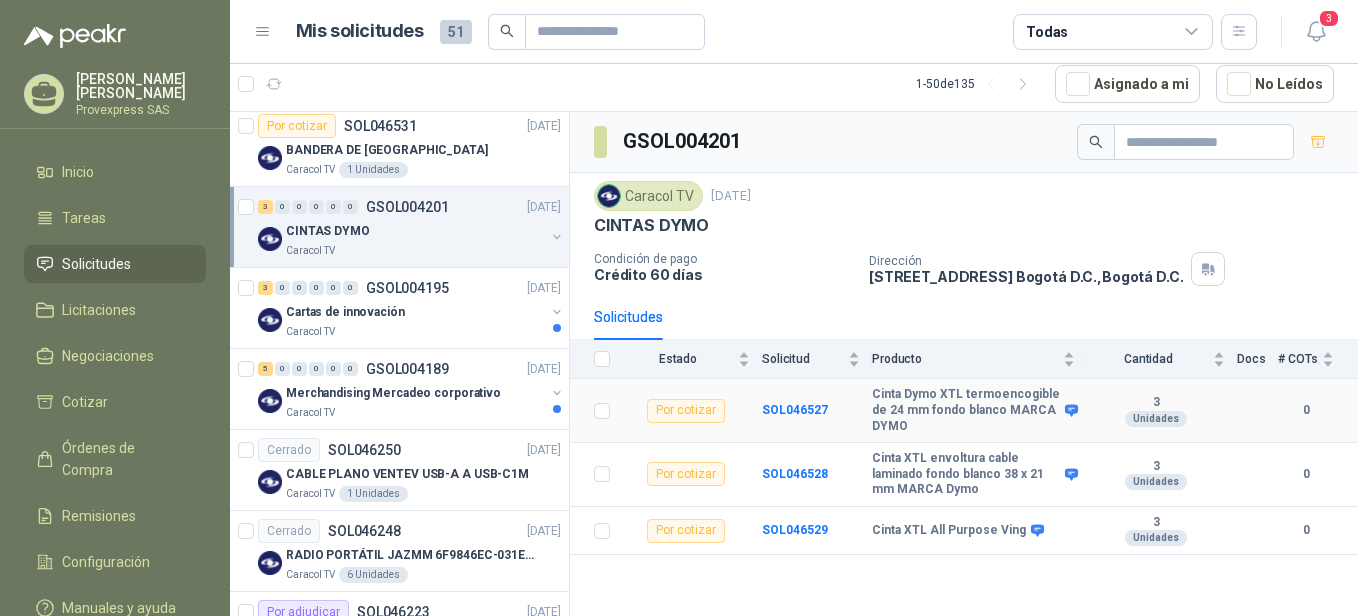 drag, startPoint x: 685, startPoint y: 415, endPoint x: 664, endPoint y: 408, distance: 22.135944 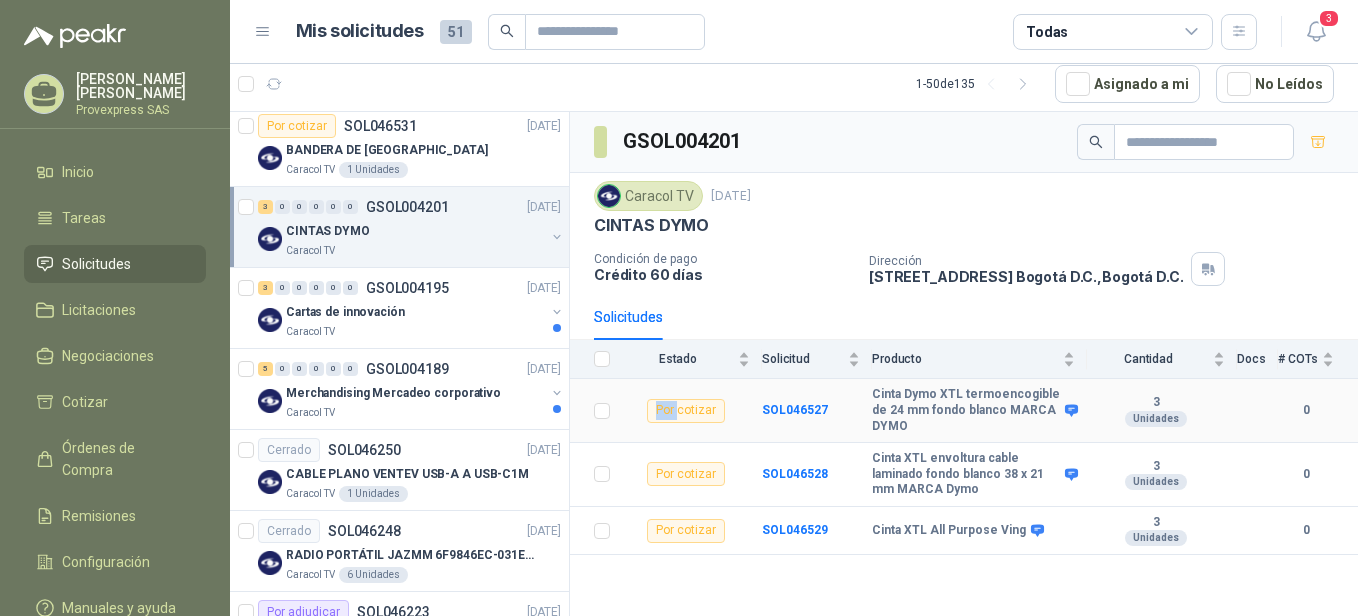 click on "Por cotizar" at bounding box center [686, 411] 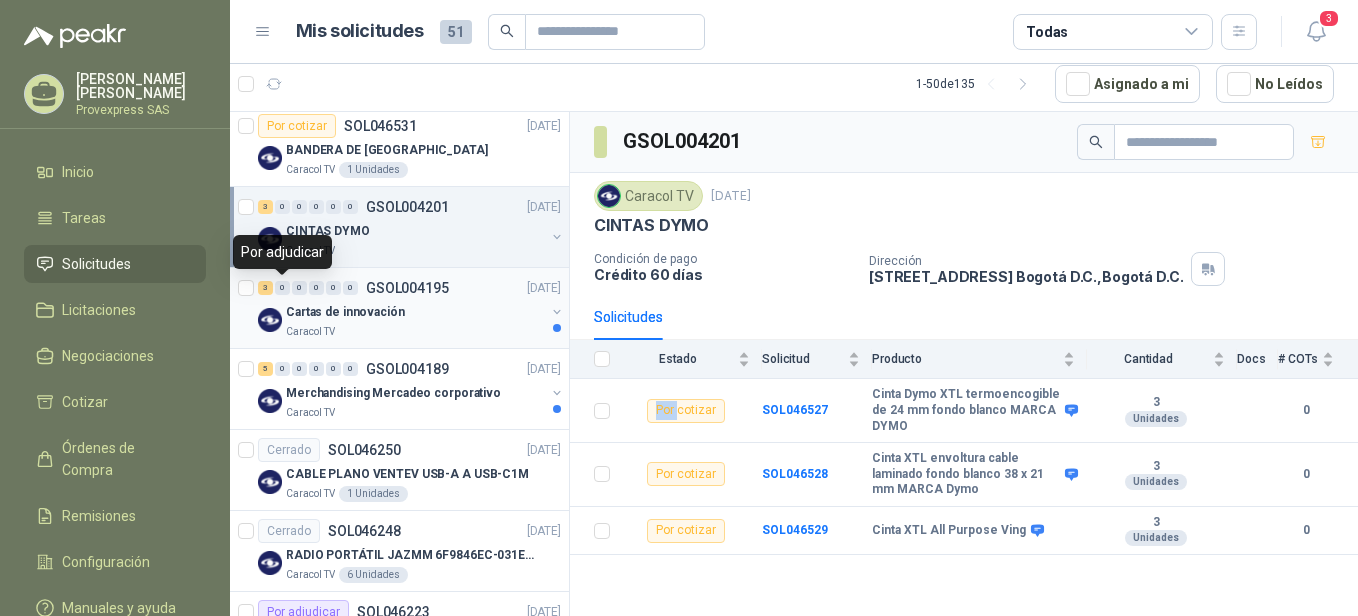 click on "0" at bounding box center (282, 288) 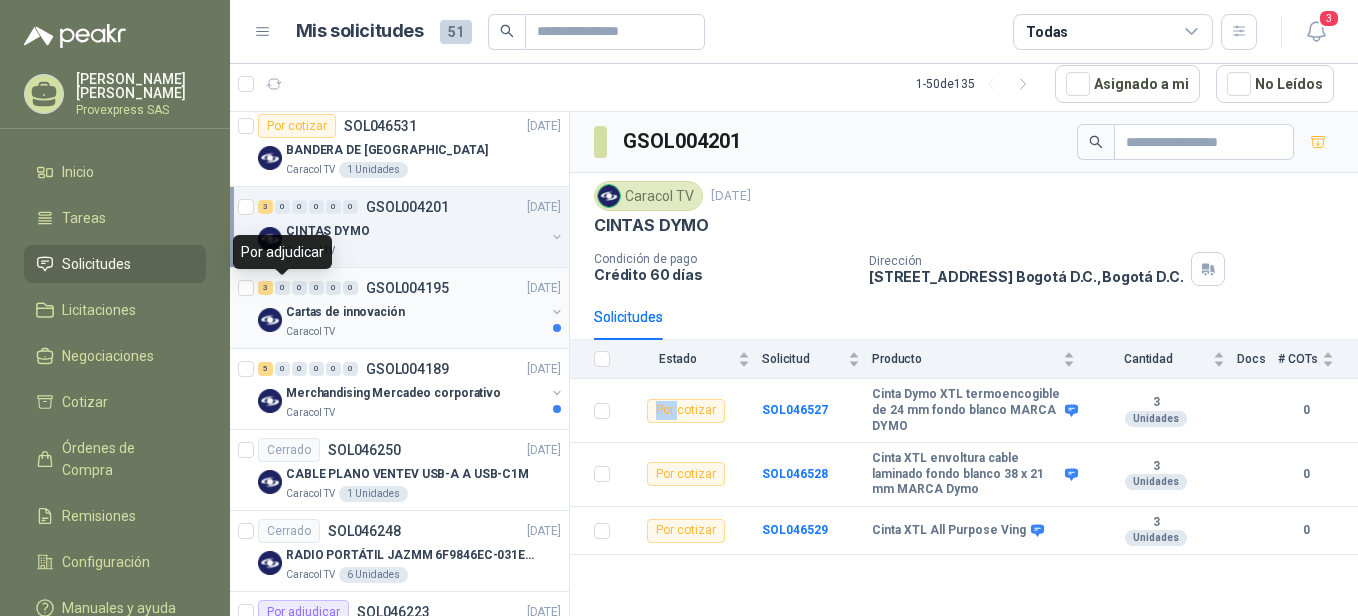 click on "0" at bounding box center (282, 288) 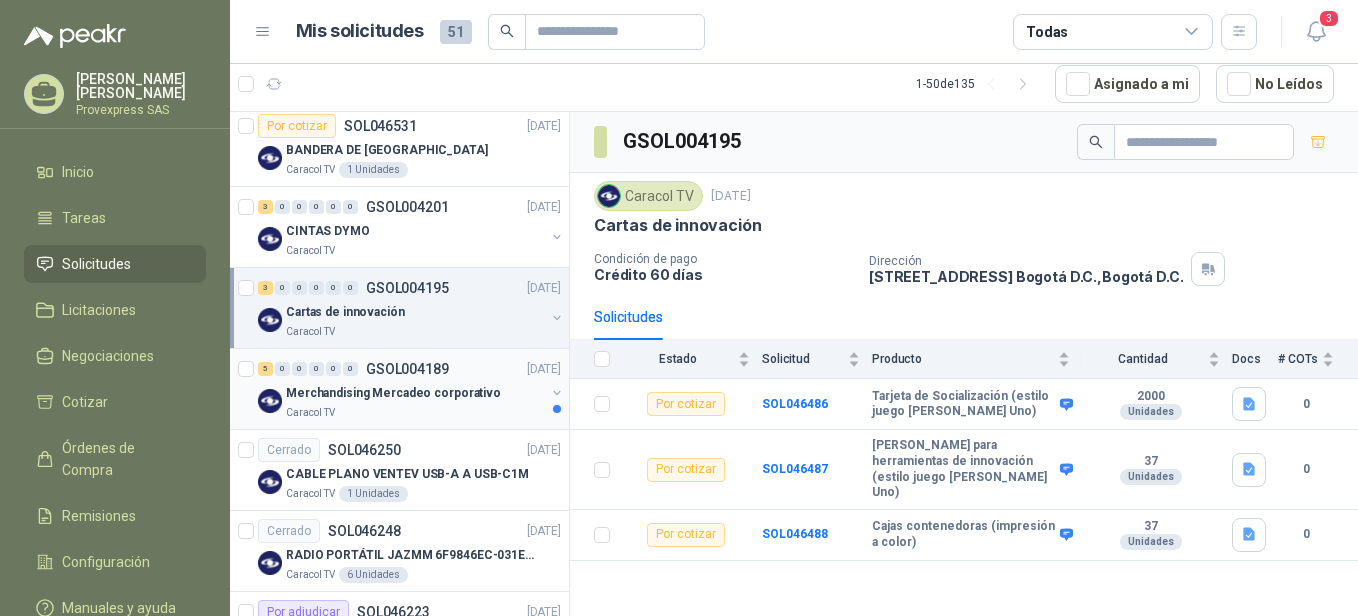 click on "0" at bounding box center (282, 369) 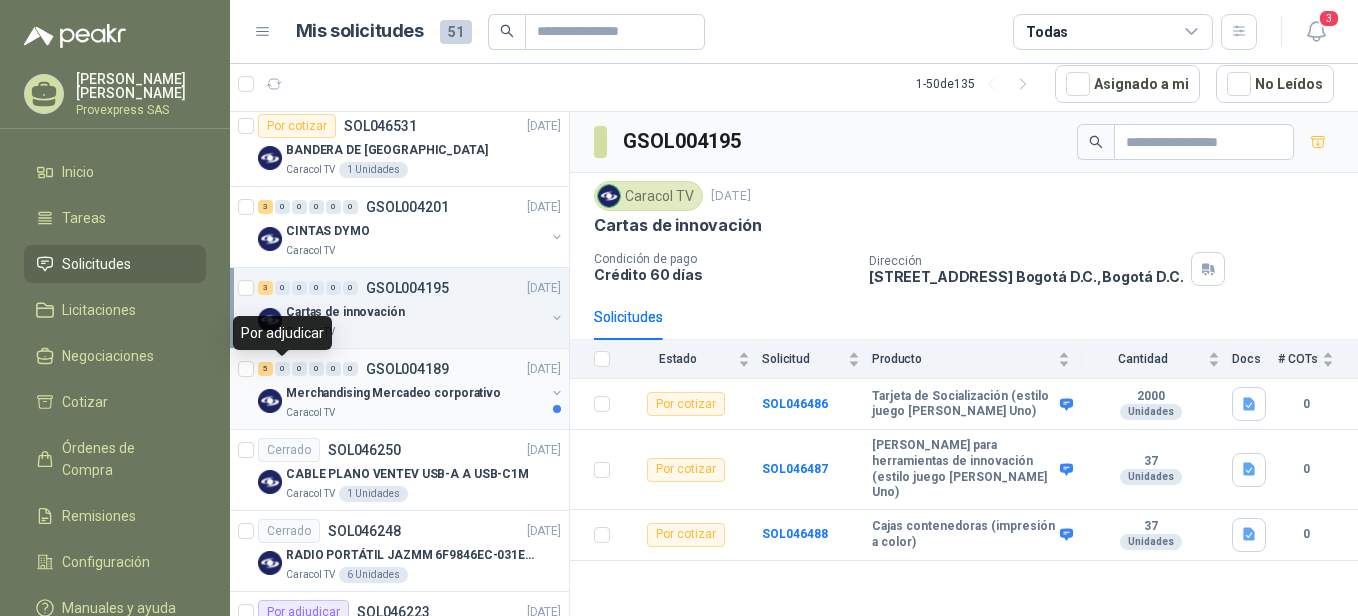 click on "0" at bounding box center [282, 369] 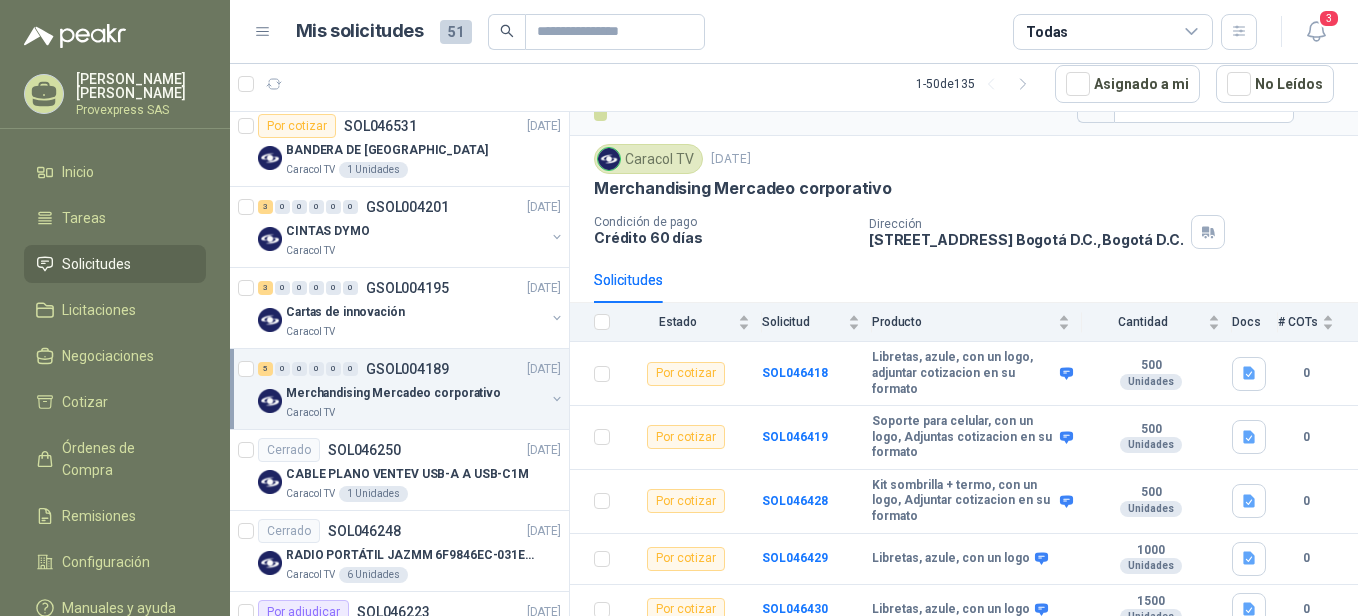 scroll, scrollTop: 57, scrollLeft: 0, axis: vertical 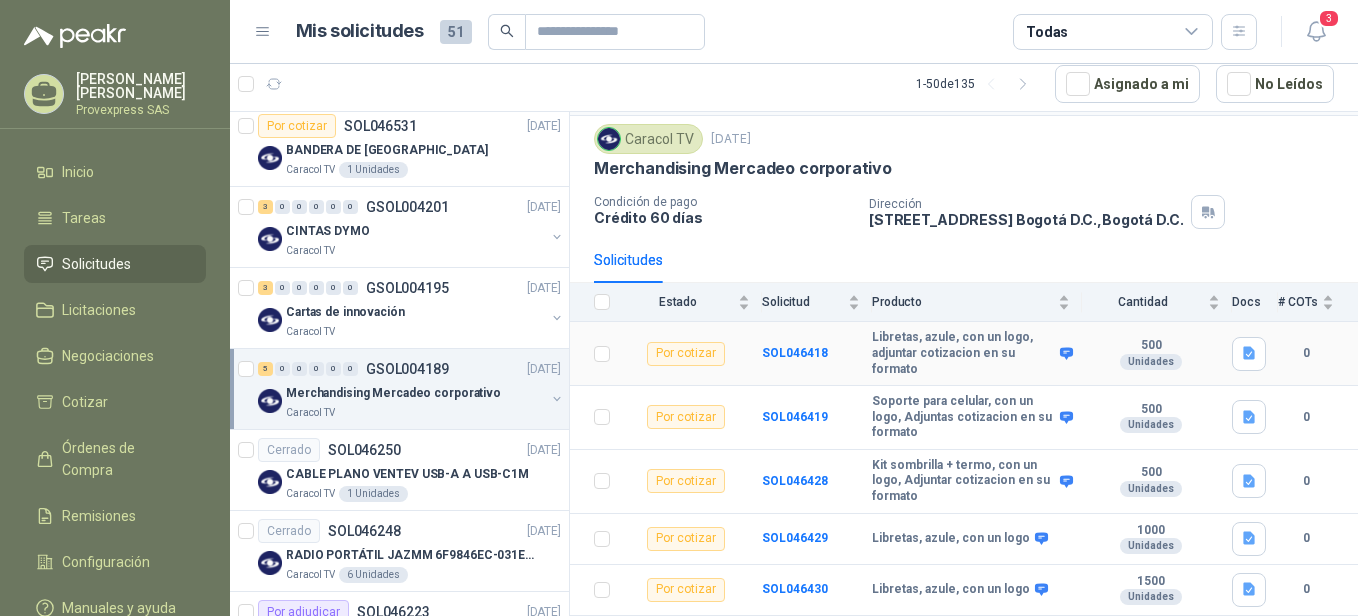 click on "Por cotizar" at bounding box center [686, 354] 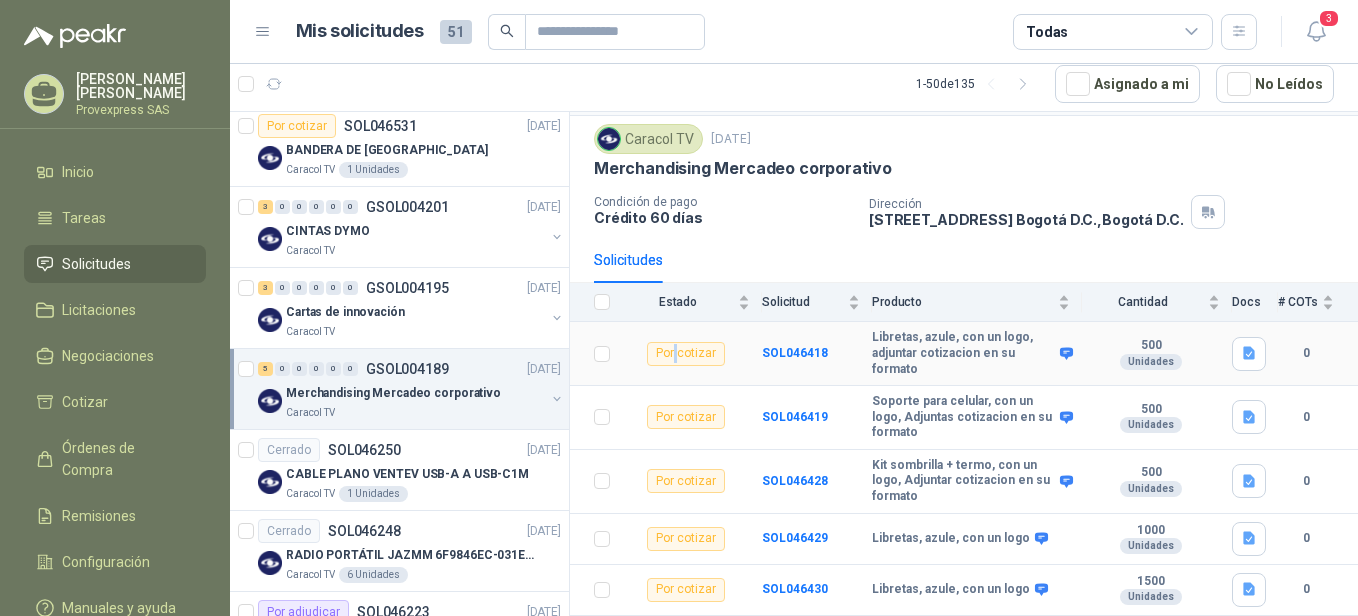 click on "Por cotizar" at bounding box center [686, 354] 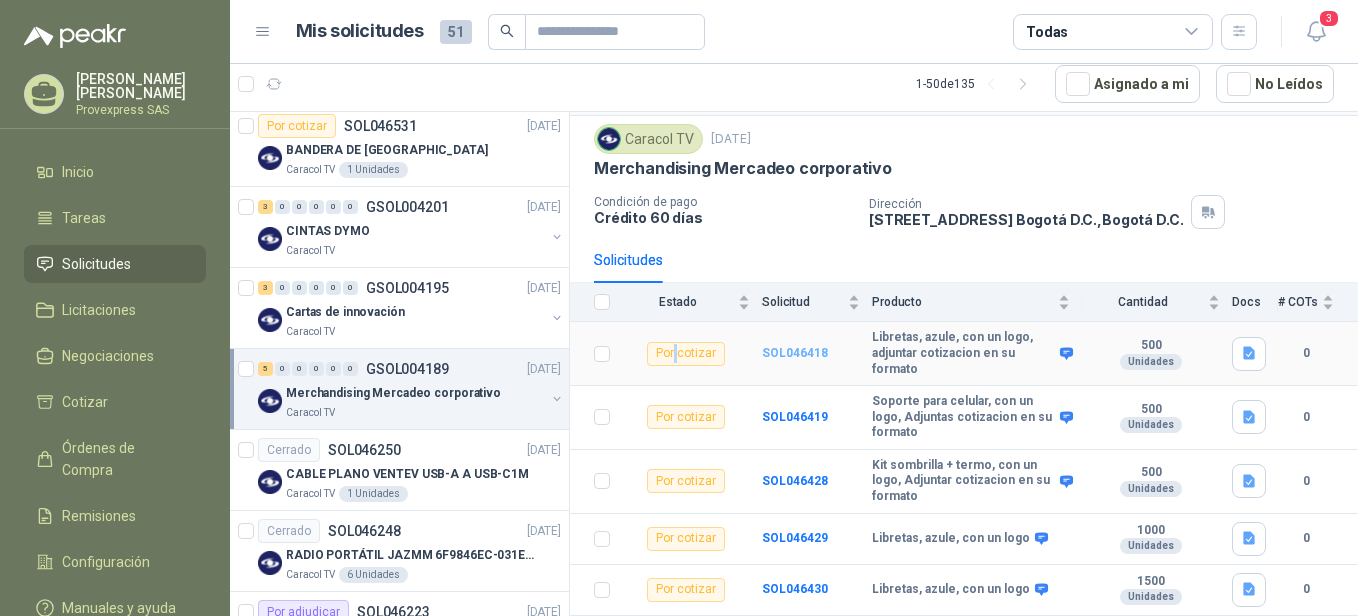 click on "SOL046418" at bounding box center [795, 353] 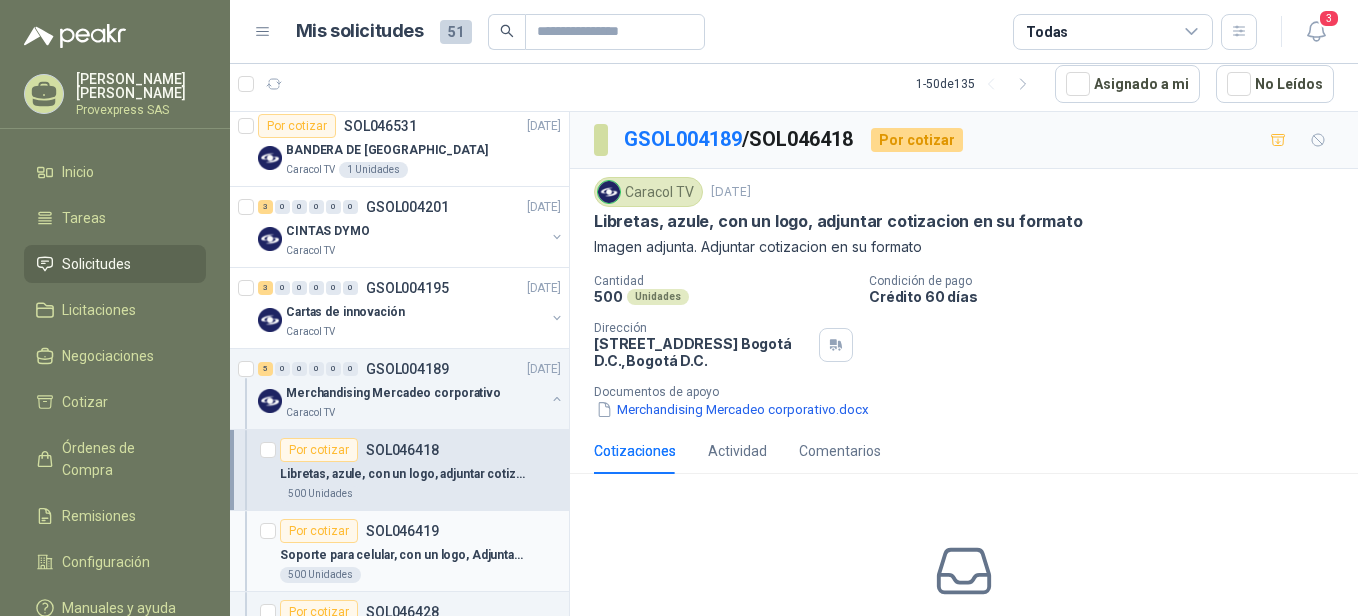 click on "Por cotizar" at bounding box center (319, 531) 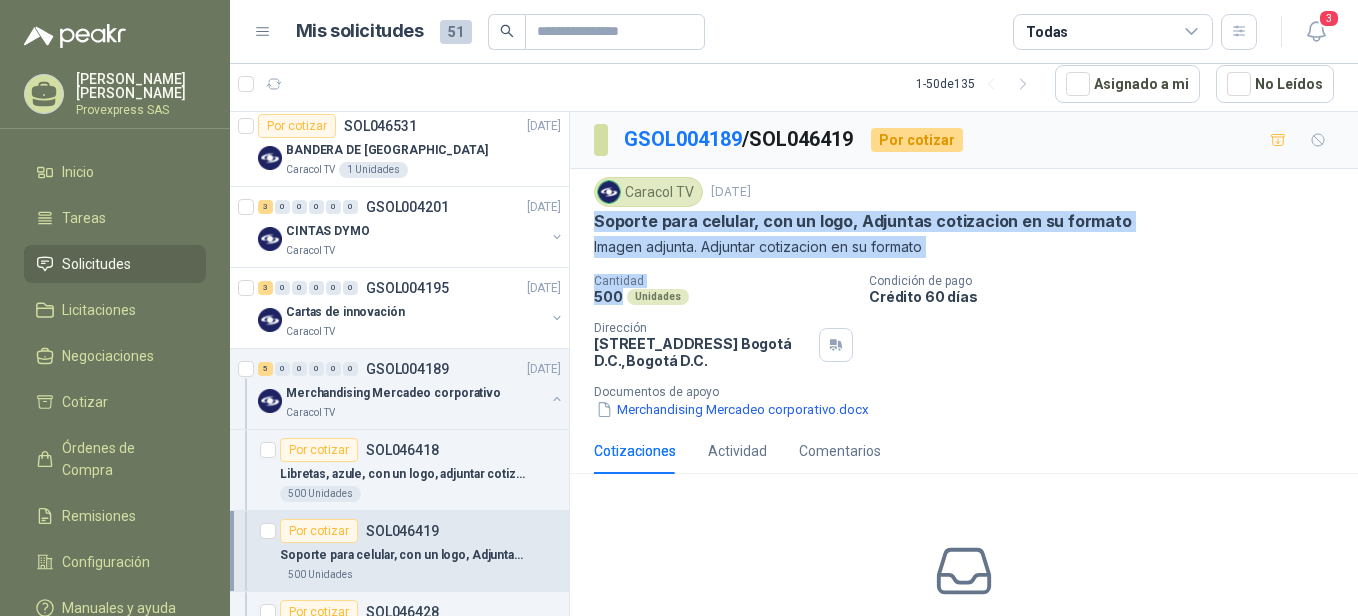 drag, startPoint x: 594, startPoint y: 229, endPoint x: 620, endPoint y: 294, distance: 70.00714 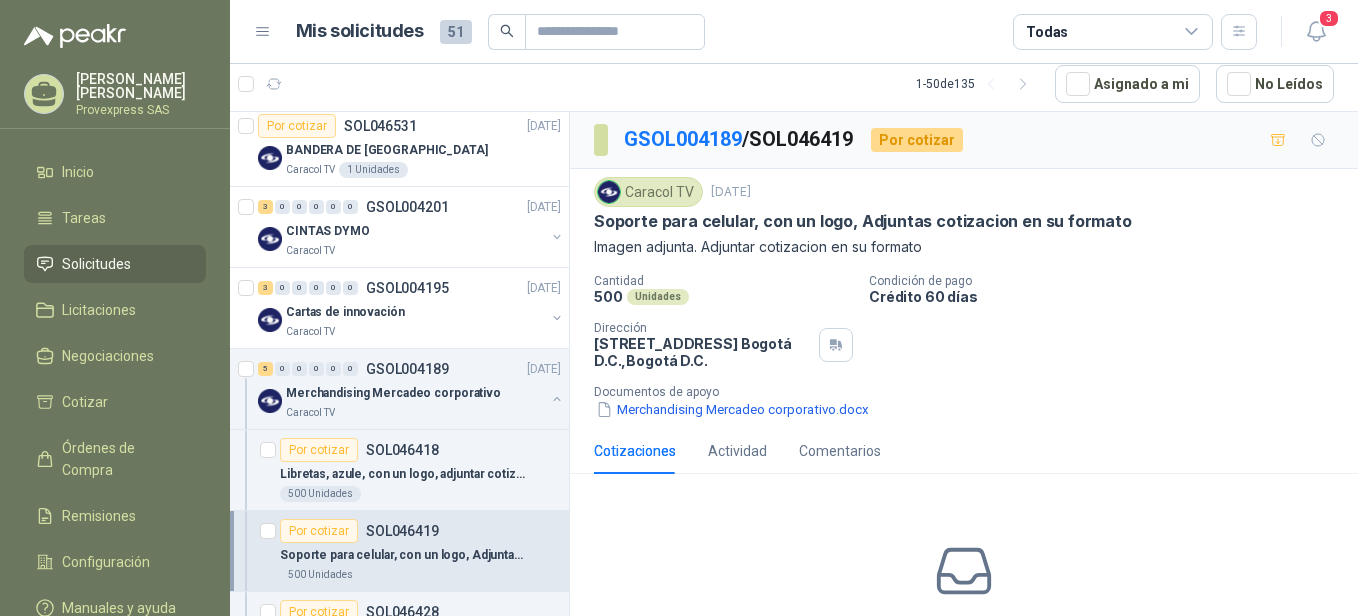 click on "Merchandising Mercadeo corporativo.docx" at bounding box center (972, 409) 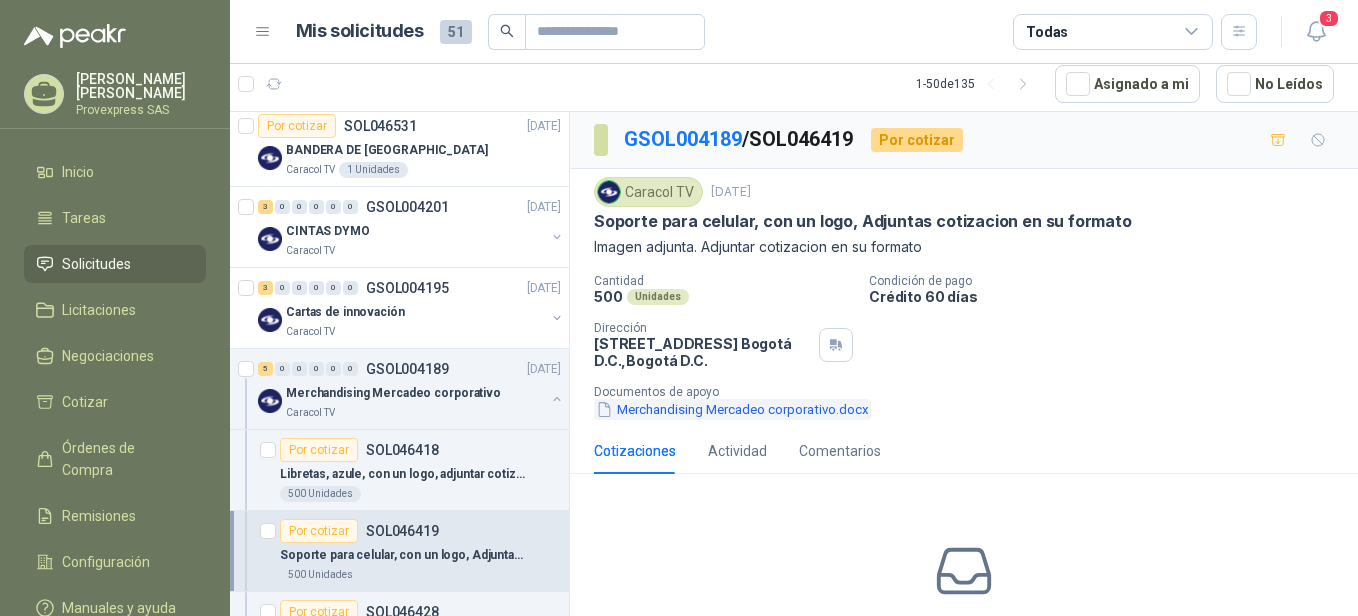 click on "Merchandising Mercadeo corporativo.docx" at bounding box center [732, 409] 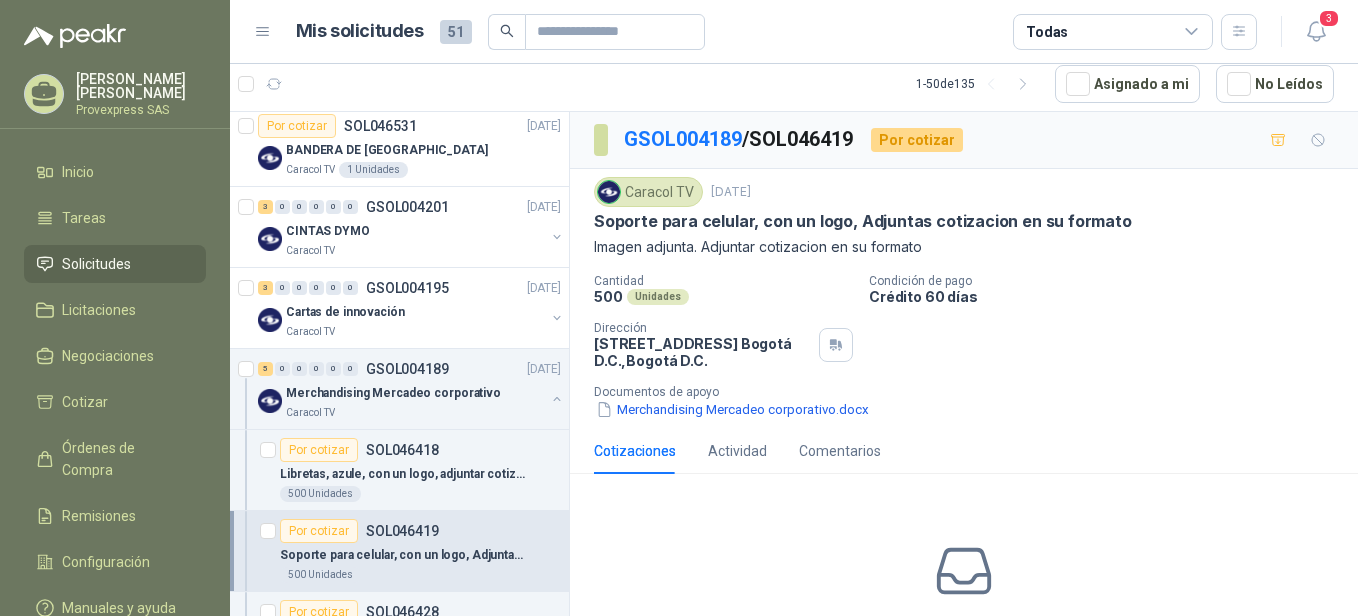 click on "Mariela   Ramirez Provexpress SAS   Inicio   Tareas   Solicitudes   Licitaciones   Negociaciones   Cotizar   Órdenes de Compra   Remisiones   Configuración   Manuales y ayuda Mis solicitudes 51 Todas 3 1 - 50  de  135 Asignado a mi No Leídos Solicitudes de nuevos compradores Por cotizar SOL047492 01/07/25   GUANTES DE LATEX - DESECHABLES CAJAX100 1000   CAJ Por cotizar SOL047408 01/07/25   GUANTES DE LATEX - DESECHABLES CAJAX100 1000   CAJ Por cotizar SOL047390 01/07/25   ESCOBA INDUSTRIAL CABO PLASTICO 50   Unidades Por cotizar SOL047260 01/07/25   PILA AAA 134   Unidades ¿Quieres recibir  cientos de solicitudes de compra  como estas todos los días? Agenda una reunión Solicitudes de tus compradores Por adjudicar SOL046961 27/06/25   IPHONE 14 PRO MAX 128 GB Caracol TV 1   Unidades Por adjudicar SOL046926 27/06/25   MEMORIA USB 64GB 3.0 KINGSTON Caracol TV 2   Unidades 0   0   0   0   0   0   GSOL004244 27/06/25   PARTES TI Caracol TV   2   0   0   0   0   0   GSOL004229 26/06/25   Caracol TV   1   3" at bounding box center (679, 308) 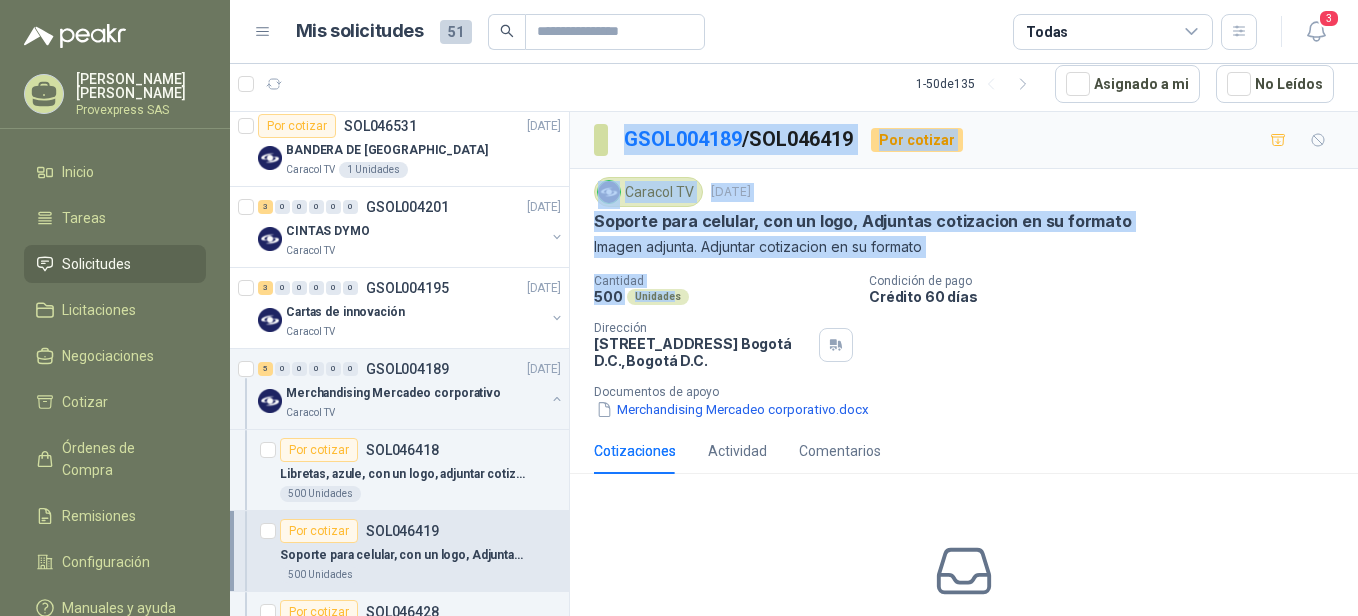 drag, startPoint x: 610, startPoint y: 119, endPoint x: 668, endPoint y: 298, distance: 188.16217 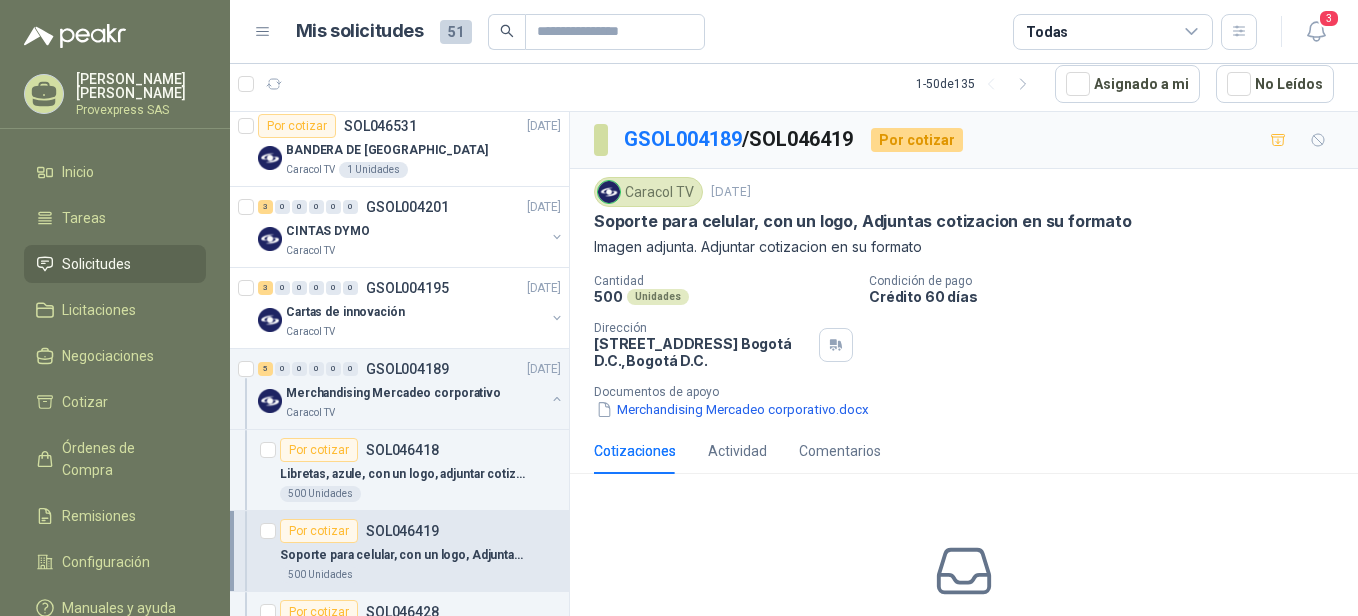 click on "No has enviado cotizaciones a esta solicitud Cotizar" at bounding box center [964, 617] 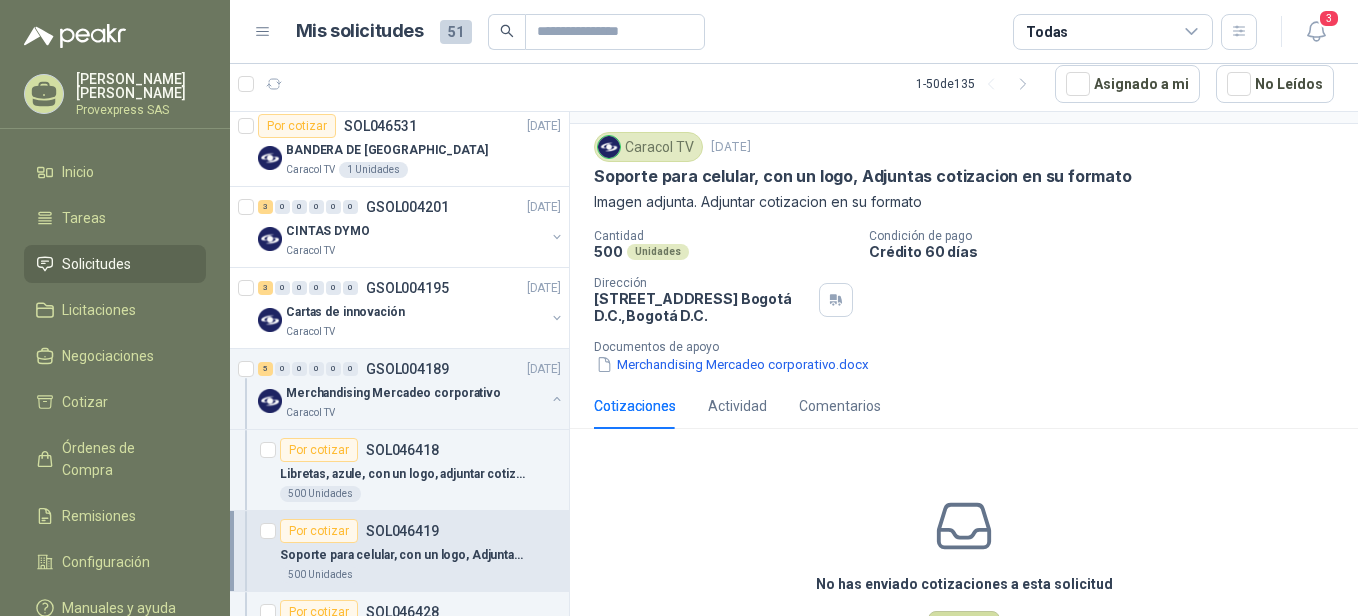 scroll, scrollTop: 80, scrollLeft: 0, axis: vertical 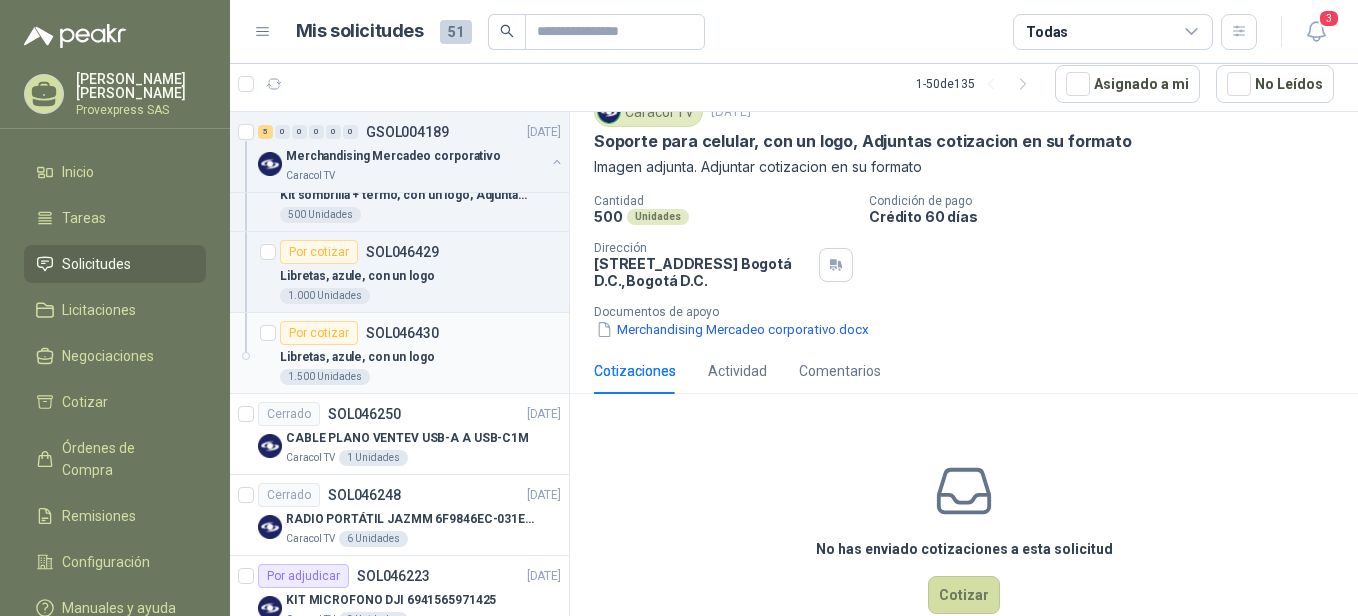 click on "Por cotizar" at bounding box center [319, 333] 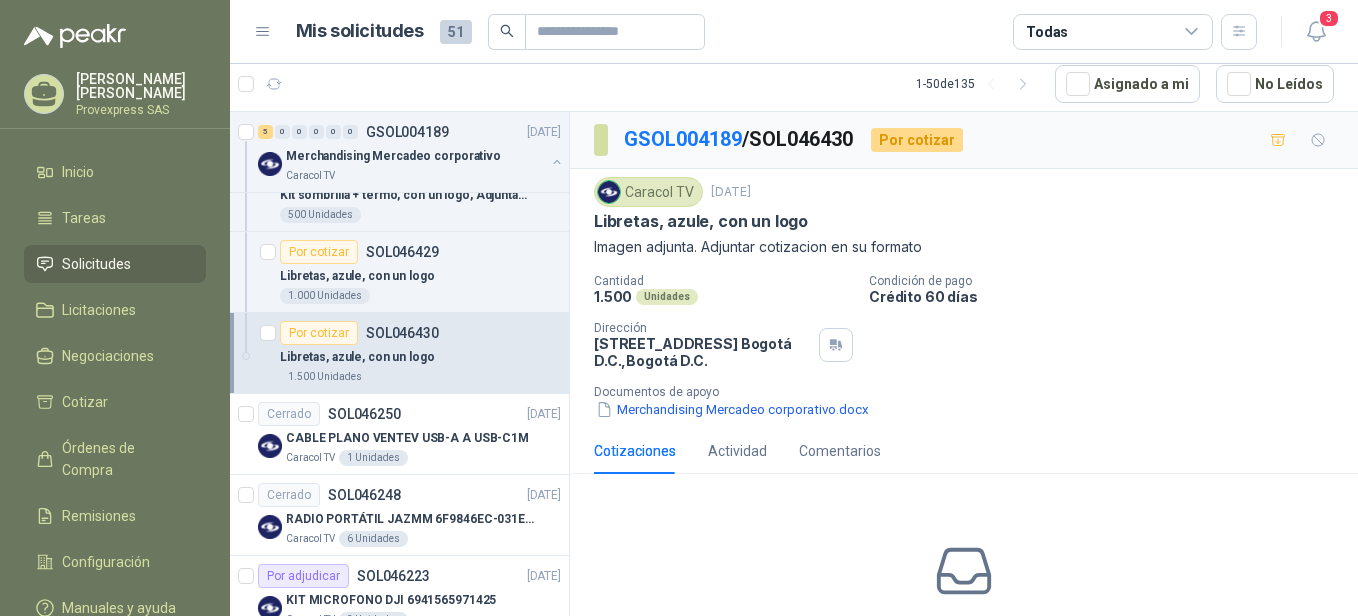 click on "Cotizaciones" at bounding box center (635, 451) 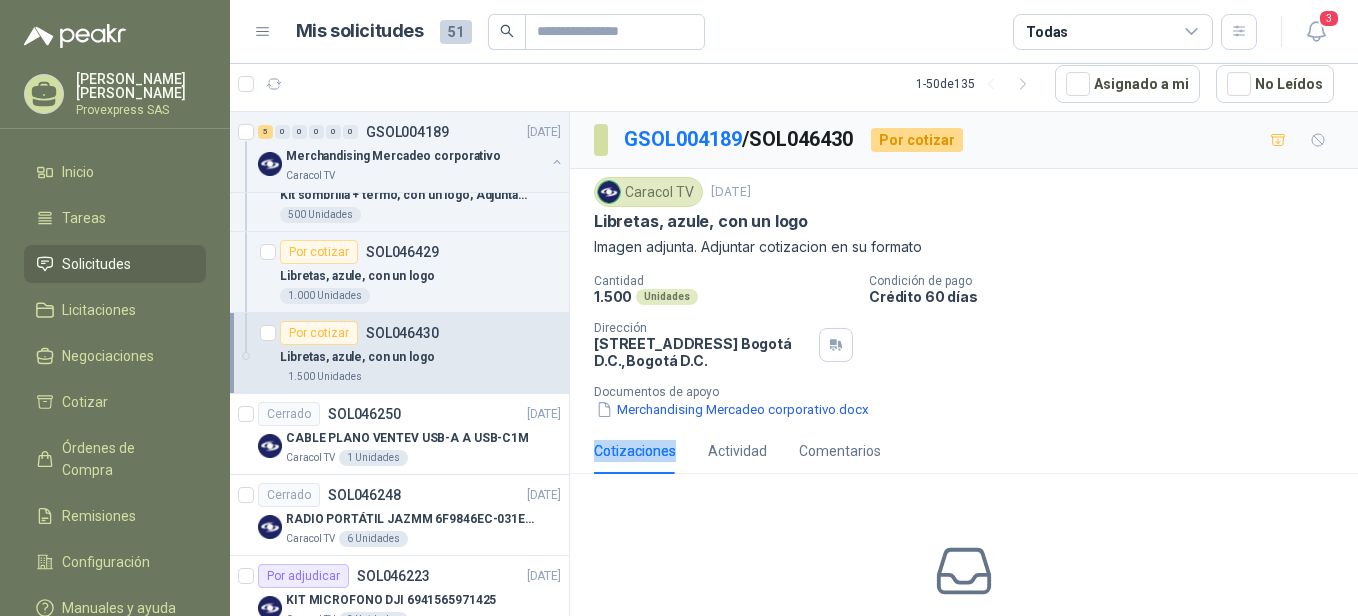 click on "Cotizaciones" at bounding box center (635, 451) 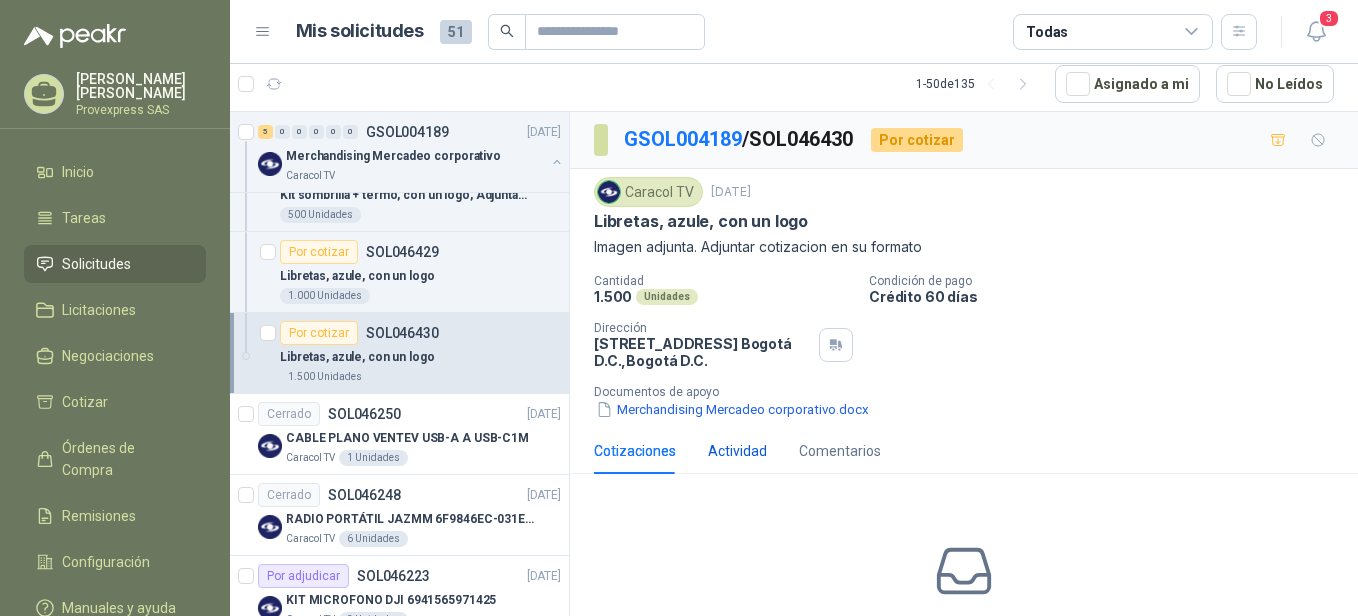 drag, startPoint x: 638, startPoint y: 449, endPoint x: 740, endPoint y: 452, distance: 102.044106 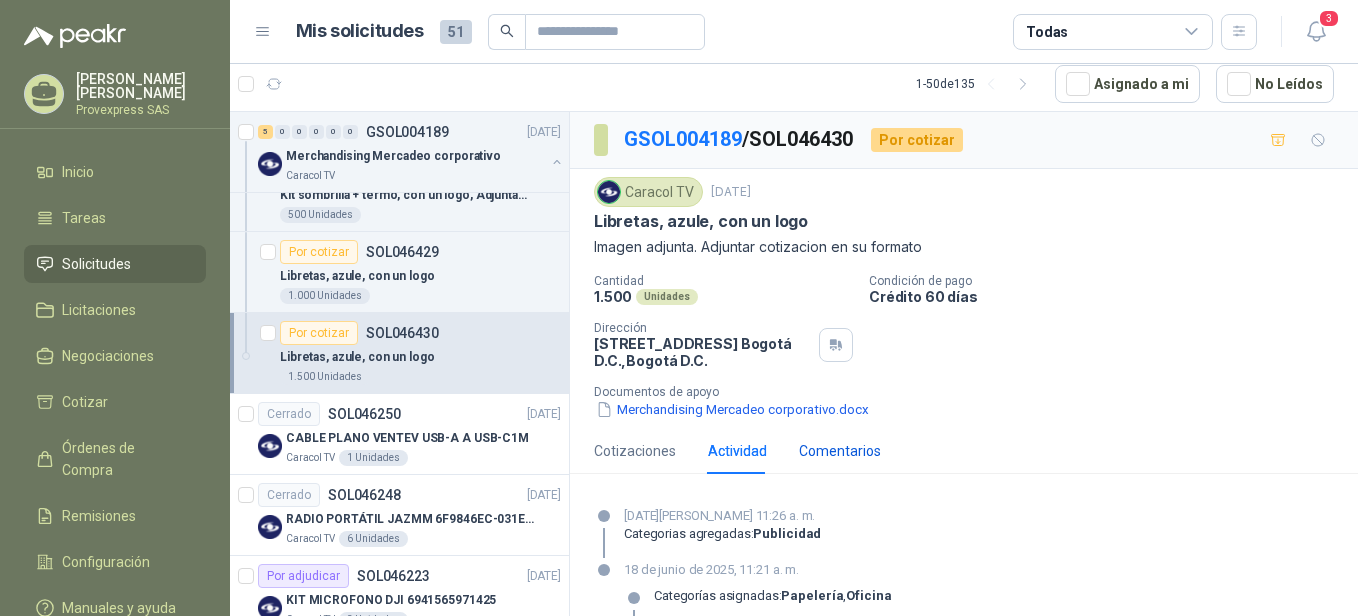 click on "Comentarios" at bounding box center [840, 451] 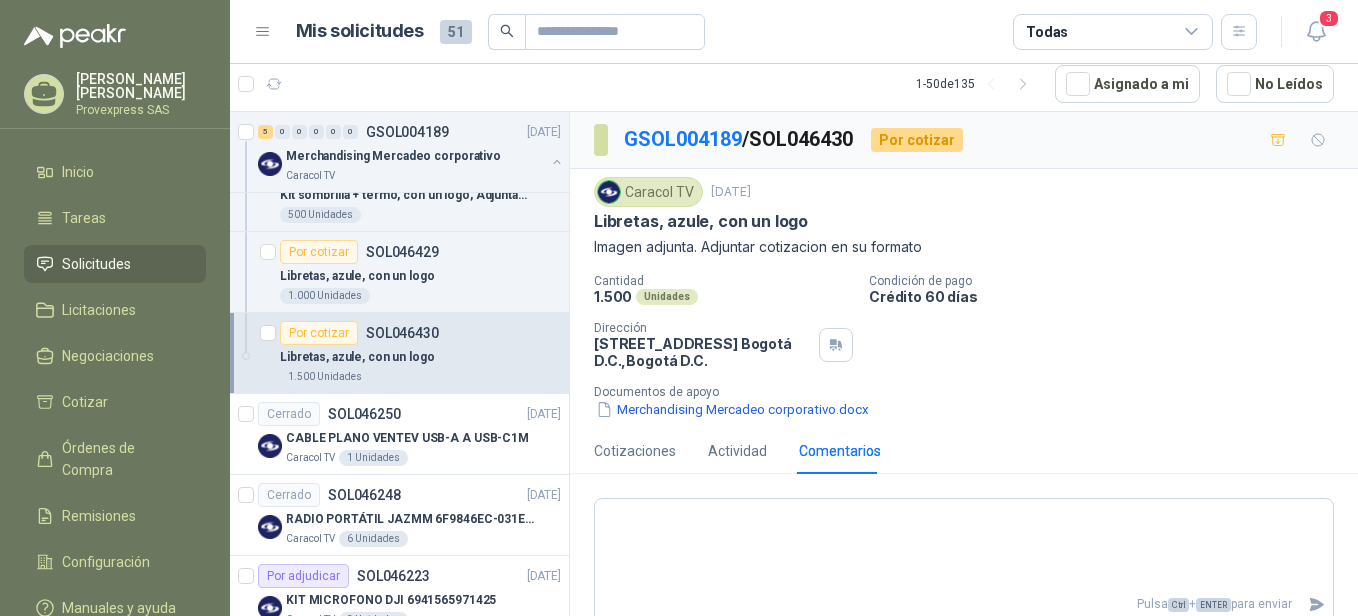 scroll, scrollTop: 229, scrollLeft: 0, axis: vertical 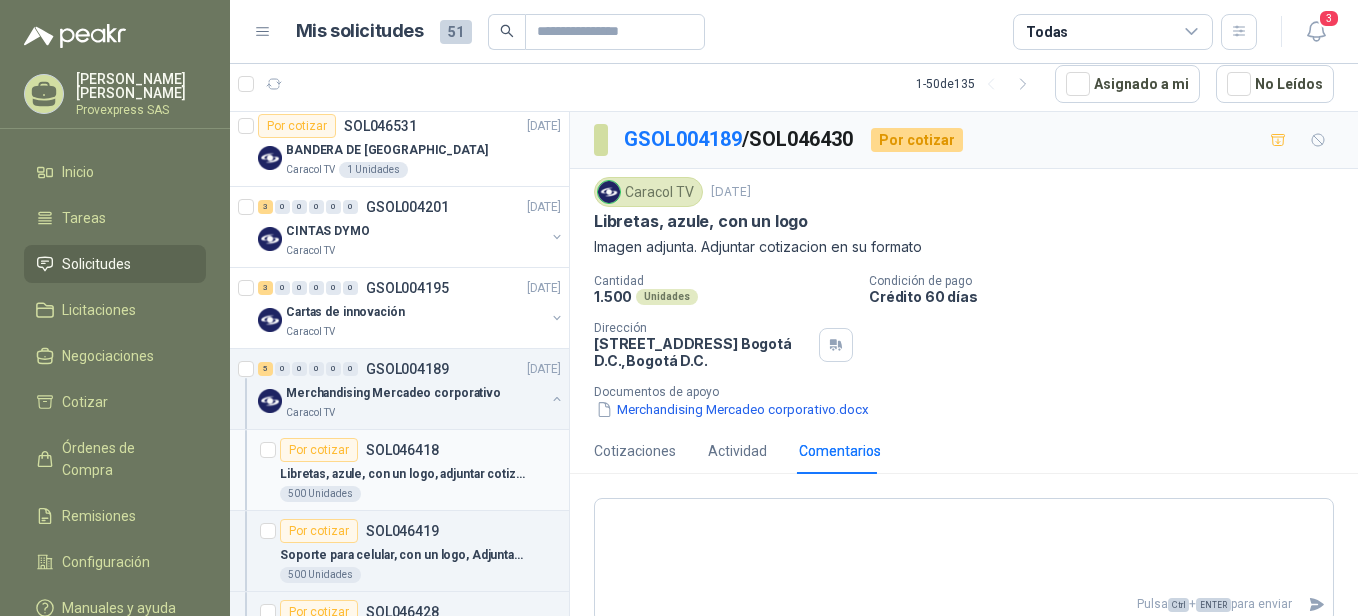 click on "Por cotizar" at bounding box center [319, 450] 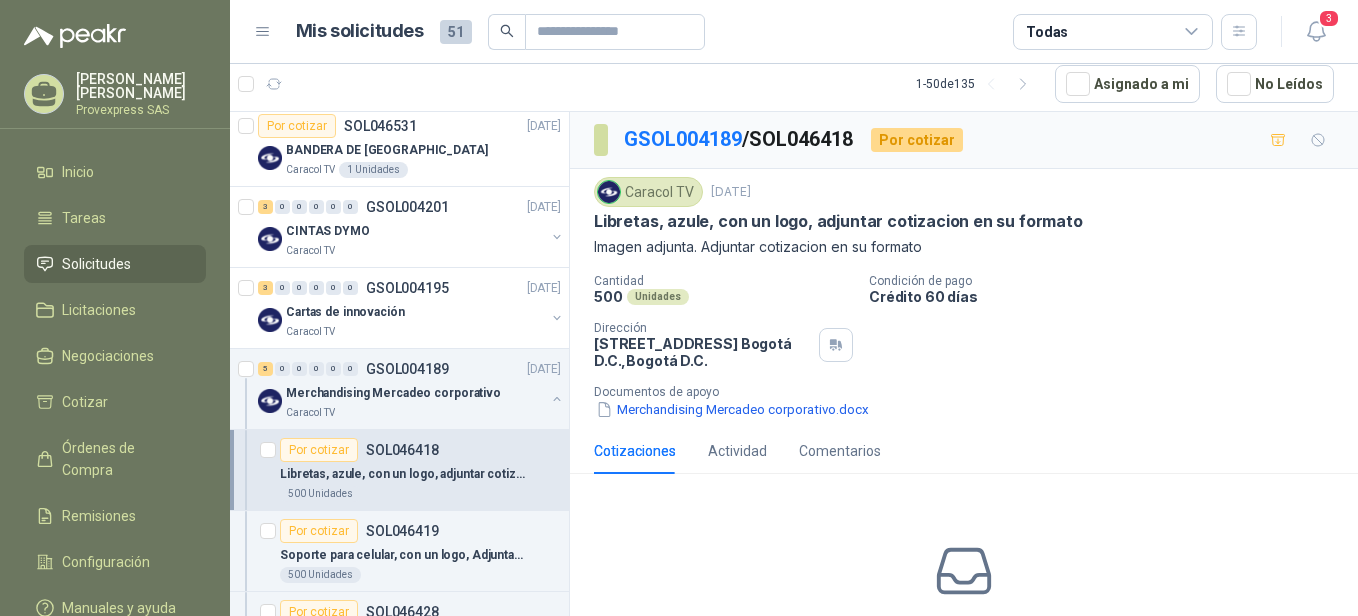 click on "Imagen adjunta. Adjuntar cotizacion en su formato" at bounding box center [964, 247] 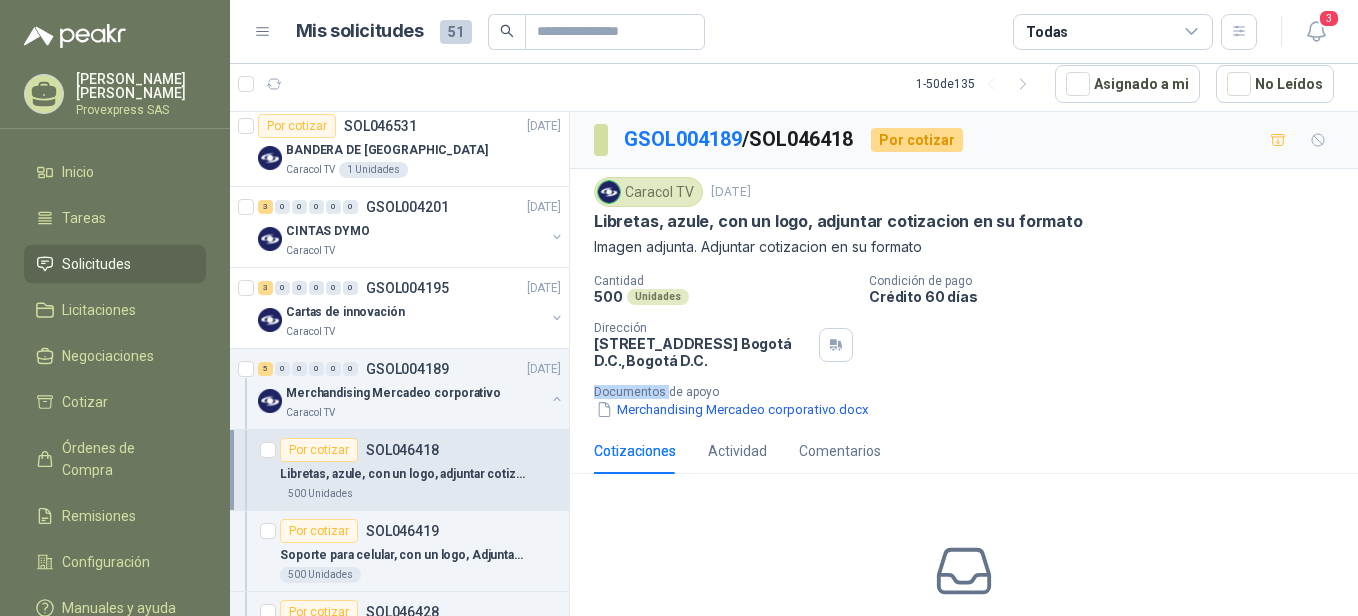 click on "Documentos de apoyo" at bounding box center (972, 392) 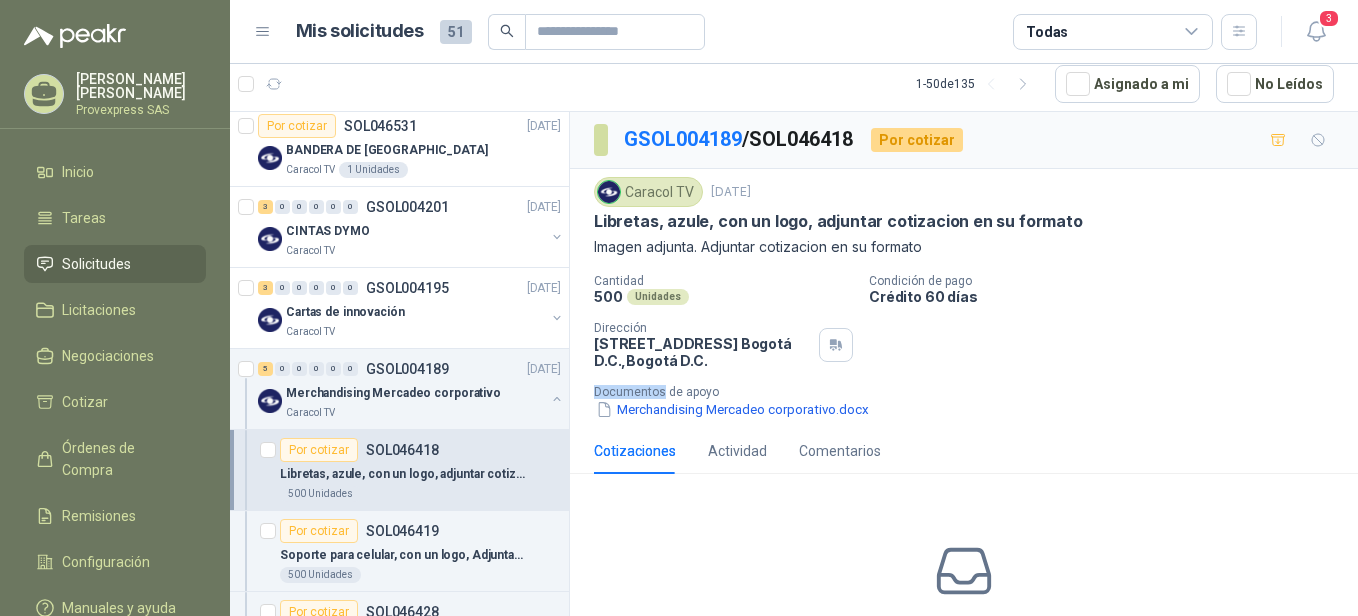 click on "Documentos de apoyo" at bounding box center [972, 392] 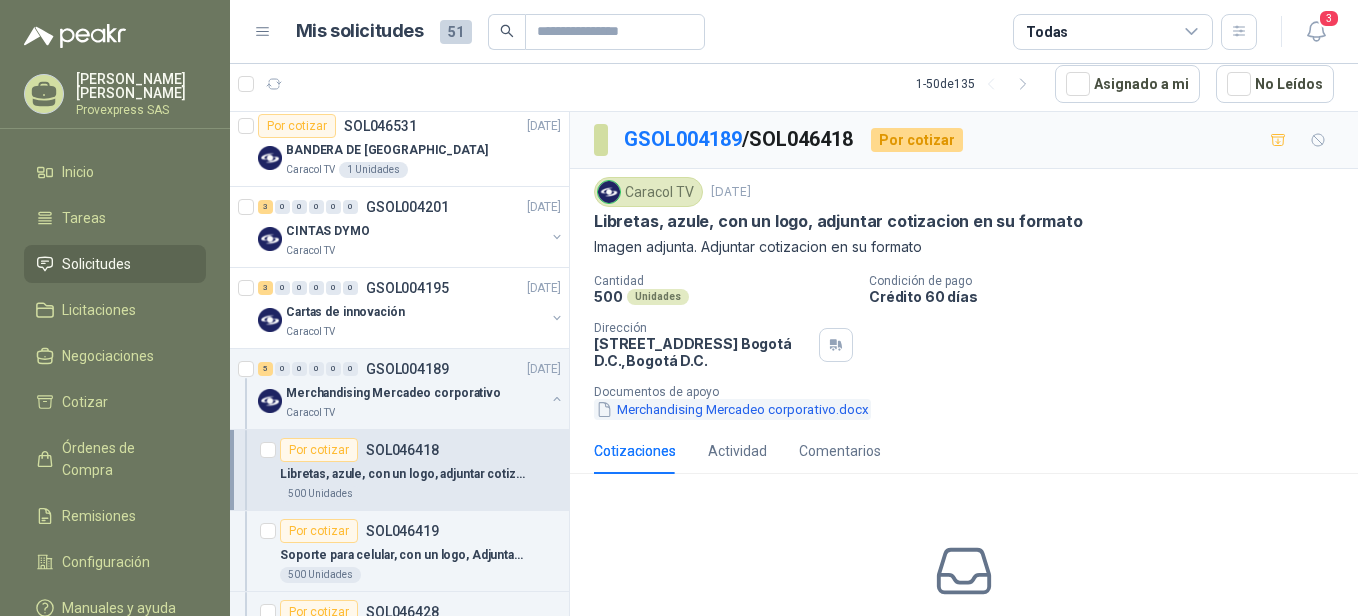 click on "Merchandising Mercadeo corporativo.docx" at bounding box center [732, 409] 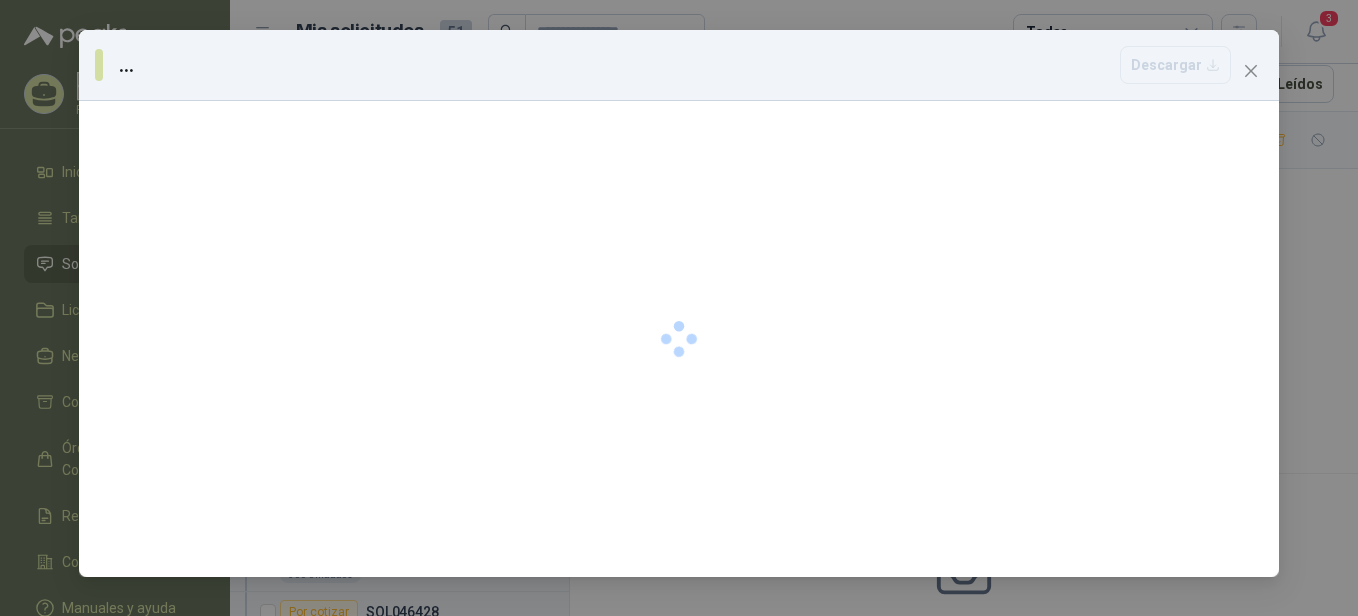 click at bounding box center (679, 339) 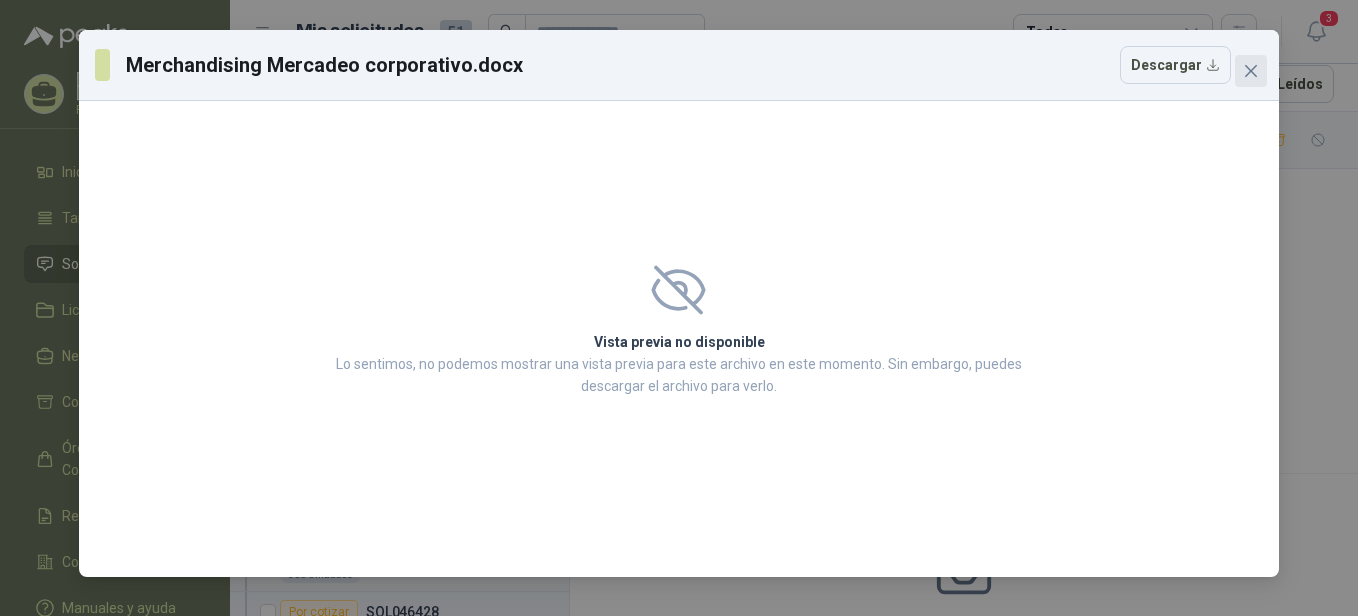 click 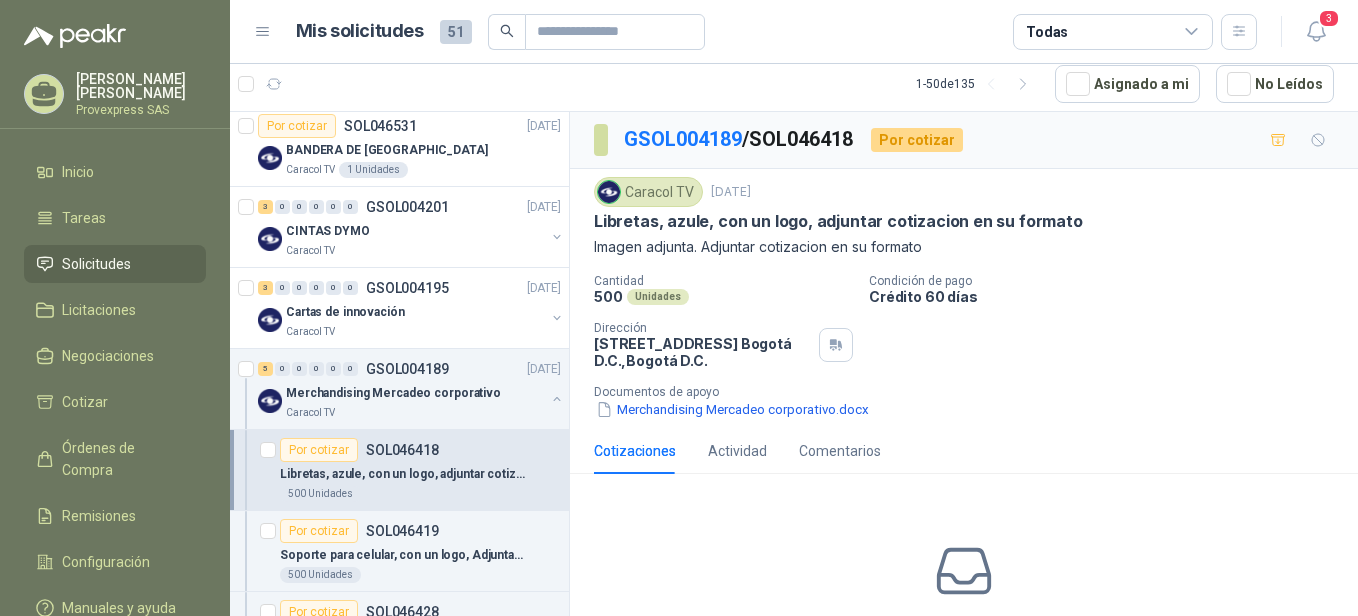 scroll, scrollTop: 1764, scrollLeft: 0, axis: vertical 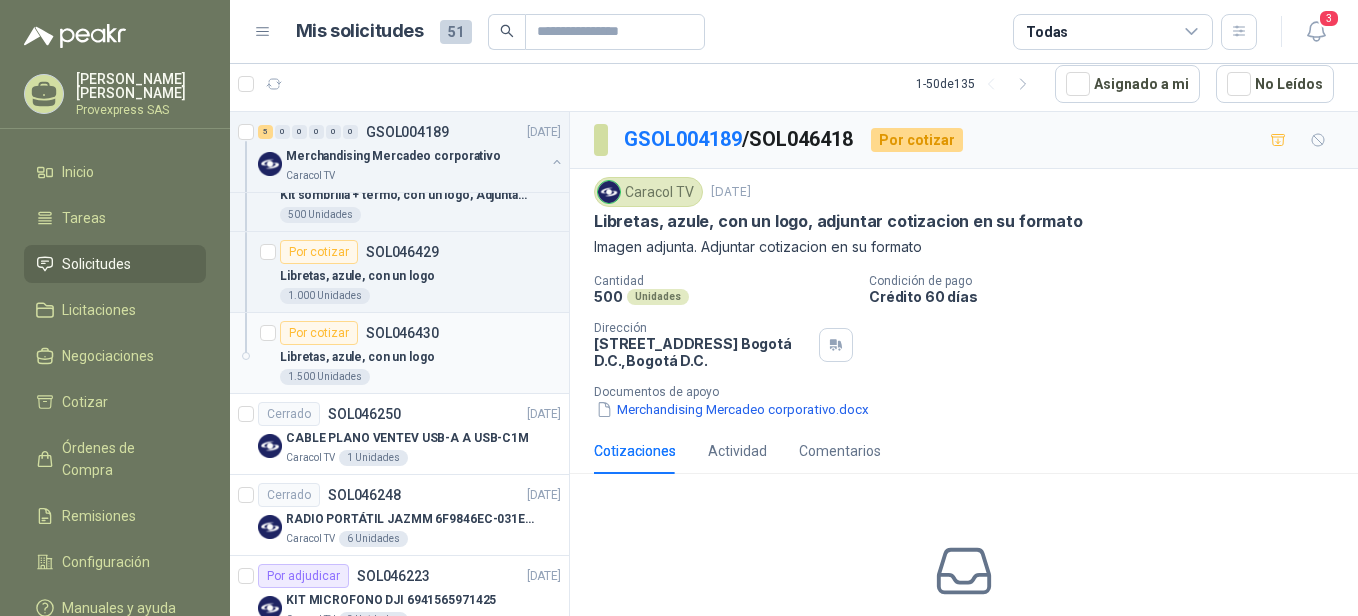 click on "Por cotizar" at bounding box center (319, 333) 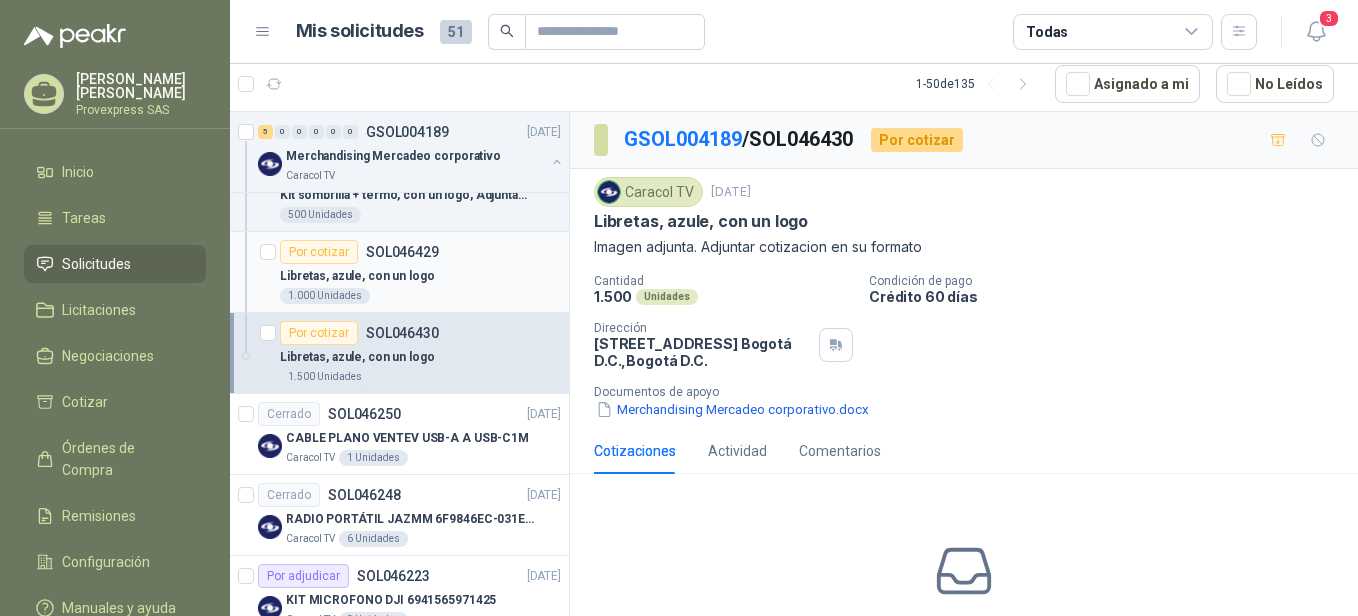 click on "Por cotizar" at bounding box center [319, 252] 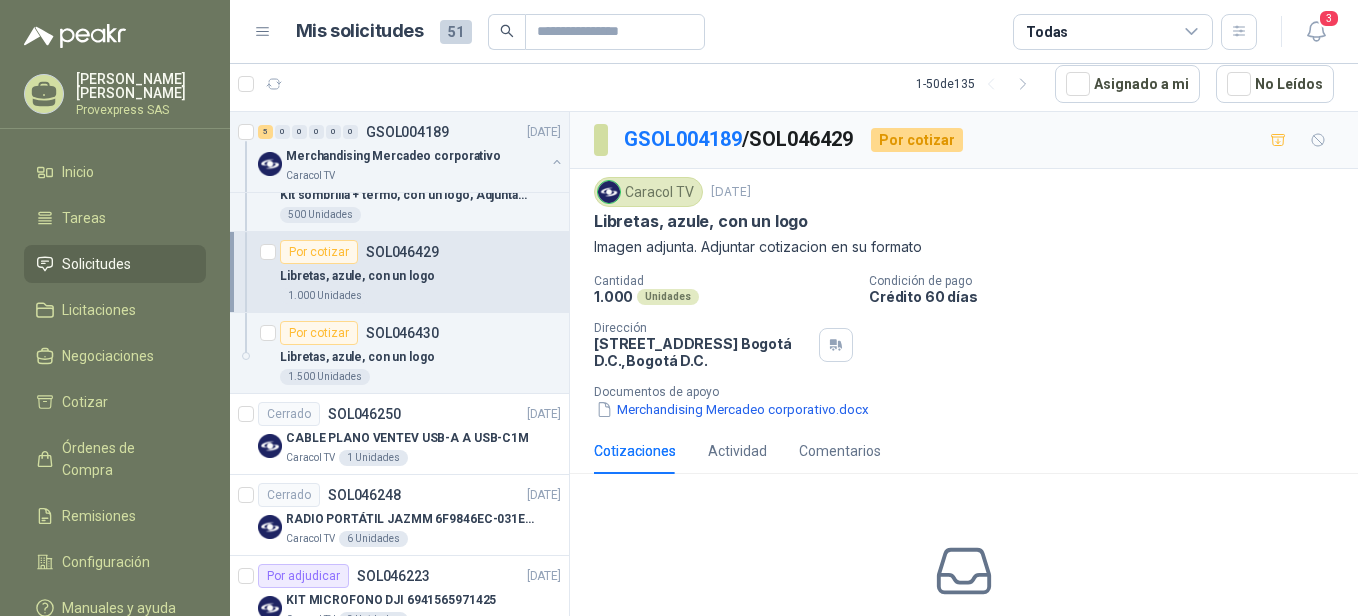 scroll, scrollTop: 1323, scrollLeft: 0, axis: vertical 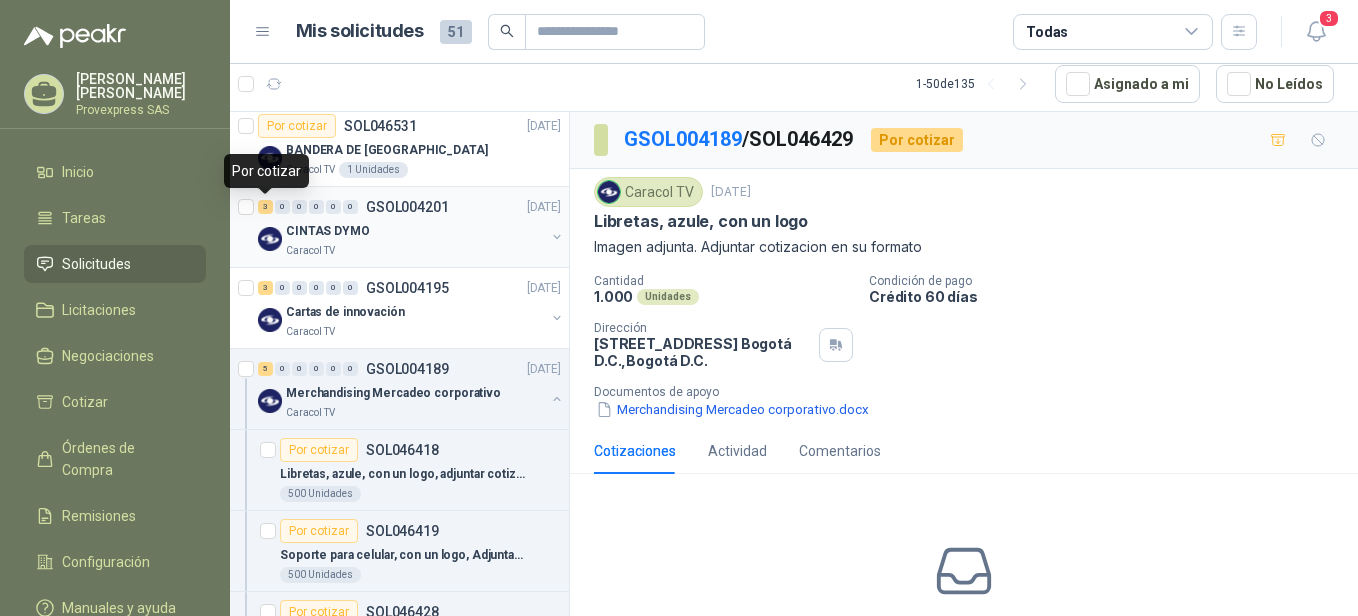 click on "3" at bounding box center [265, 207] 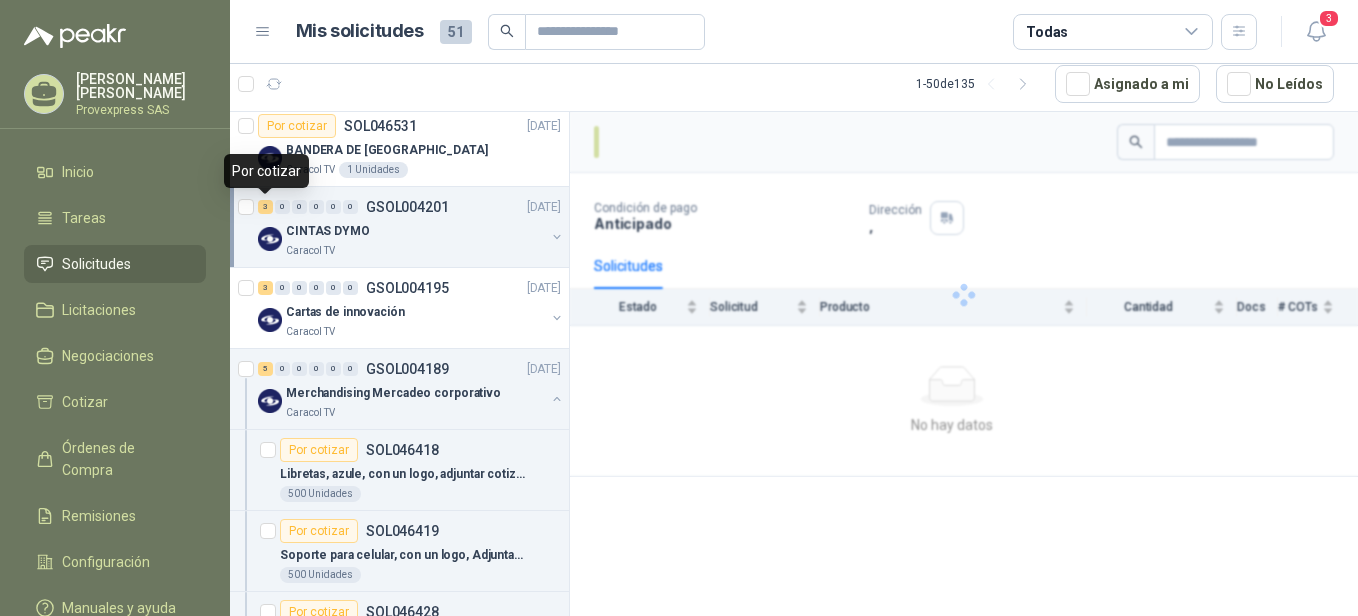 click on "3" at bounding box center [265, 207] 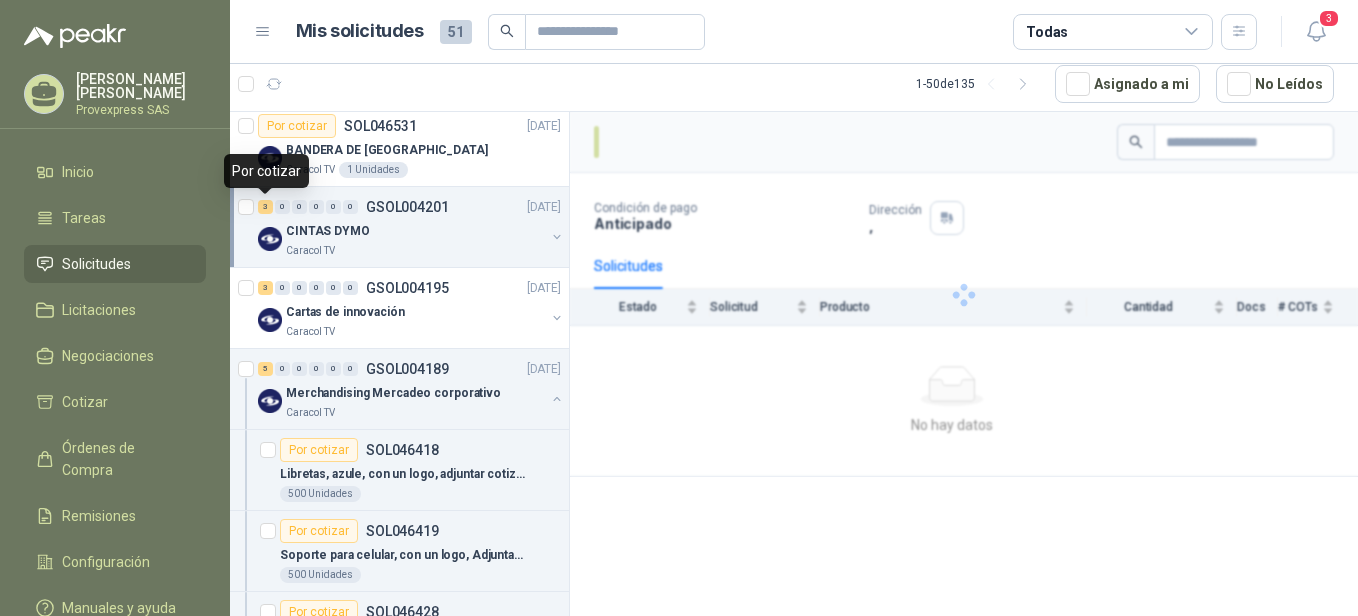 click on "3" at bounding box center [265, 207] 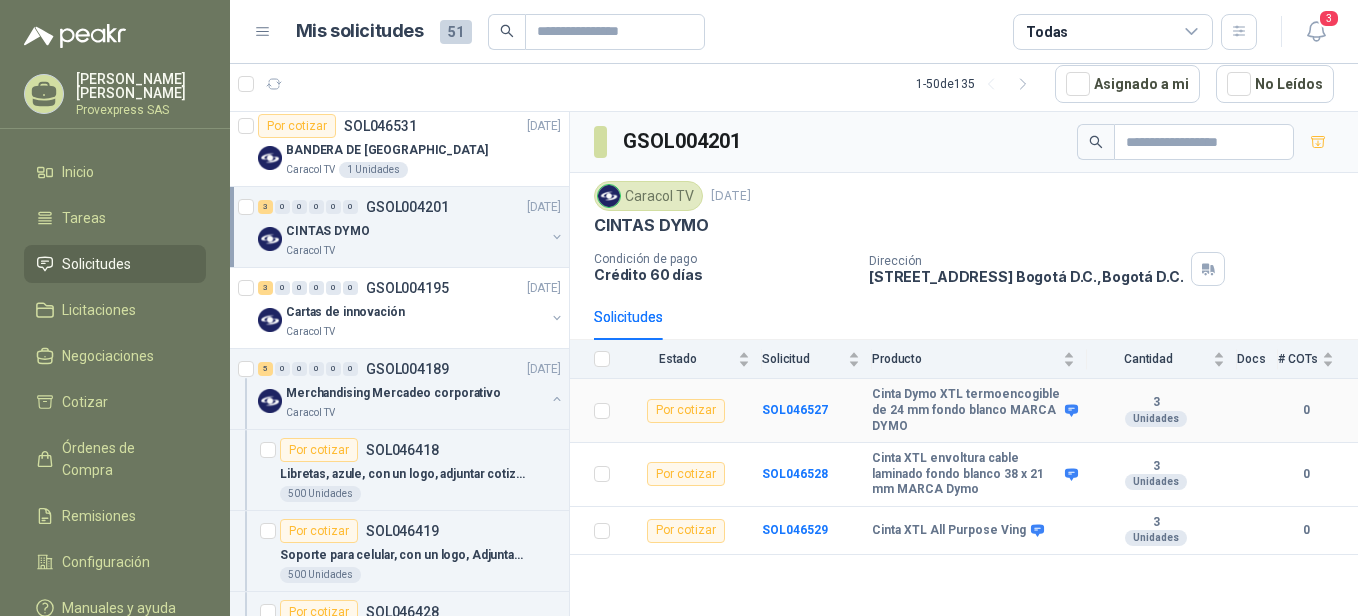 click on "Por cotizar" at bounding box center (686, 411) 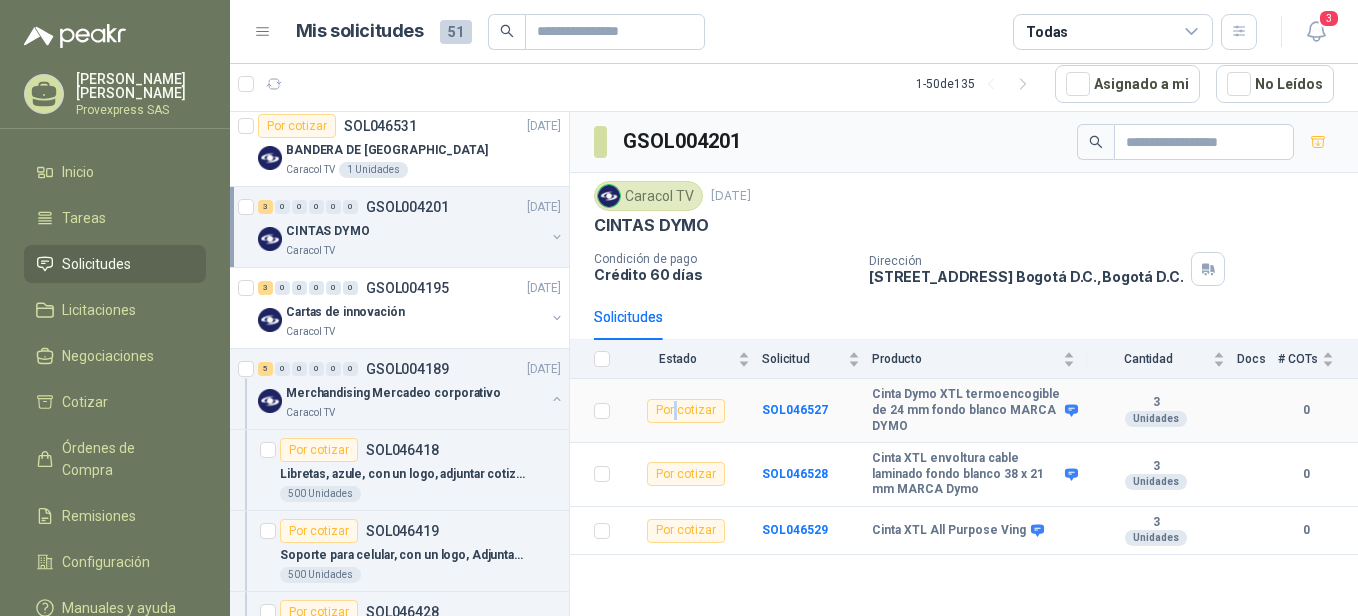 click on "Por cotizar" at bounding box center (686, 411) 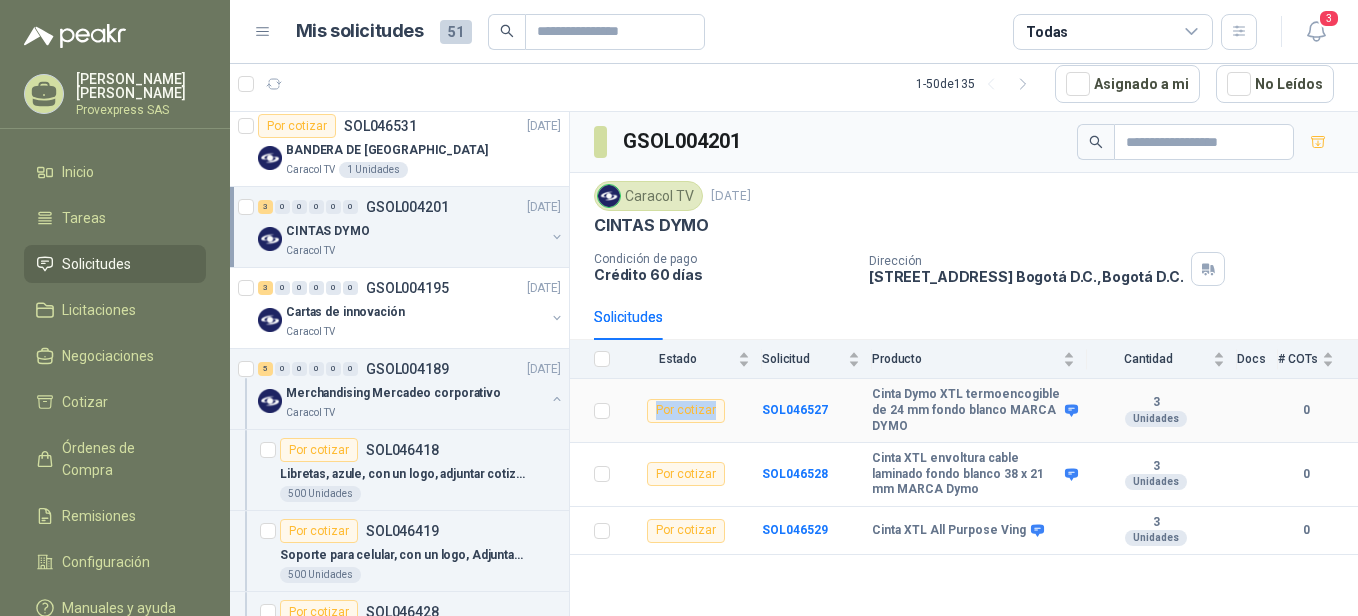 click on "Por cotizar" at bounding box center [686, 411] 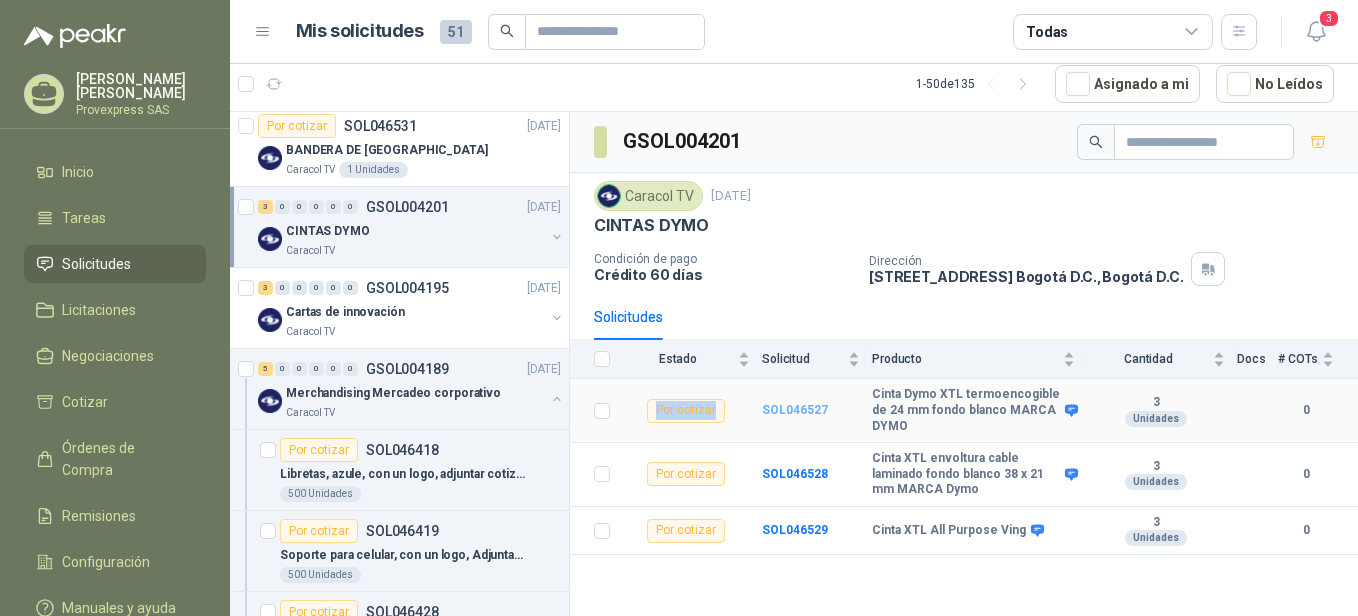 click on "SOL046527" at bounding box center (795, 410) 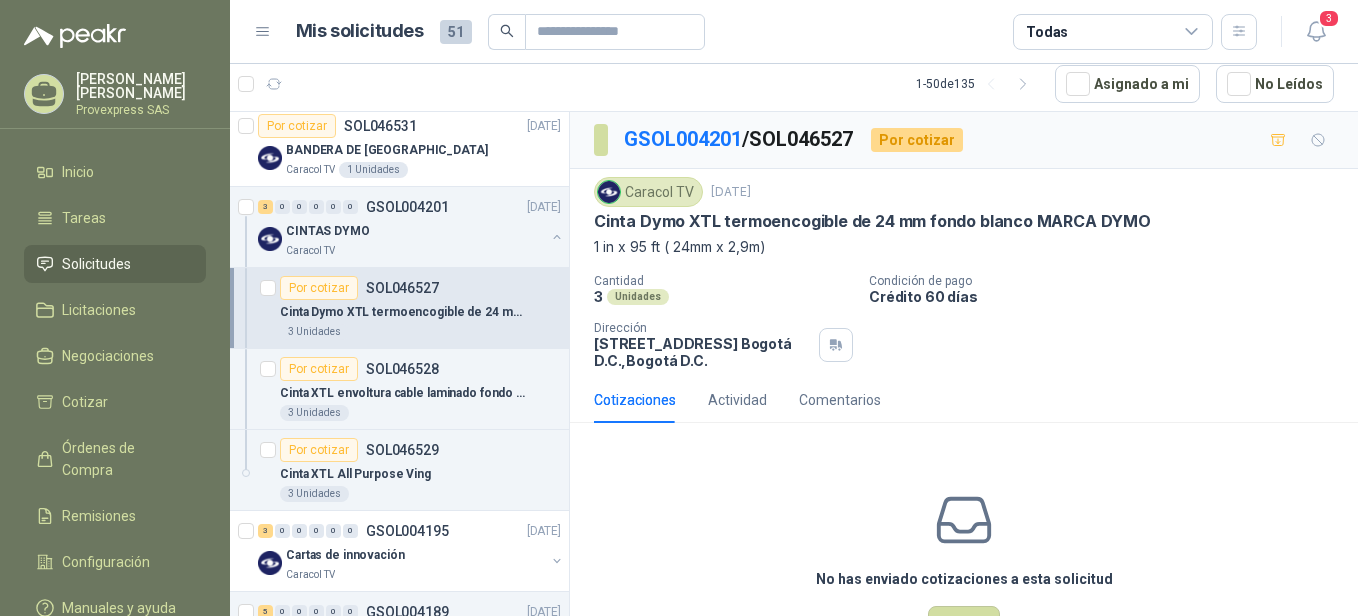 drag, startPoint x: 778, startPoint y: 409, endPoint x: 760, endPoint y: 472, distance: 65.52099 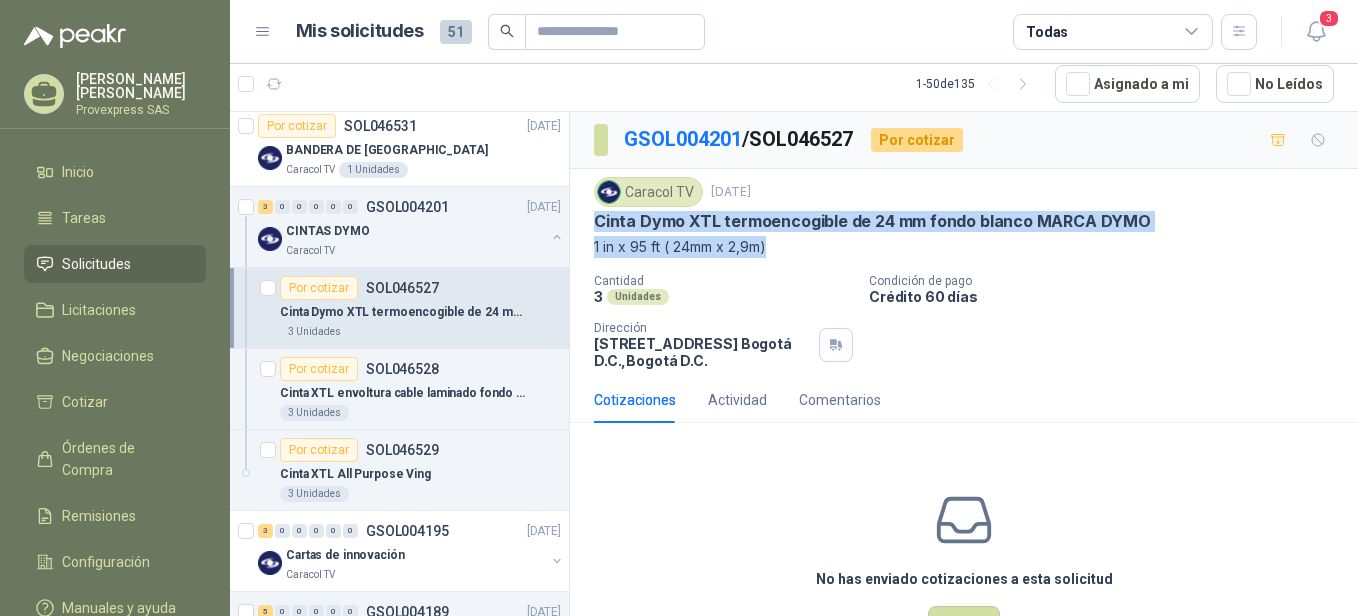 drag, startPoint x: 594, startPoint y: 226, endPoint x: 784, endPoint y: 260, distance: 193.01813 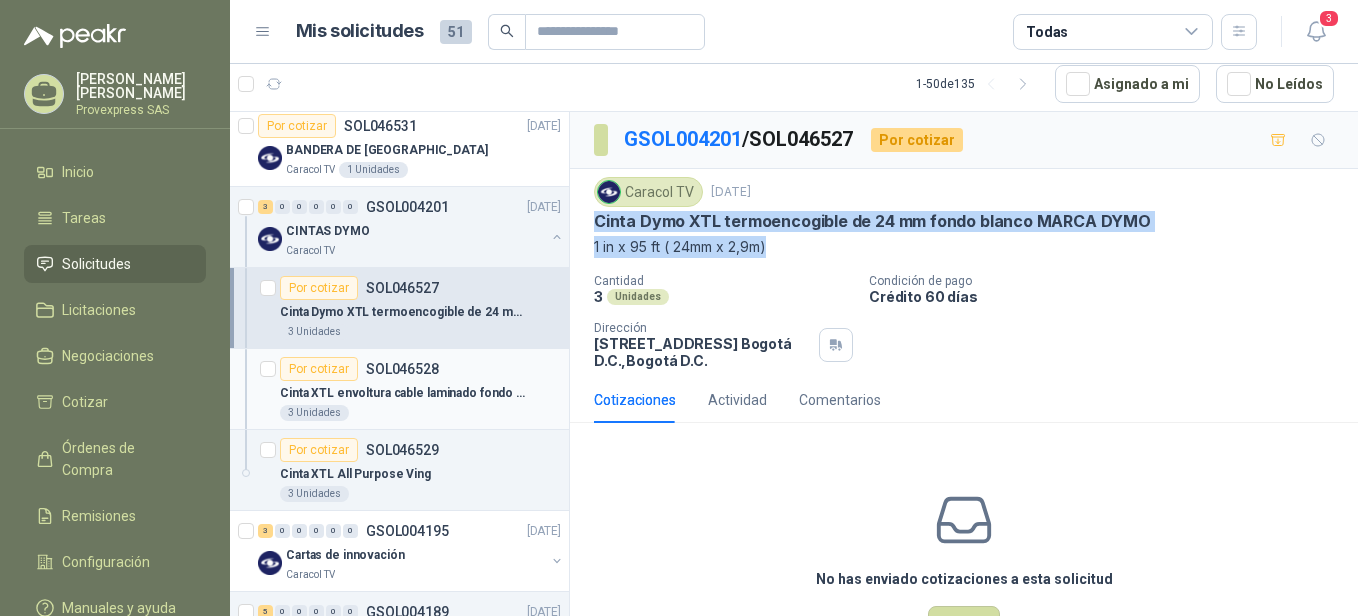 click on "Por cotizar" at bounding box center (319, 369) 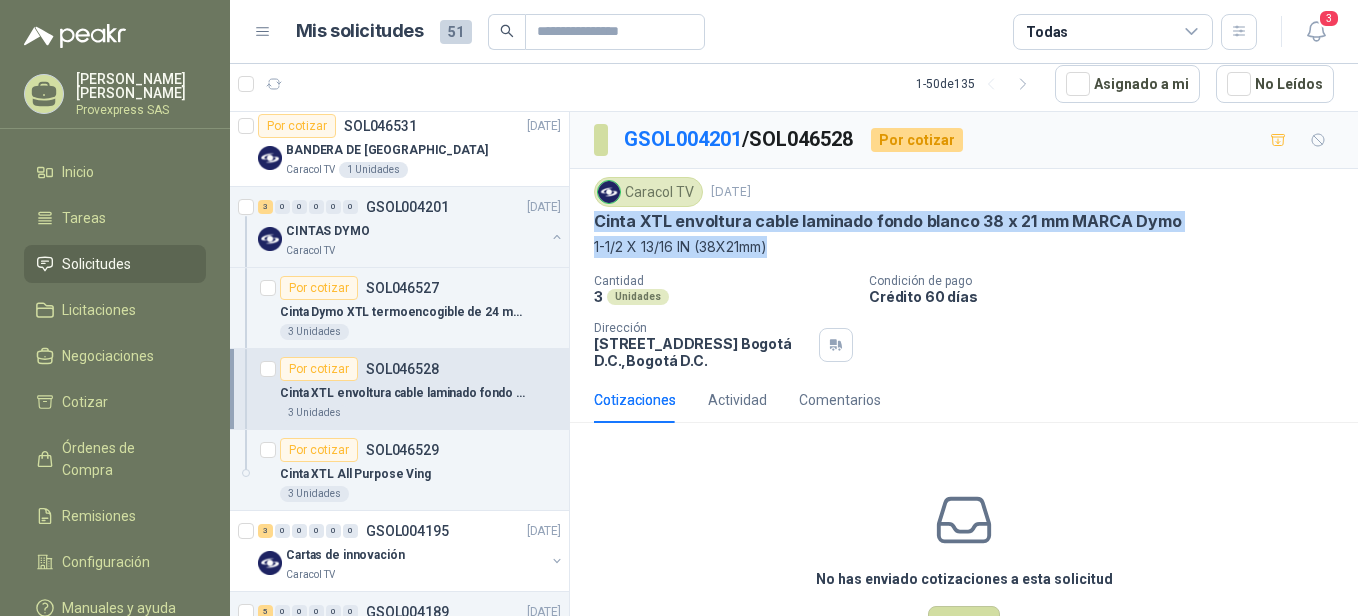 drag, startPoint x: 596, startPoint y: 226, endPoint x: 782, endPoint y: 257, distance: 188.56564 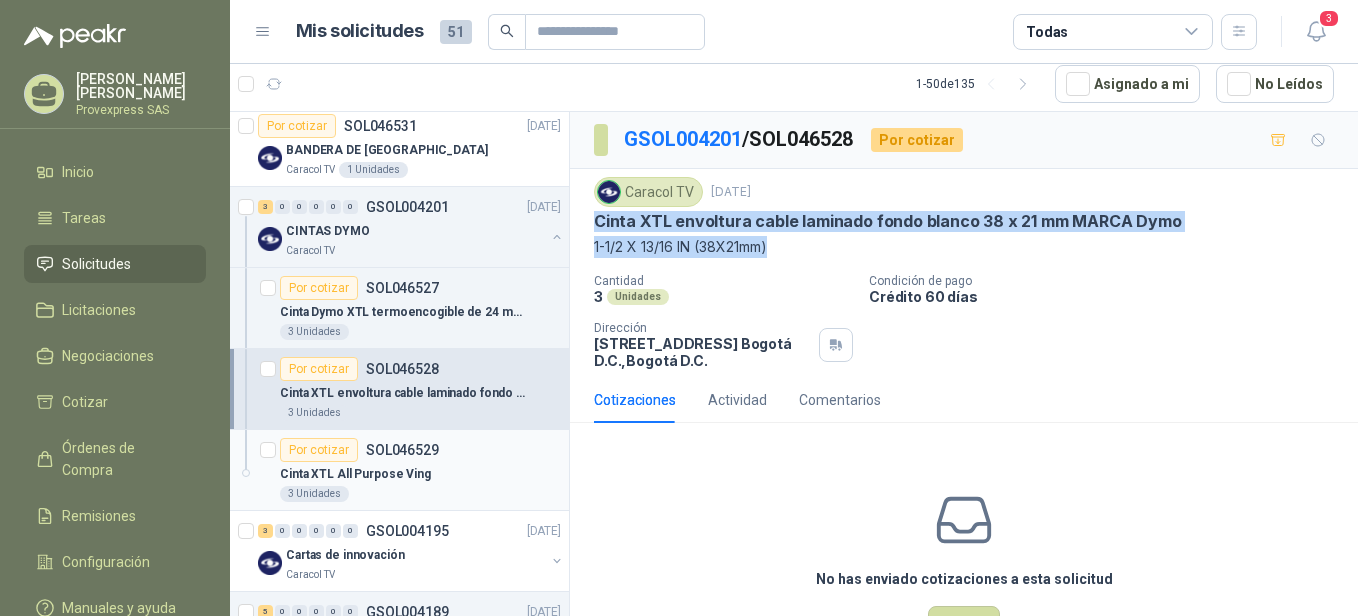 click on "Por cotizar" at bounding box center (319, 450) 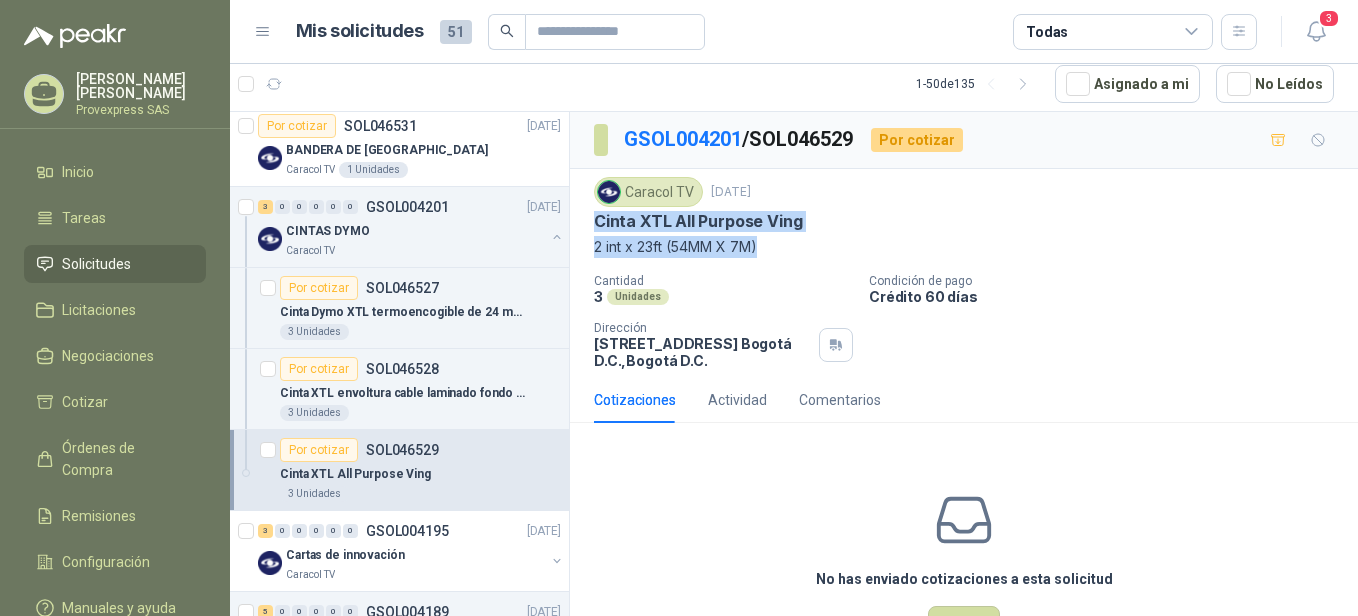 drag, startPoint x: 598, startPoint y: 223, endPoint x: 800, endPoint y: 247, distance: 203.42075 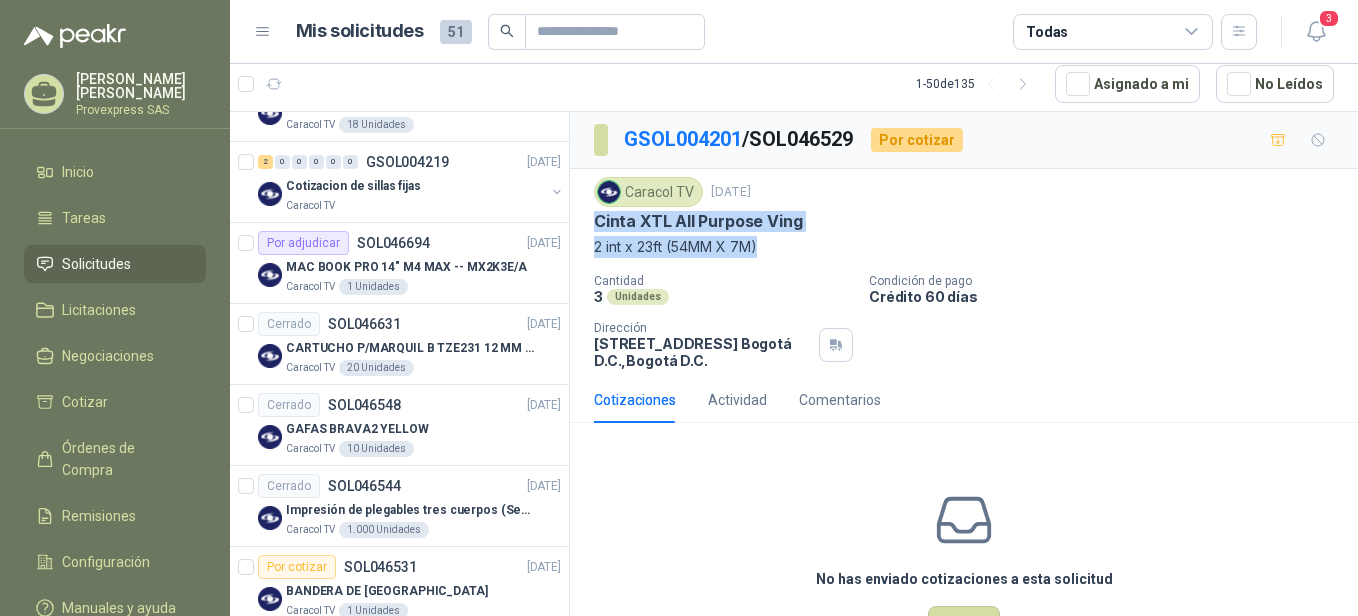 scroll, scrollTop: 441, scrollLeft: 0, axis: vertical 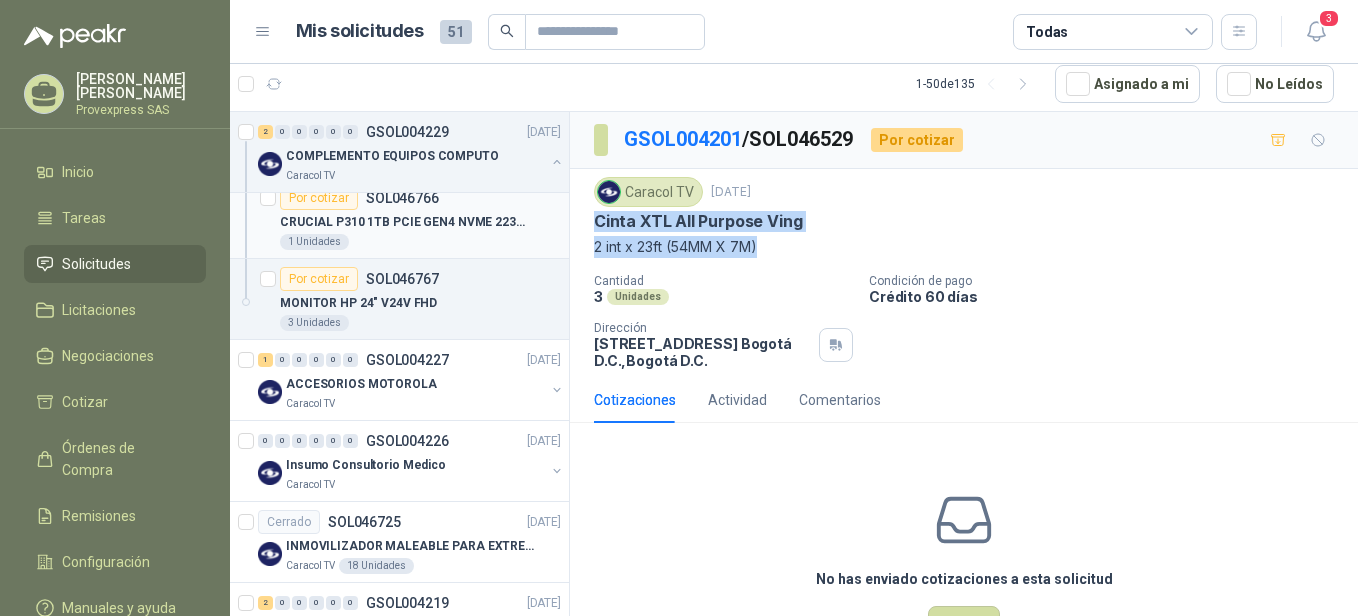 click on "Por cotizar" at bounding box center (319, 198) 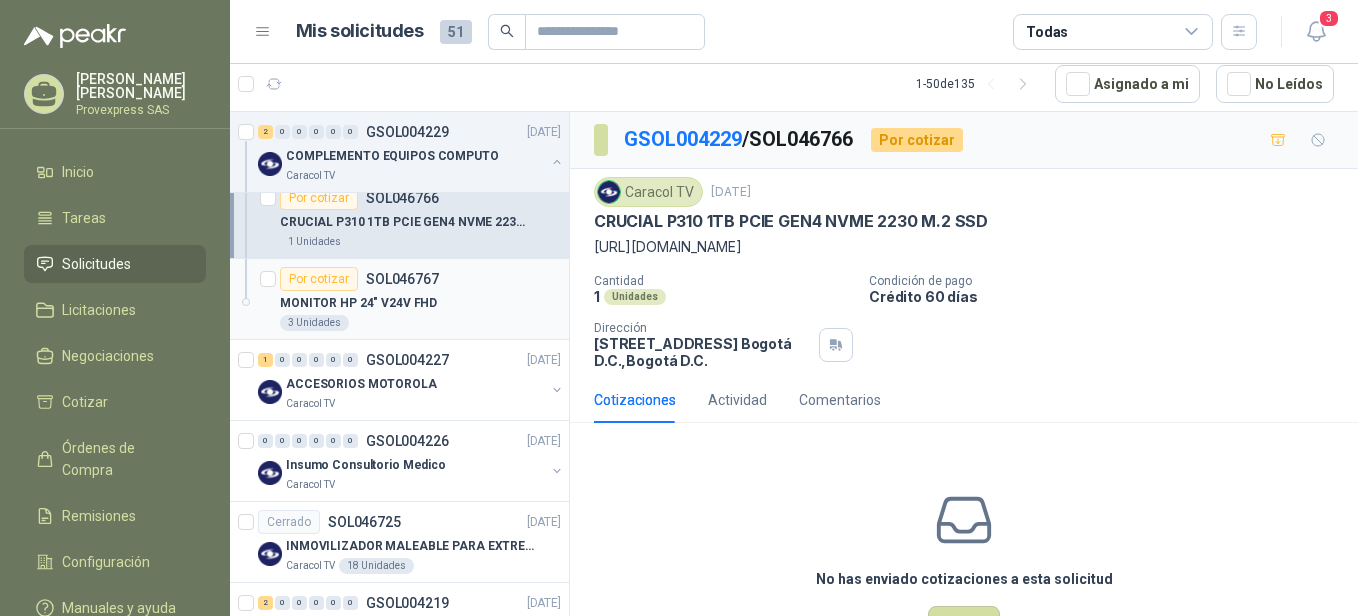 click on "Por cotizar" at bounding box center [319, 279] 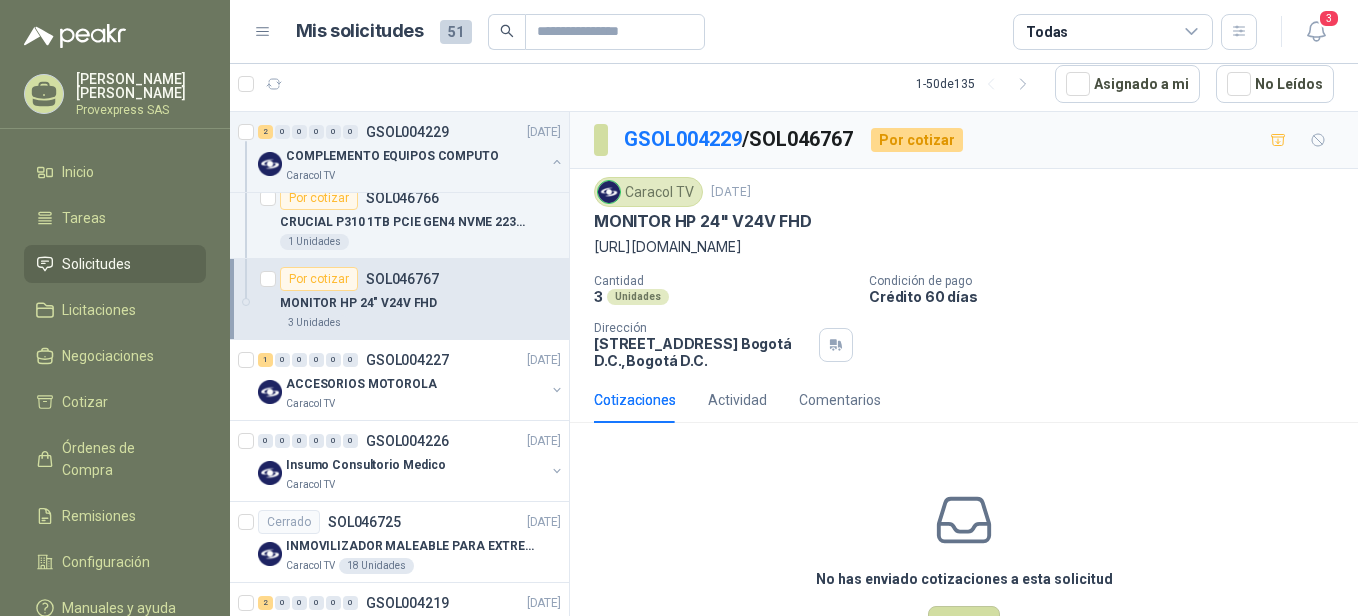 click on "https://www.alkosto.com/monitor-hp-24-pulgadas-v24v-fhd-plano-negro/p/196548193998" at bounding box center [964, 247] 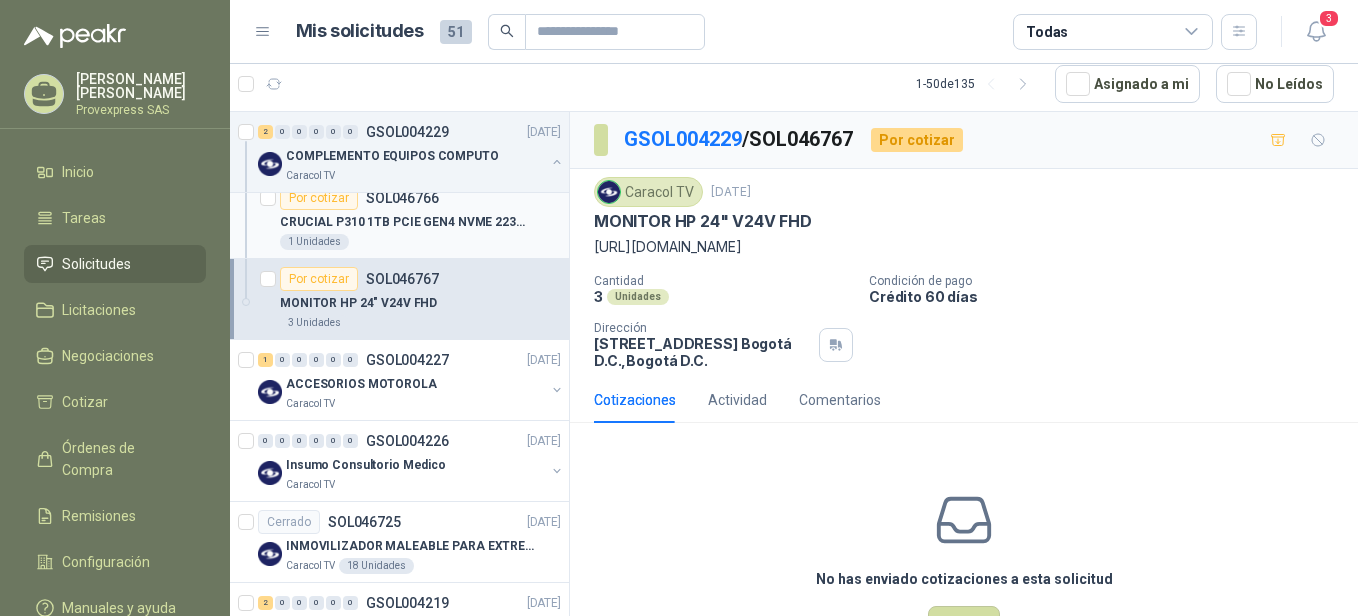 click on "Por cotizar" at bounding box center (319, 198) 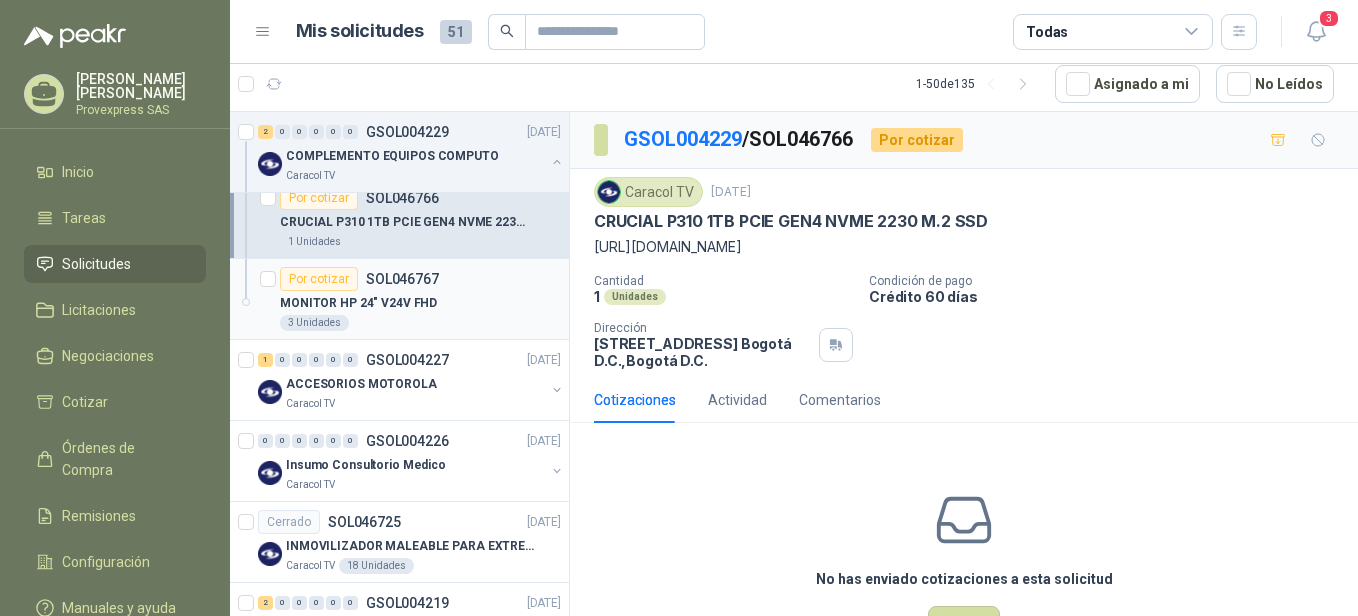 click on "Por cotizar" at bounding box center [319, 279] 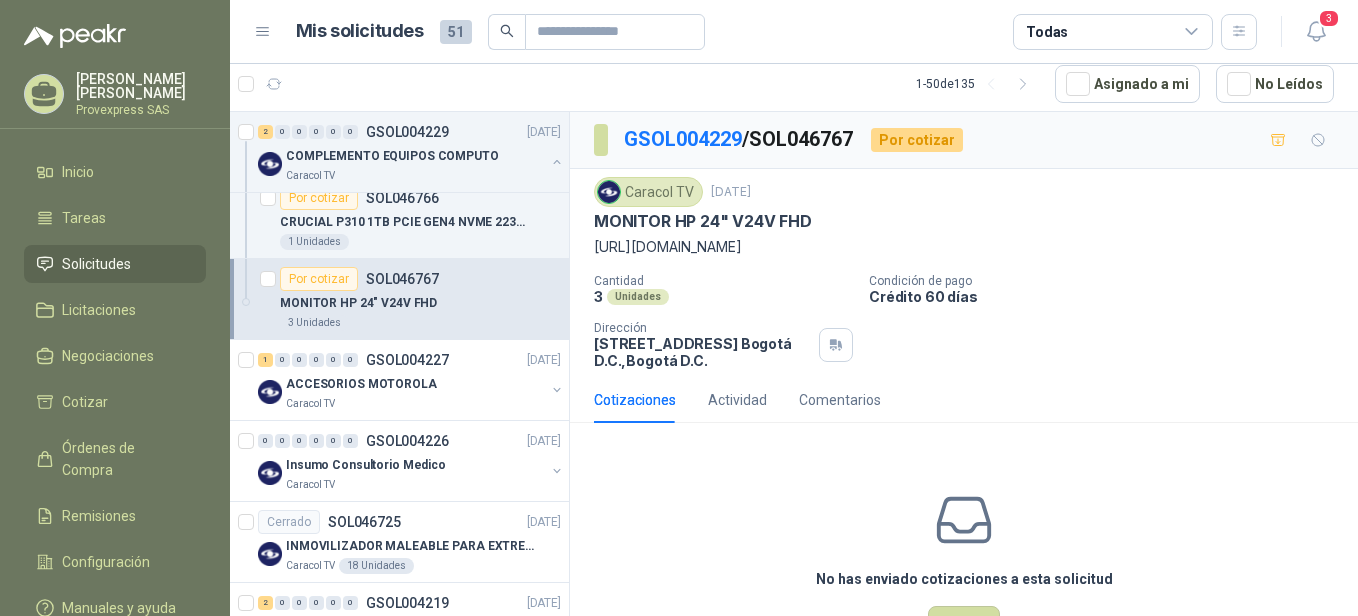 click on "Caracol TV 26 jun, 2025   MONITOR HP 24" V24V FHD https://www.alkosto.com/monitor-hp-24-pulgadas-v24v-fhd-plano-negro/p/196548193998 Cantidad 3   Unidades Condición de pago Crédito 60 días Dirección CALLE 103 No.69B 43   Bogotá D.C. ,  Bogotá D.C." at bounding box center (964, 273) 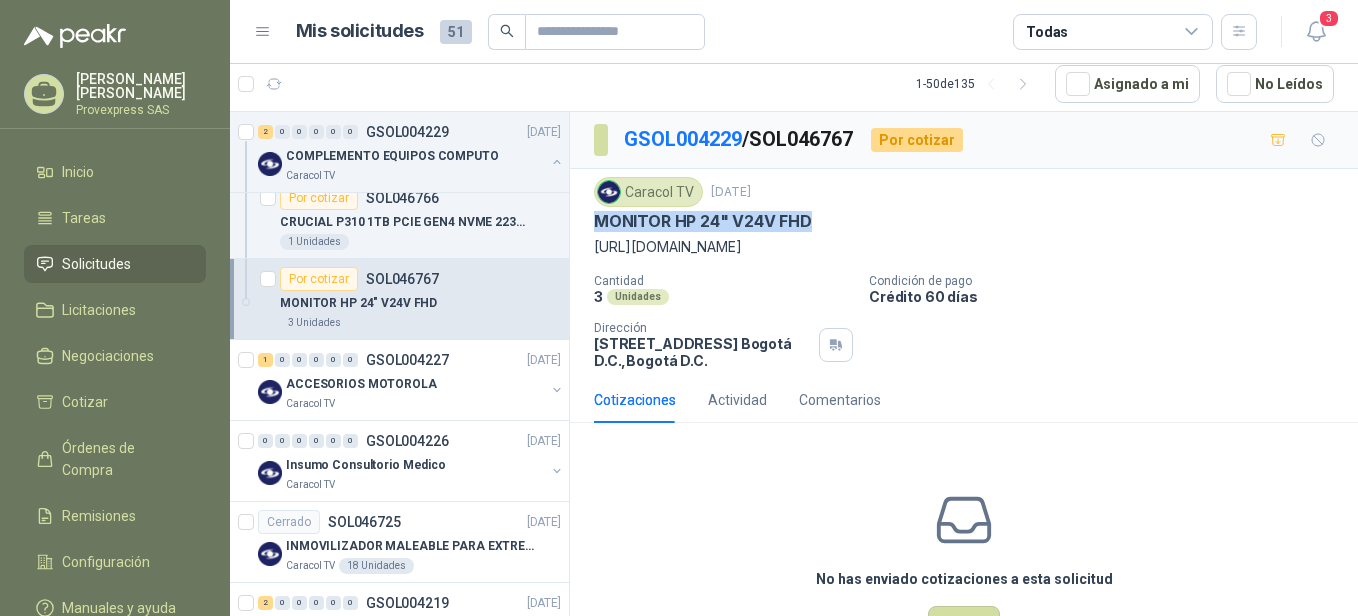 drag, startPoint x: 594, startPoint y: 225, endPoint x: 825, endPoint y: 218, distance: 231.10603 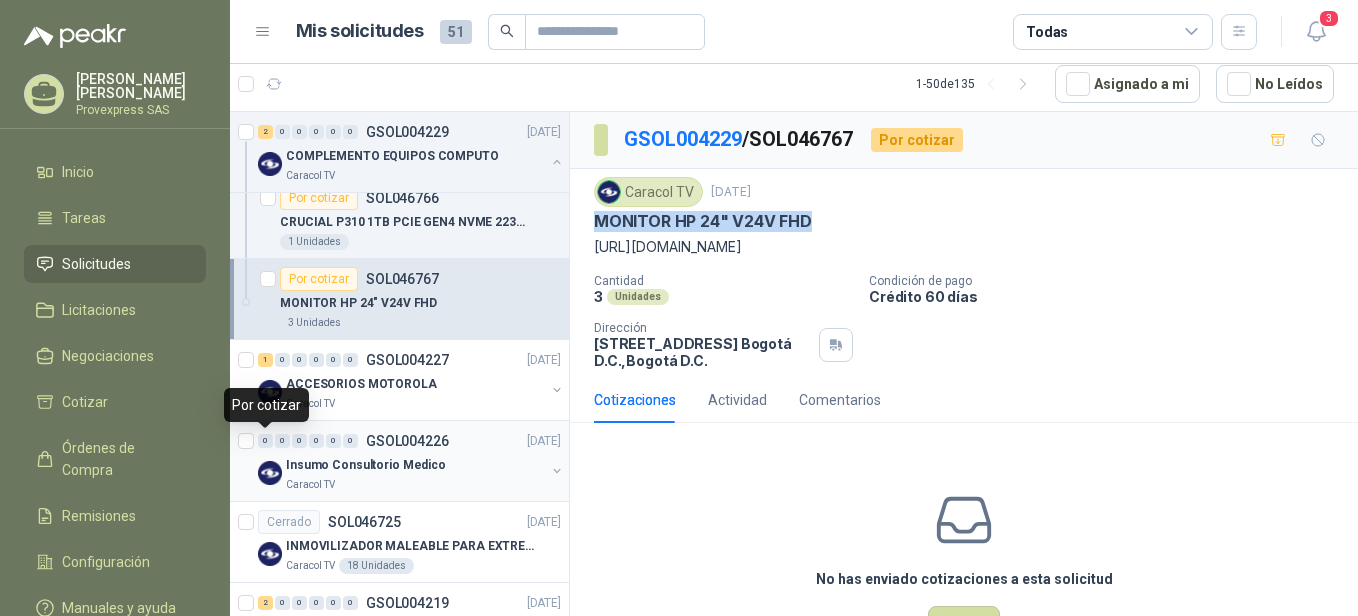 click on "0" at bounding box center (265, 441) 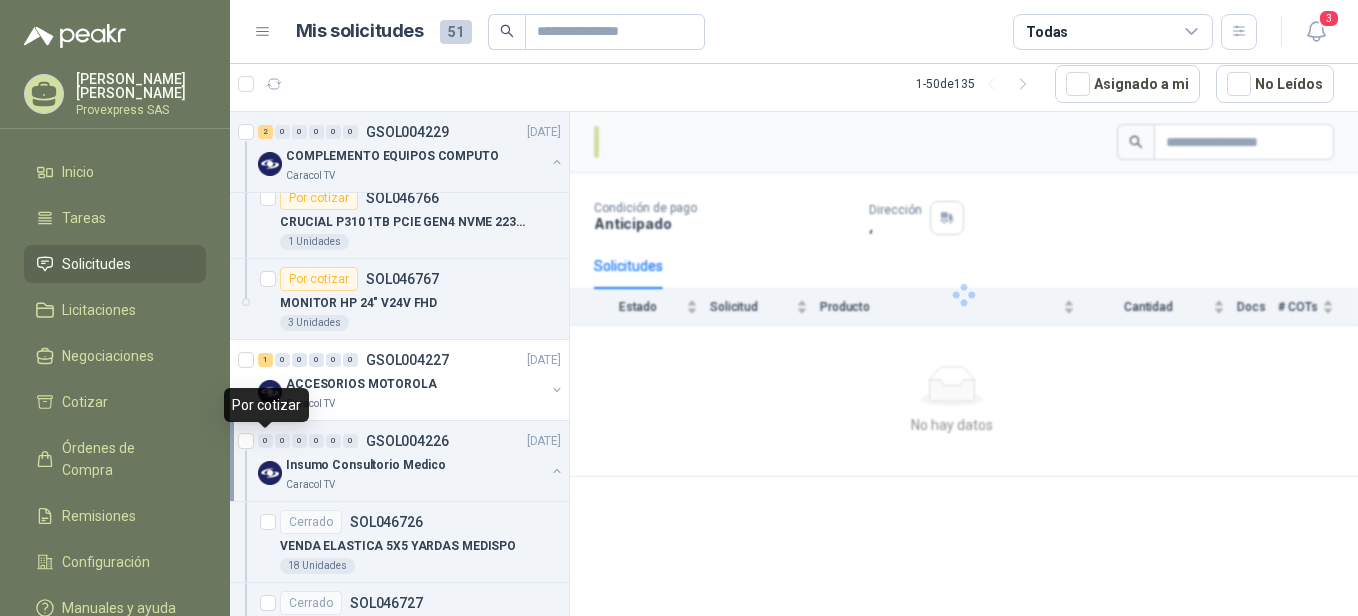 click on "0" at bounding box center [265, 441] 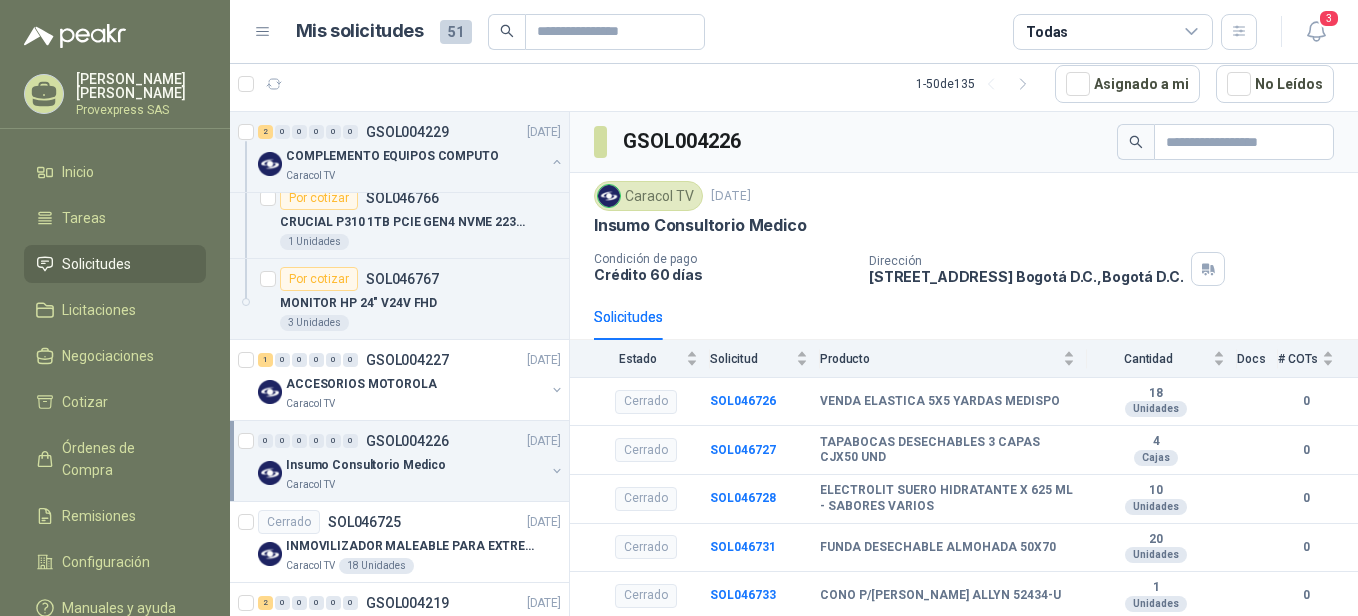 scroll, scrollTop: 882, scrollLeft: 0, axis: vertical 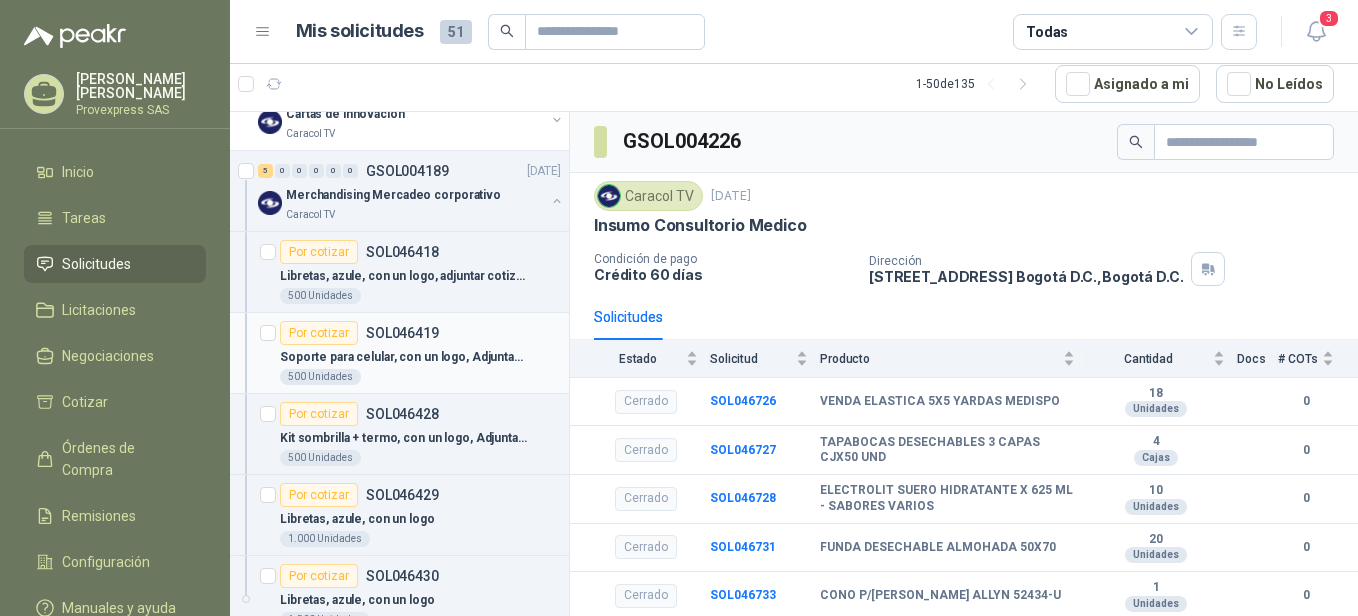 click on "Por cotizar" at bounding box center (319, 333) 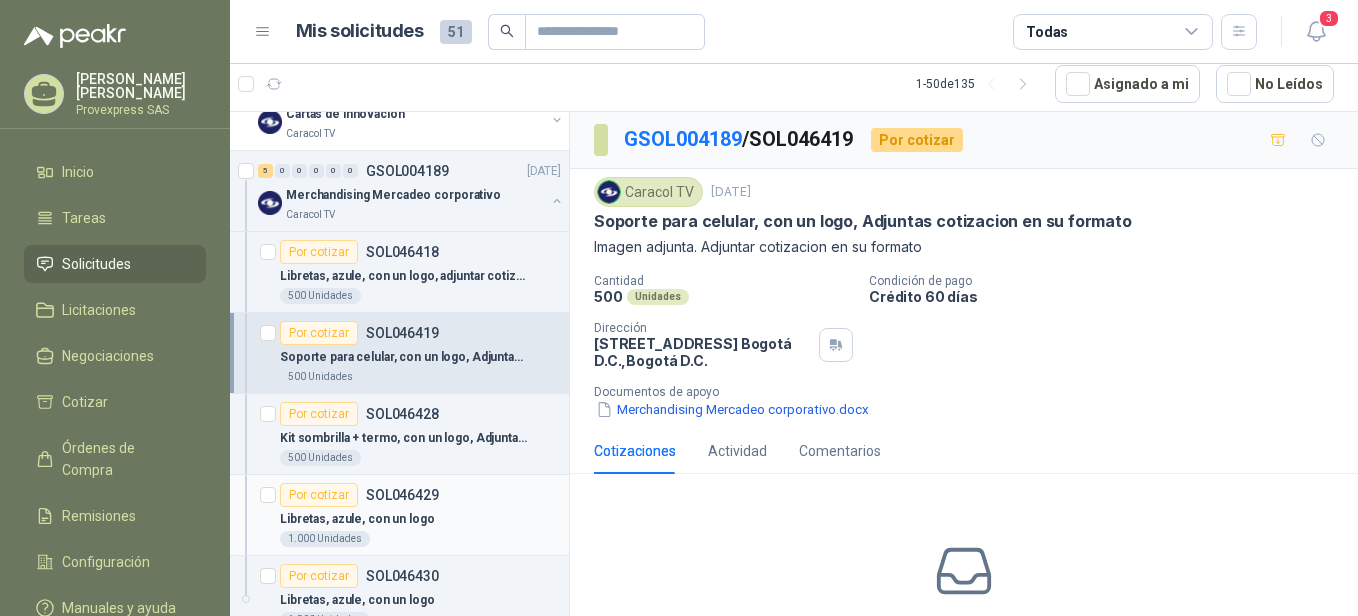 click on "Por cotizar" at bounding box center [319, 495] 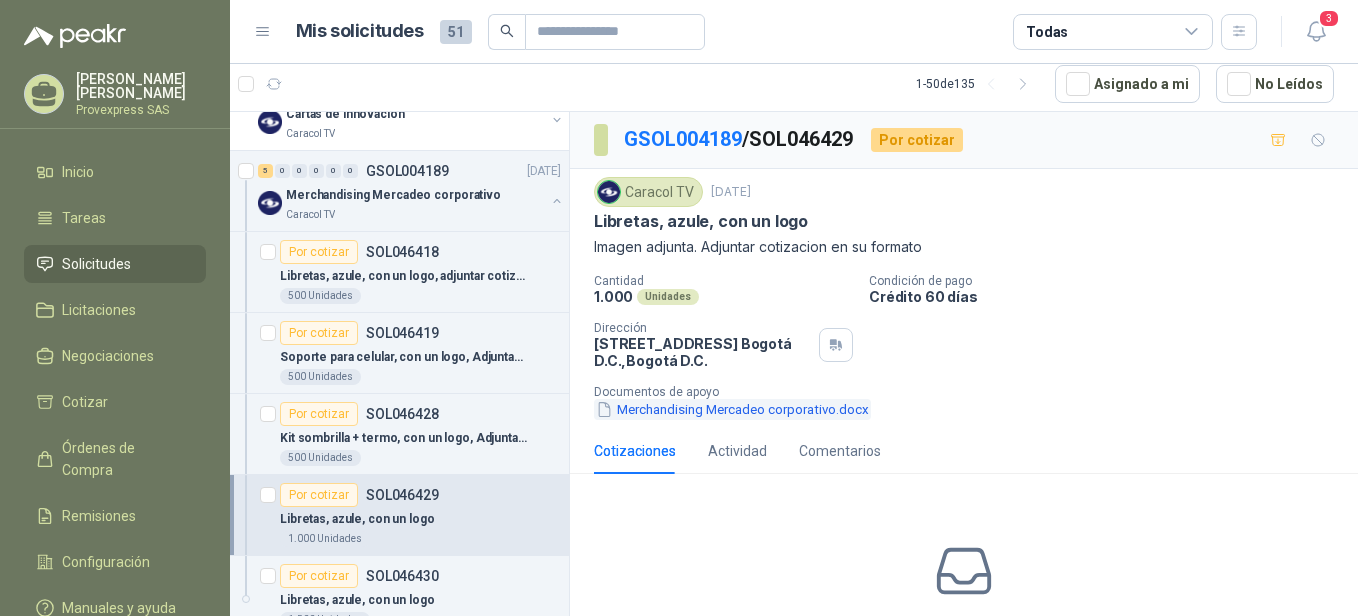 click on "Merchandising Mercadeo corporativo.docx" at bounding box center (732, 409) 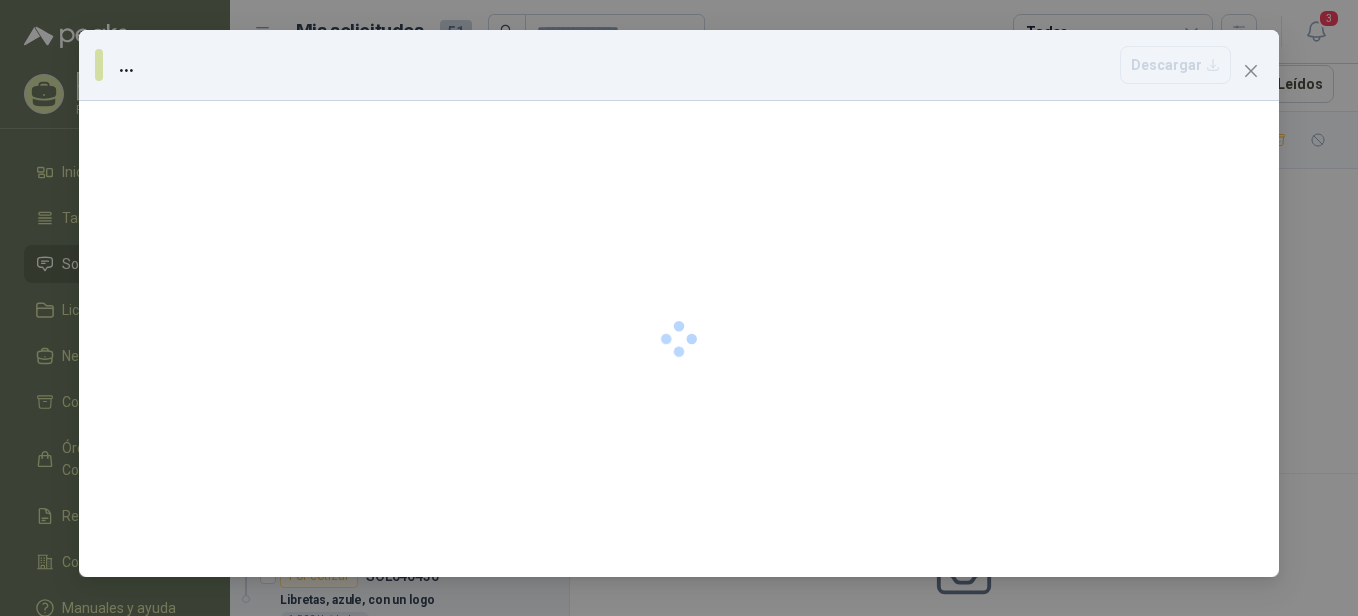click at bounding box center (679, 339) 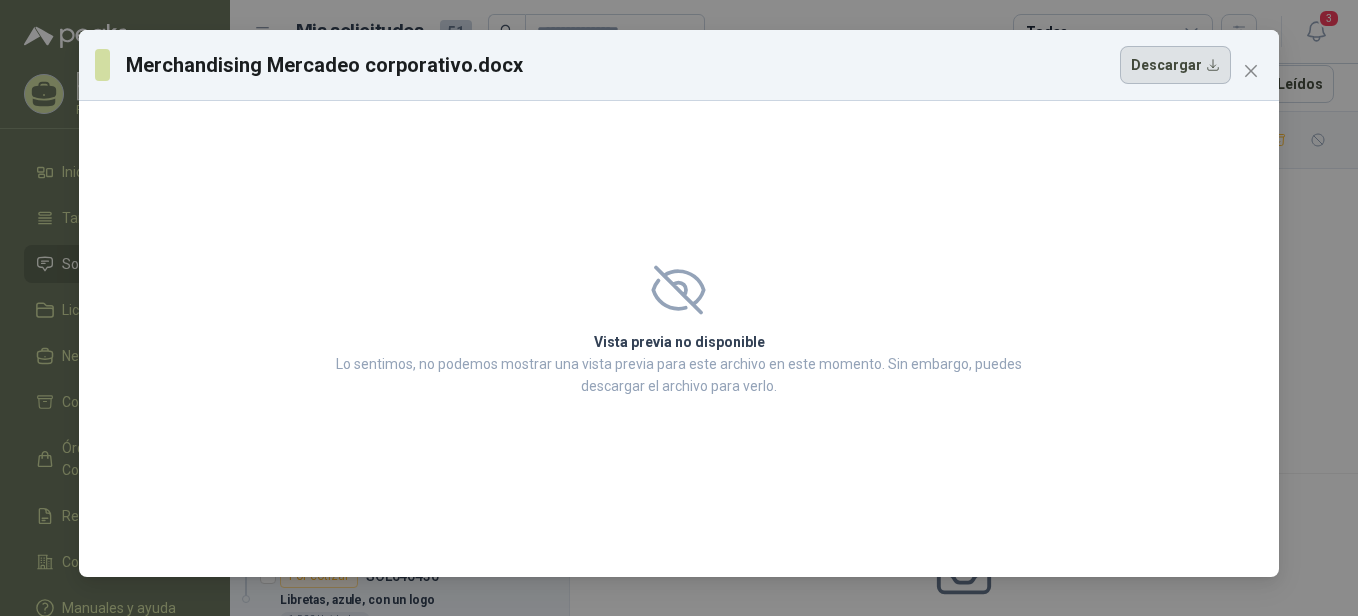 click on "Descargar" at bounding box center (1175, 65) 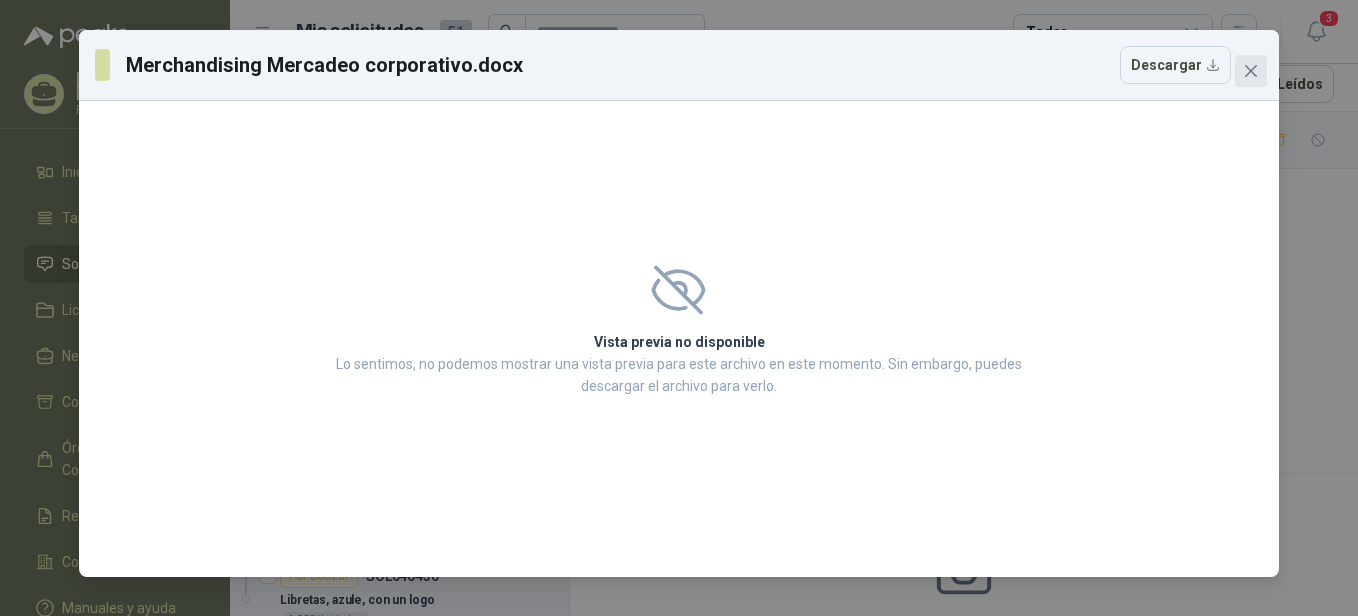 click 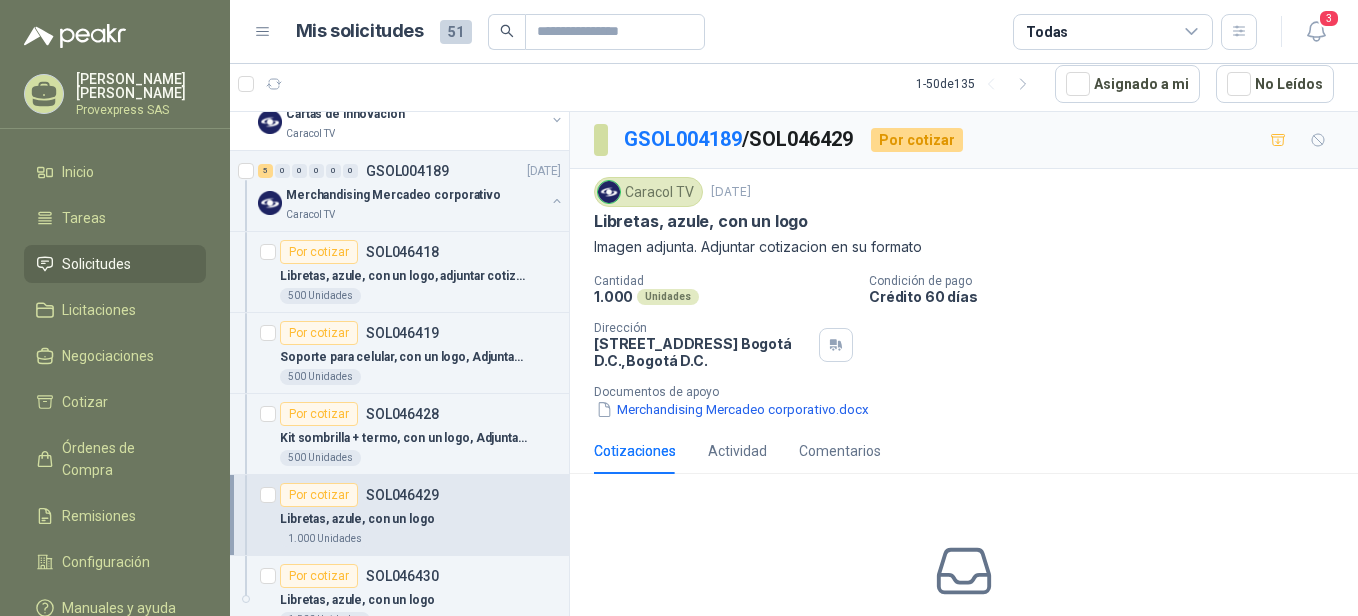 scroll, scrollTop: 1323, scrollLeft: 0, axis: vertical 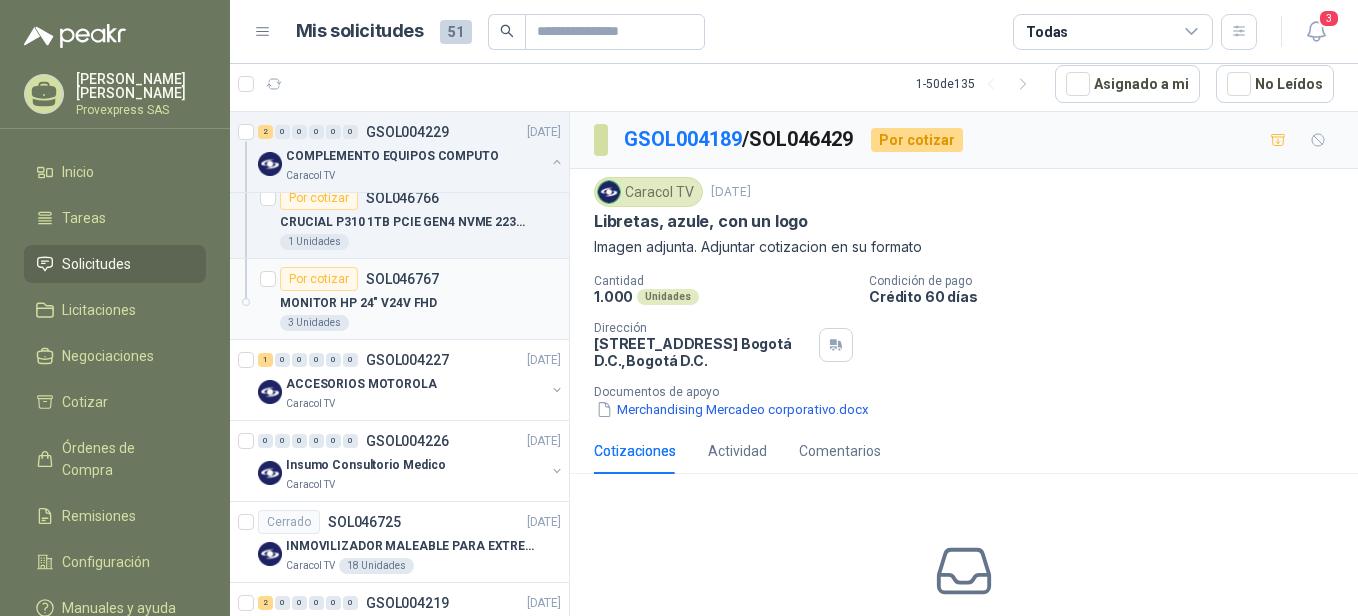 click on "Por cotizar" at bounding box center (319, 279) 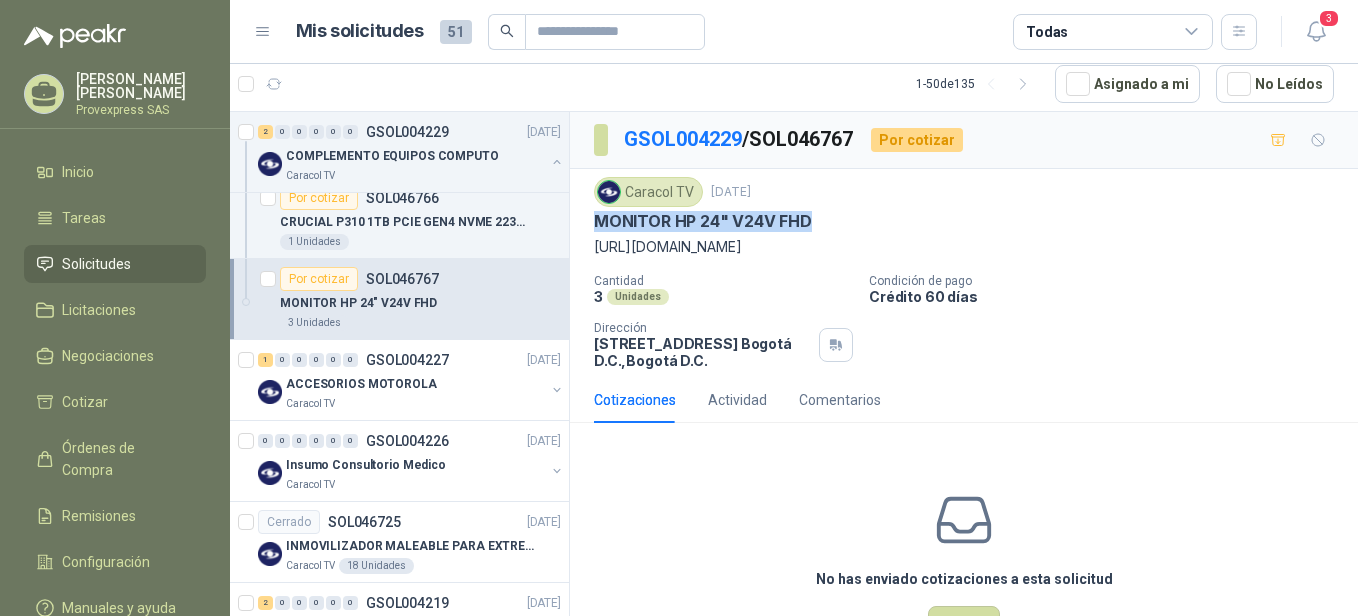 drag, startPoint x: 825, startPoint y: 222, endPoint x: 581, endPoint y: 217, distance: 244.05122 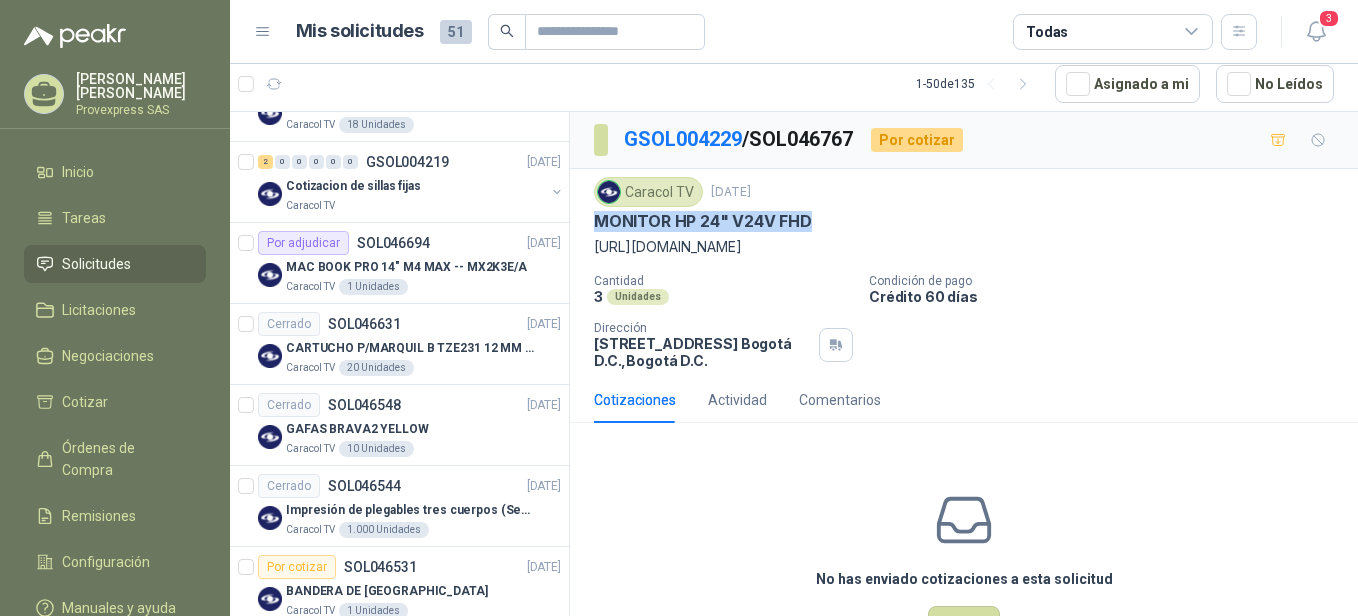 scroll, scrollTop: 1323, scrollLeft: 0, axis: vertical 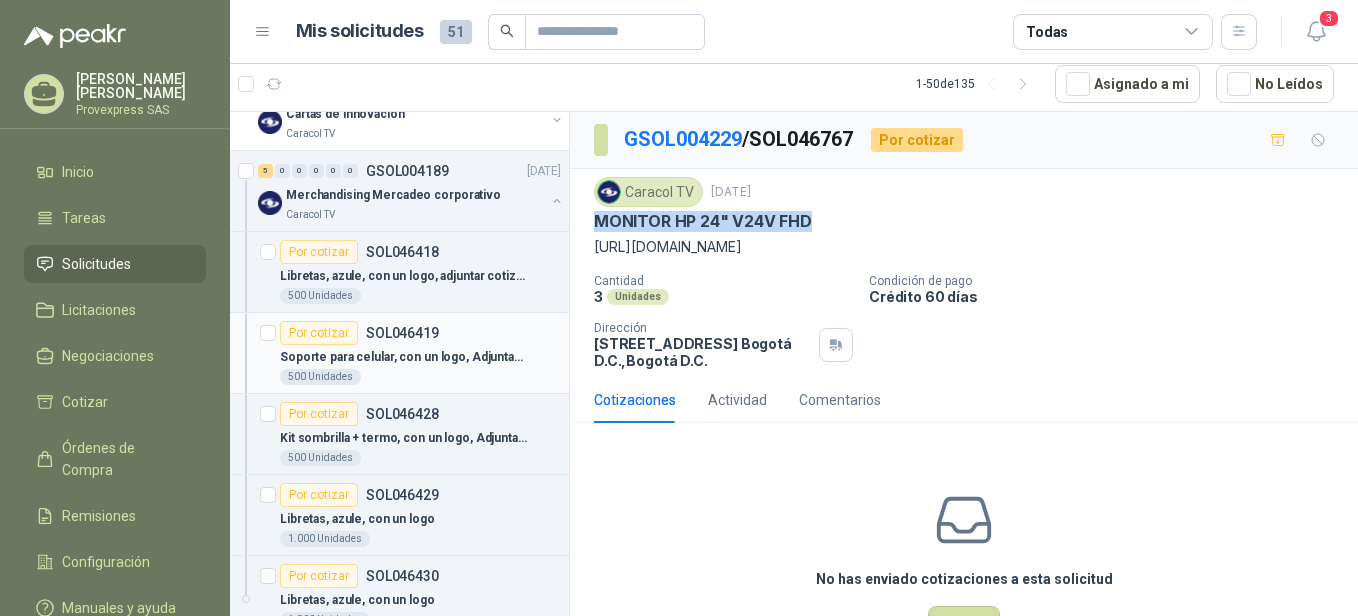 click on "Por cotizar" at bounding box center (319, 333) 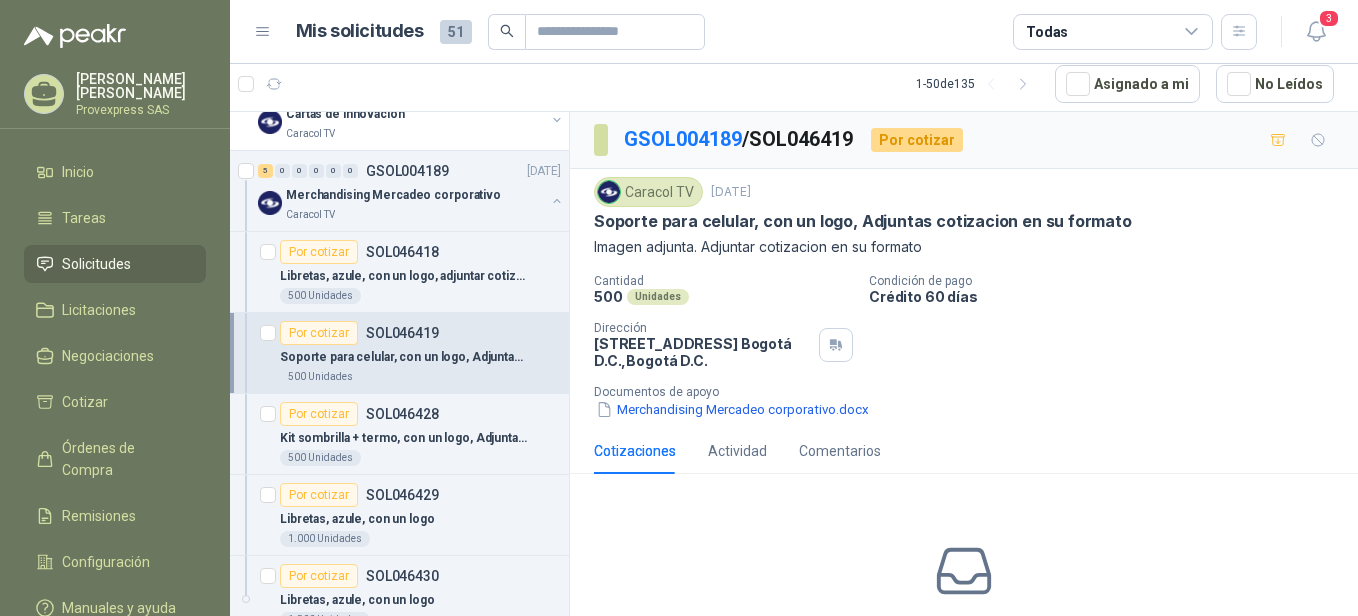 scroll, scrollTop: 2205, scrollLeft: 0, axis: vertical 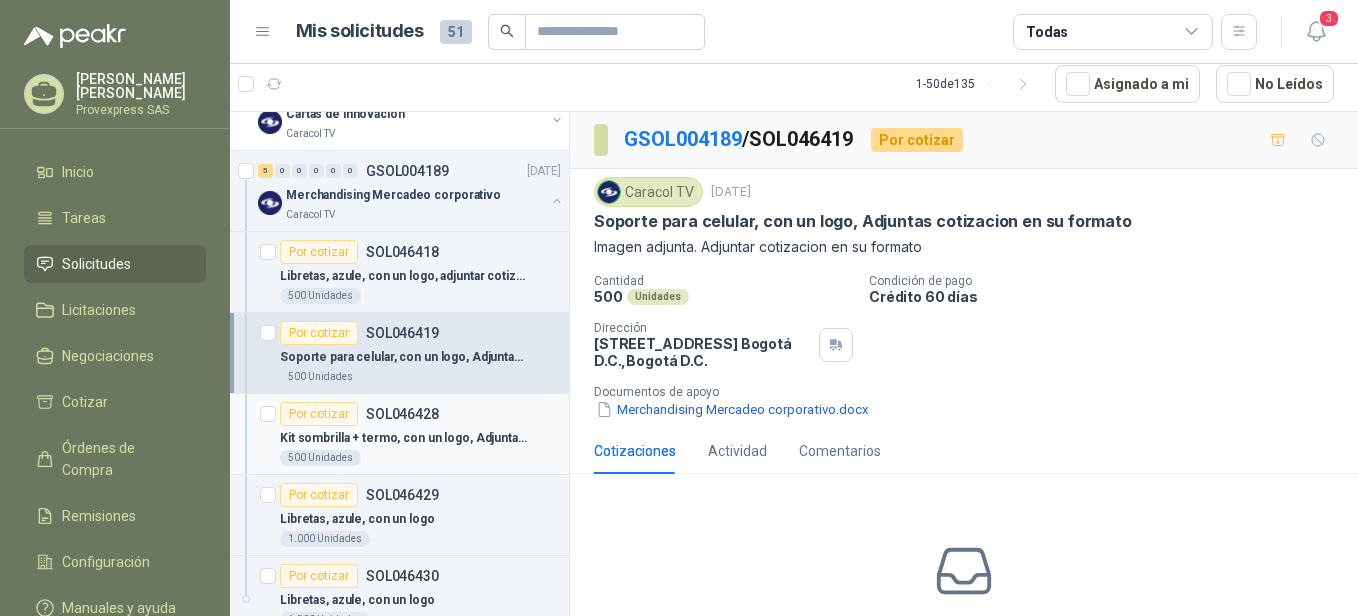 click on "Por cotizar" at bounding box center [319, 414] 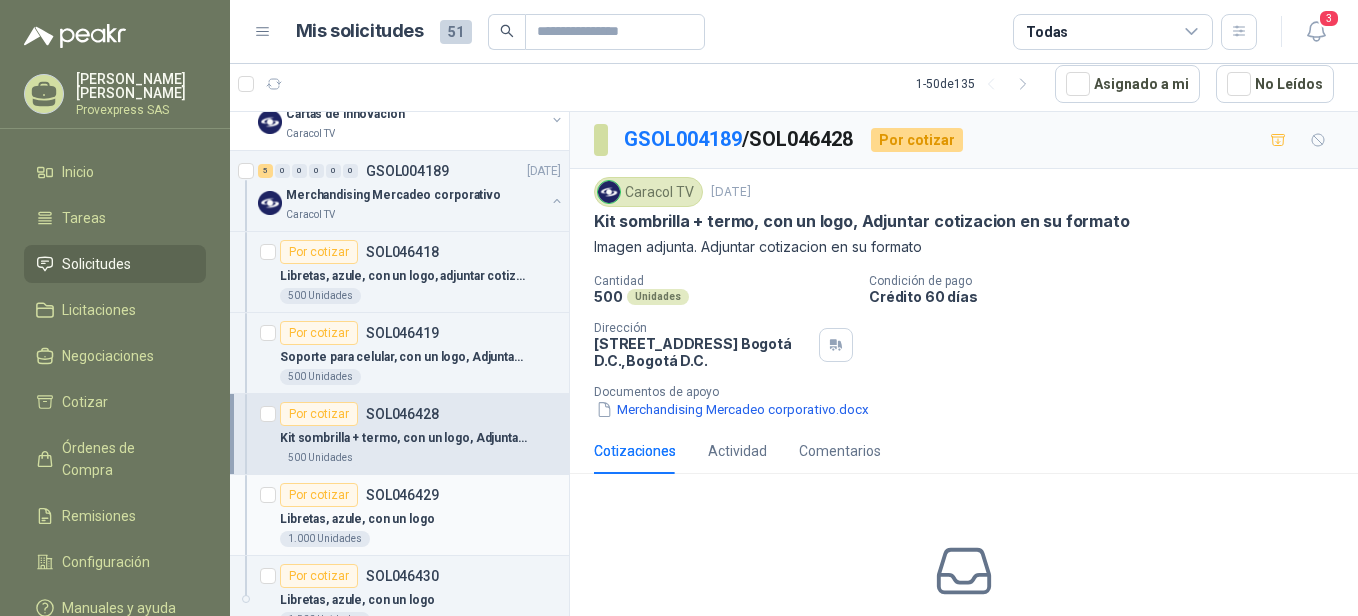 click on "Por cotizar" at bounding box center [319, 495] 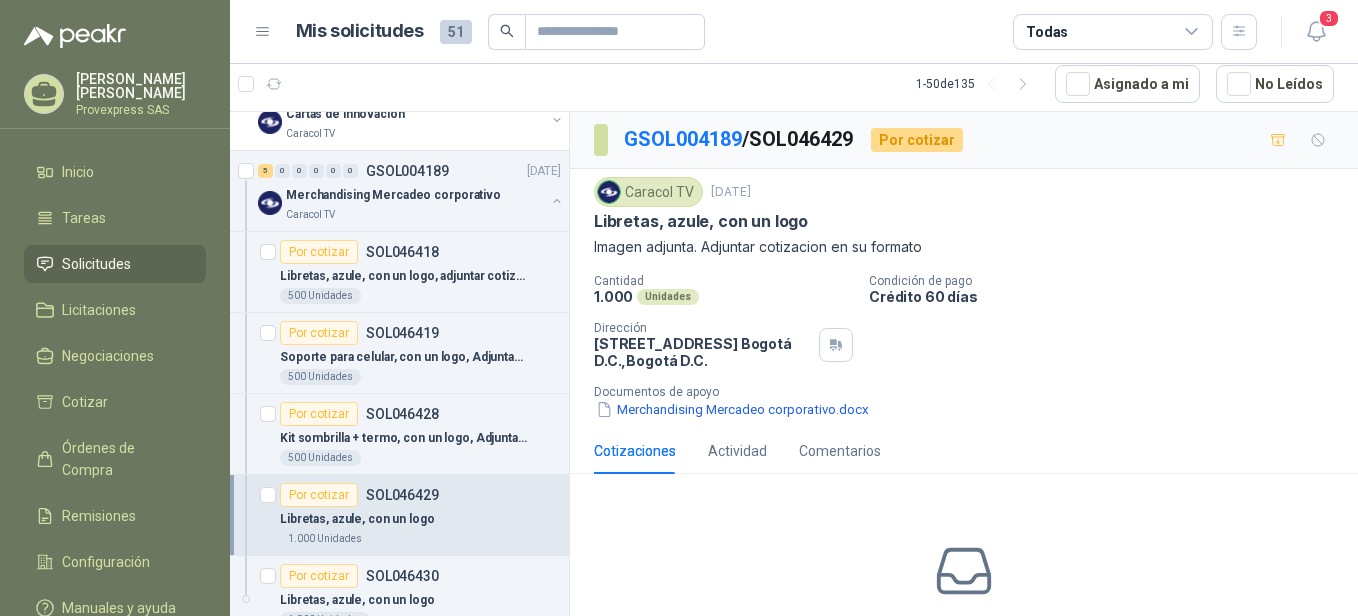 scroll, scrollTop: 1323, scrollLeft: 0, axis: vertical 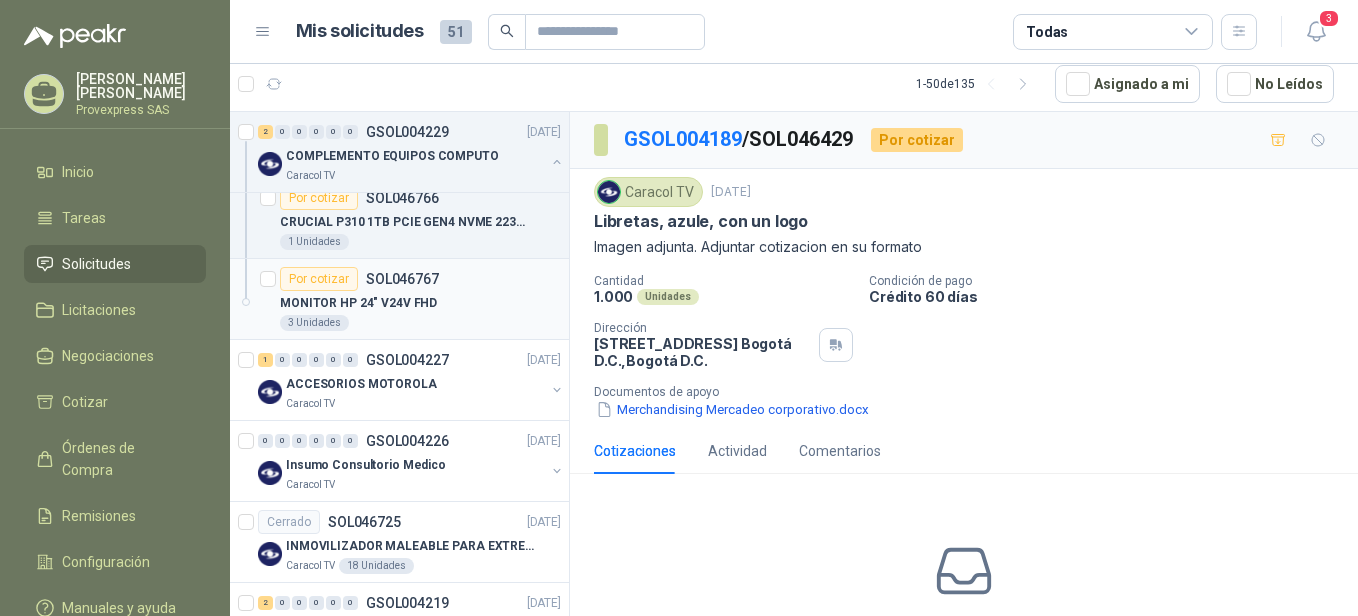 click on "Por cotizar" at bounding box center [319, 279] 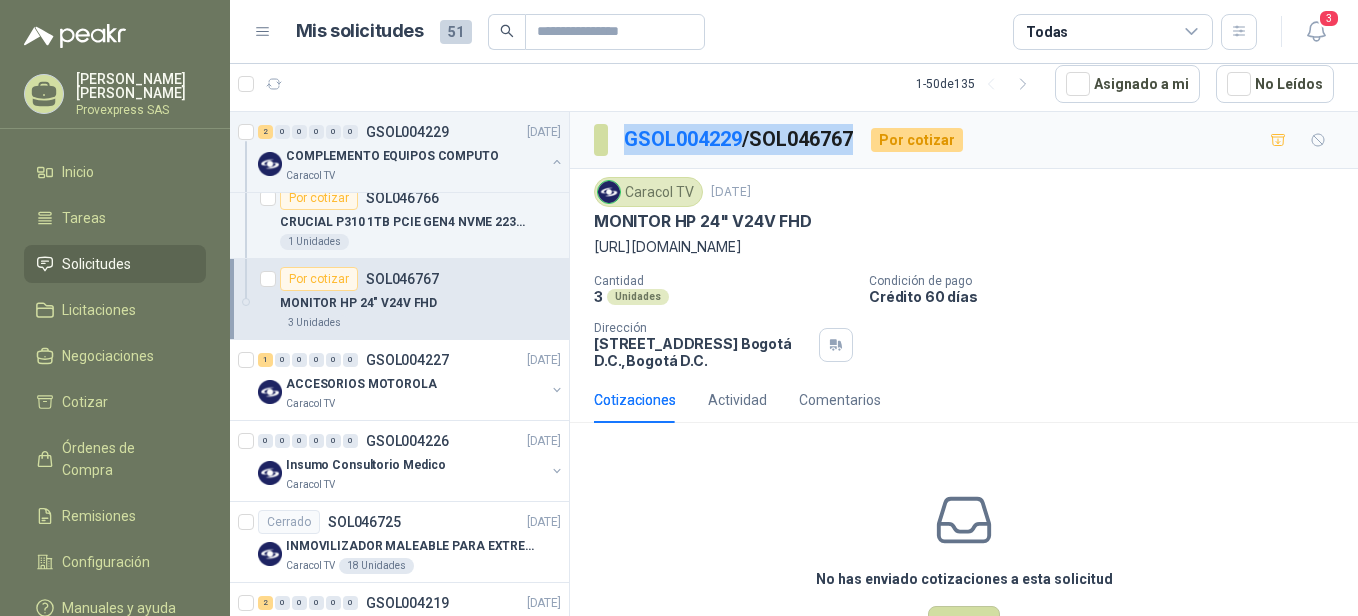 drag, startPoint x: 876, startPoint y: 135, endPoint x: 618, endPoint y: 151, distance: 258.49564 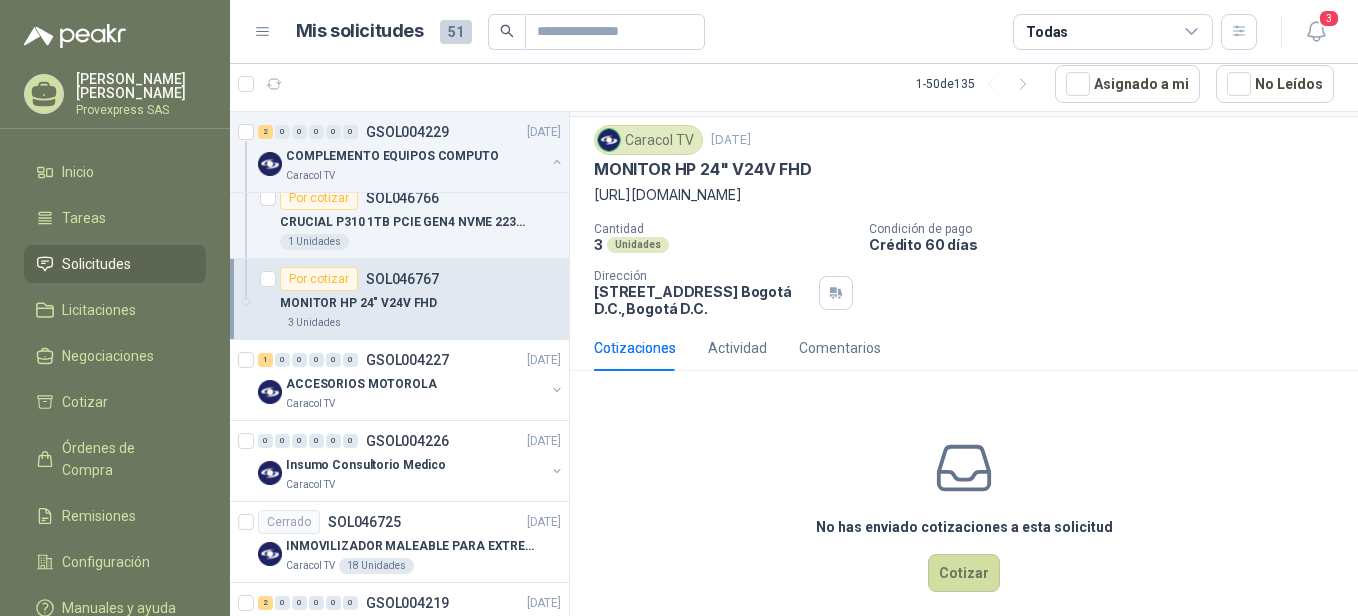 scroll, scrollTop: 79, scrollLeft: 0, axis: vertical 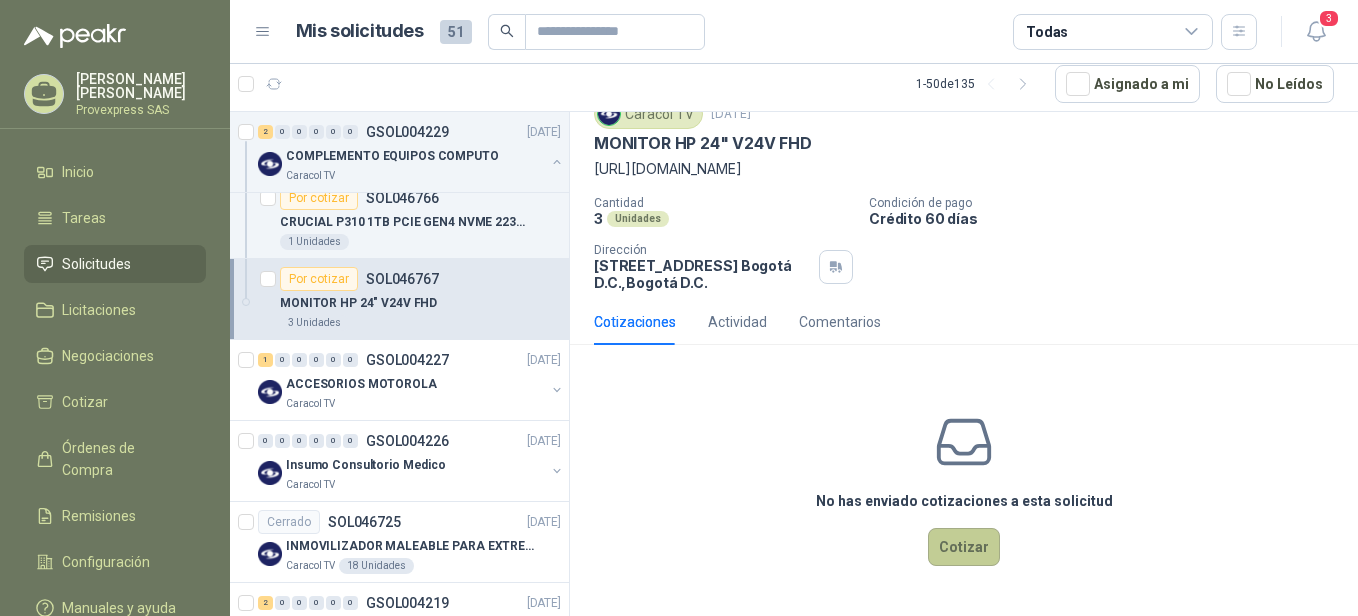 click on "Cotizar" at bounding box center (964, 547) 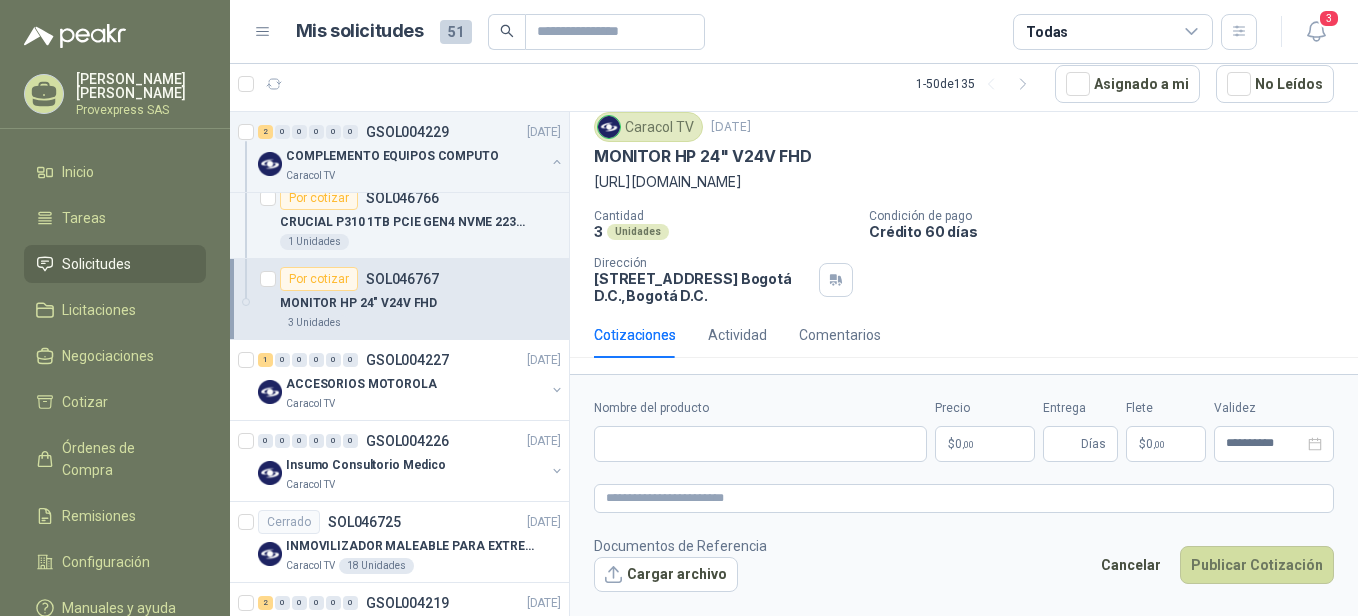 type 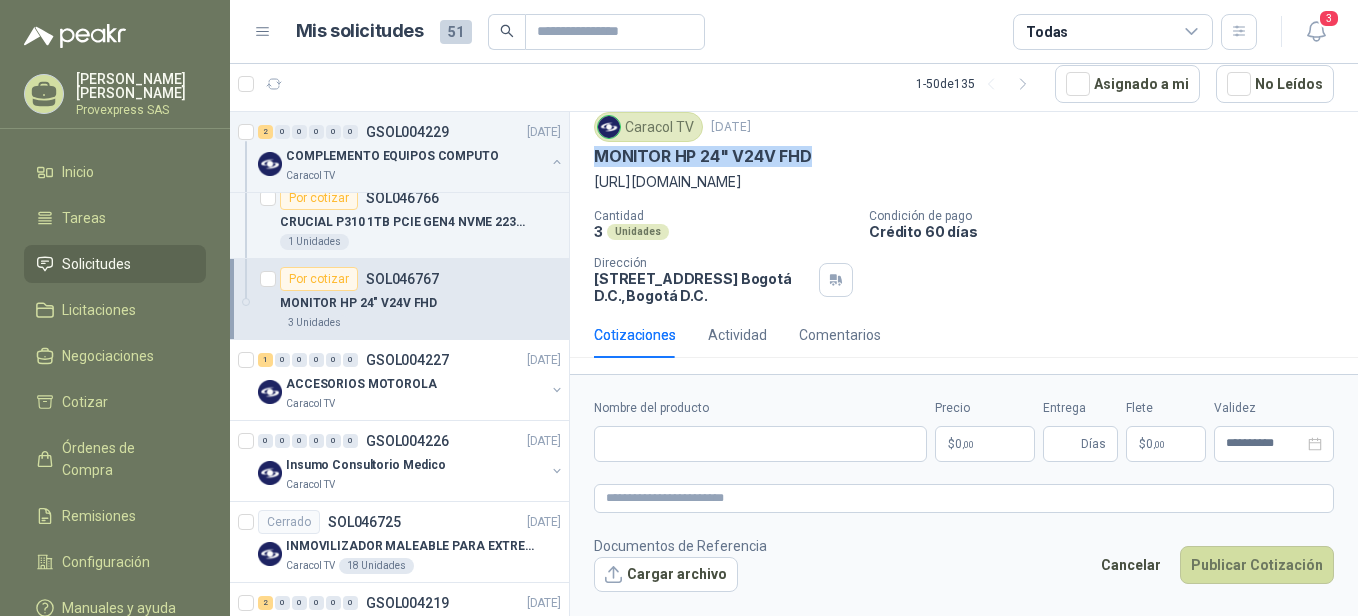 drag, startPoint x: 821, startPoint y: 156, endPoint x: 593, endPoint y: 161, distance: 228.05482 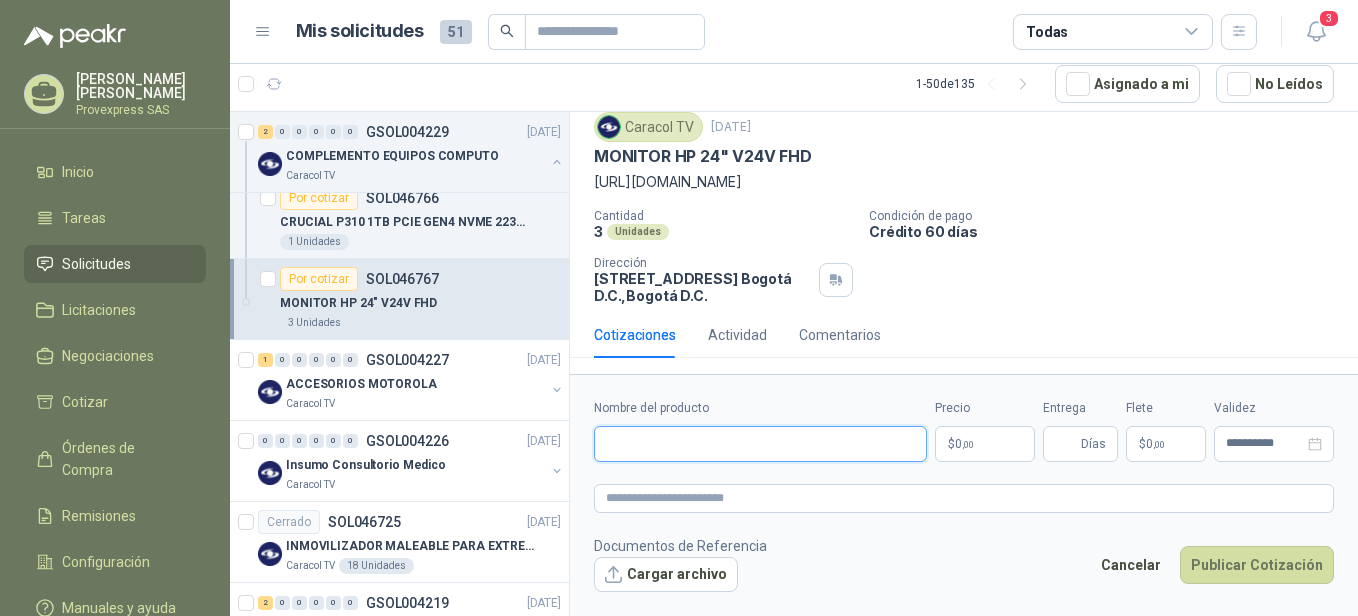 click on "Nombre del producto" at bounding box center (760, 444) 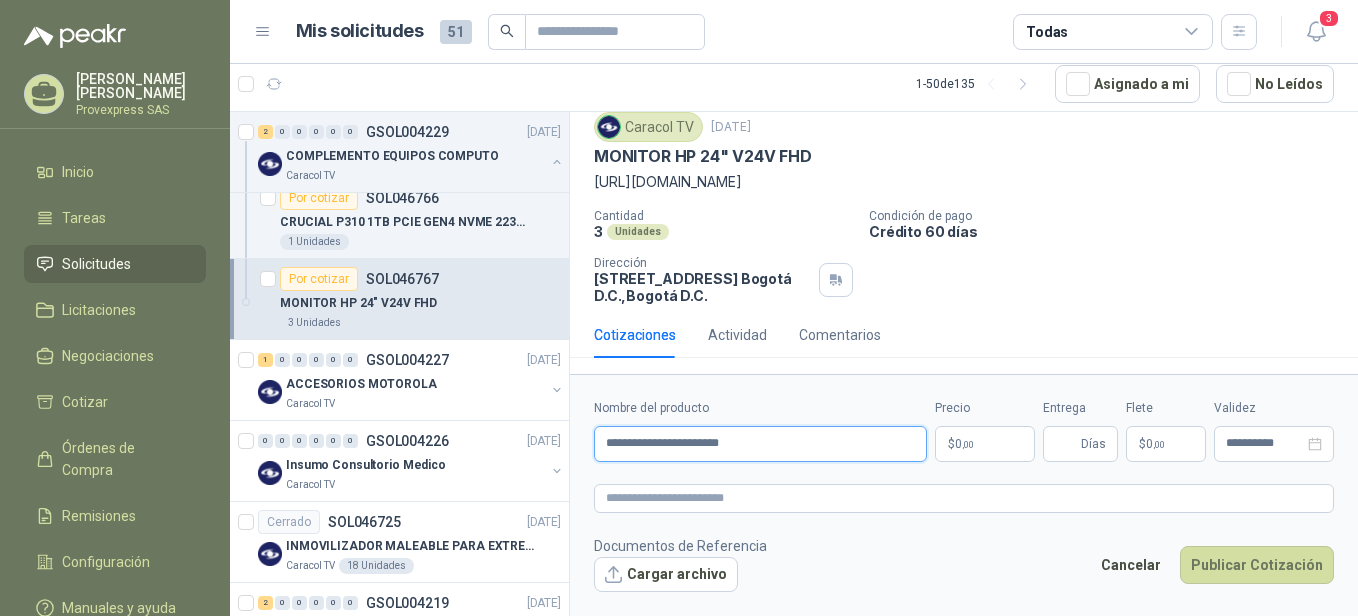 type on "**********" 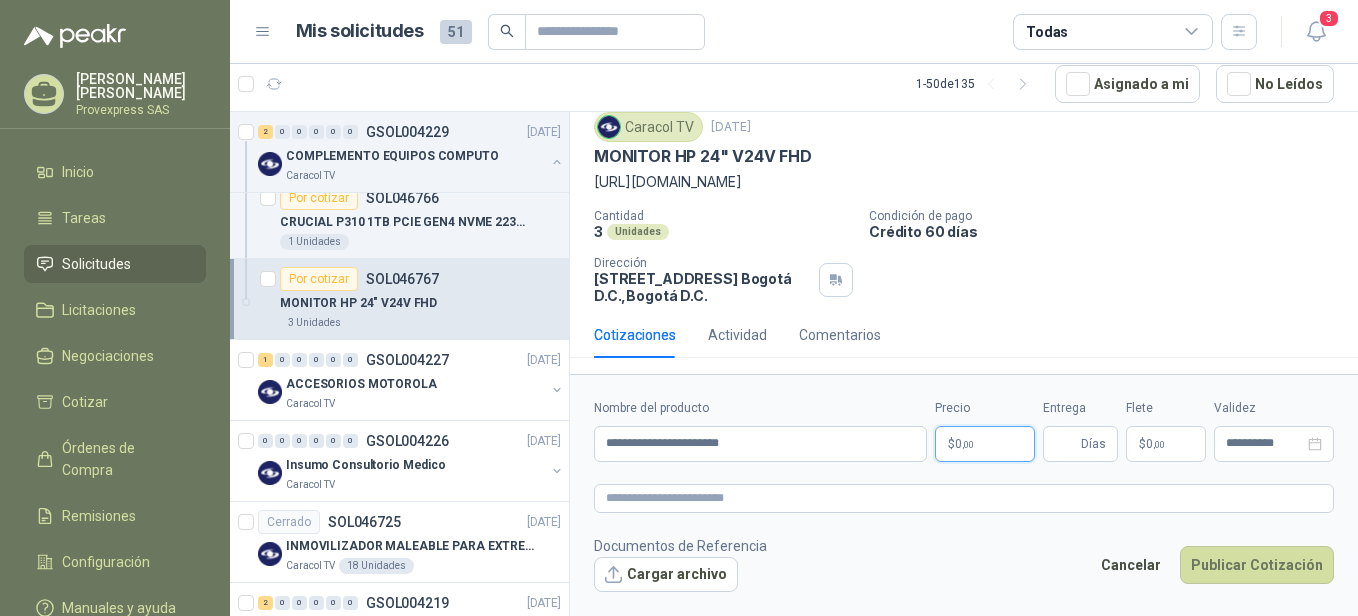 click on "$  0 ,00" at bounding box center (985, 444) 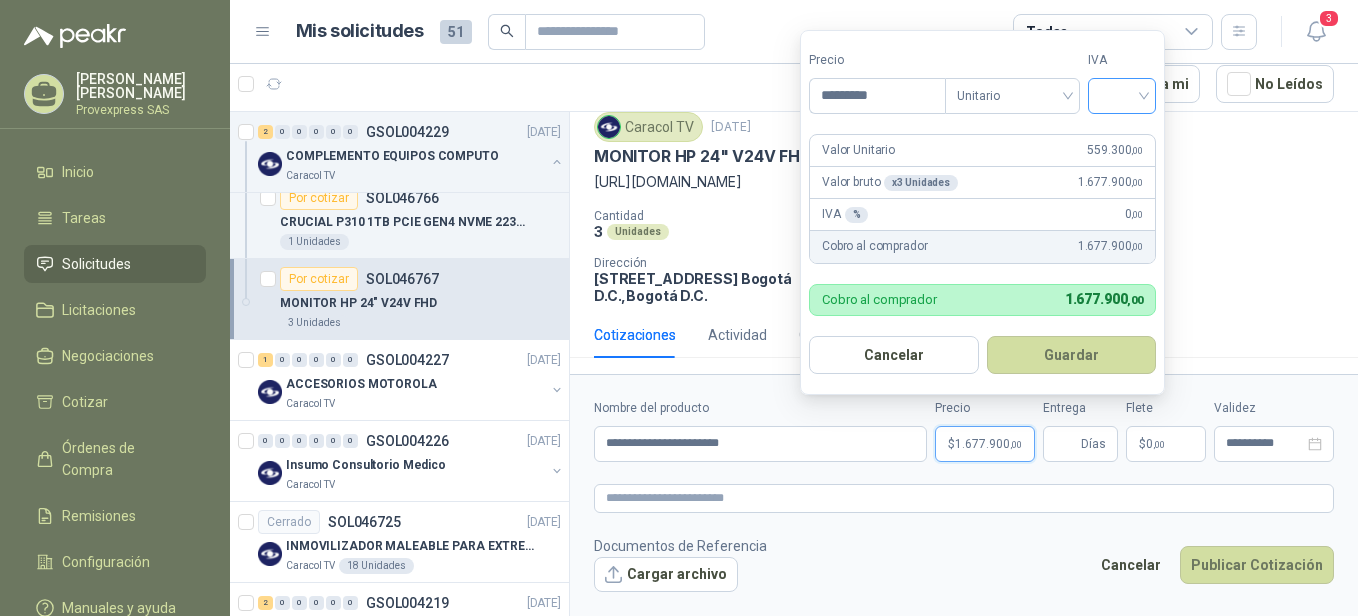 type on "*********" 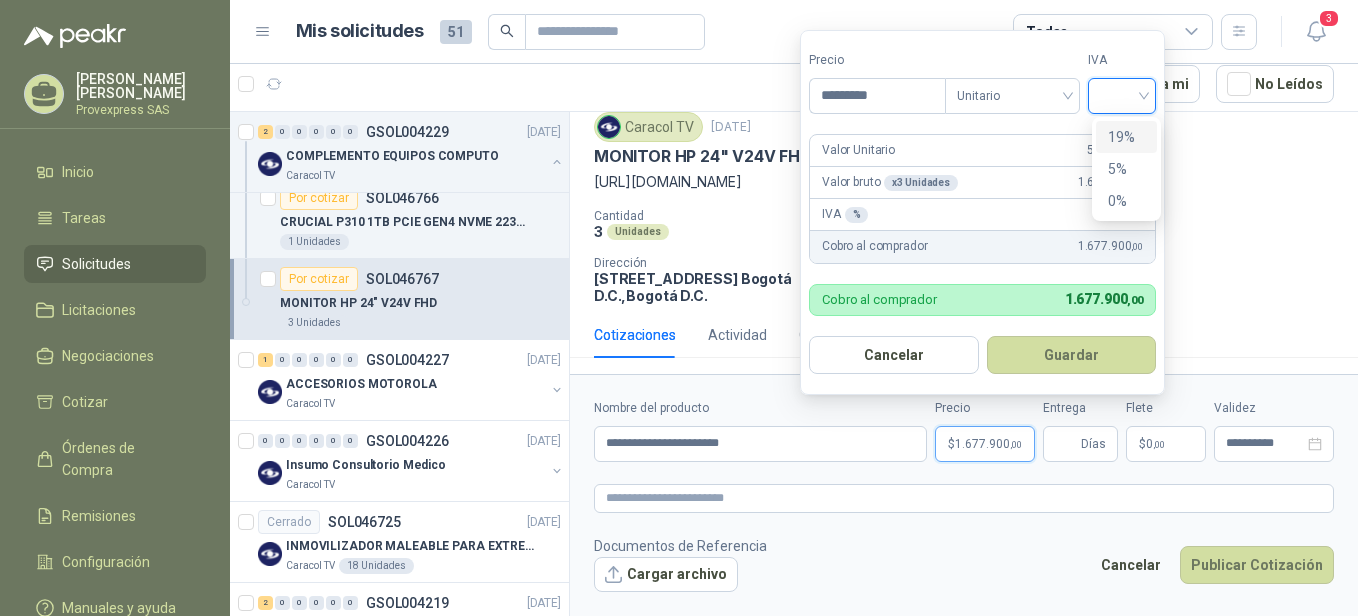 click on "19%" at bounding box center [1126, 137] 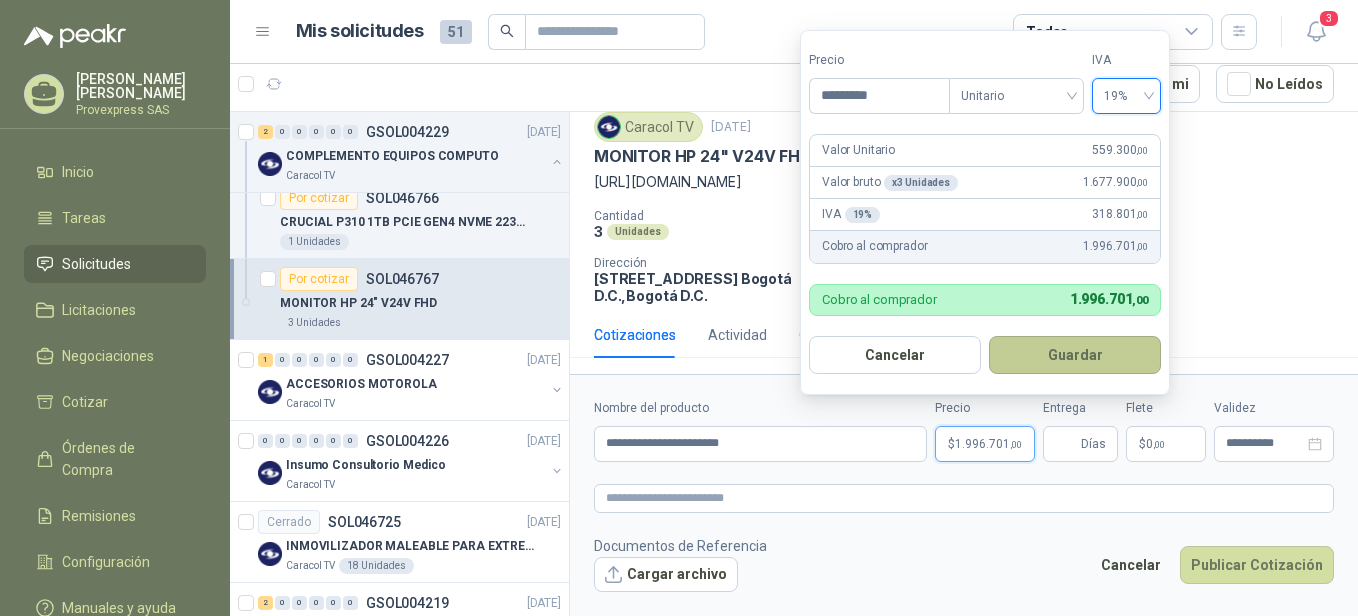click on "Guardar" at bounding box center [1075, 355] 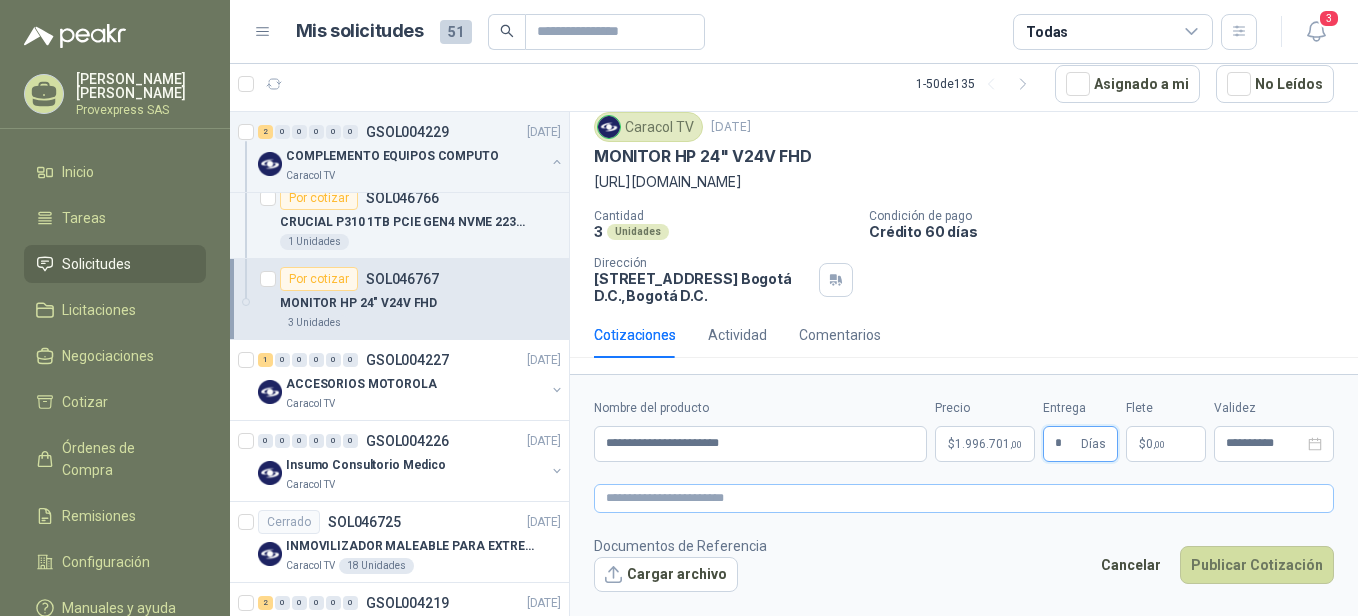 type on "*" 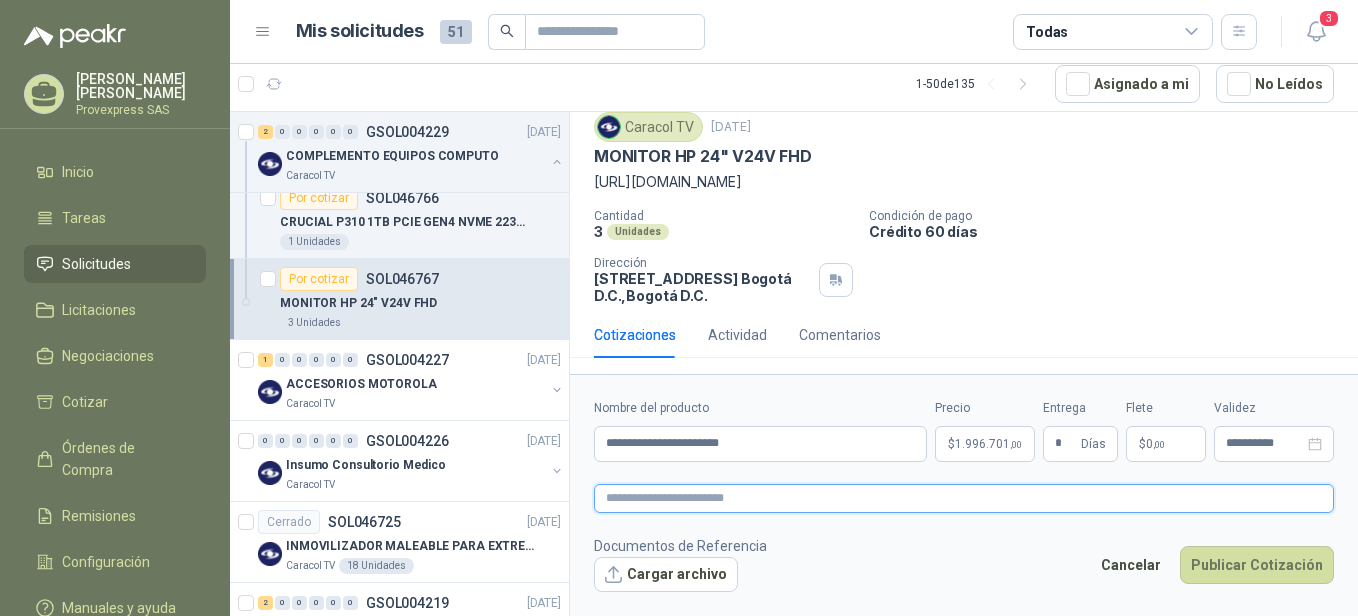 click at bounding box center [964, 498] 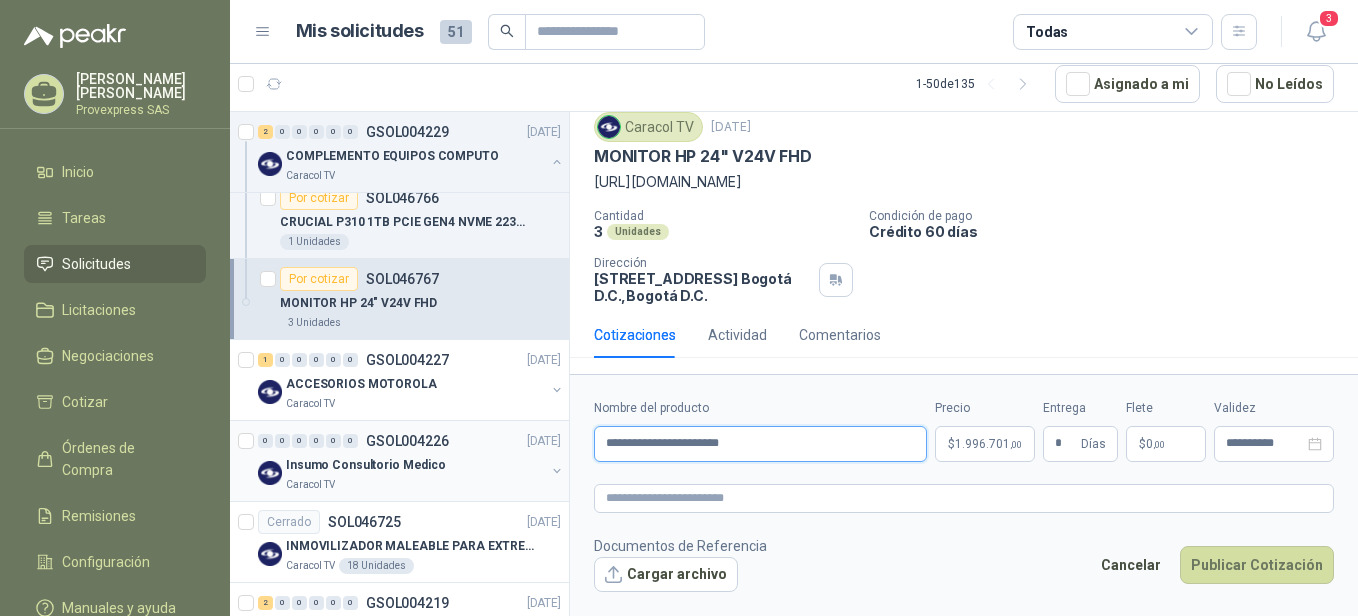 drag, startPoint x: 800, startPoint y: 453, endPoint x: 545, endPoint y: 467, distance: 255.38402 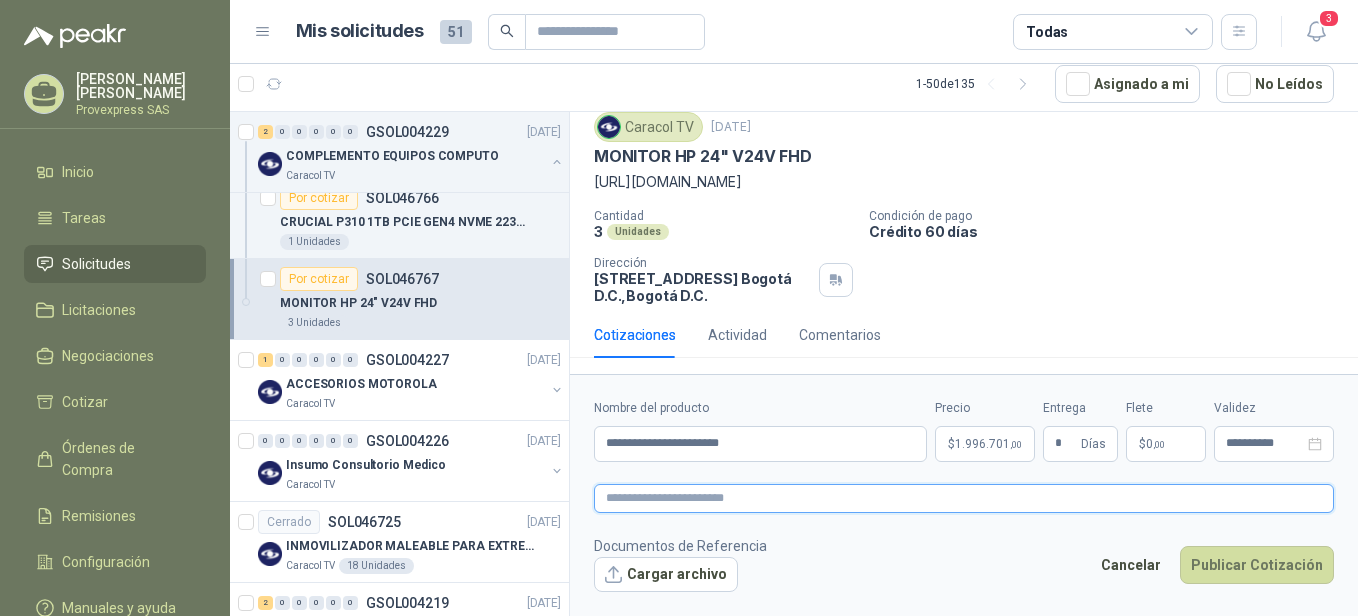 click at bounding box center [964, 498] 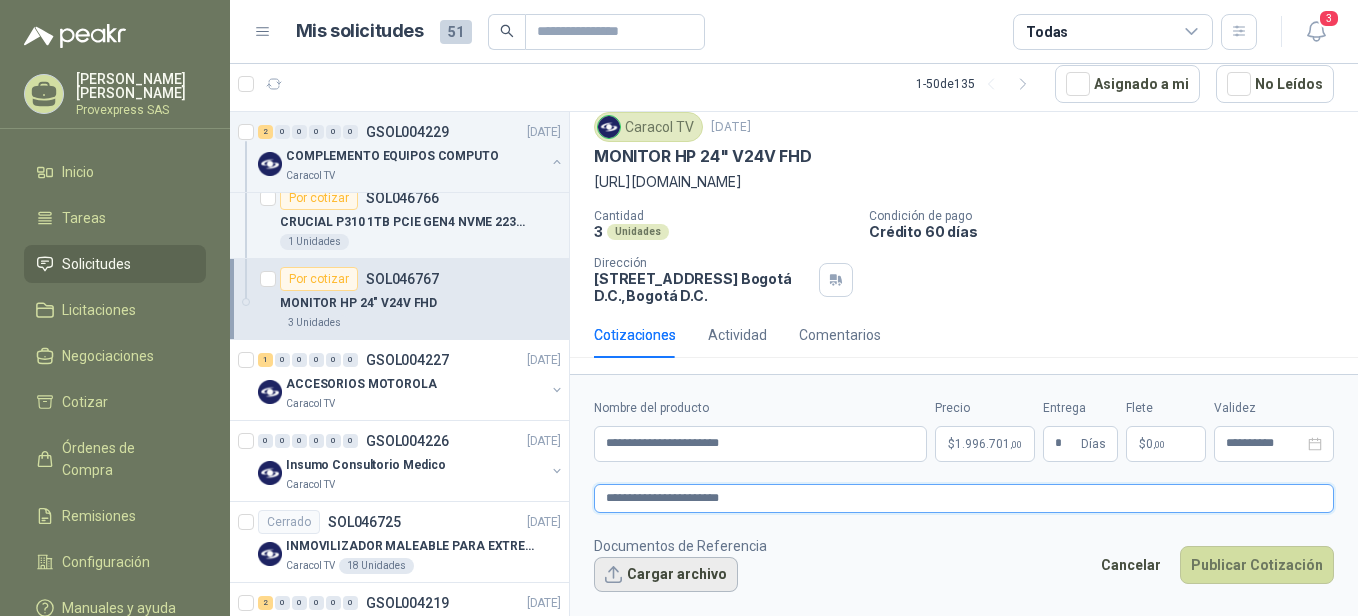 type on "**********" 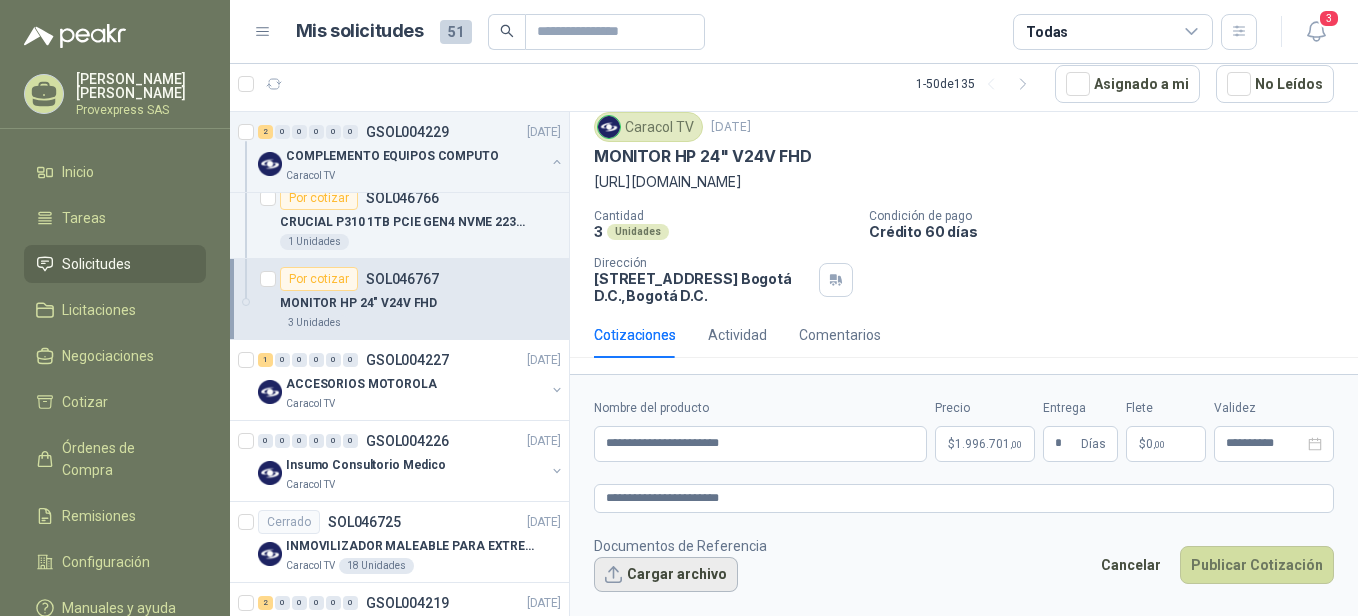 click on "Cargar archivo" at bounding box center [666, 575] 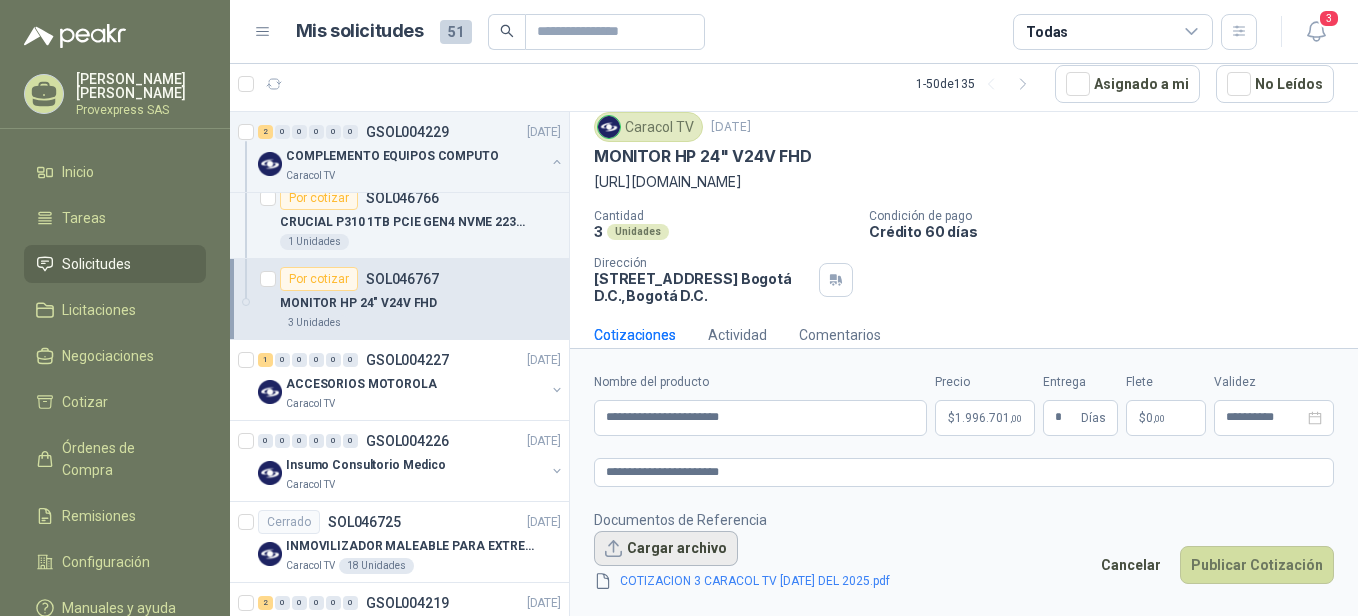 scroll, scrollTop: 79, scrollLeft: 0, axis: vertical 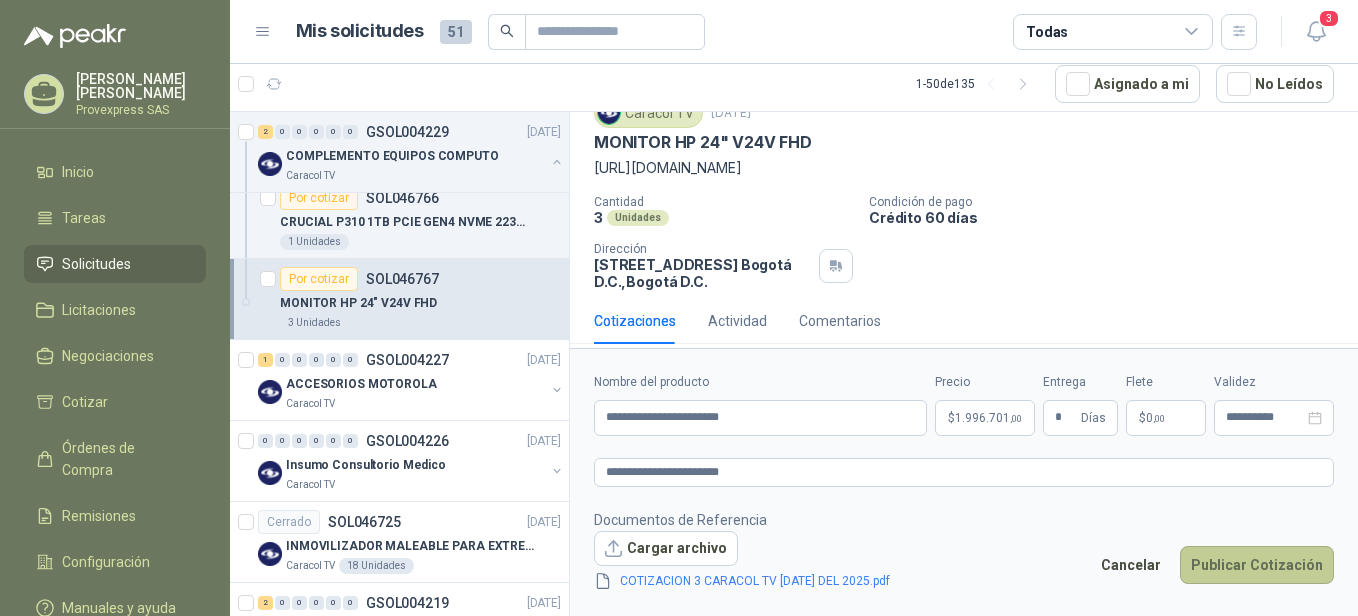 click on "Publicar Cotización" at bounding box center [1257, 565] 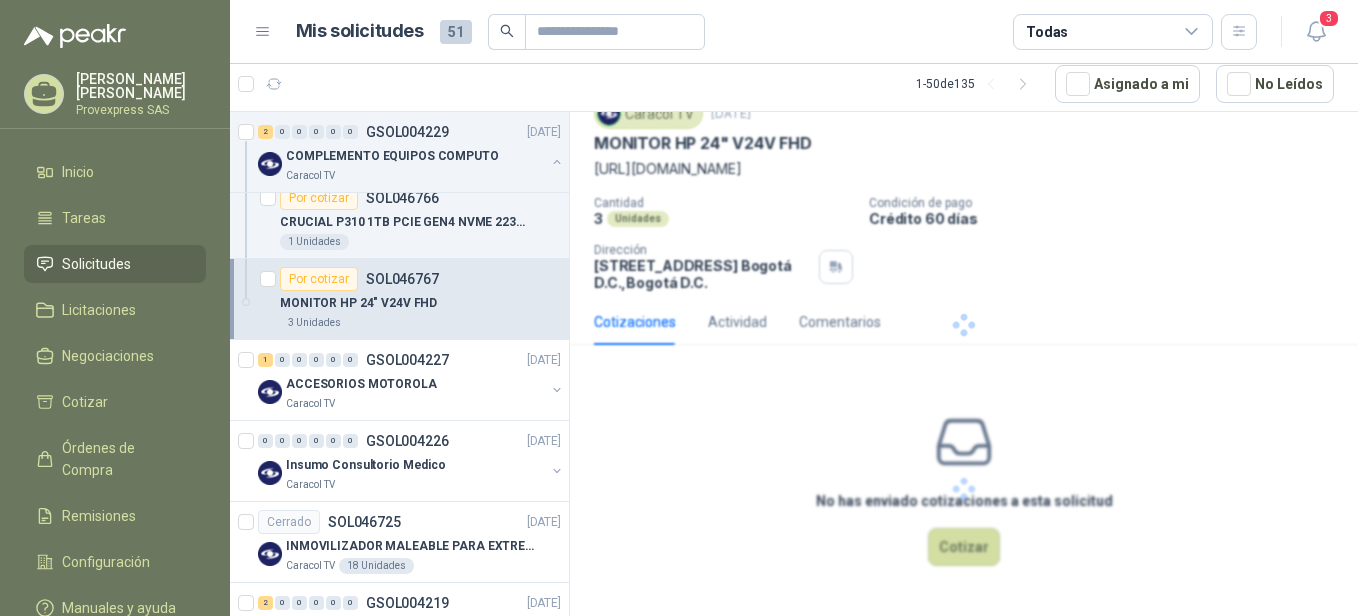 scroll, scrollTop: 0, scrollLeft: 0, axis: both 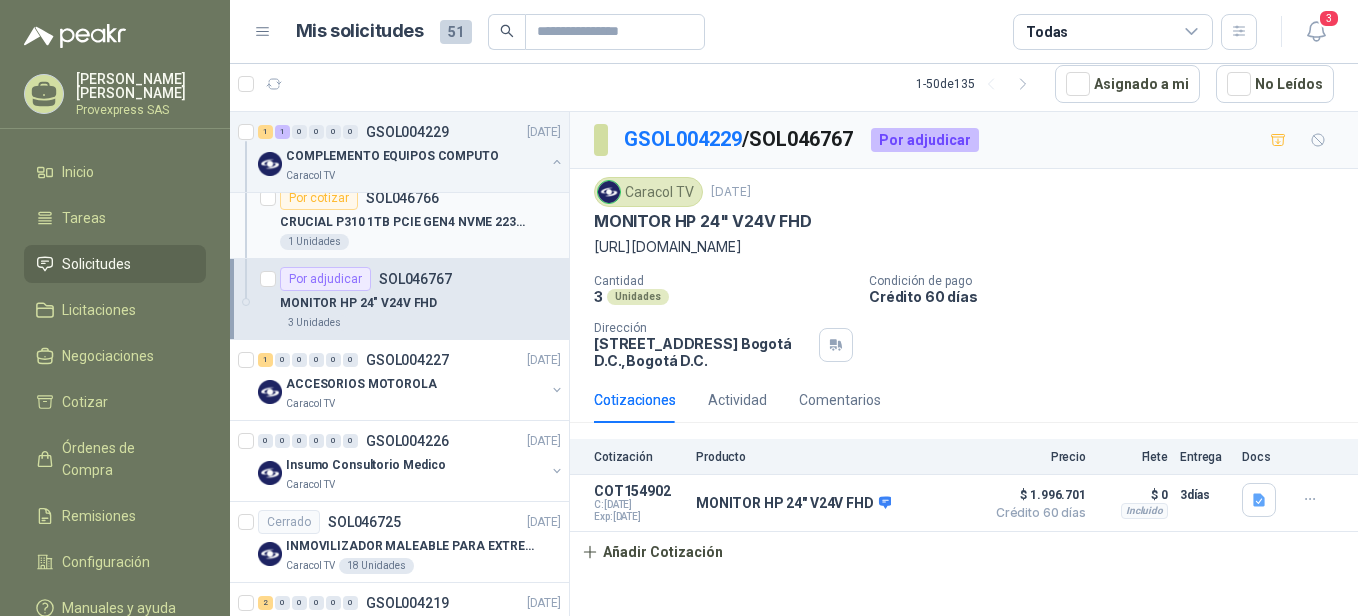 click on "Por cotizar" at bounding box center (319, 198) 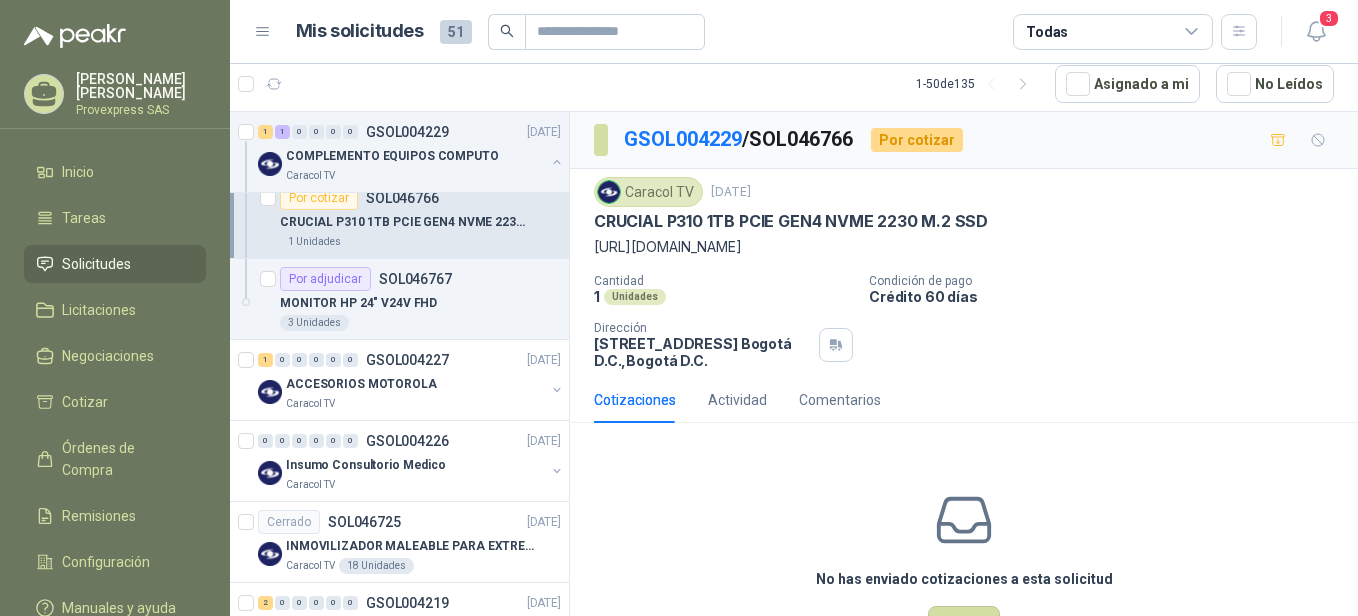 click on "Por cotizar" at bounding box center (319, 198) 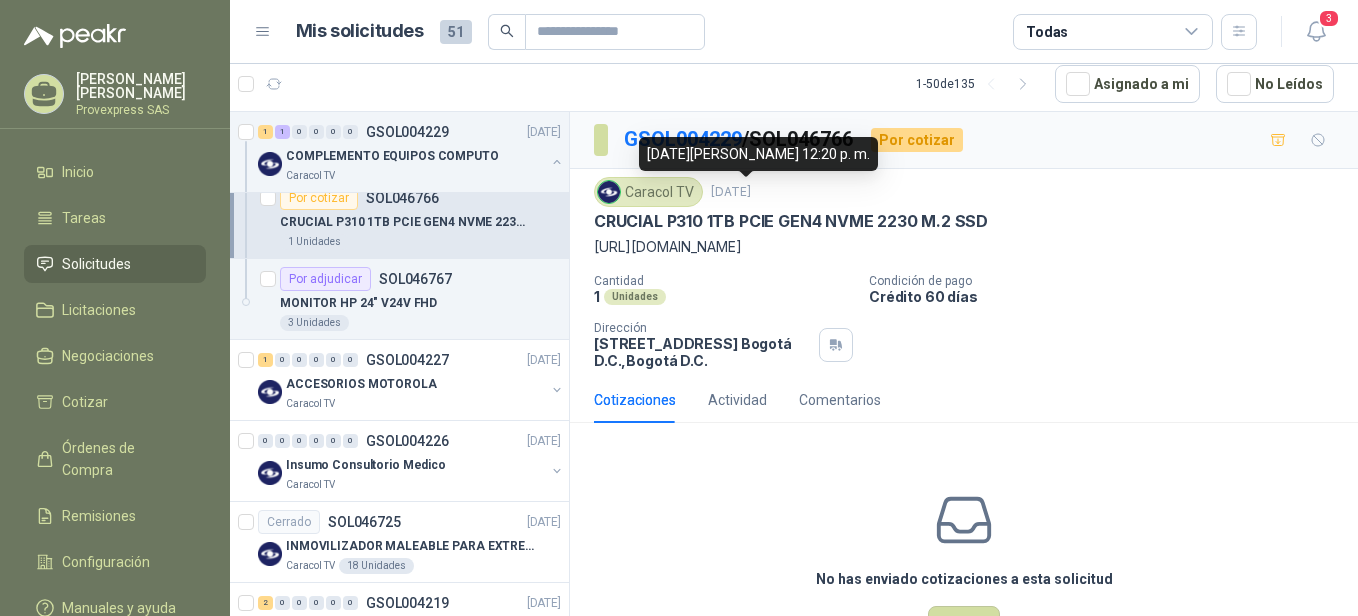 click on "[DATE]" at bounding box center [731, 192] 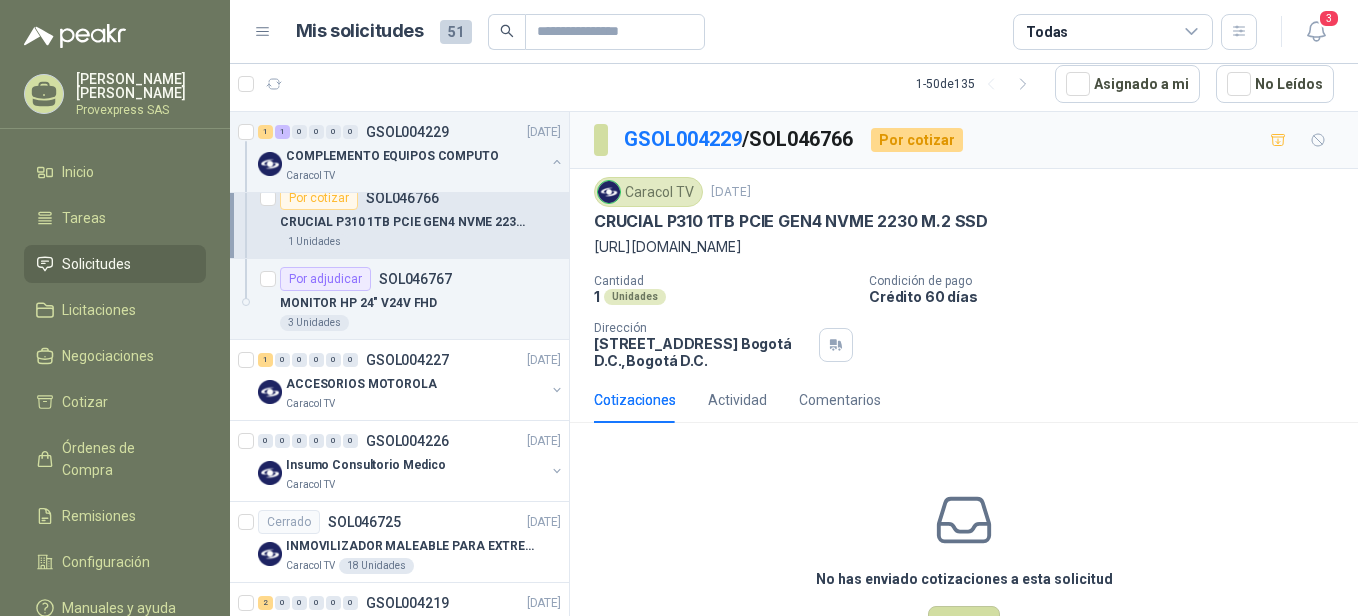 click on "GSOL004229  /  SOL046766" at bounding box center [739, 139] 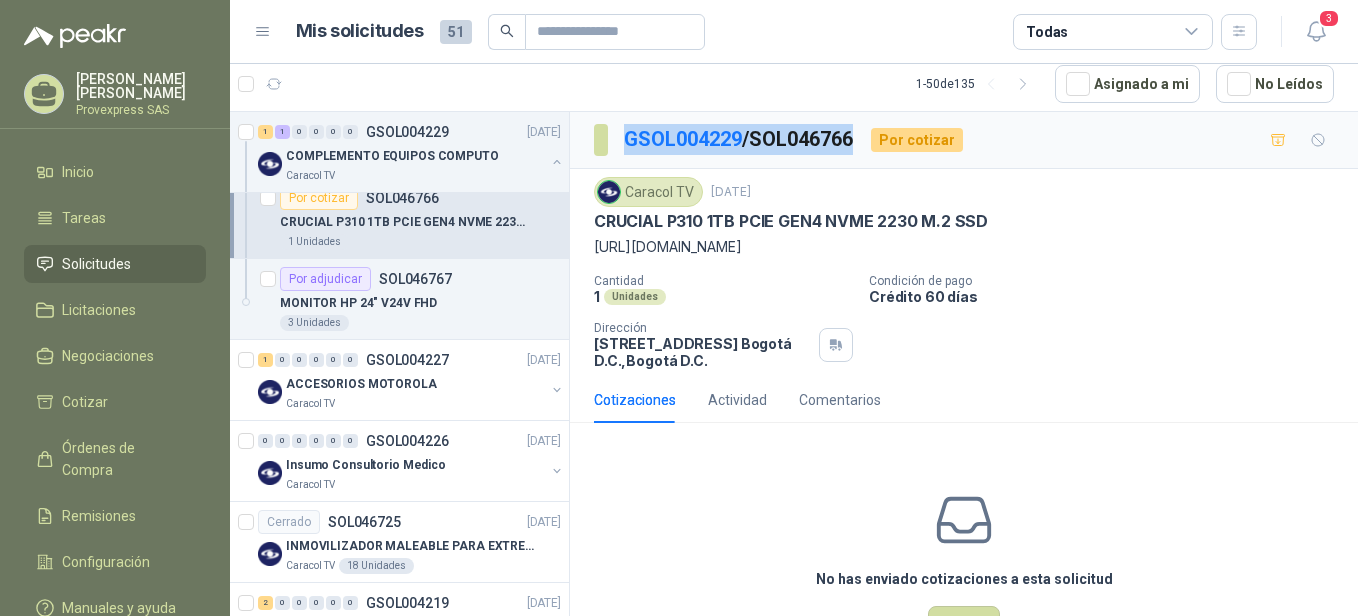 drag, startPoint x: 868, startPoint y: 137, endPoint x: 613, endPoint y: 129, distance: 255.12546 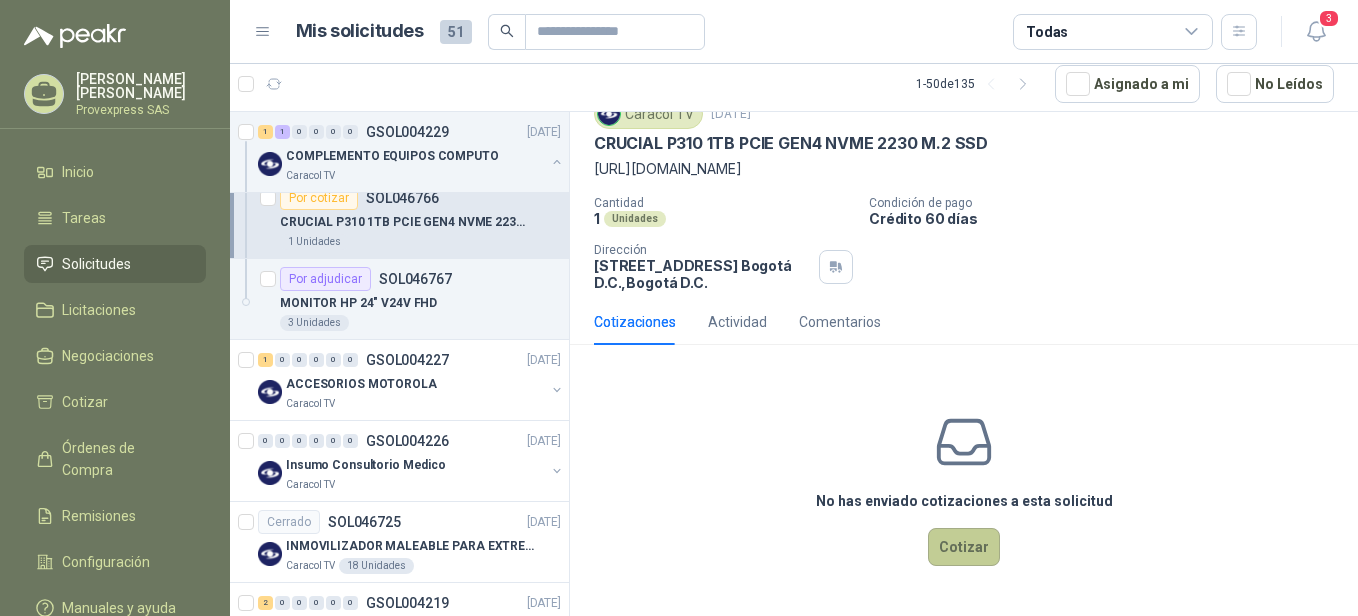 click on "Cotizar" at bounding box center (964, 547) 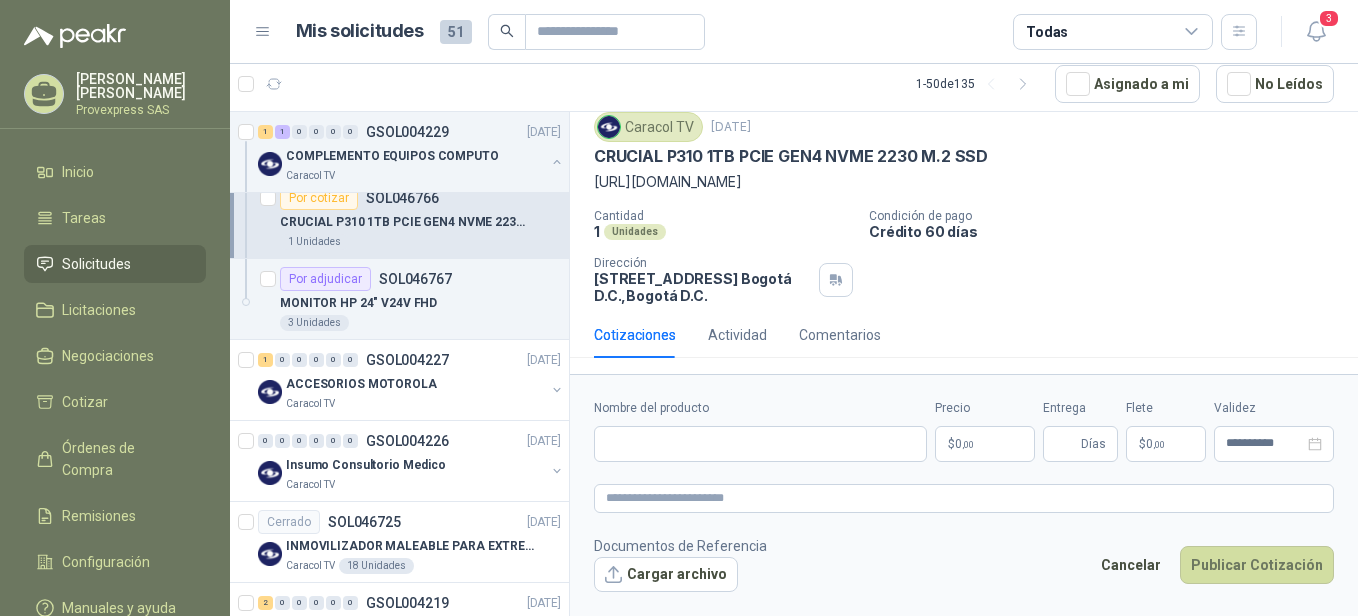 type 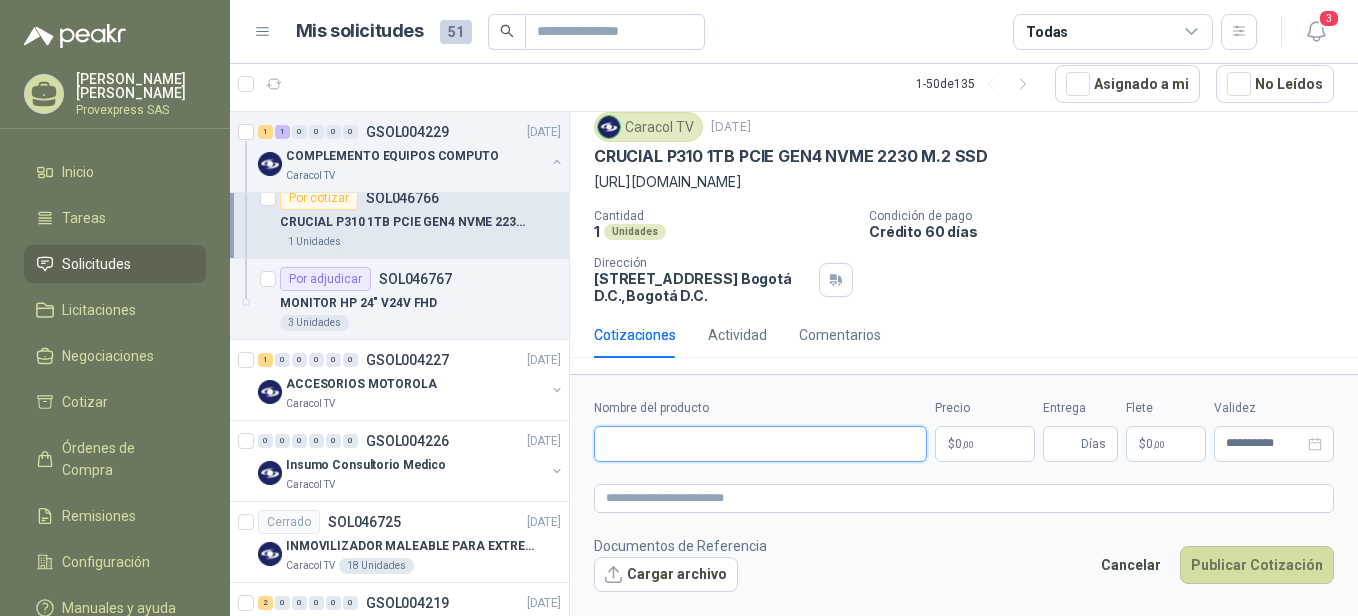 click on "Nombre del producto" at bounding box center (760, 444) 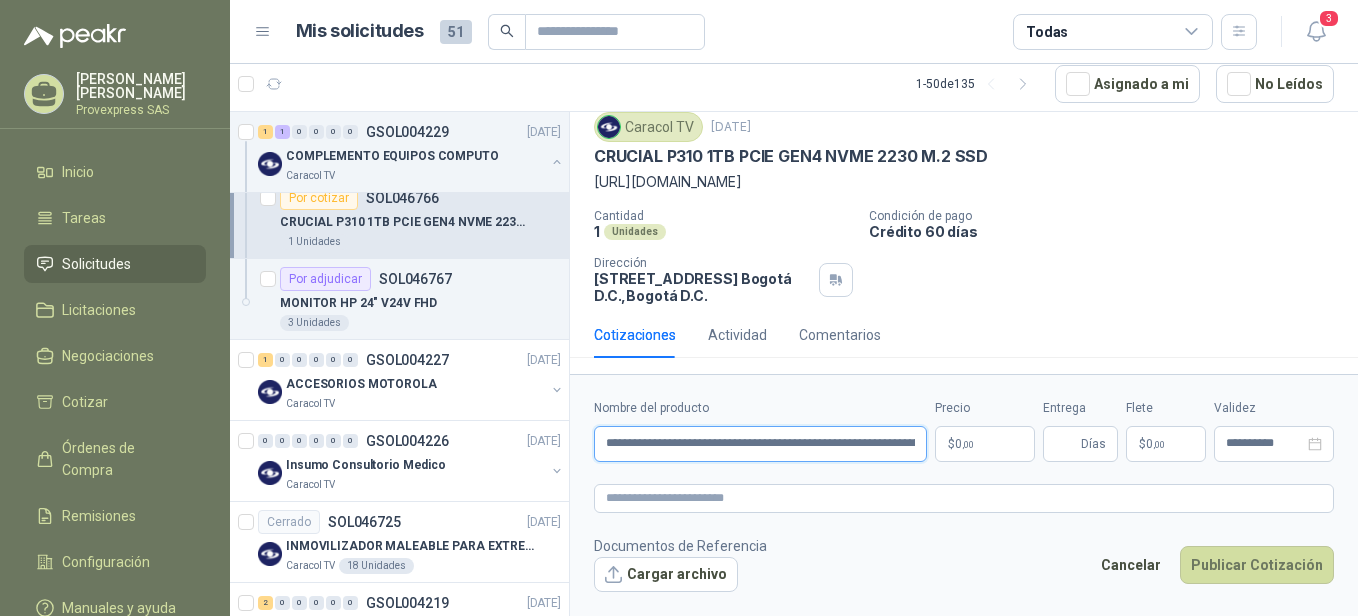 scroll, scrollTop: 0, scrollLeft: 375, axis: horizontal 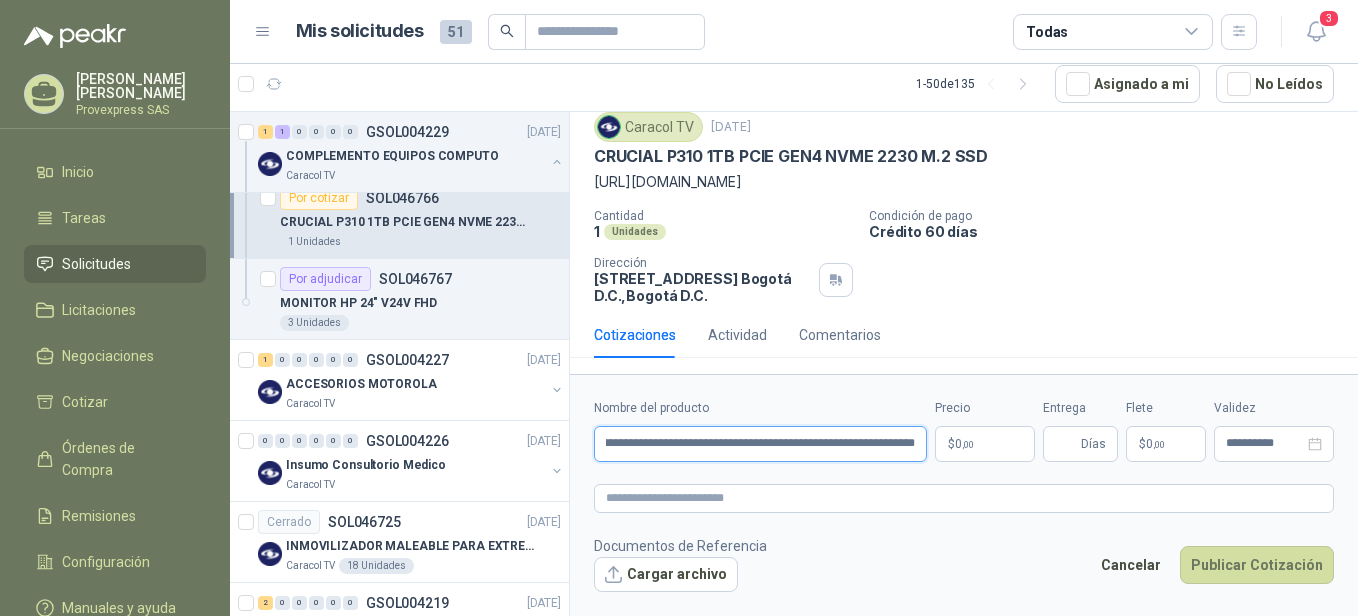 type on "**********" 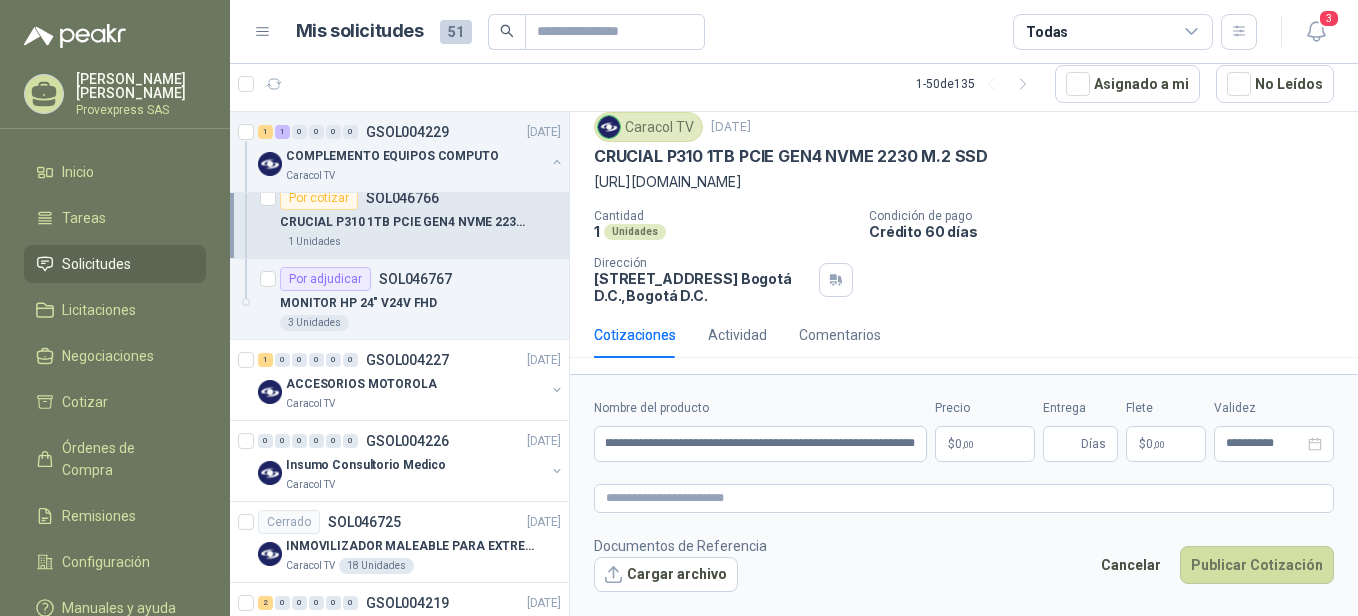 click on "$  0 ,00" at bounding box center (985, 444) 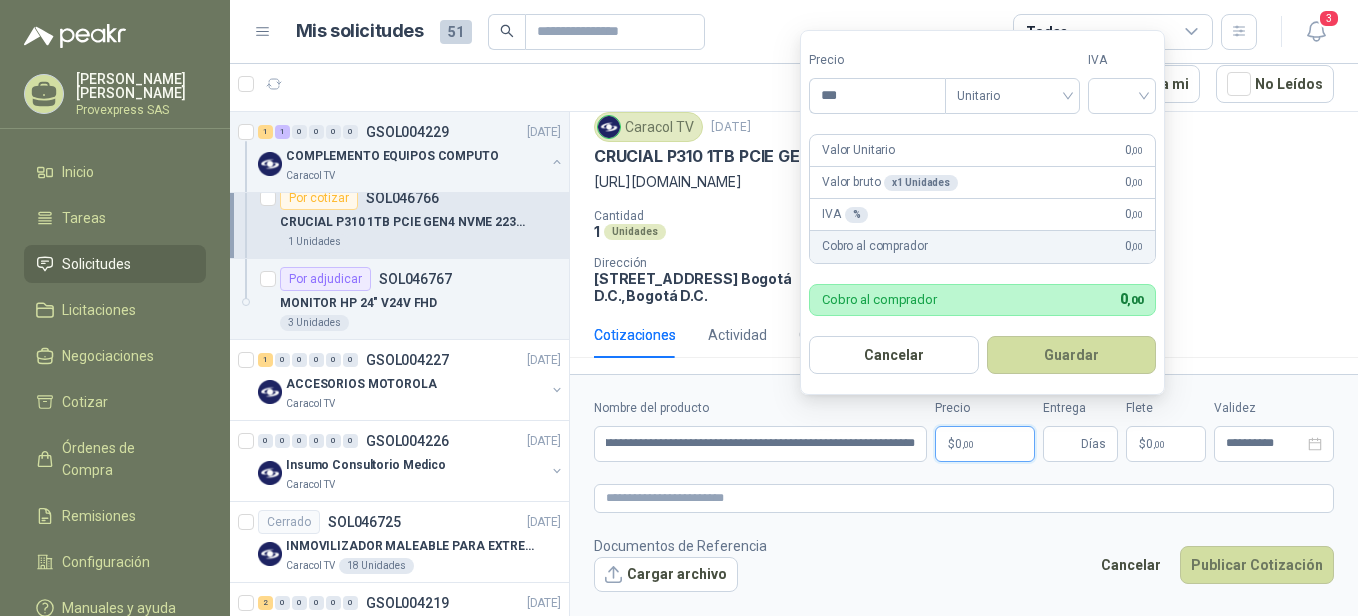 scroll, scrollTop: 0, scrollLeft: 0, axis: both 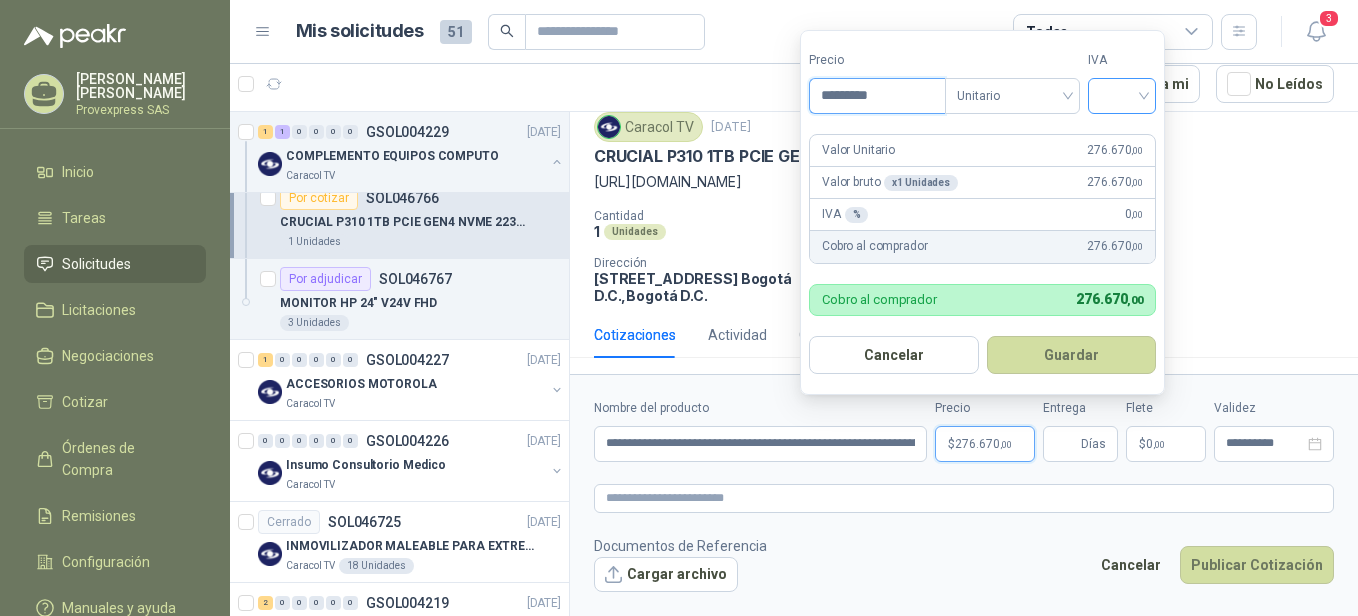 type on "*********" 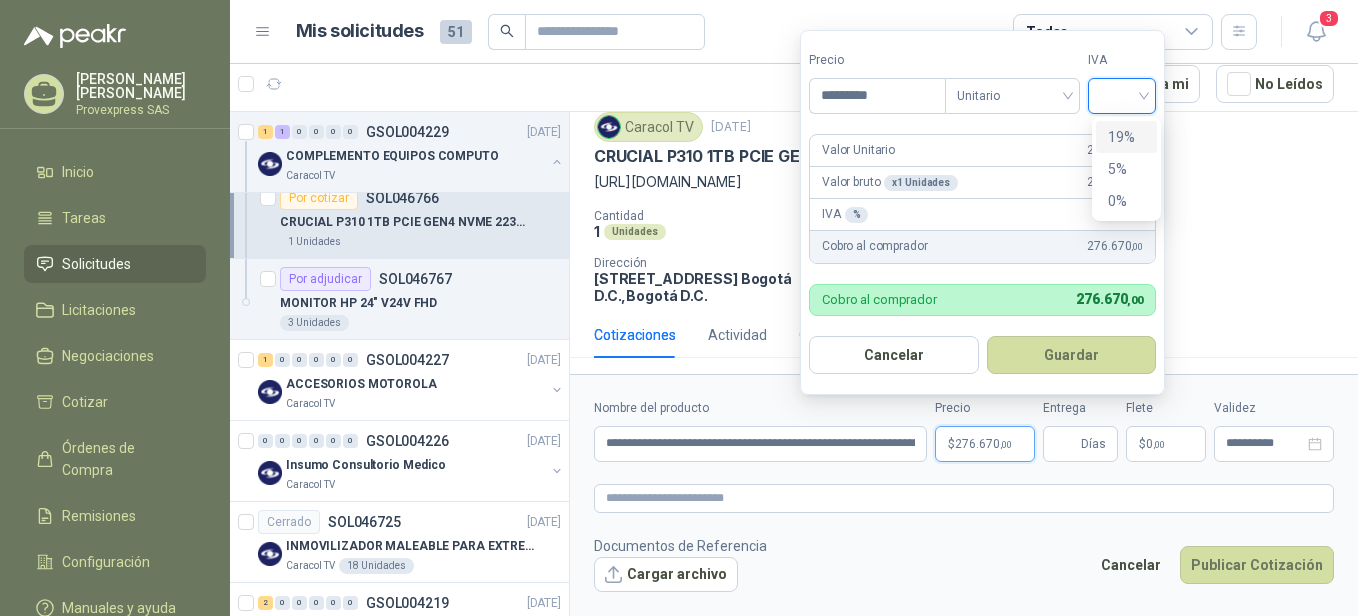 click at bounding box center [1122, 94] 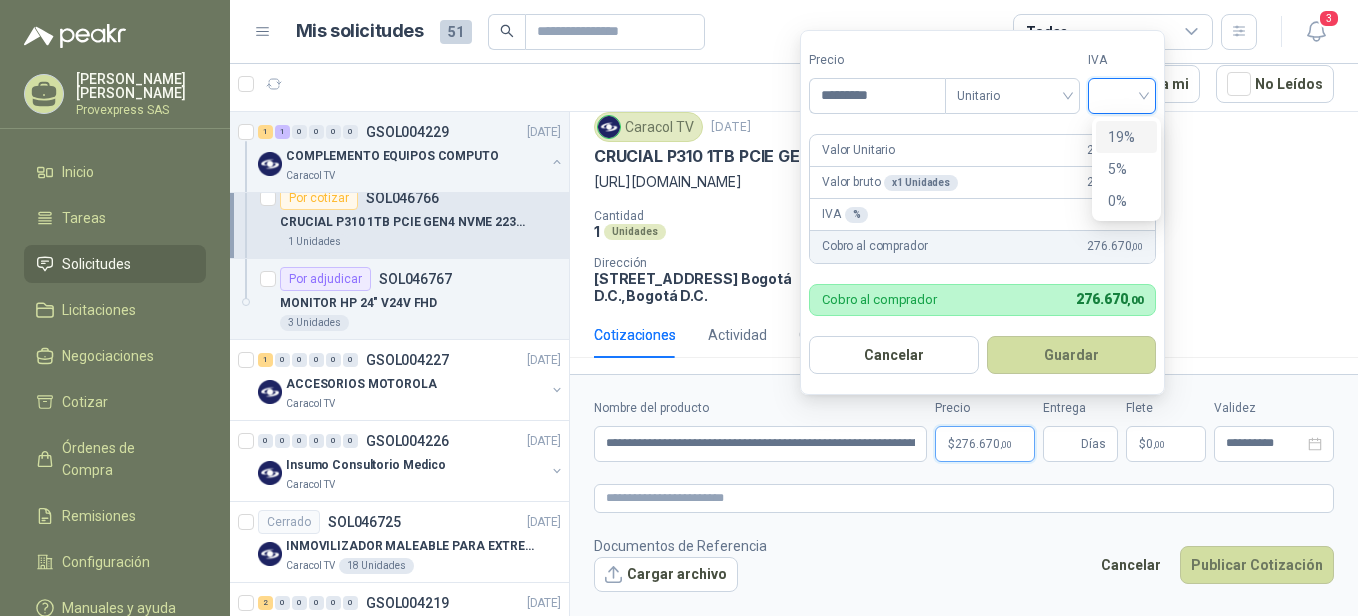 click on "19%" at bounding box center (1126, 137) 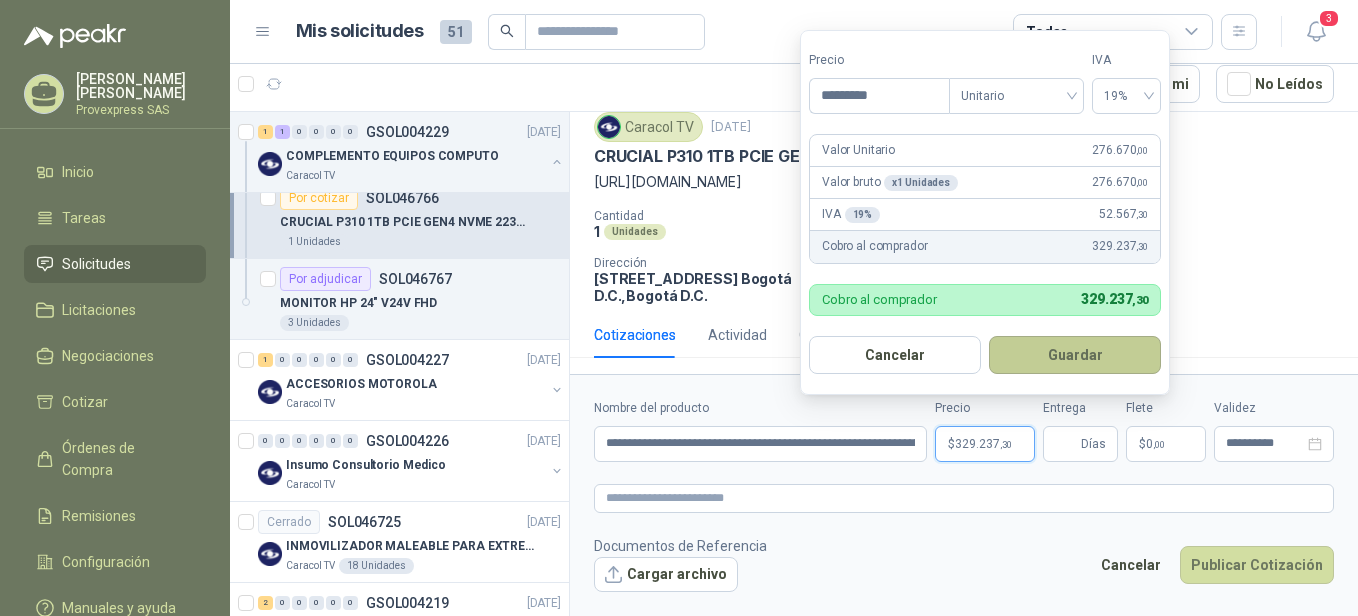 click on "Guardar" at bounding box center [1075, 355] 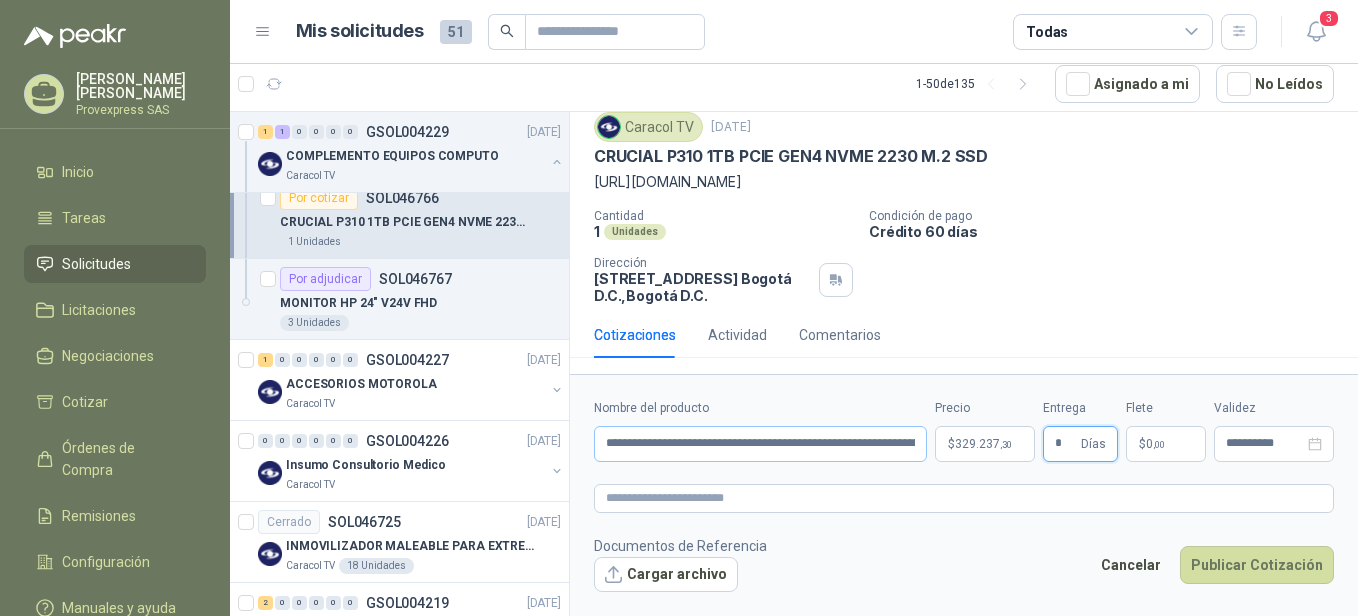 type on "*" 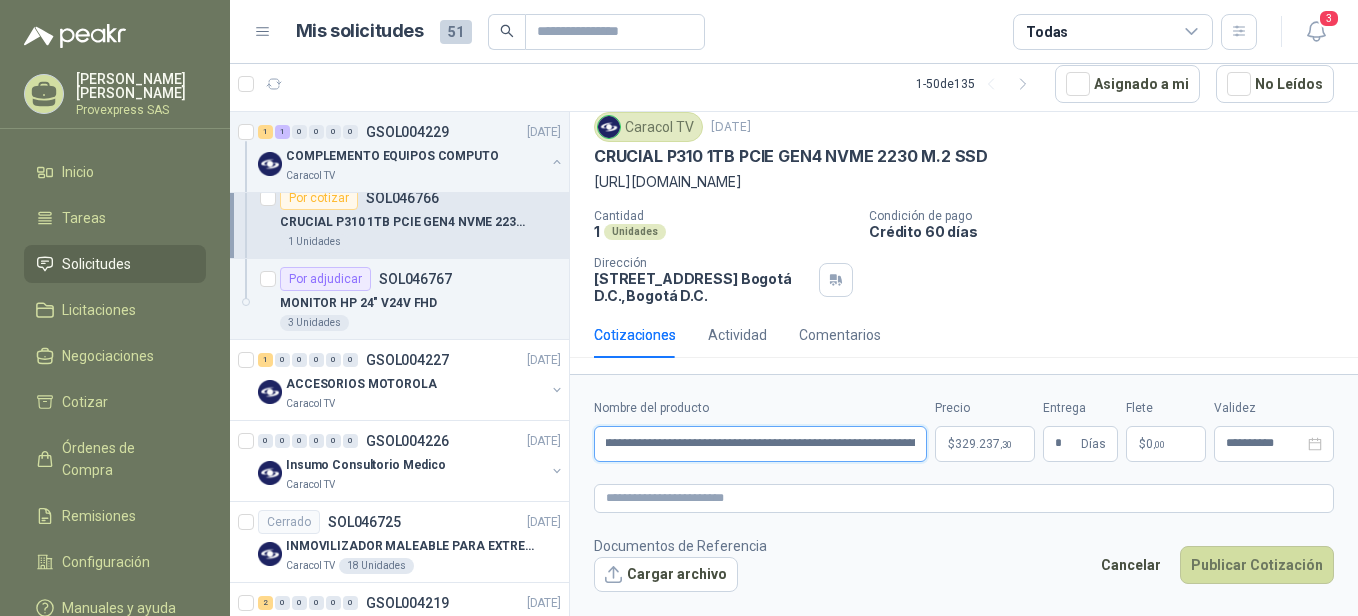 scroll, scrollTop: 0, scrollLeft: 376, axis: horizontal 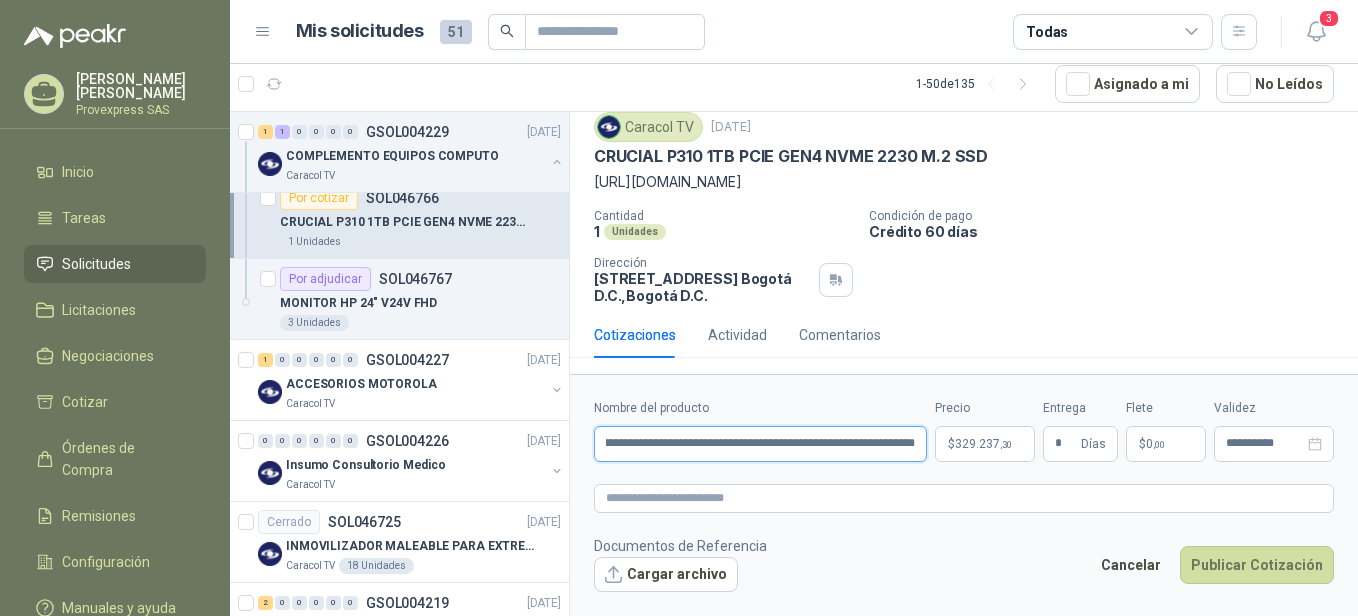 drag, startPoint x: 605, startPoint y: 448, endPoint x: 950, endPoint y: 469, distance: 345.63855 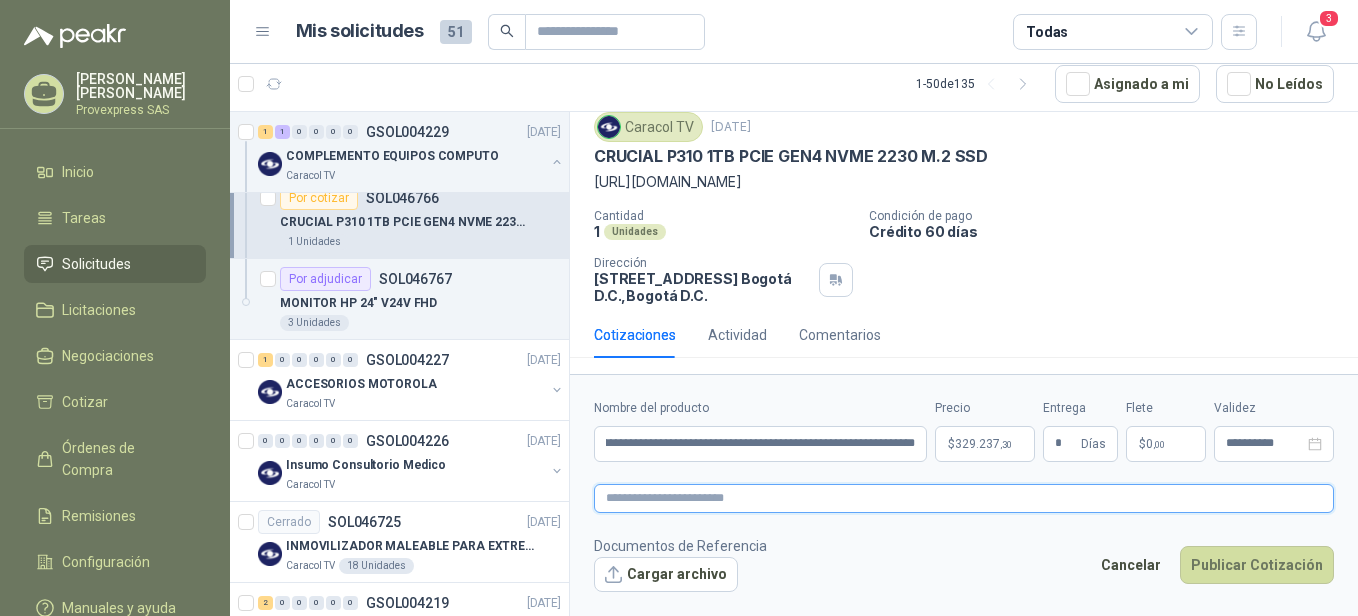 scroll, scrollTop: 0, scrollLeft: 0, axis: both 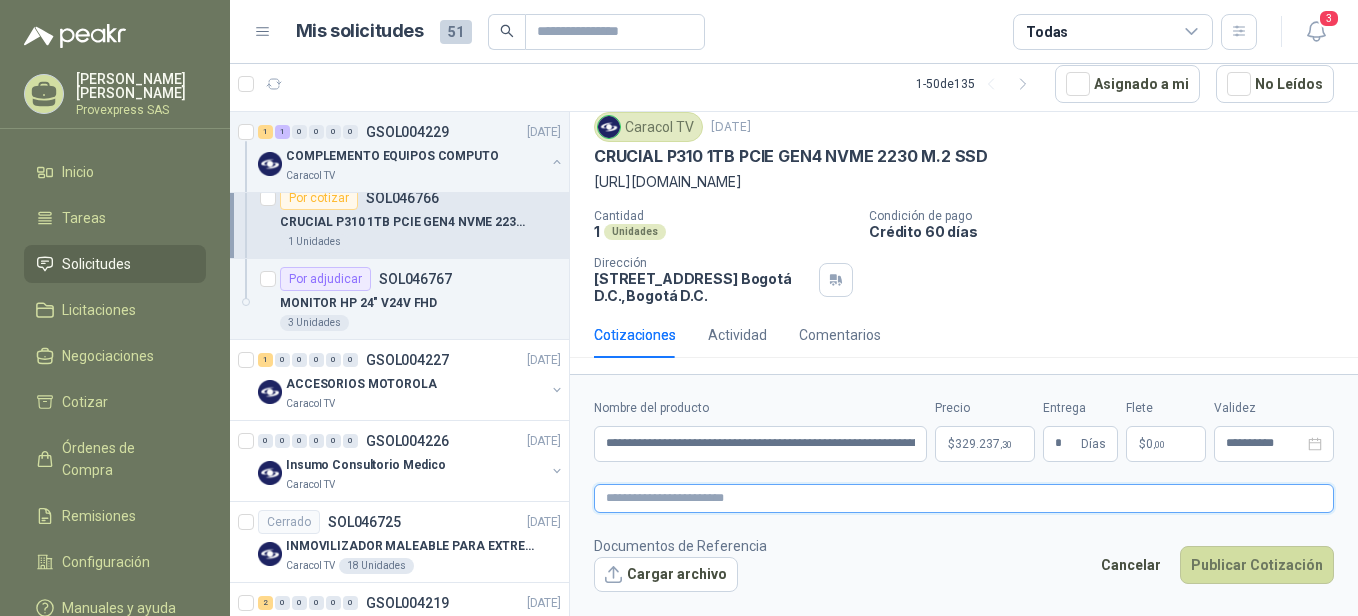 click at bounding box center (964, 498) 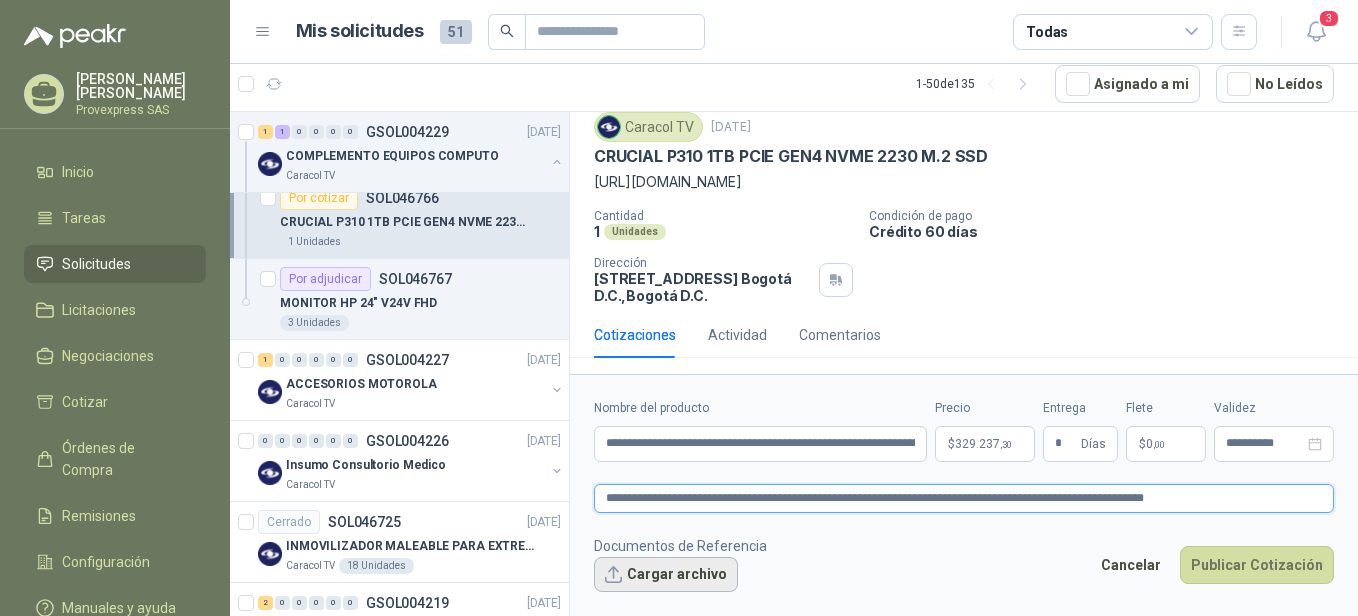 type on "**********" 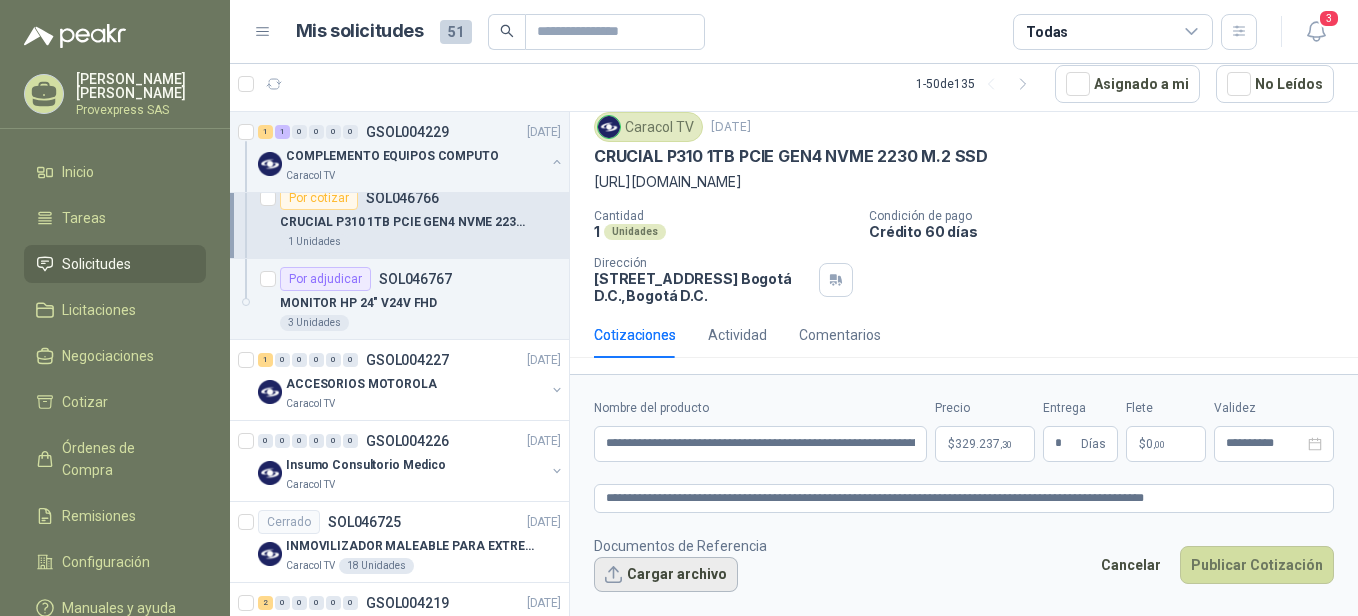 click on "Cargar archivo" at bounding box center [666, 575] 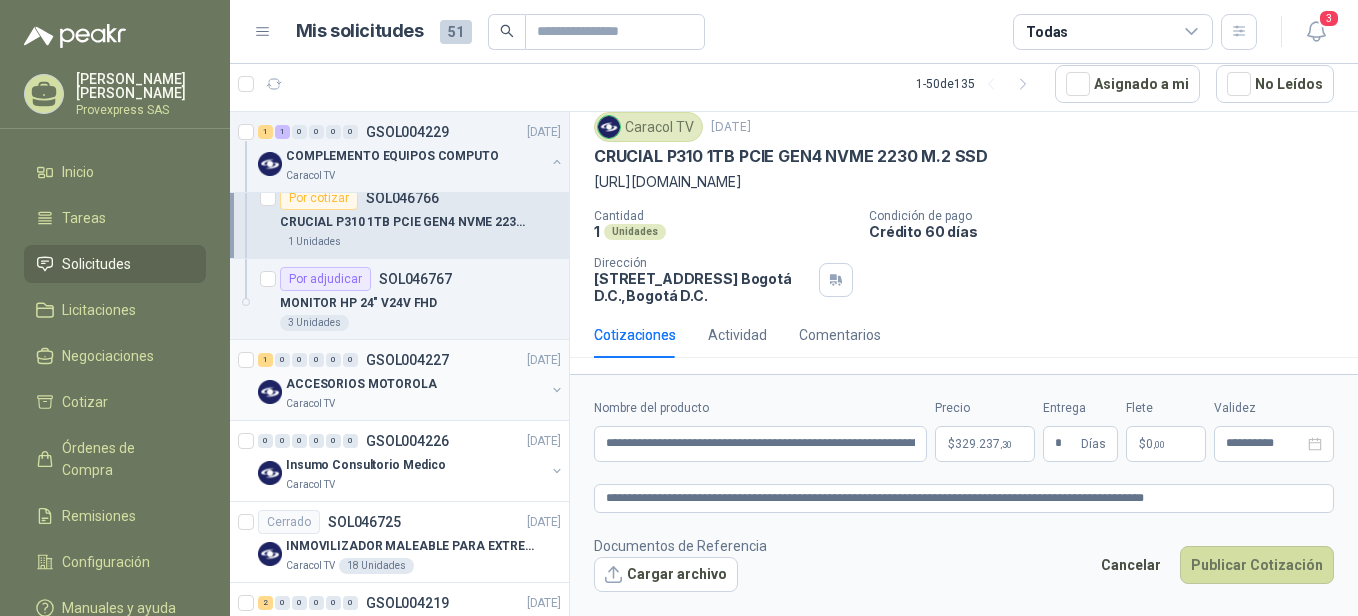 scroll, scrollTop: 79, scrollLeft: 0, axis: vertical 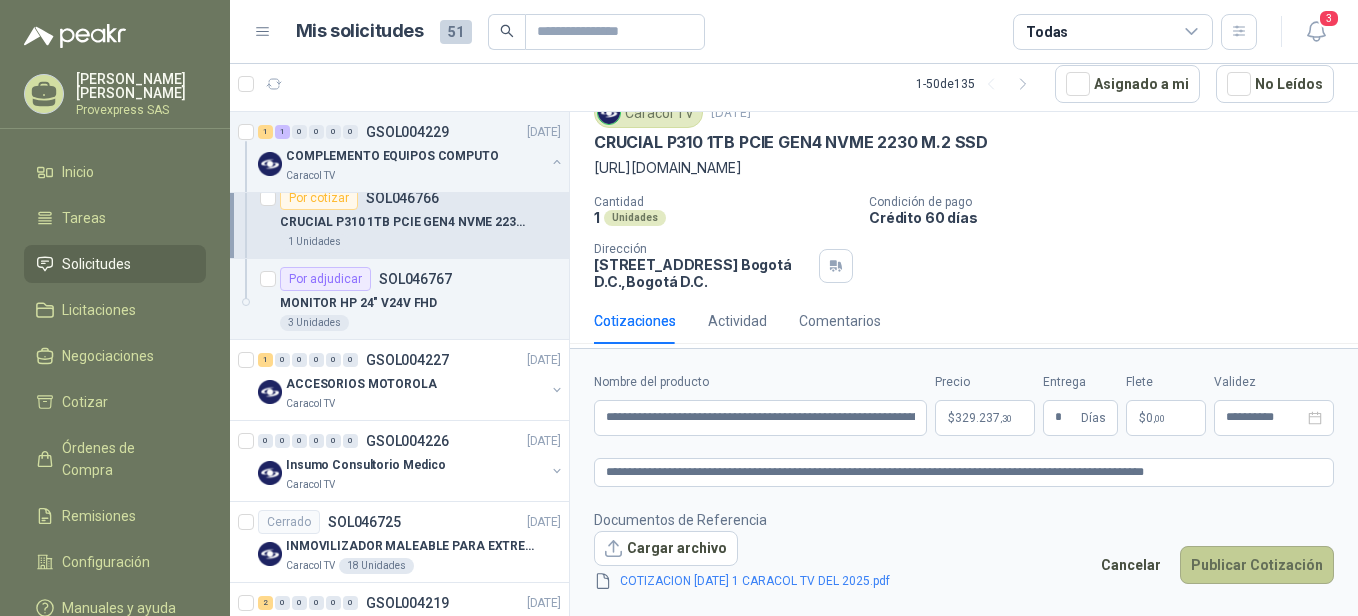 click on "Publicar Cotización" at bounding box center (1257, 565) 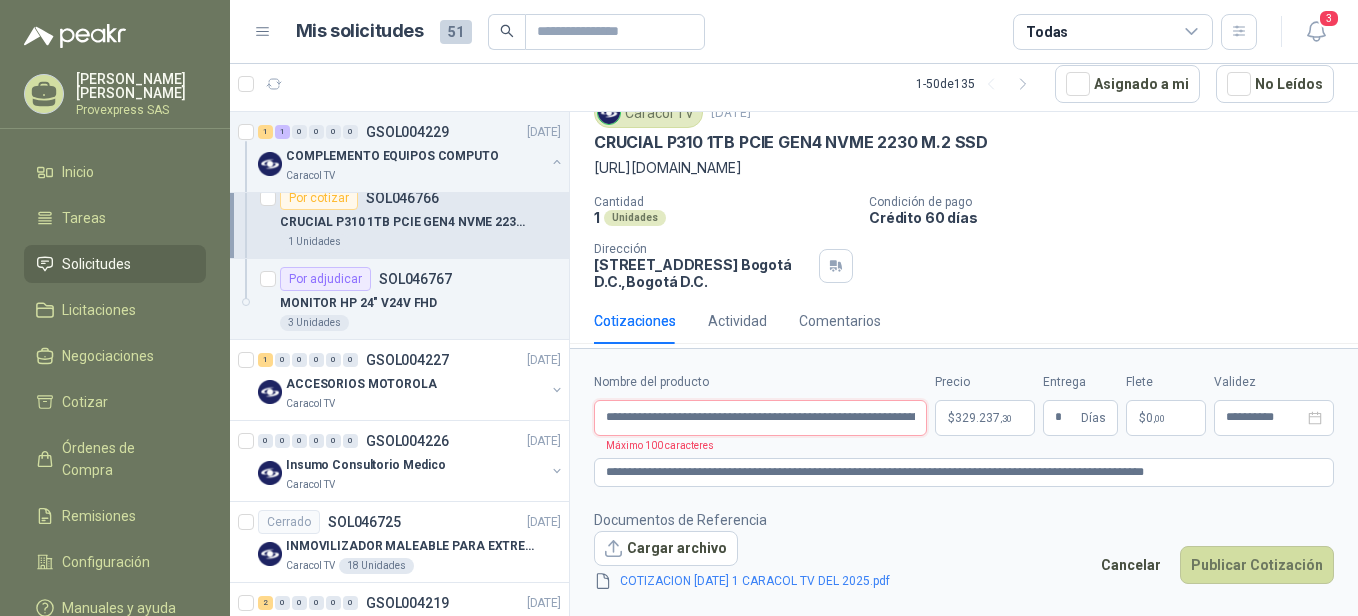 click on "**********" at bounding box center (760, 418) 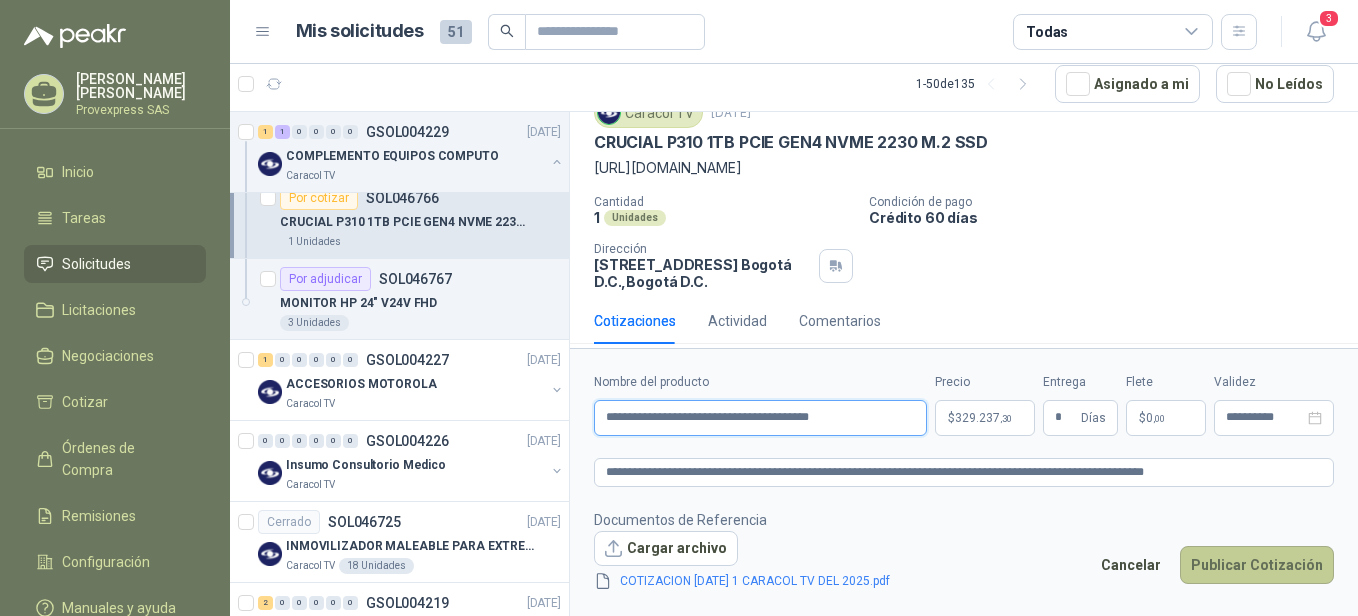 type on "**********" 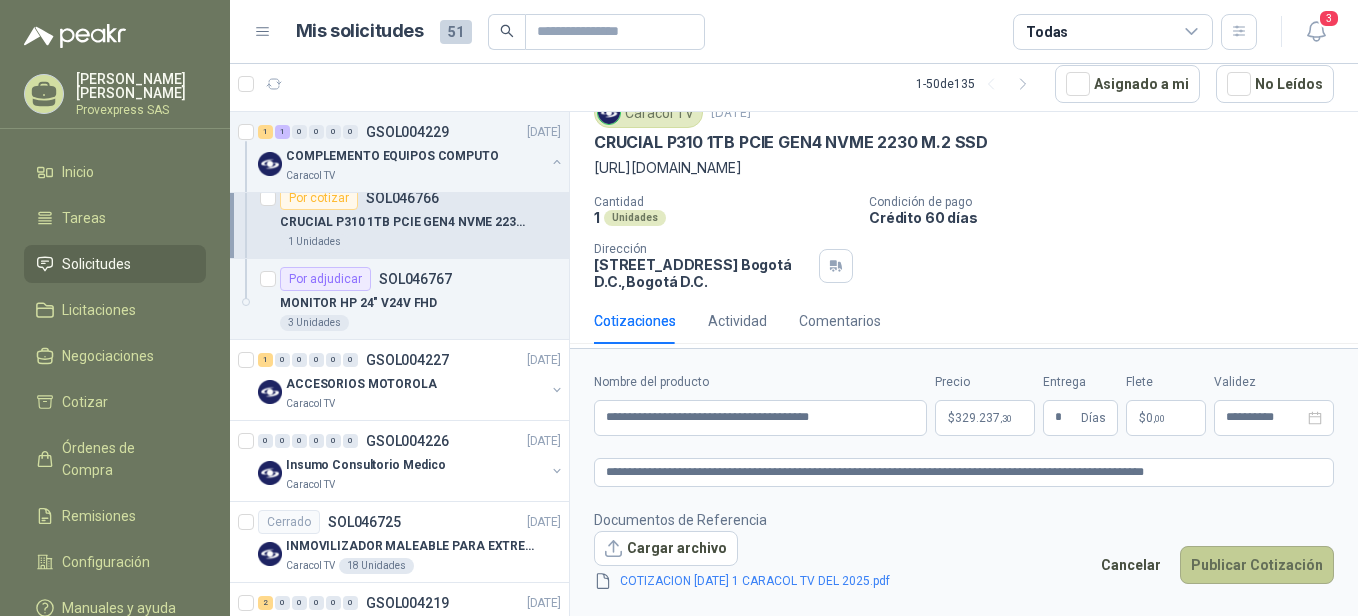 click on "Publicar Cotización" at bounding box center [1257, 565] 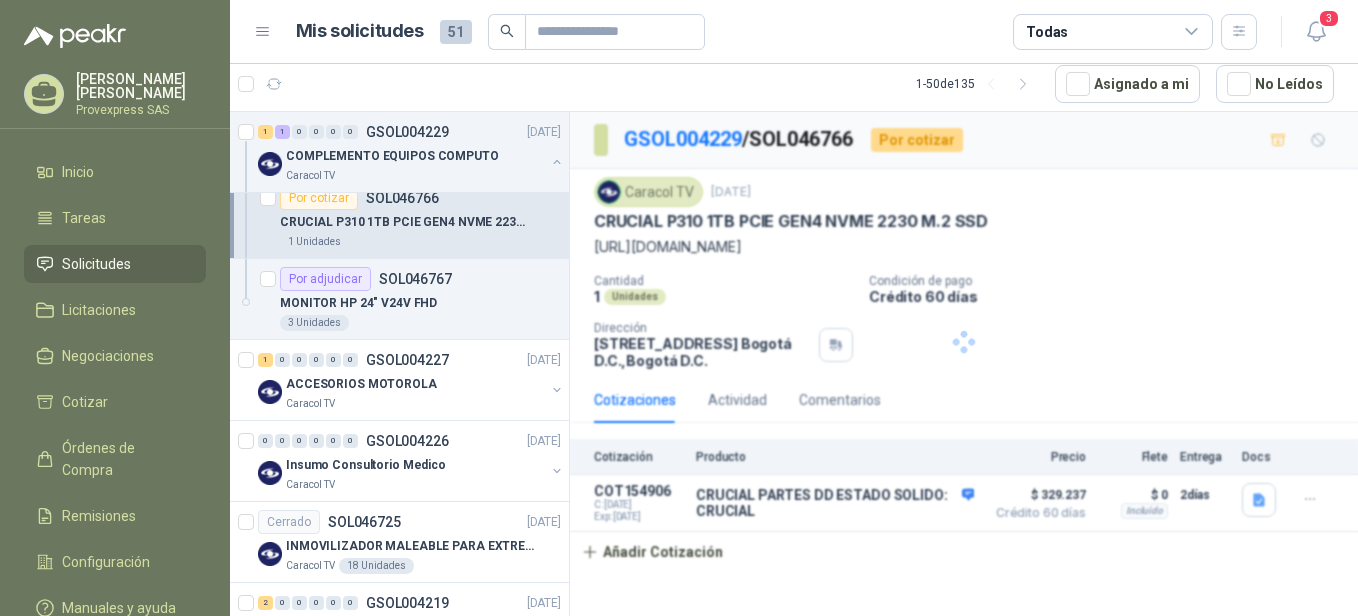 scroll, scrollTop: 0, scrollLeft: 0, axis: both 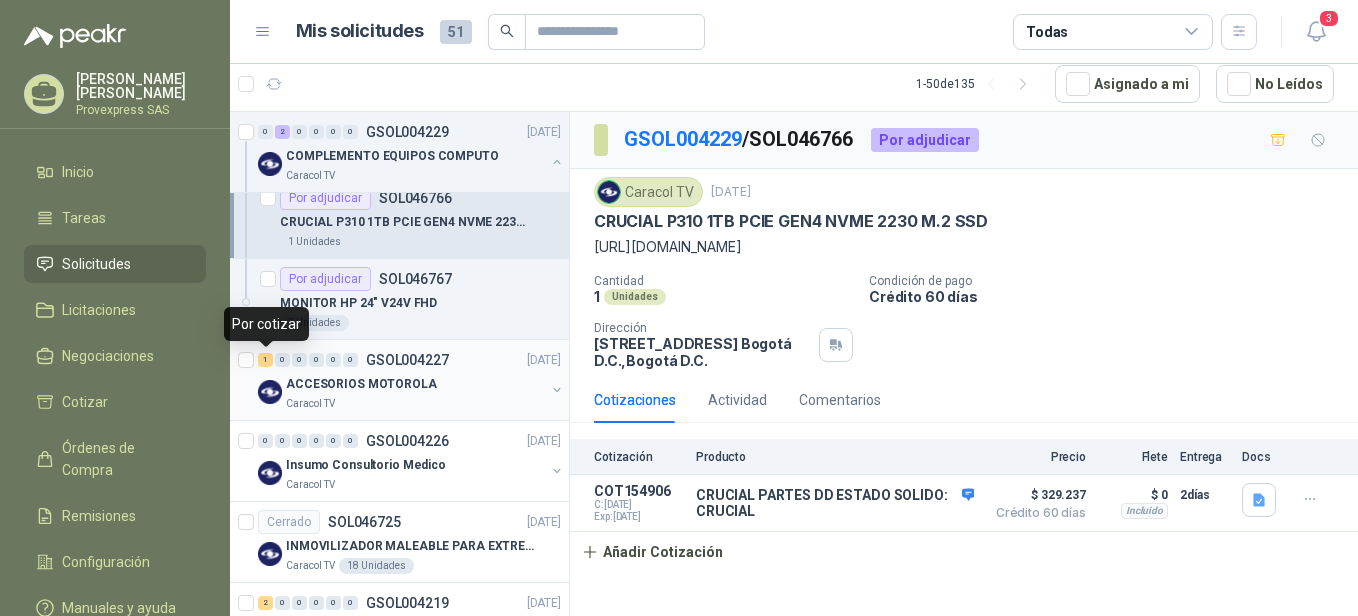 click on "1" at bounding box center [265, 360] 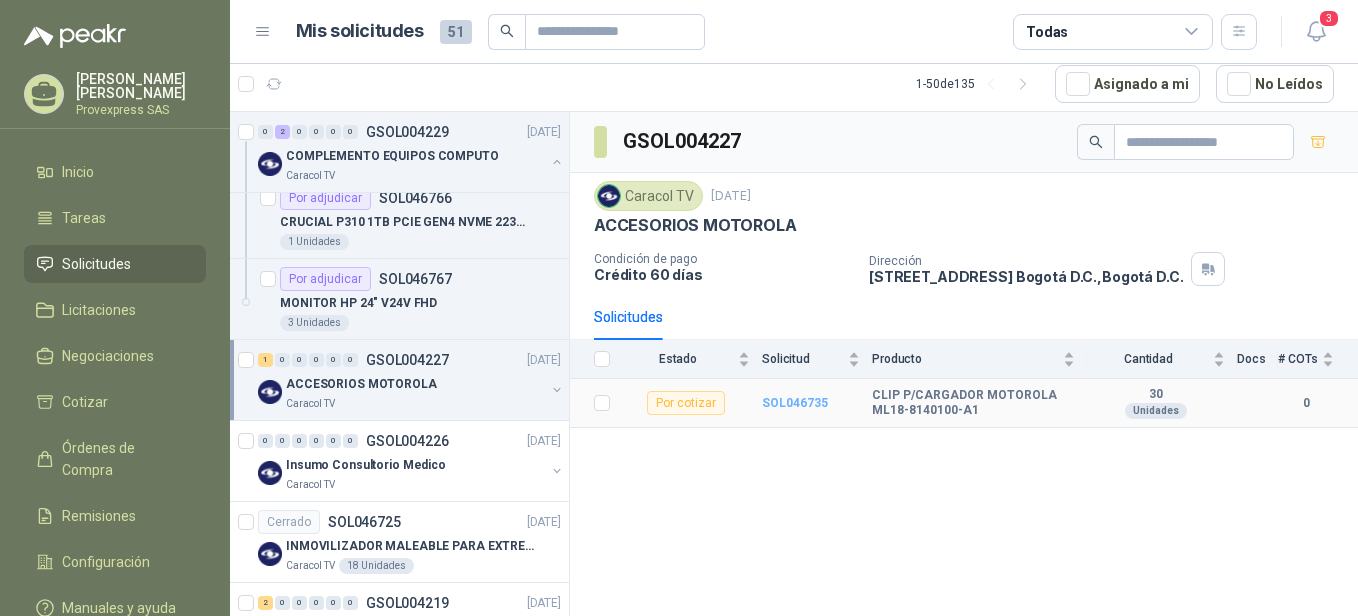click on "SOL046735" at bounding box center (795, 403) 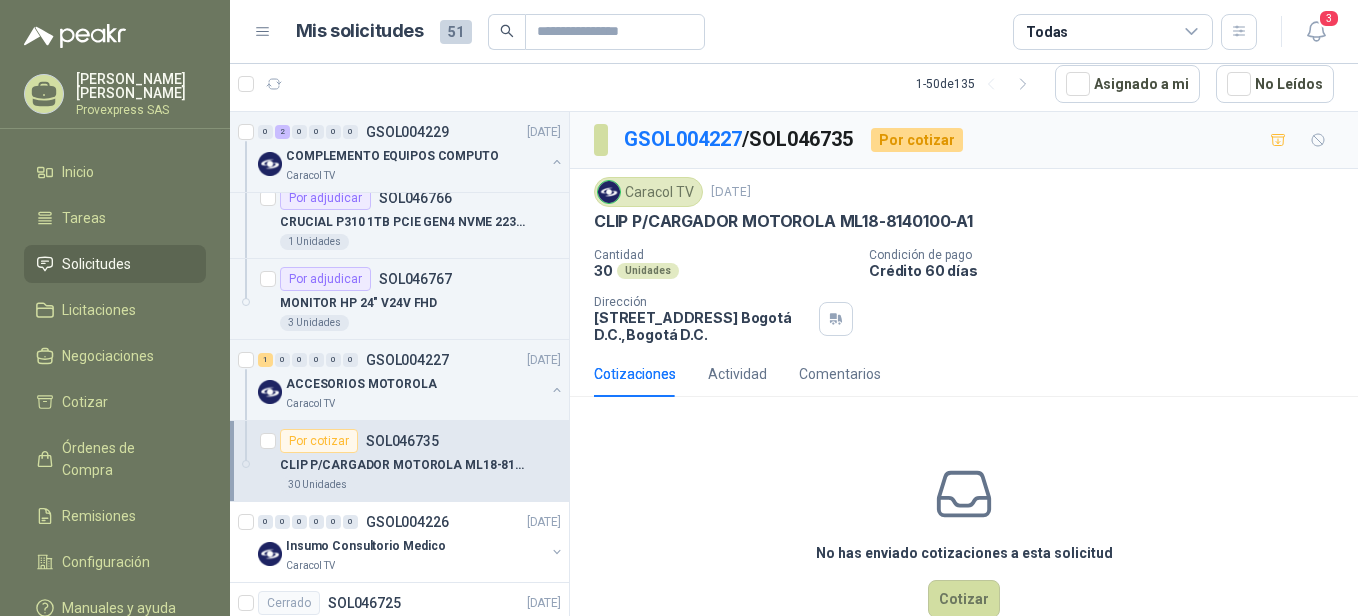 click on "Cotizaciones" at bounding box center [635, 374] 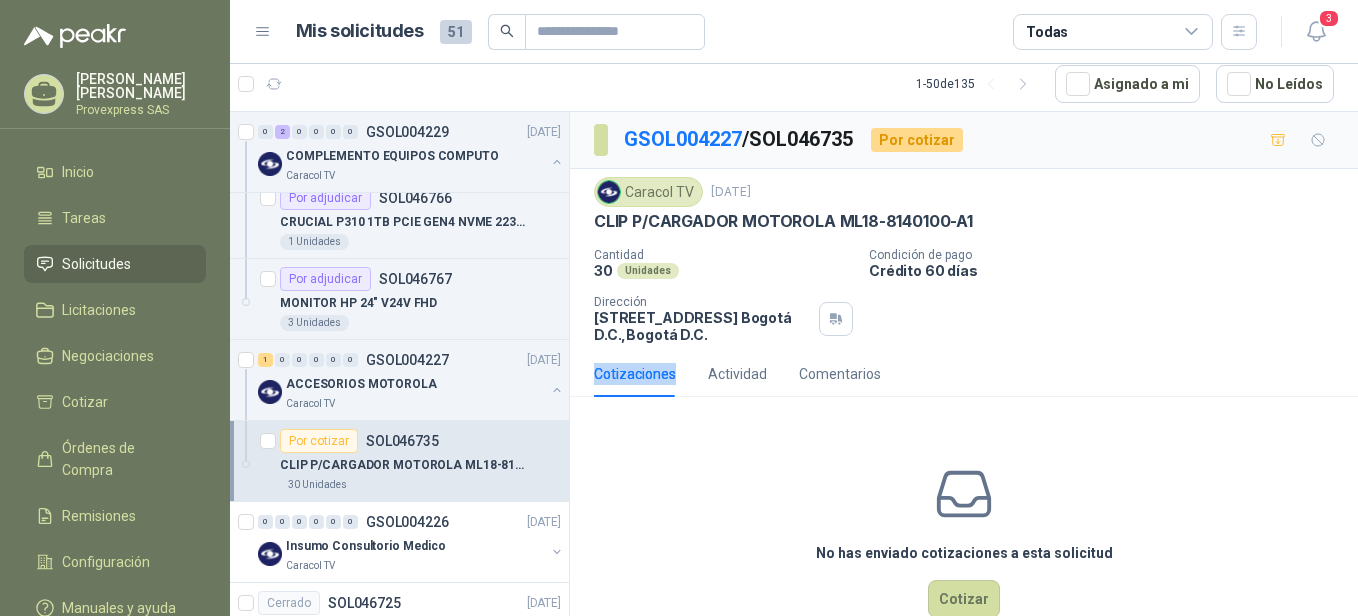 click on "Cotizaciones" at bounding box center (635, 374) 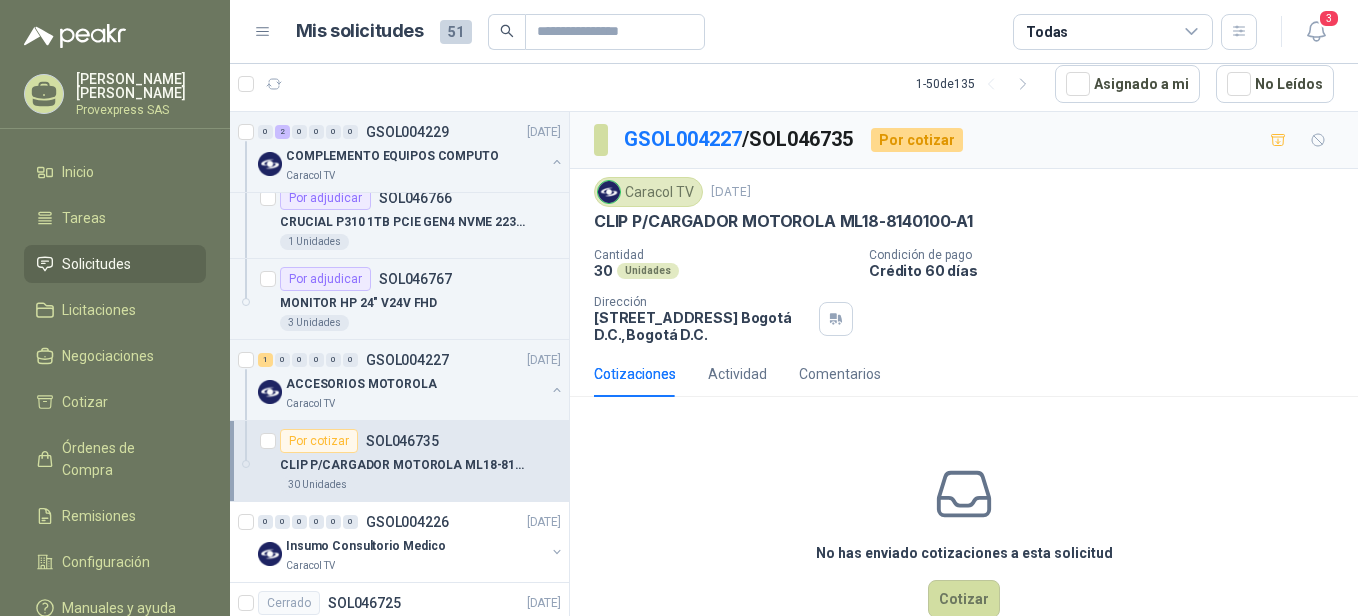 click on "Cotizaciones Actividad Comentarios" at bounding box center (964, 374) 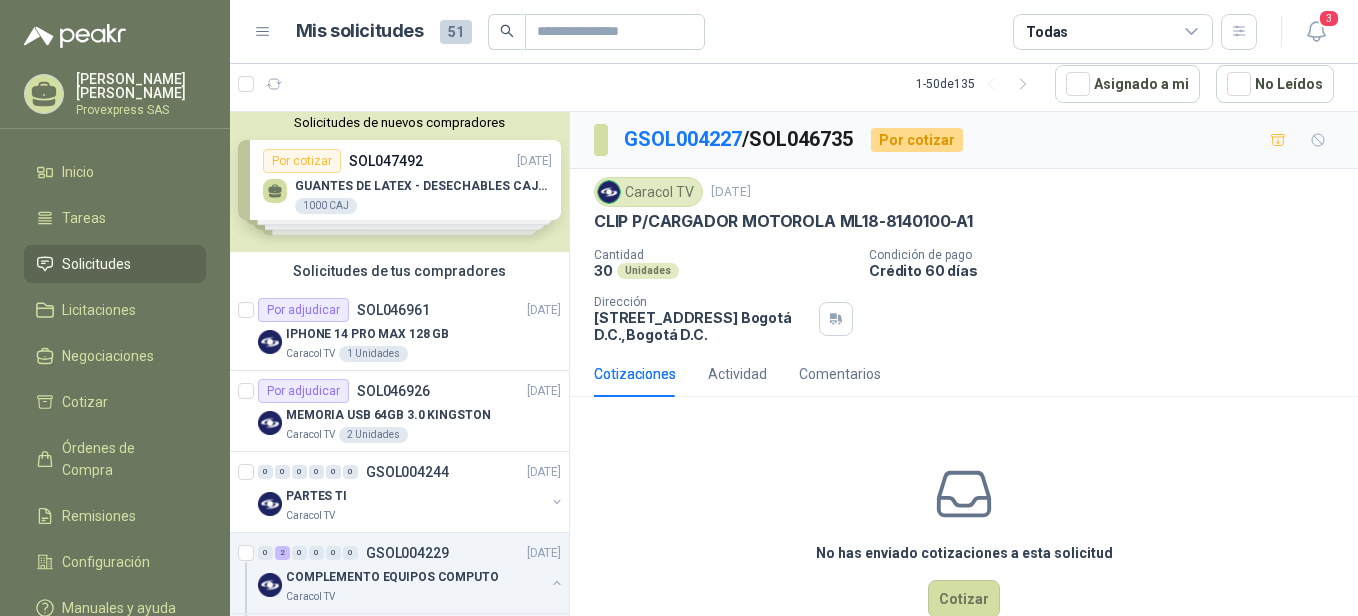 scroll, scrollTop: 0, scrollLeft: 0, axis: both 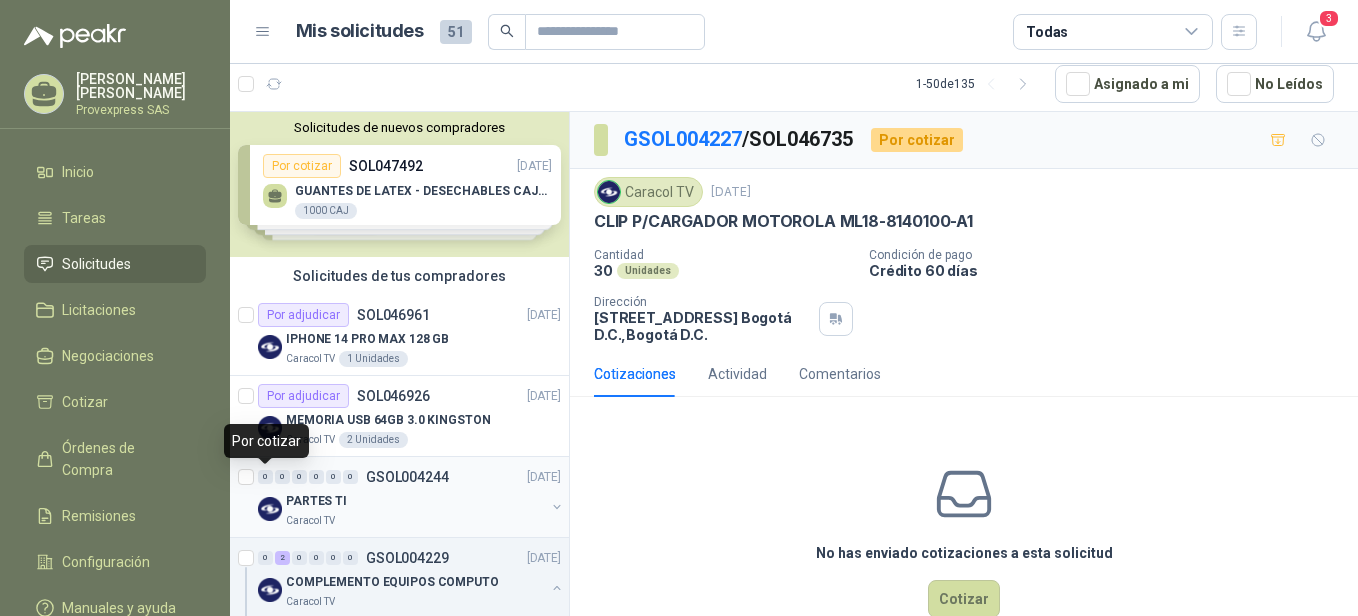 click on "0" at bounding box center [265, 477] 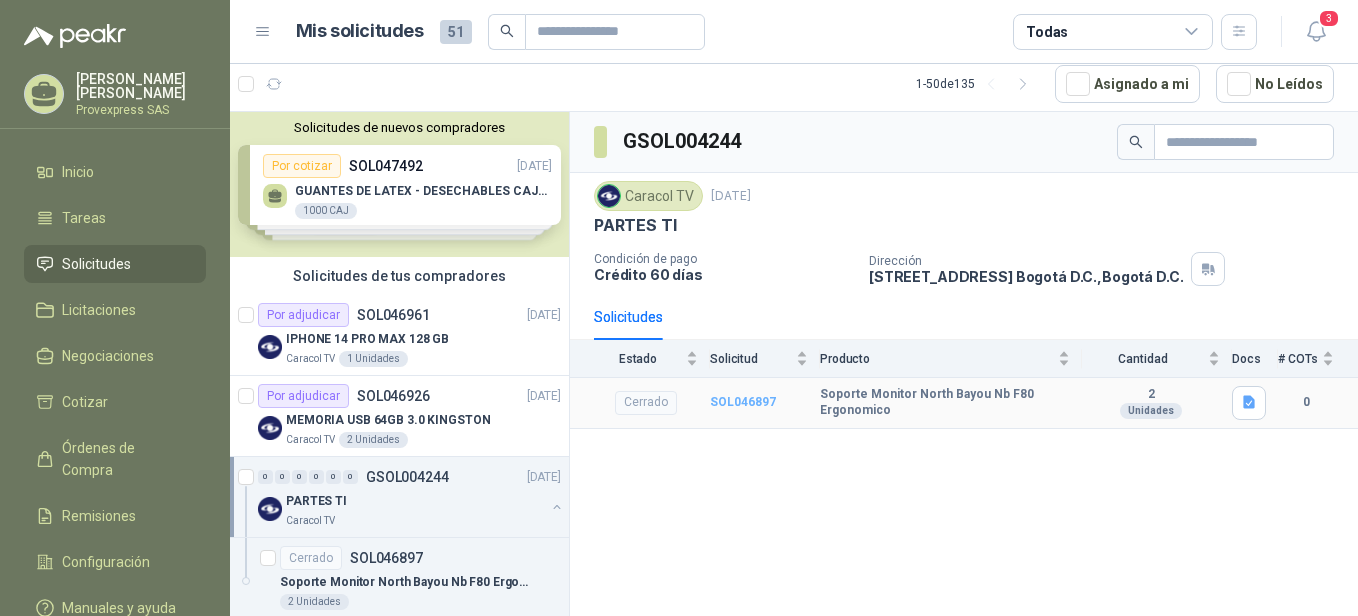 click on "SOL046897" at bounding box center (743, 402) 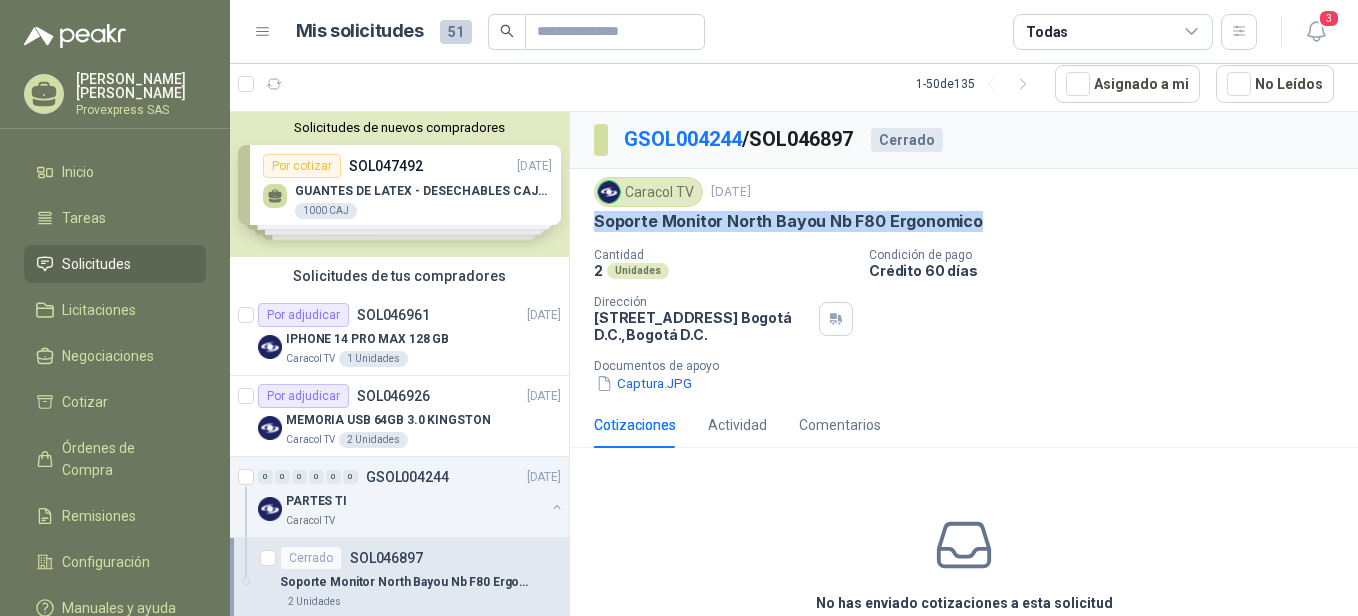 drag, startPoint x: 596, startPoint y: 224, endPoint x: 1002, endPoint y: 222, distance: 406.0049 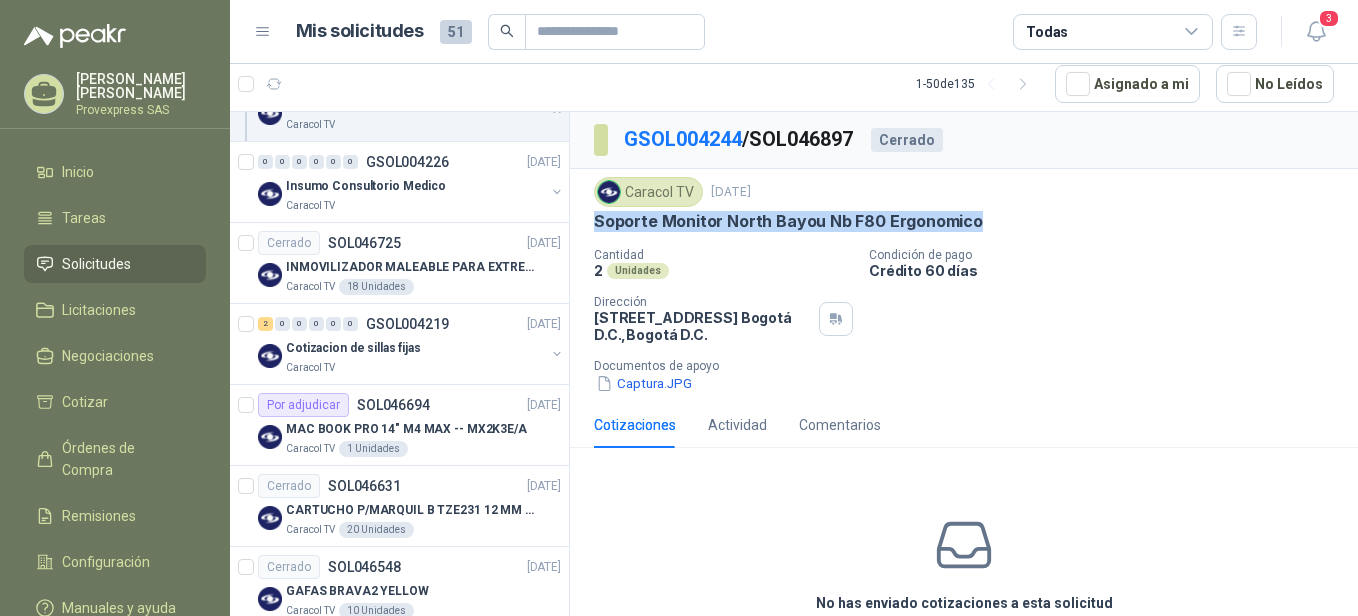 scroll, scrollTop: 1323, scrollLeft: 0, axis: vertical 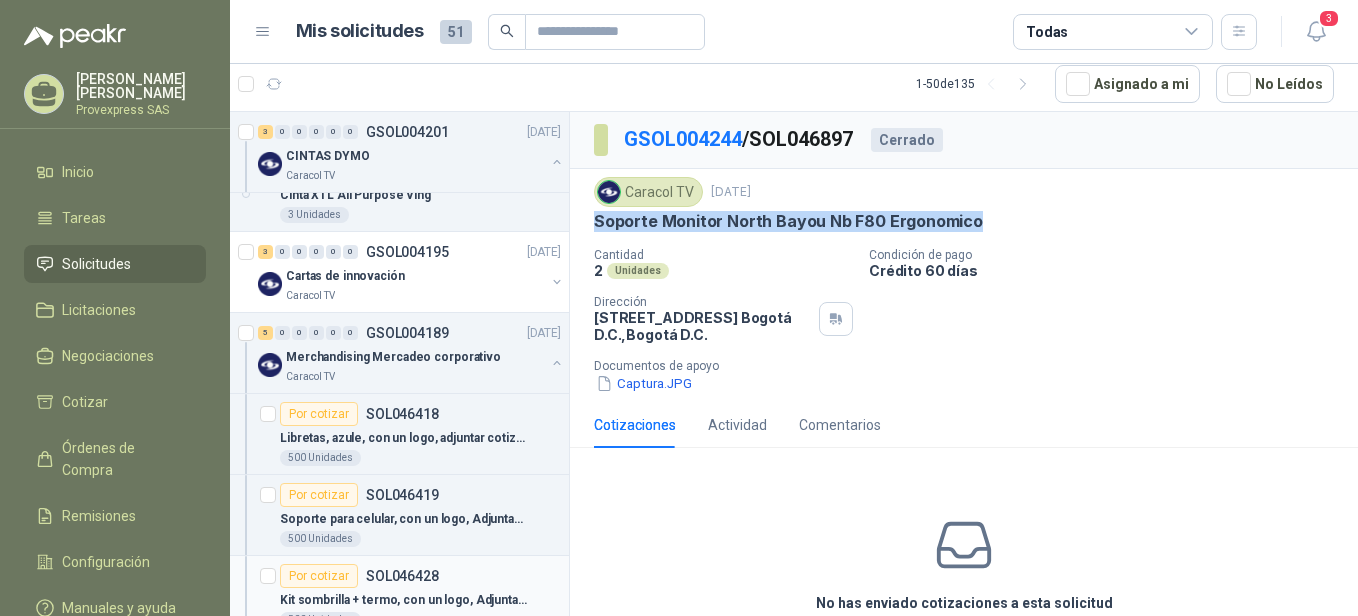 click on "Por cotizar" at bounding box center (319, 576) 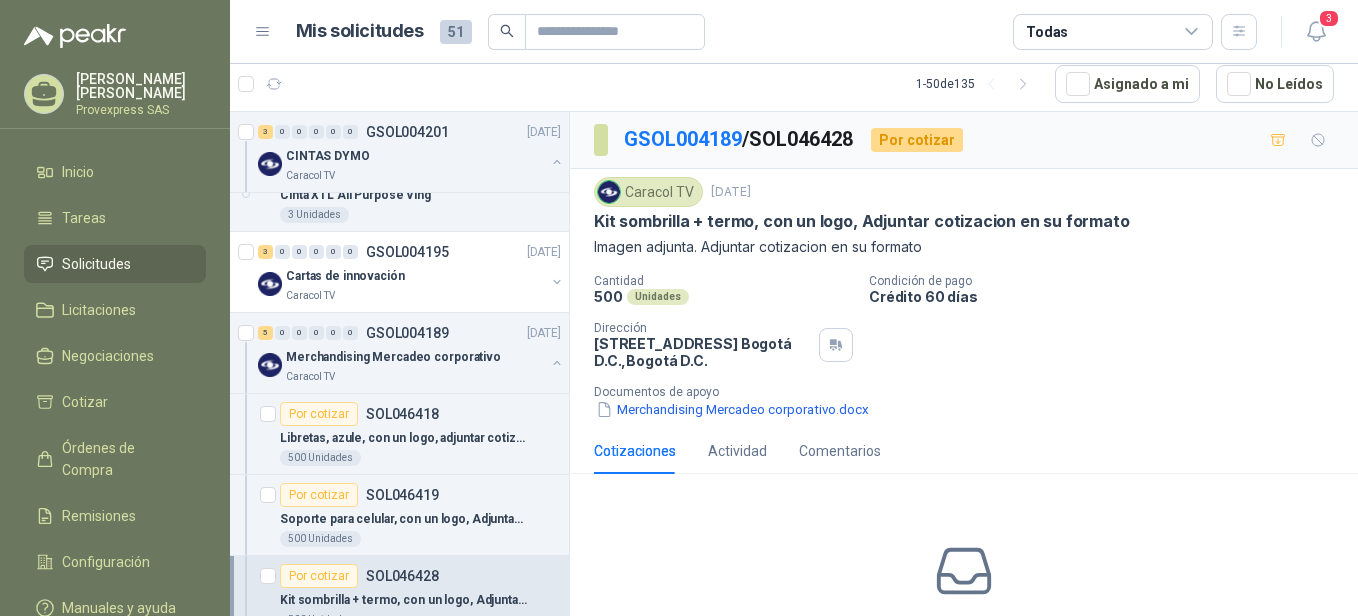 scroll, scrollTop: 2205, scrollLeft: 0, axis: vertical 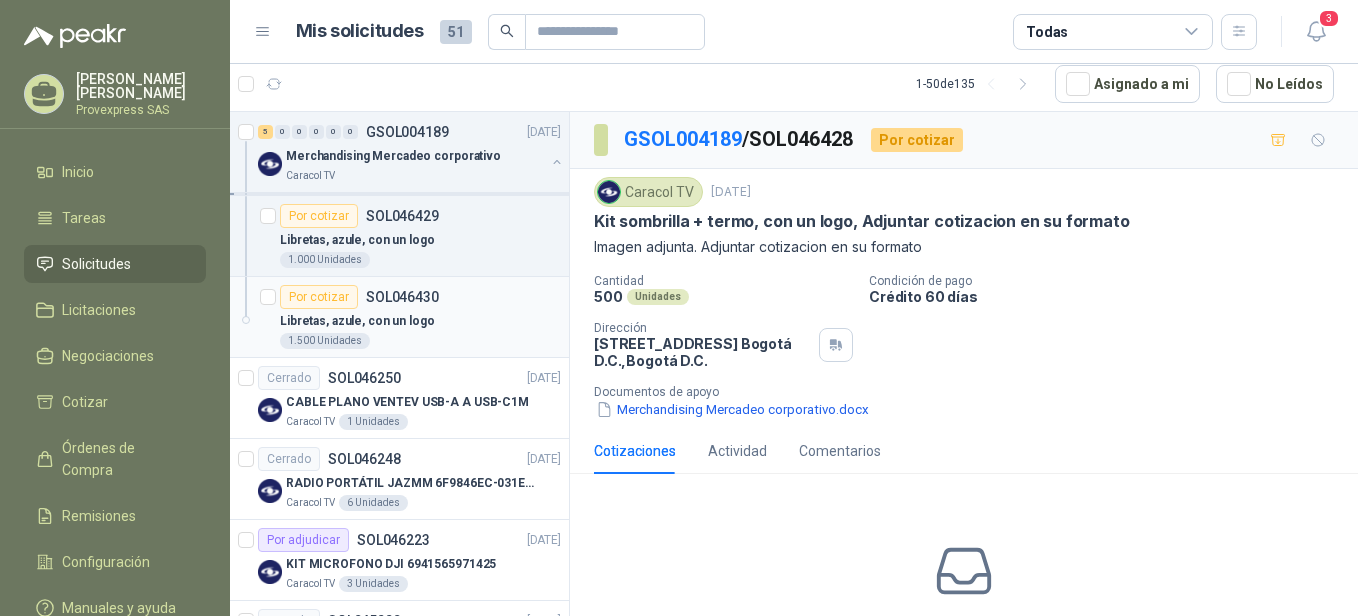 click on "Por cotizar" at bounding box center [319, 297] 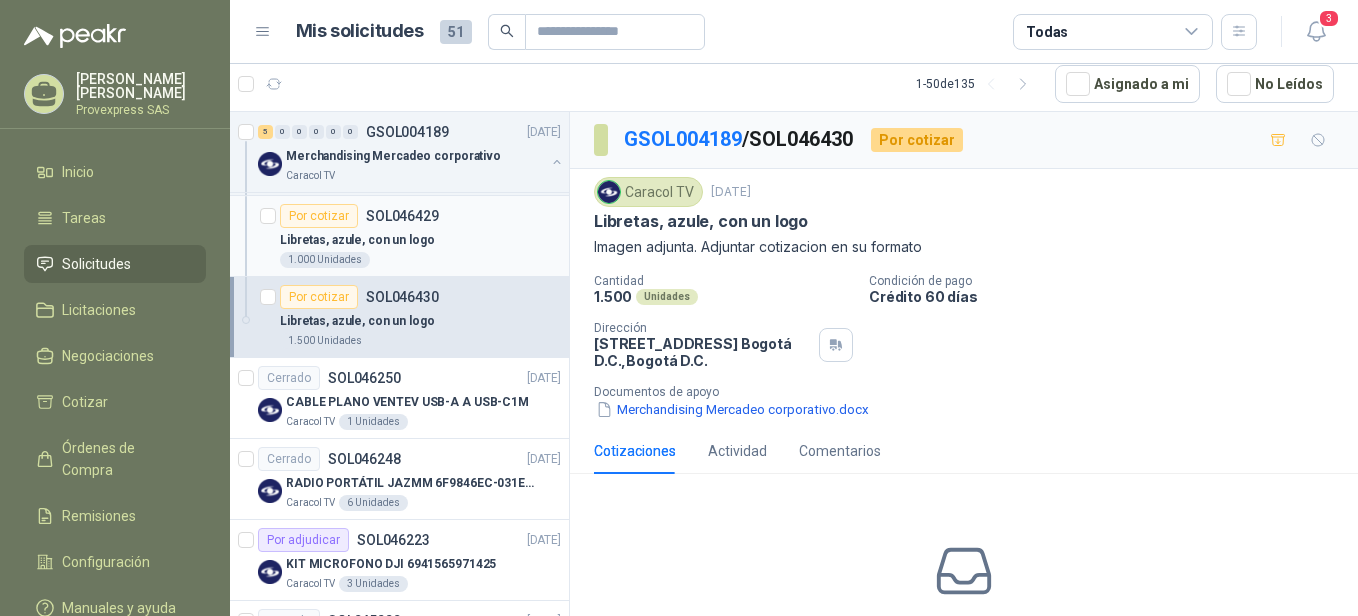 click on "Por cotizar" at bounding box center (319, 216) 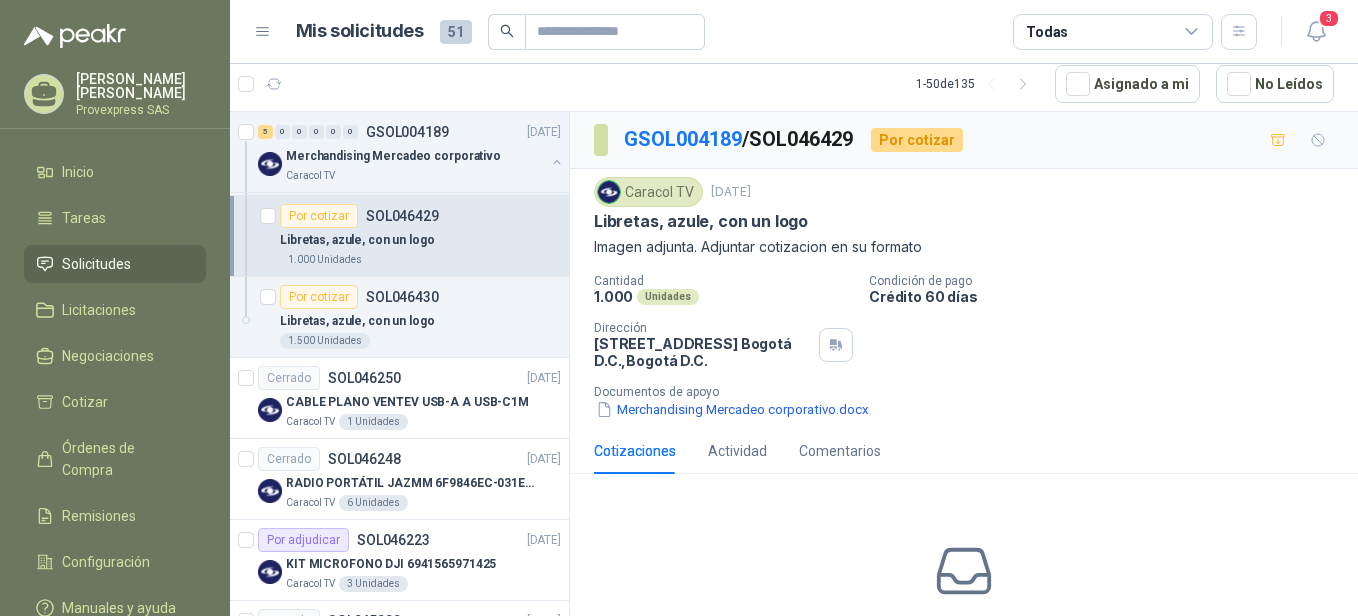 click on "Por cotizar" at bounding box center (319, 216) 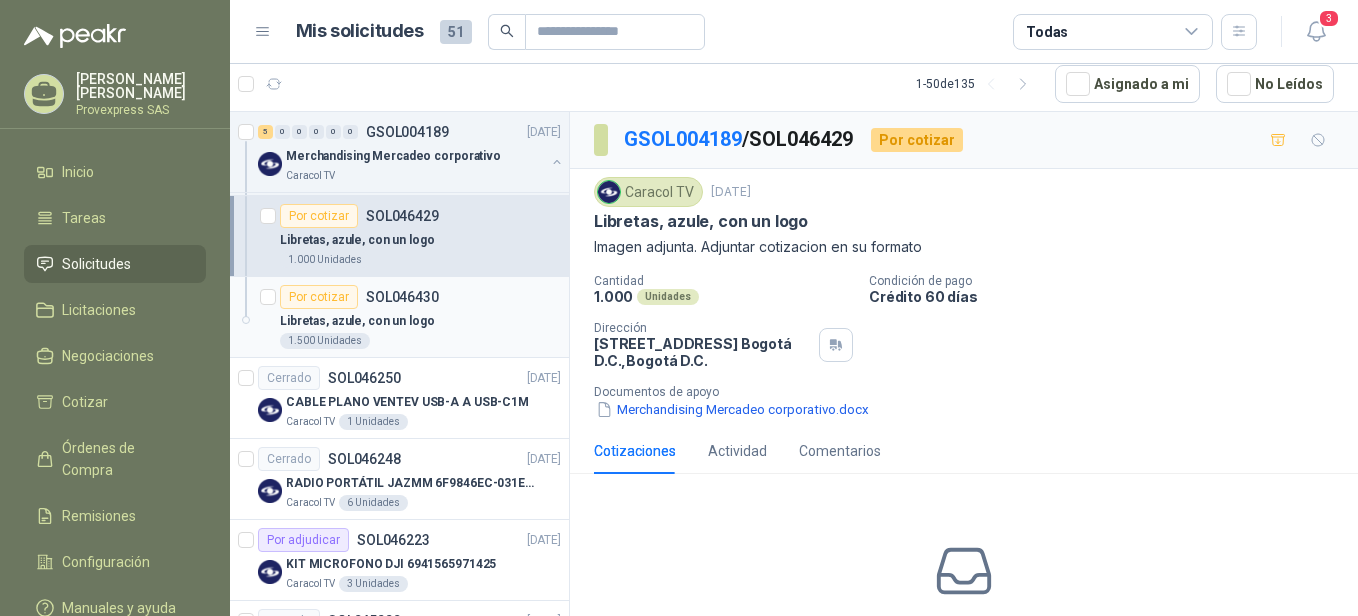 click on "Por cotizar" at bounding box center (319, 297) 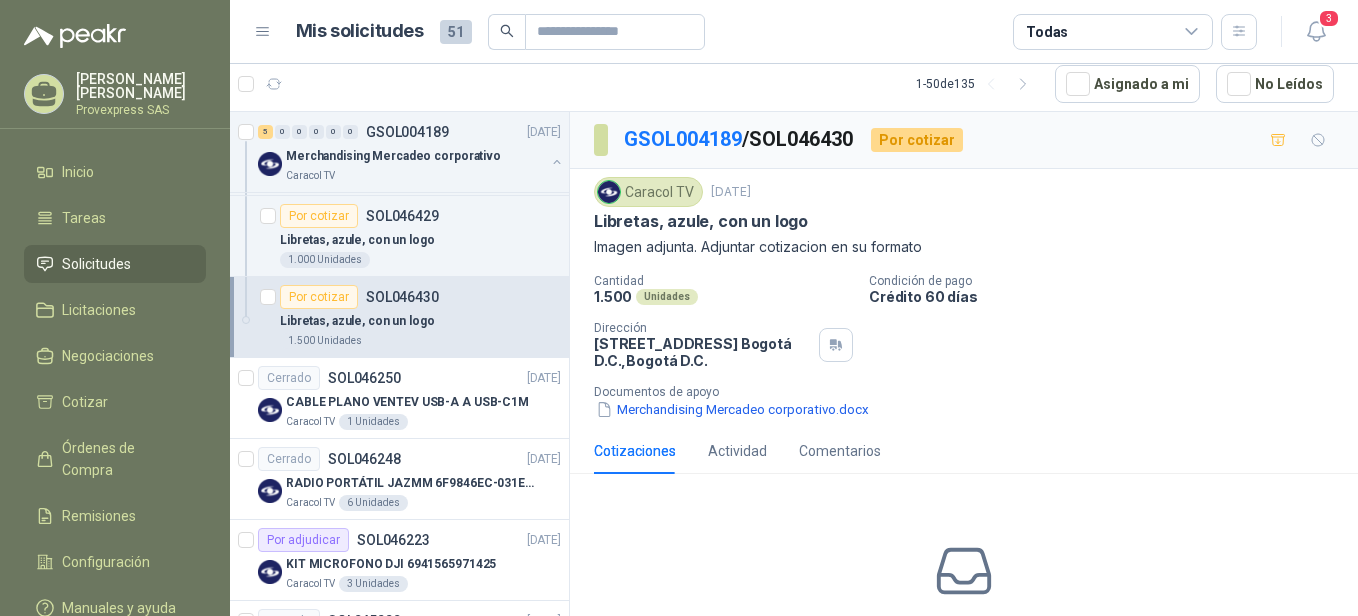 scroll, scrollTop: 1764, scrollLeft: 0, axis: vertical 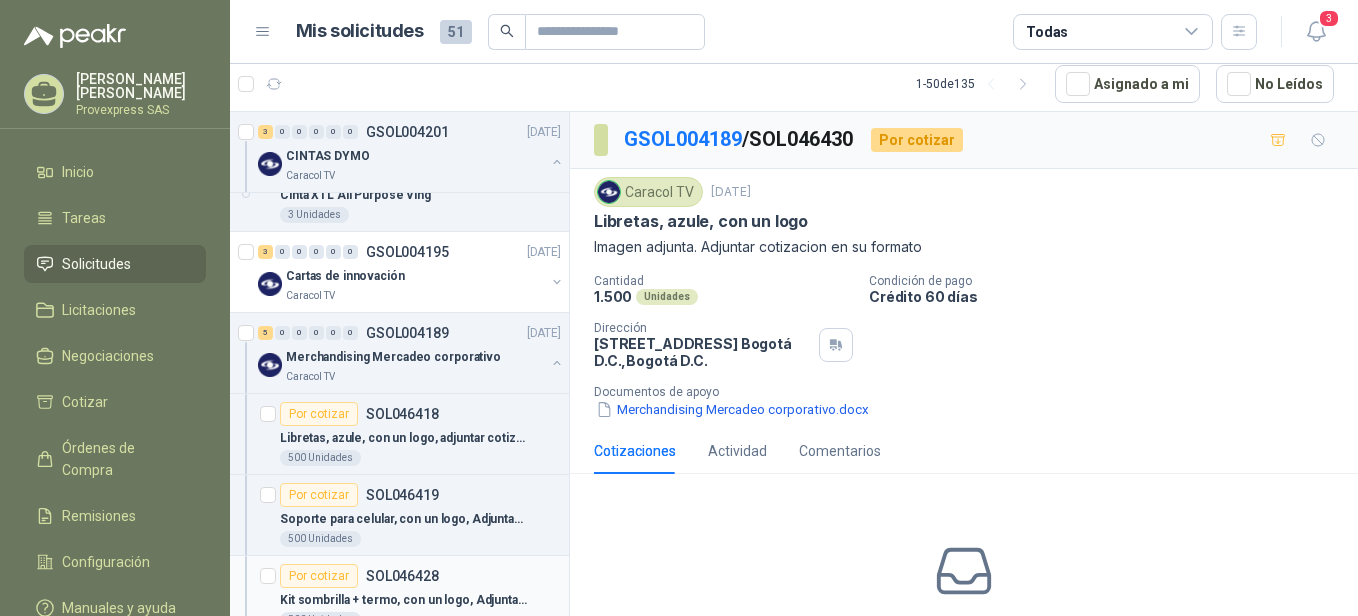 click on "Por cotizar" at bounding box center [319, 576] 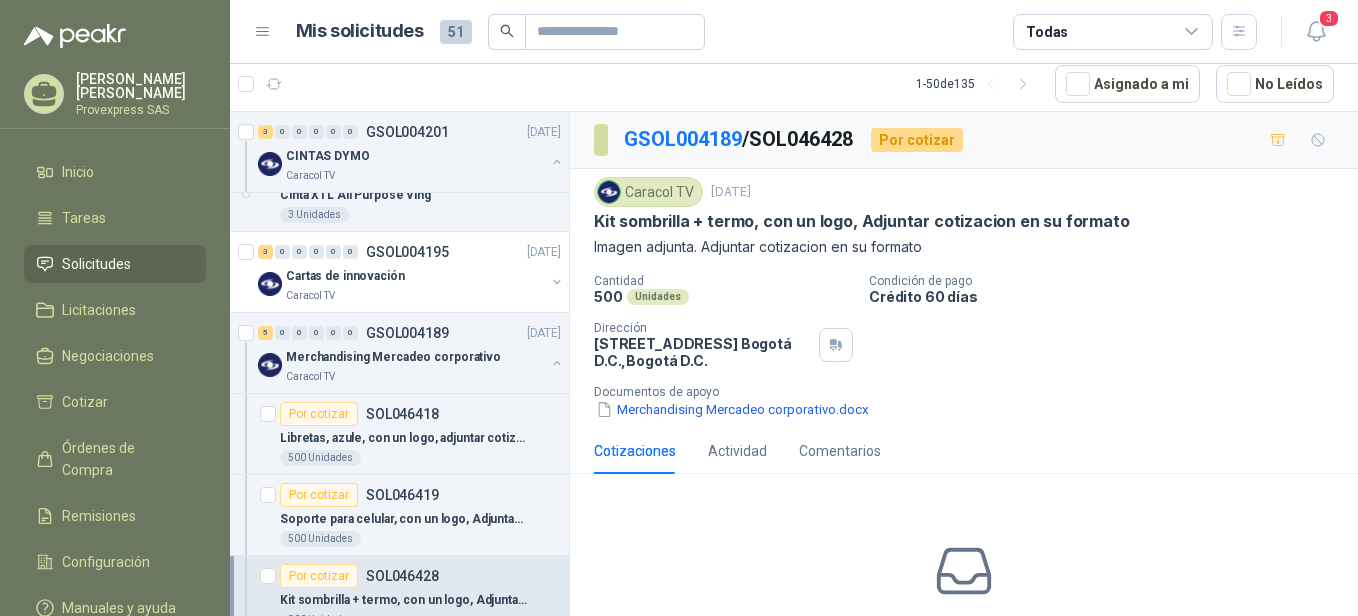 scroll, scrollTop: 2205, scrollLeft: 0, axis: vertical 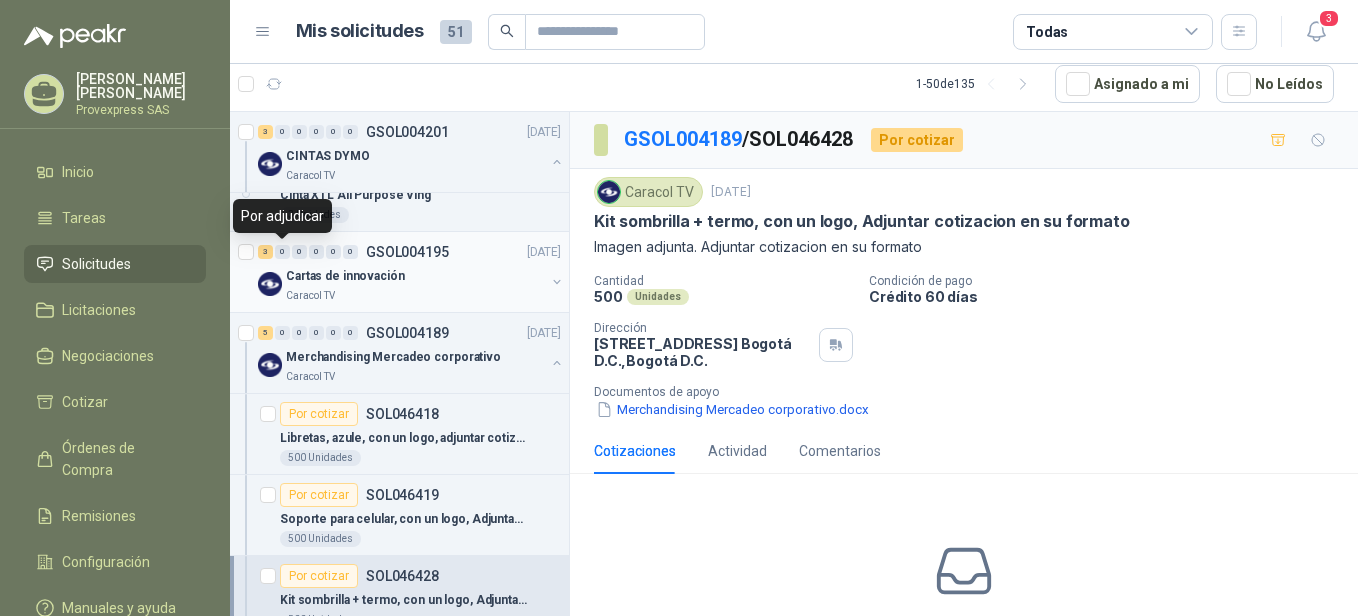 click on "0" at bounding box center (282, 252) 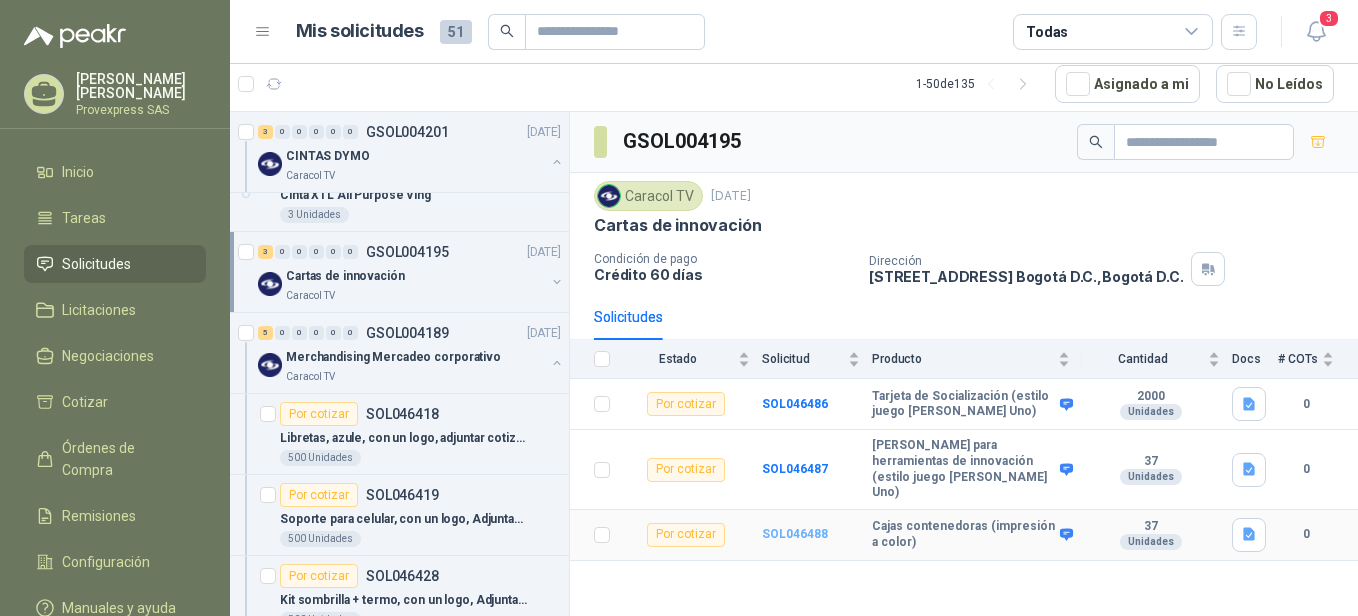 click on "SOL046488" at bounding box center [795, 534] 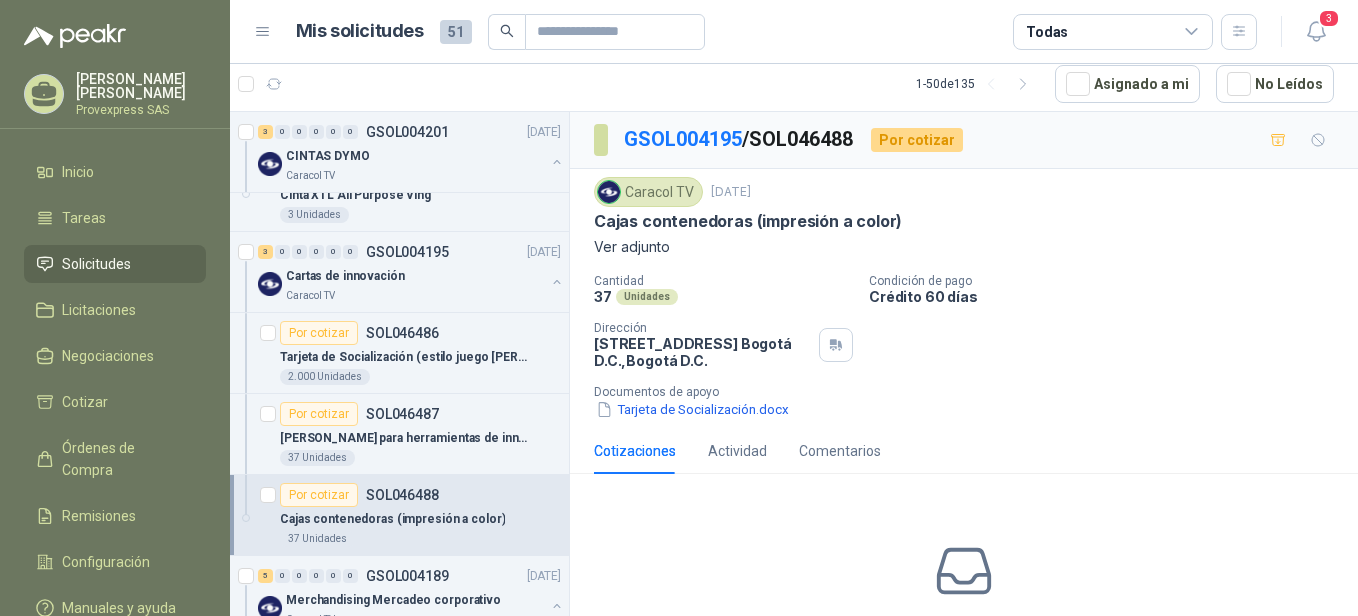 click on "Ver adjunto" at bounding box center [964, 247] 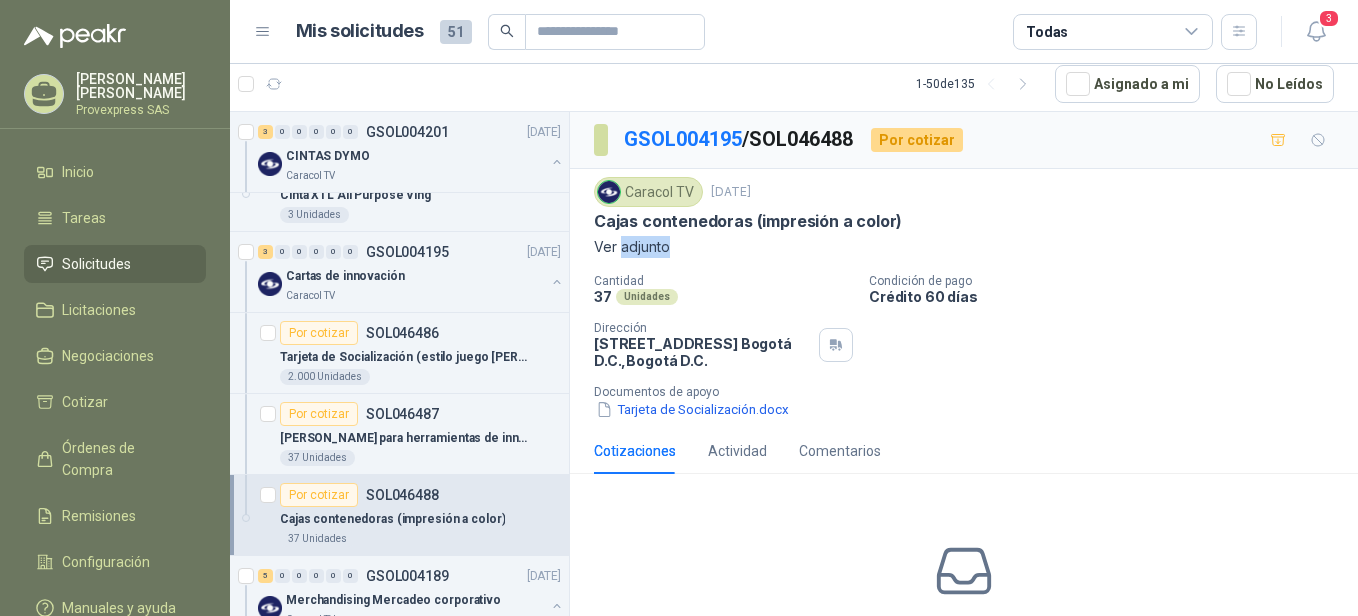 click on "Ver adjunto" at bounding box center [964, 247] 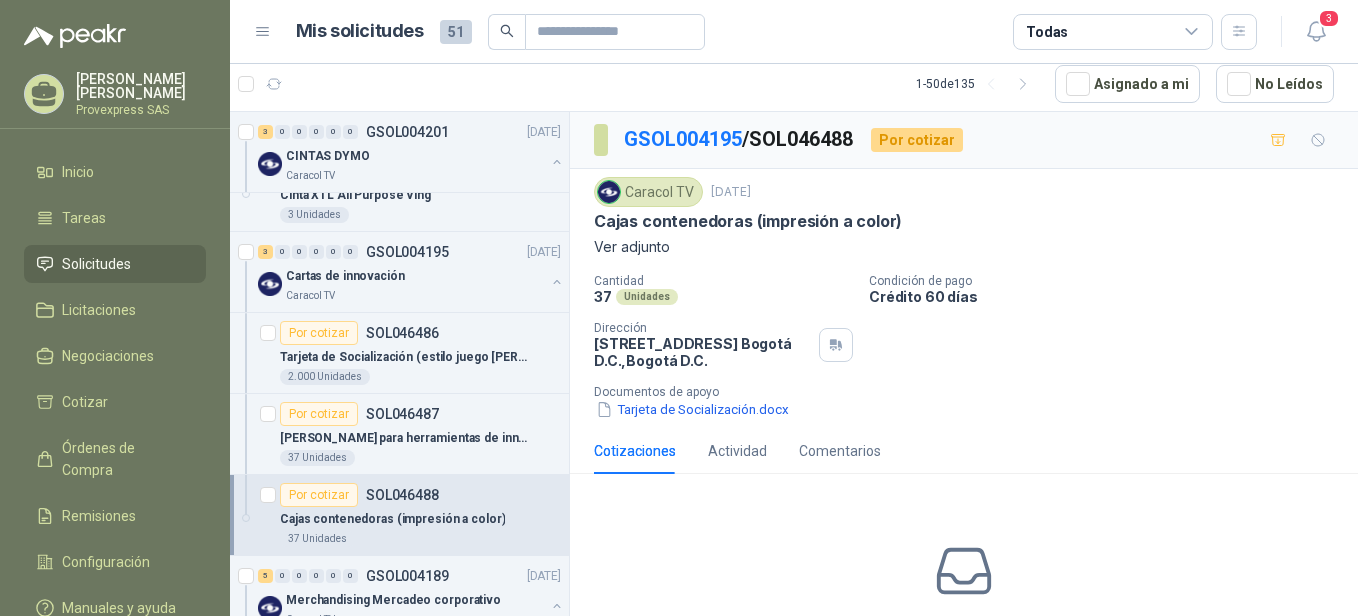 drag, startPoint x: 658, startPoint y: 250, endPoint x: 734, endPoint y: 286, distance: 84.095184 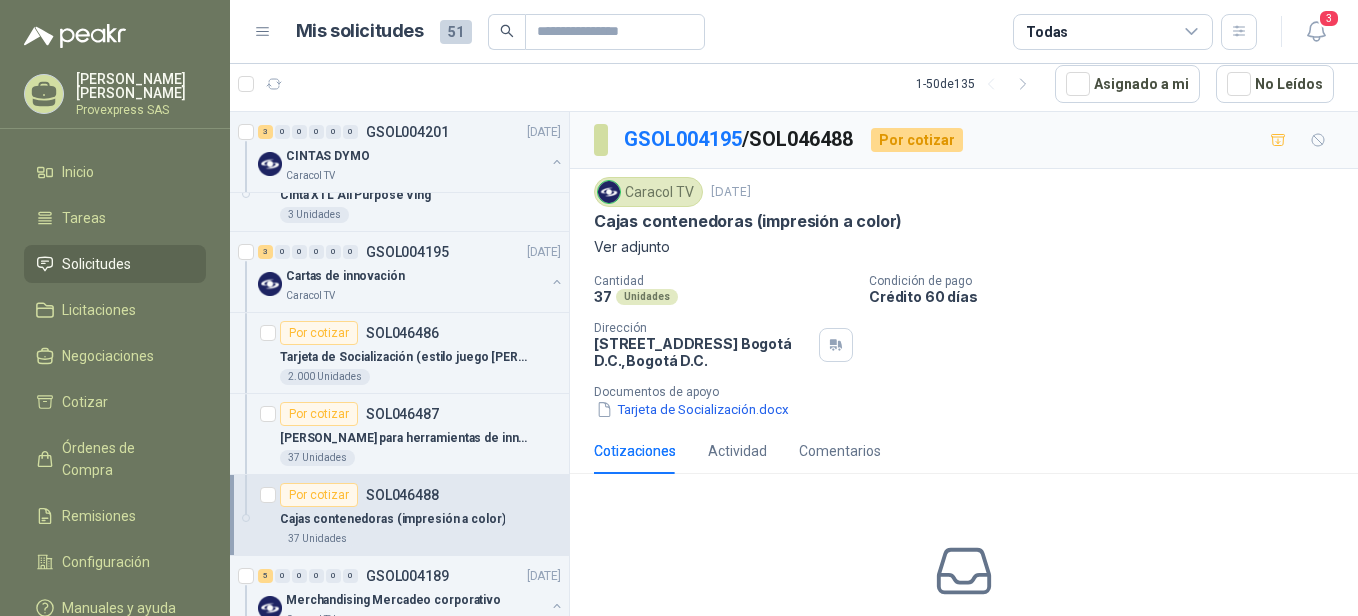 click on "CALLE 103 No.69B 43   Bogotá D.C. ,  Bogotá D.C." at bounding box center (702, 352) 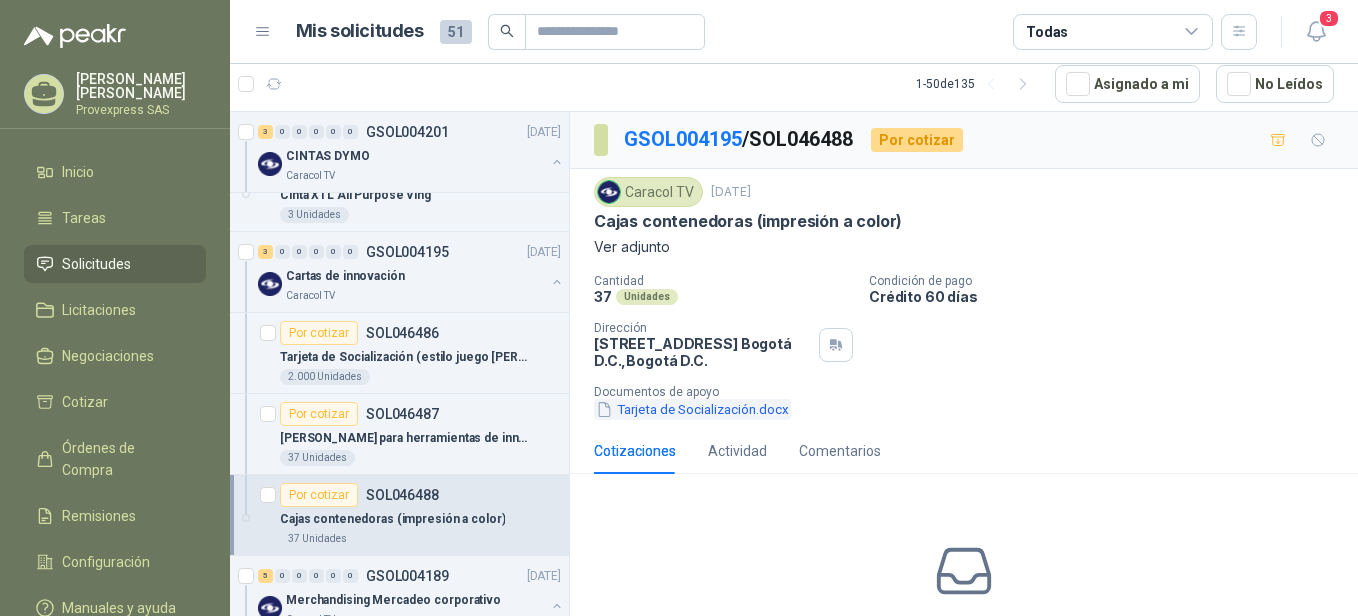 click on "Tarjeta de Socialización.docx" at bounding box center [692, 409] 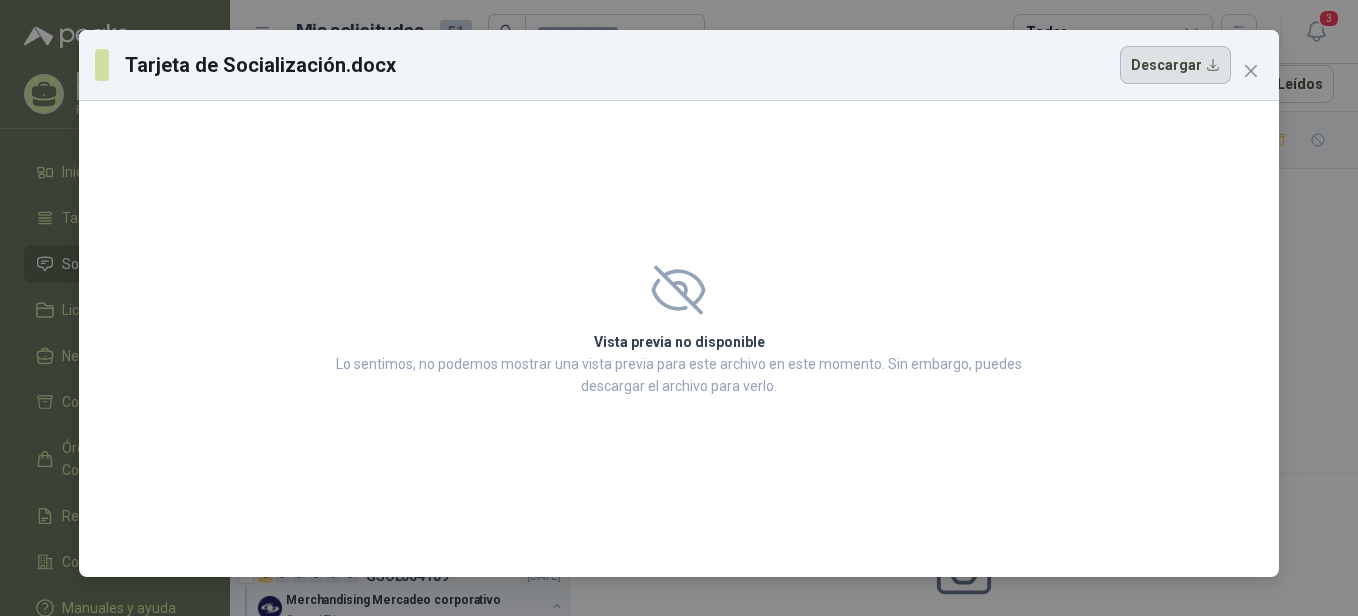 click on "Descargar" at bounding box center [1175, 65] 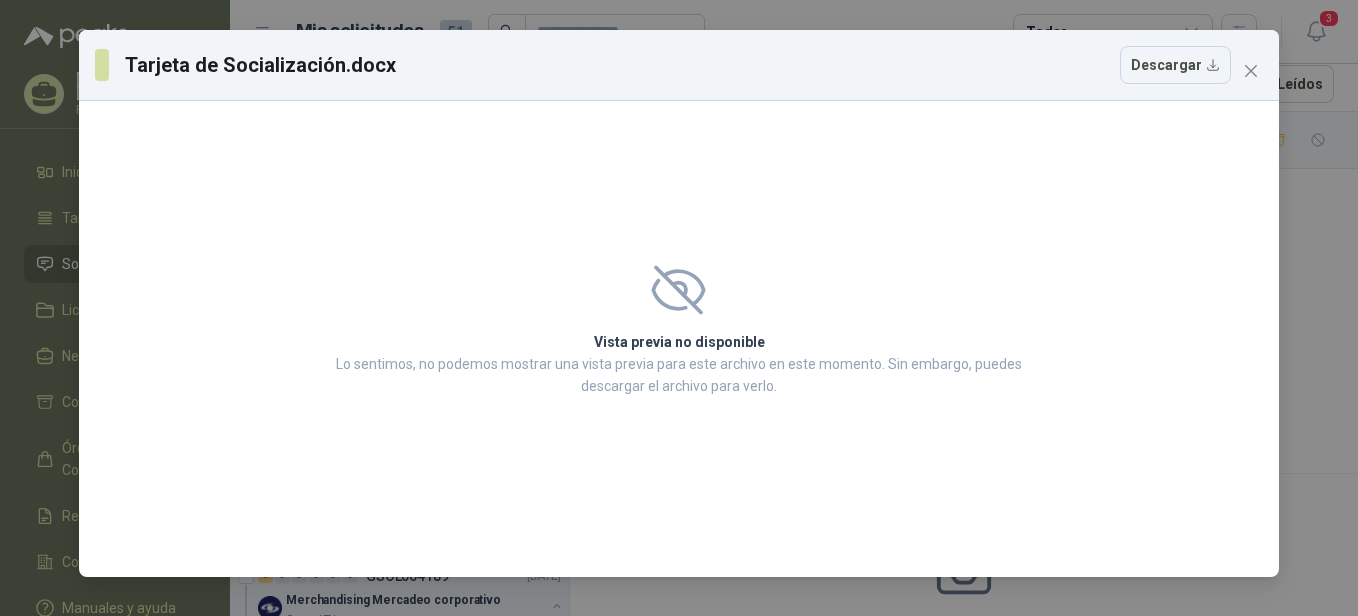 click on "Tarjeta de Socialización.docx   Descargar  Vista previa no disponible Lo sentimos, no podemos mostrar una vista previa para este archivo en este momento. Sin embargo, puedes descargar el archivo para verlo." at bounding box center [679, 308] 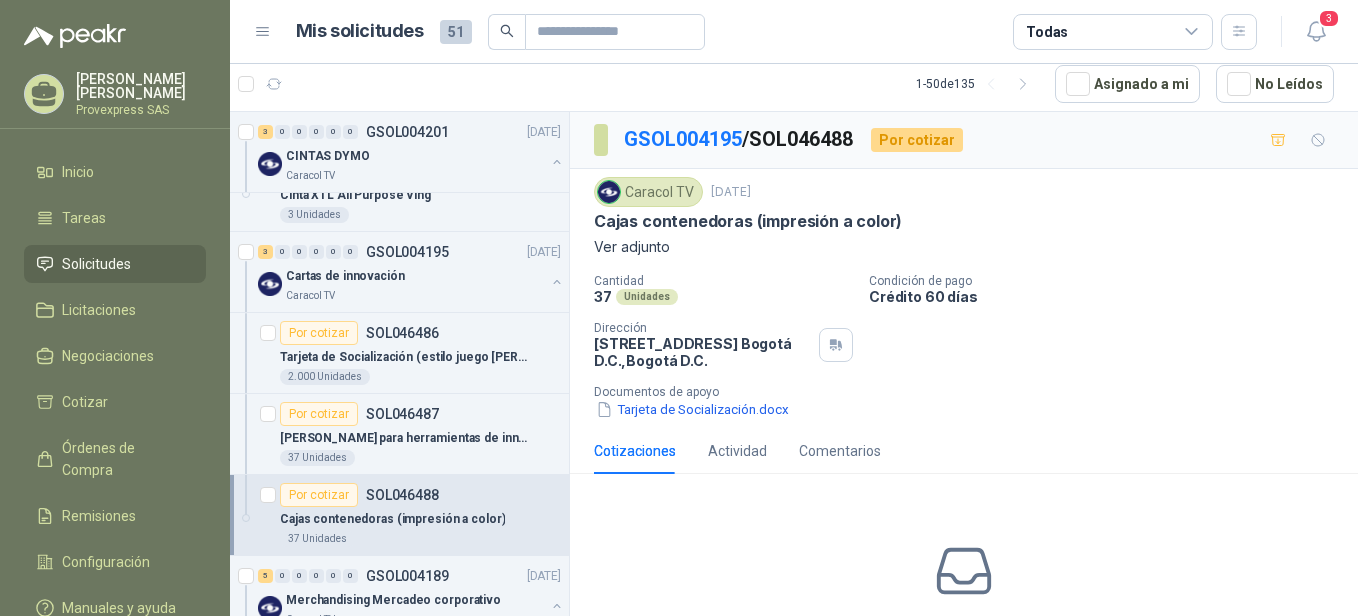 scroll, scrollTop: 1323, scrollLeft: 0, axis: vertical 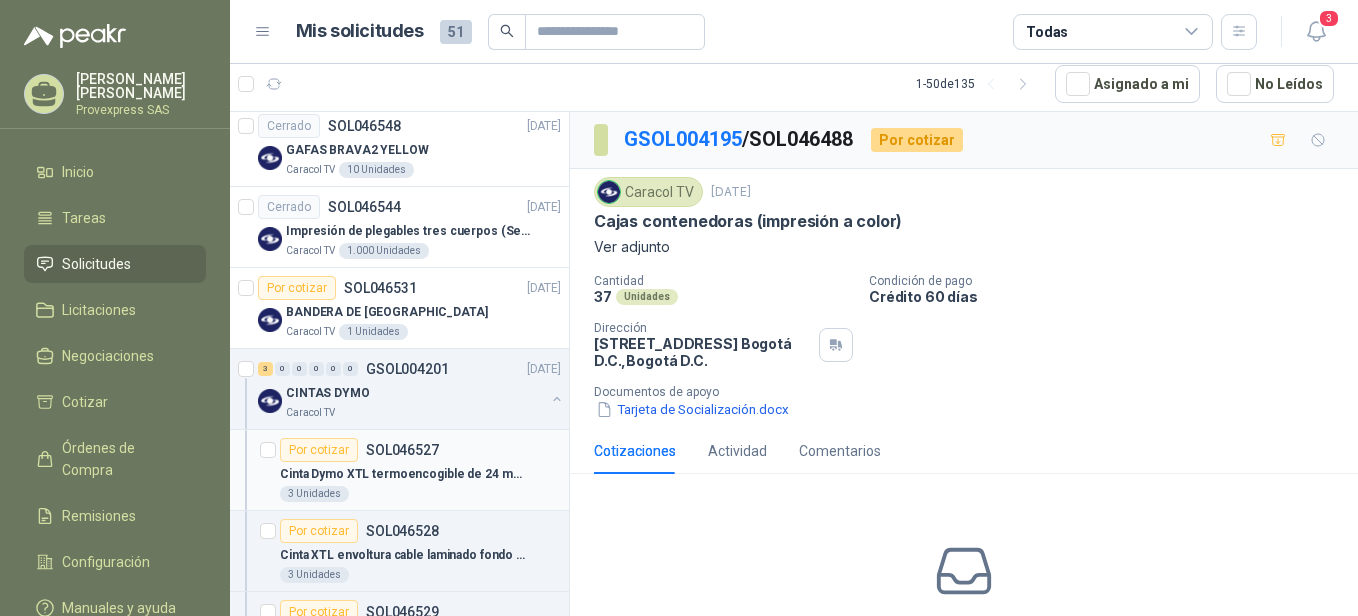 click on "Por cotizar" at bounding box center (319, 450) 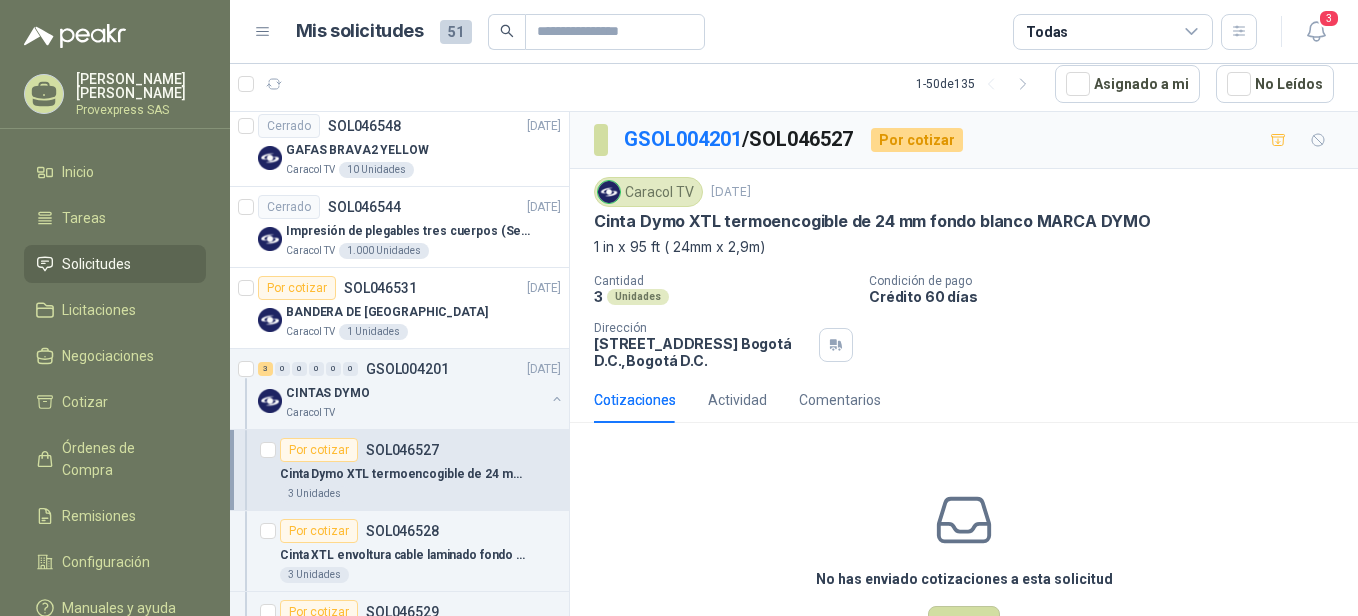 scroll, scrollTop: 882, scrollLeft: 0, axis: vertical 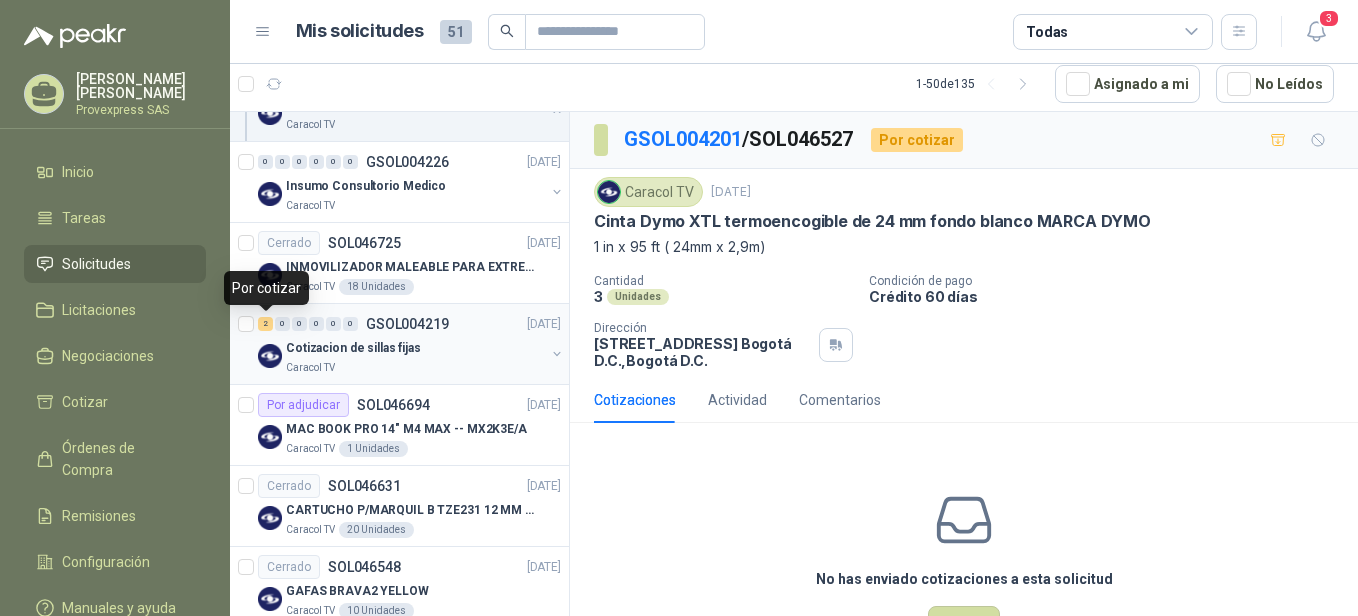 click on "2" at bounding box center [265, 324] 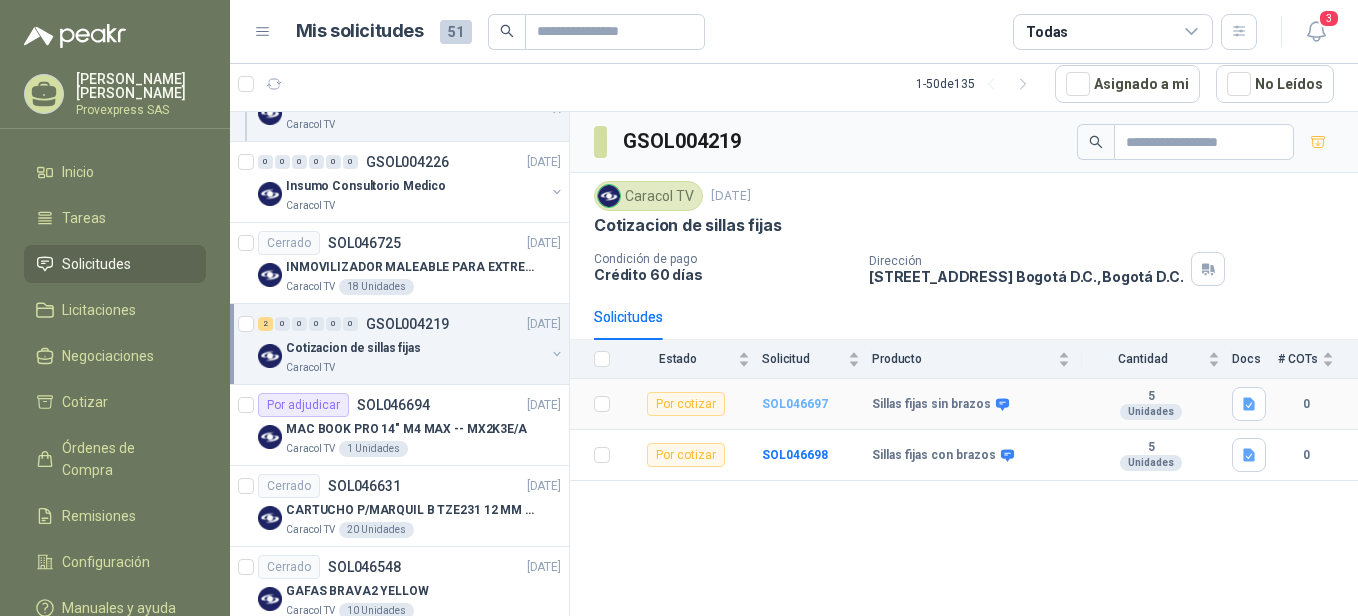 click on "SOL046697" at bounding box center (795, 404) 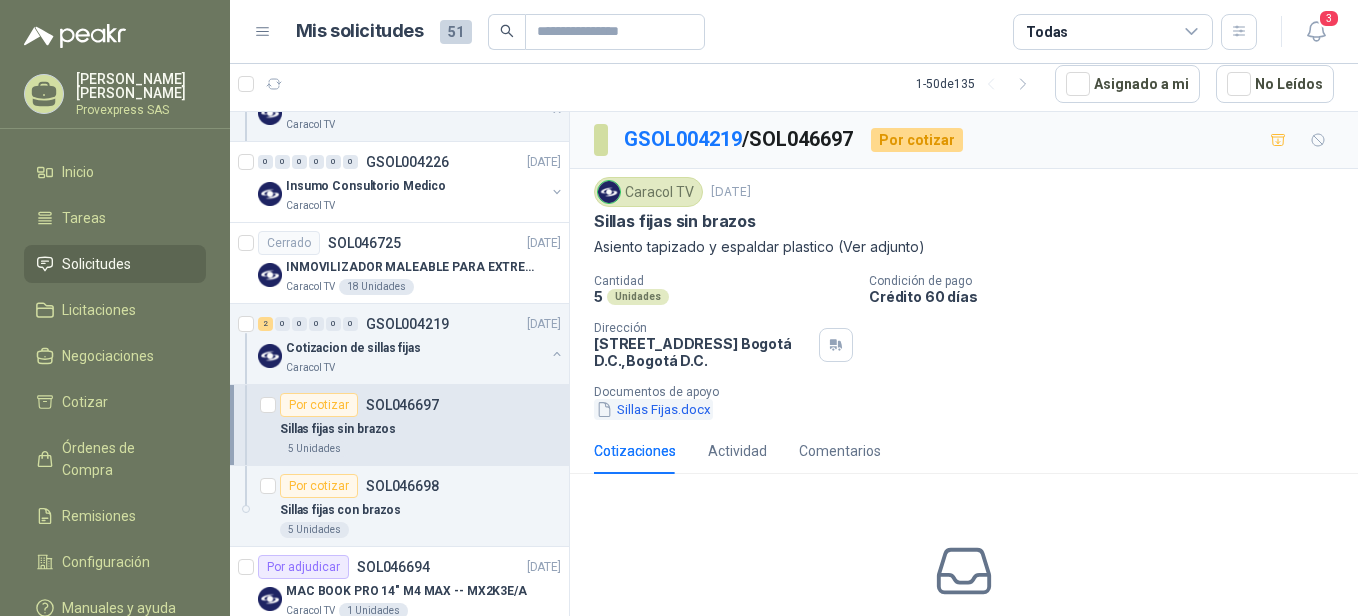 click on "Sillas Fijas.docx" at bounding box center (653, 409) 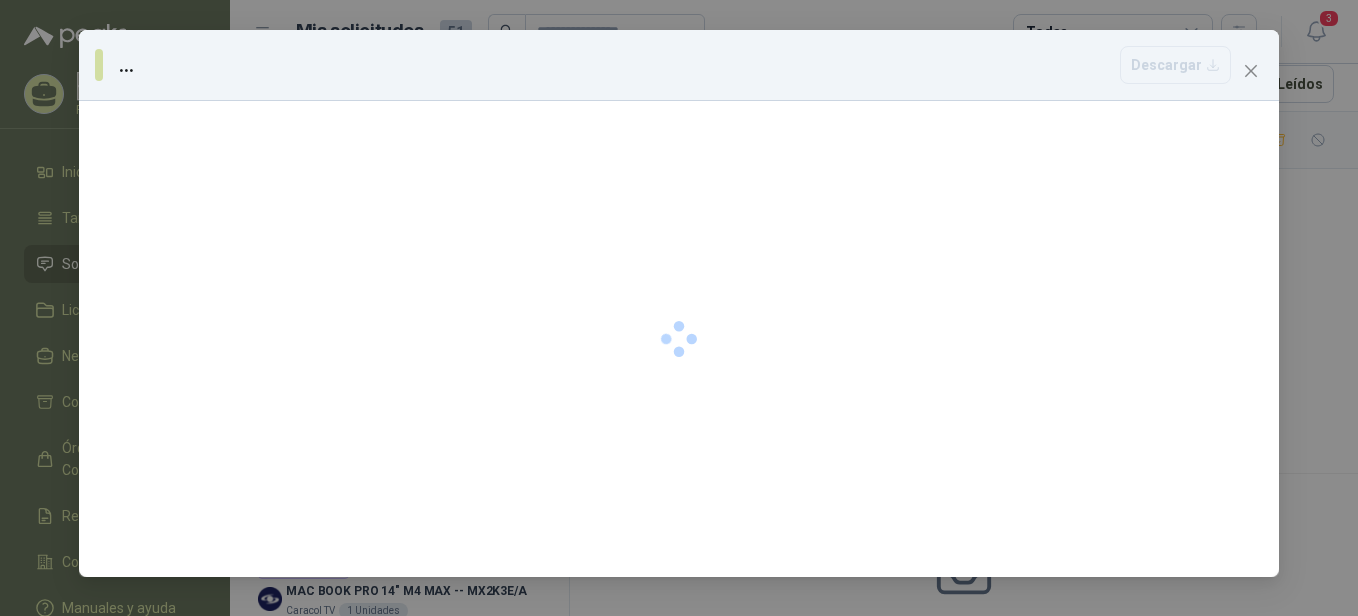 click at bounding box center [679, 339] 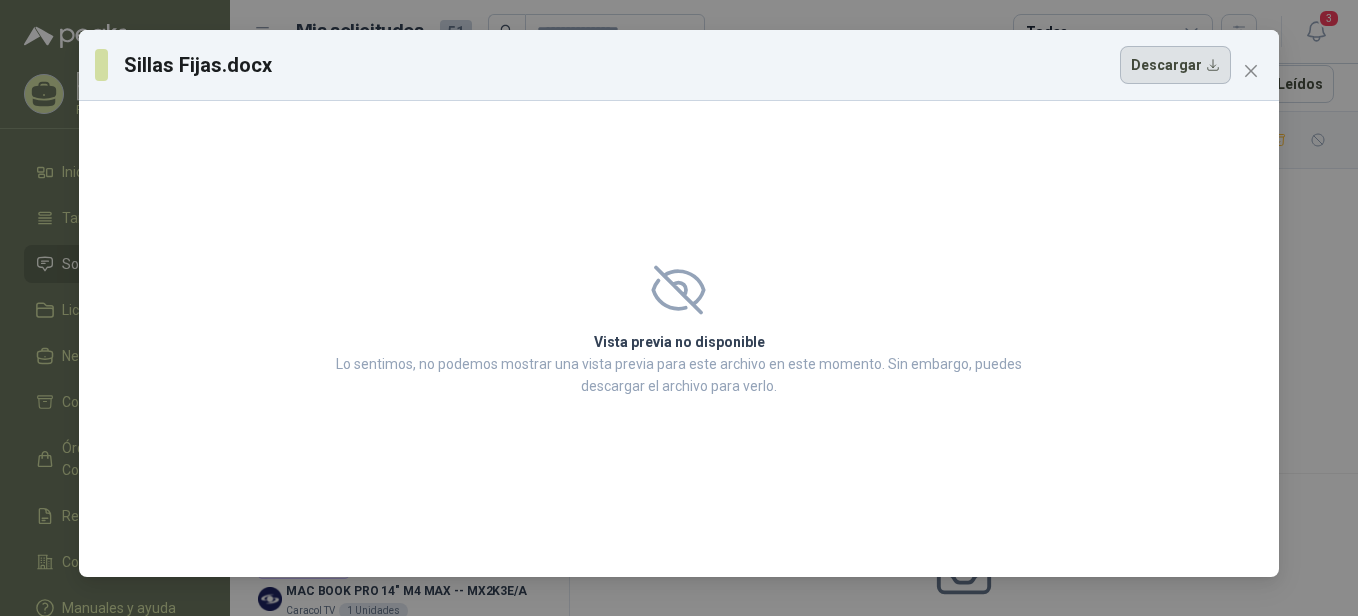 click on "Descargar" at bounding box center [1175, 65] 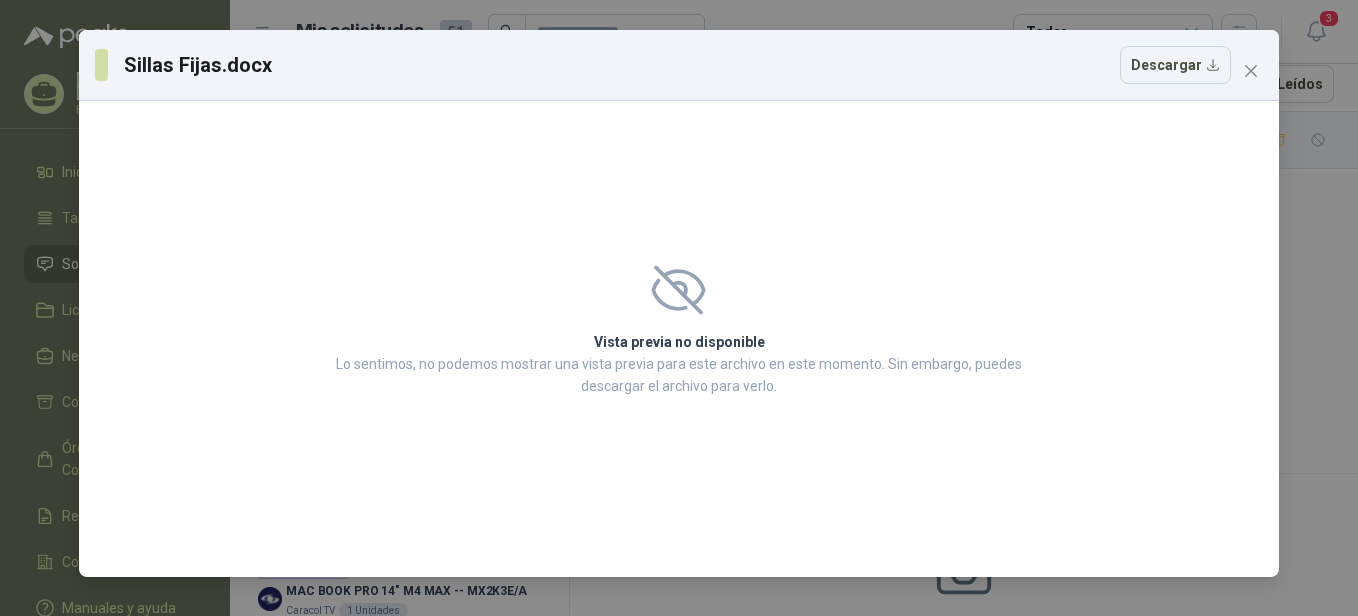 type 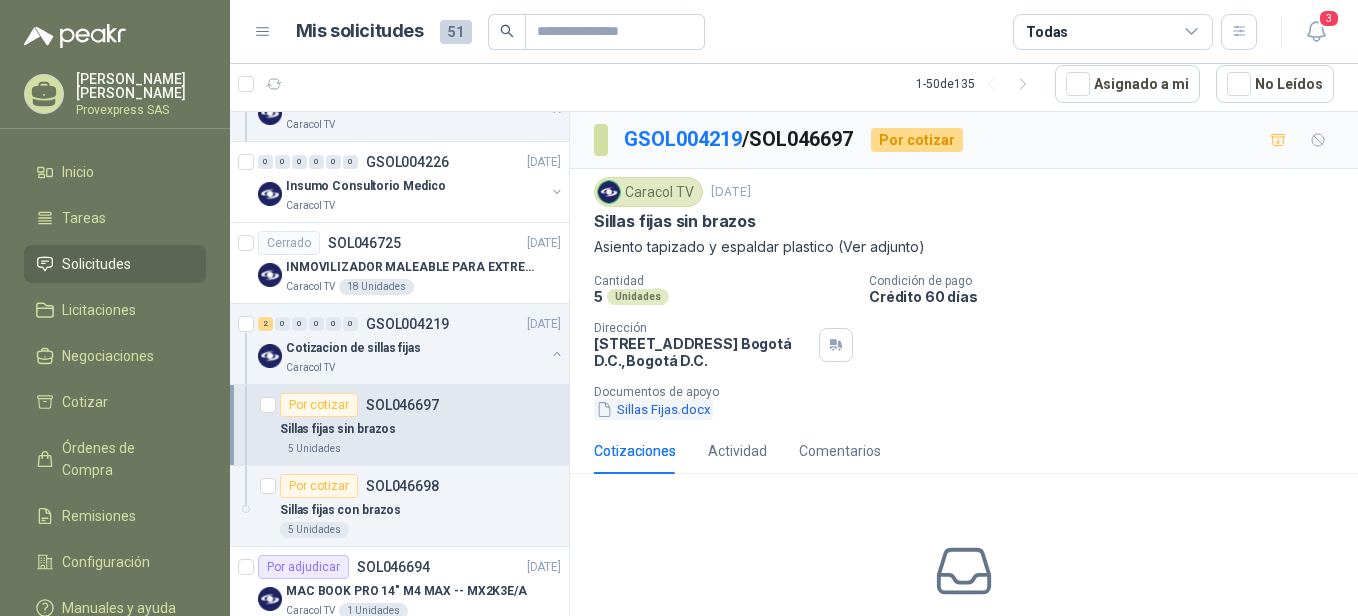 click on "Sillas Fijas.docx" at bounding box center [653, 409] 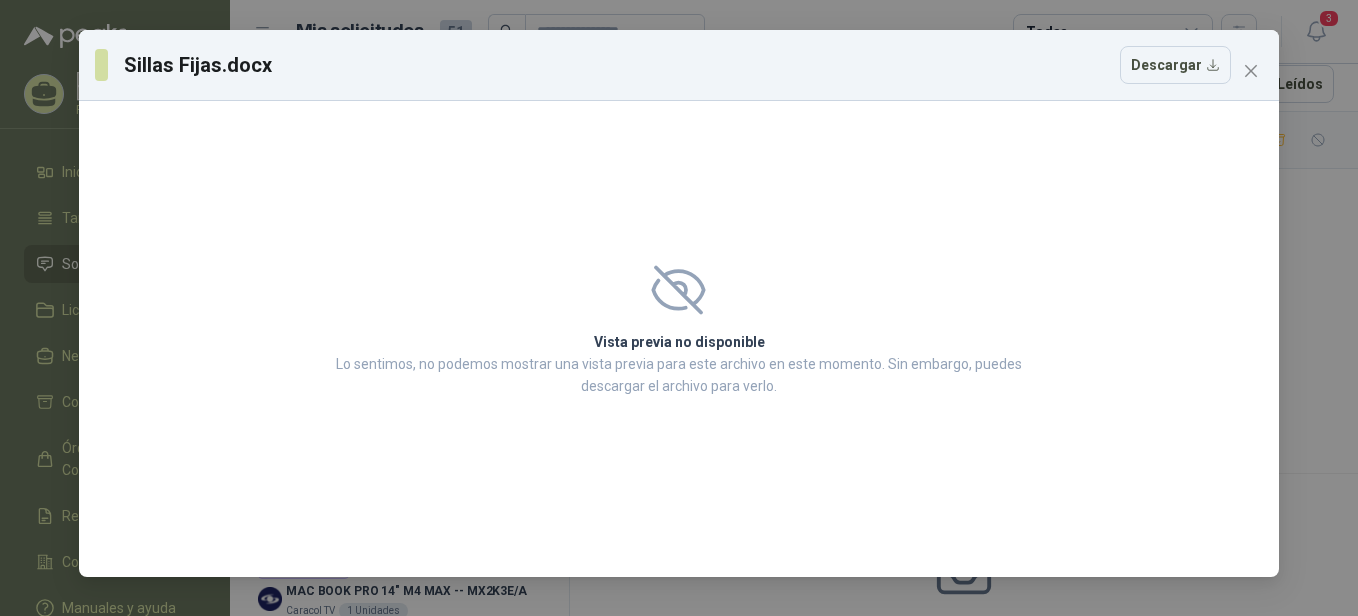 click on "Vista previa no disponible Lo sentimos, no podemos mostrar una vista previa para este archivo en este momento. Sin embargo, puedes descargar el archivo para verlo." at bounding box center [679, 339] 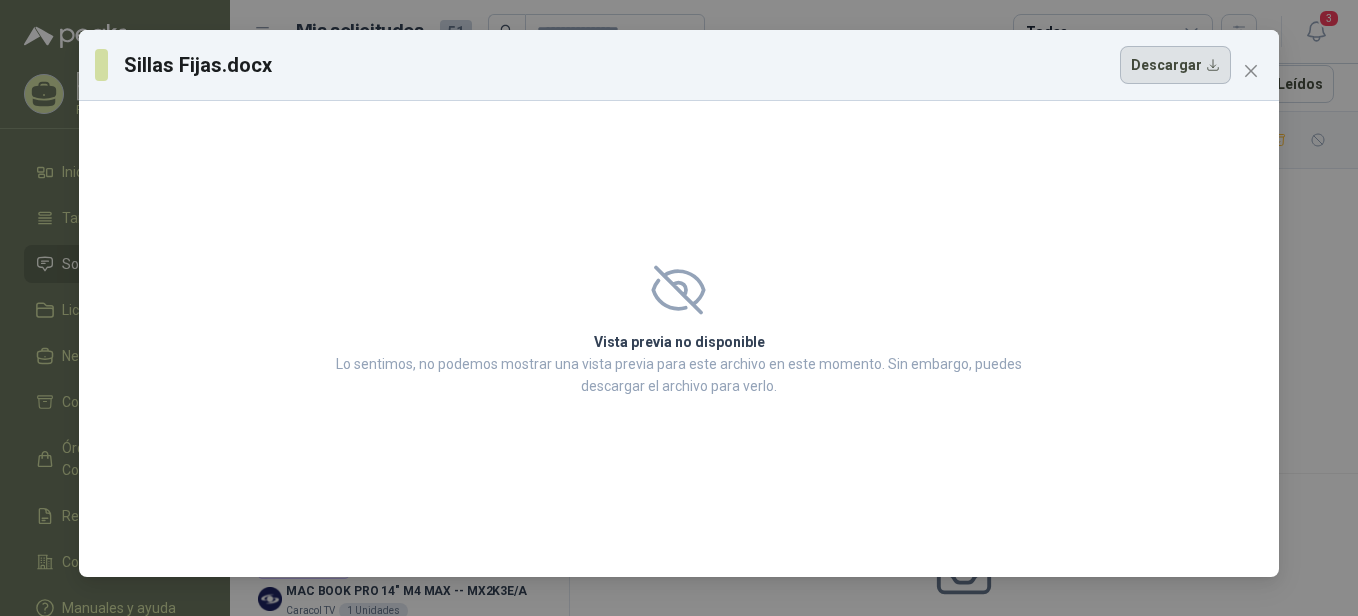 click on "Descargar" at bounding box center (1175, 65) 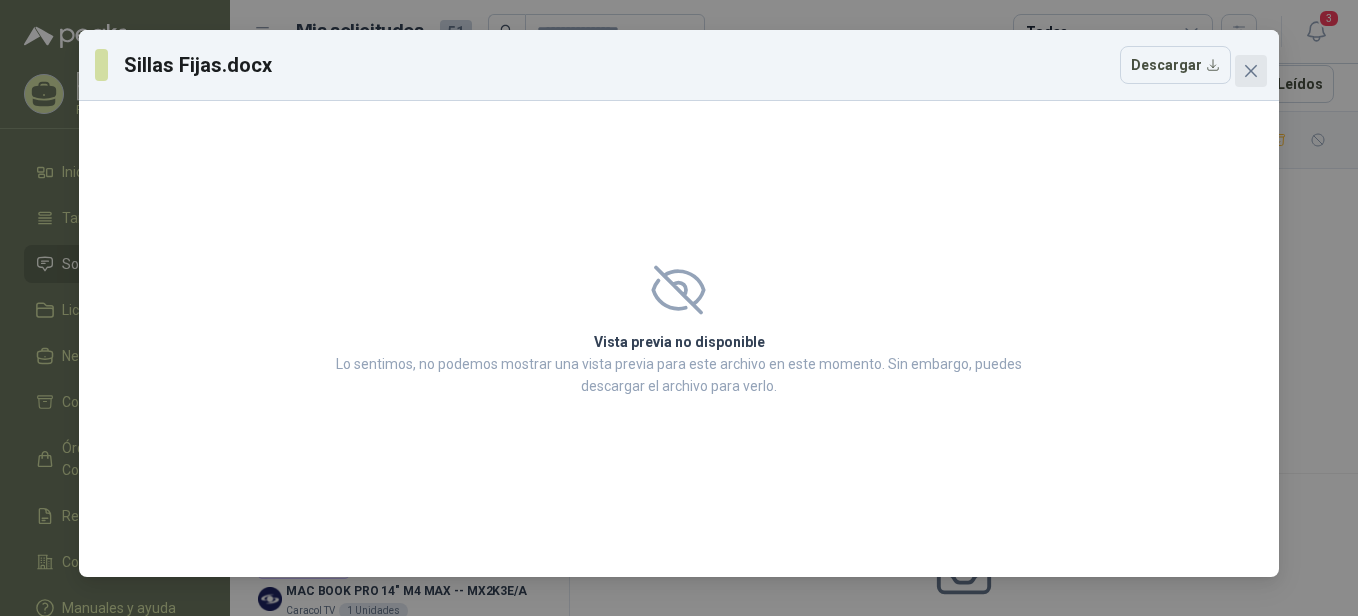 type 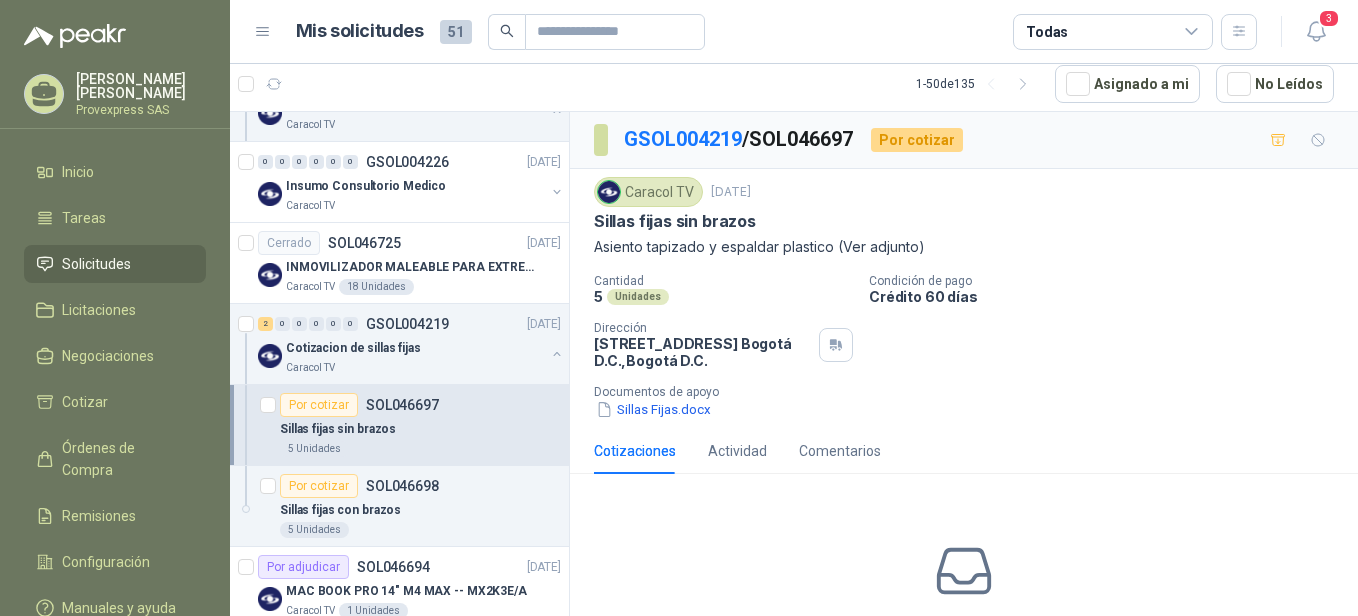 click on "Por cotizar" at bounding box center [319, 405] 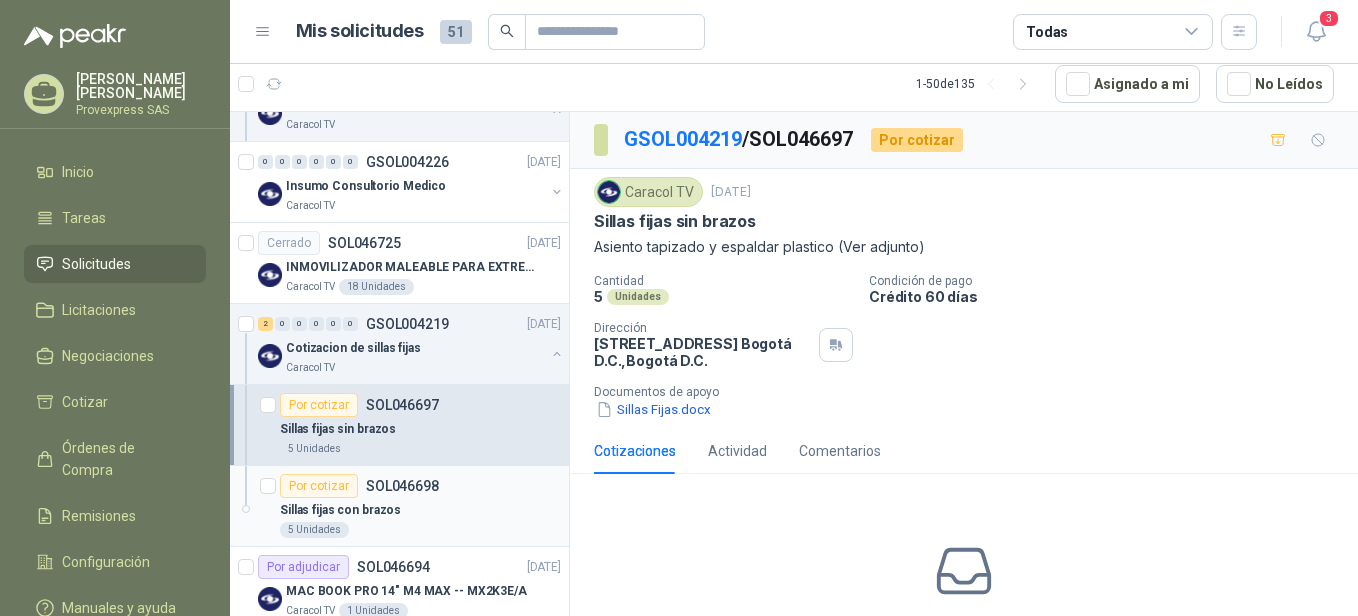 click on "Por cotizar" at bounding box center [319, 486] 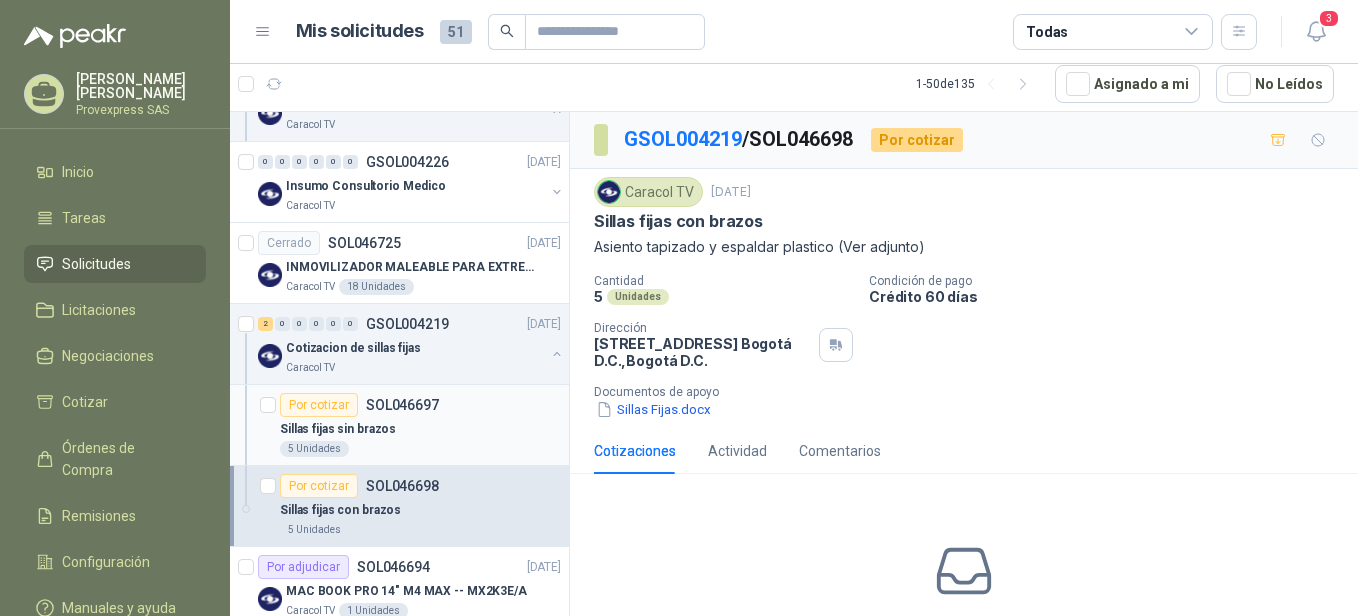 click on "Por cotizar" at bounding box center [319, 405] 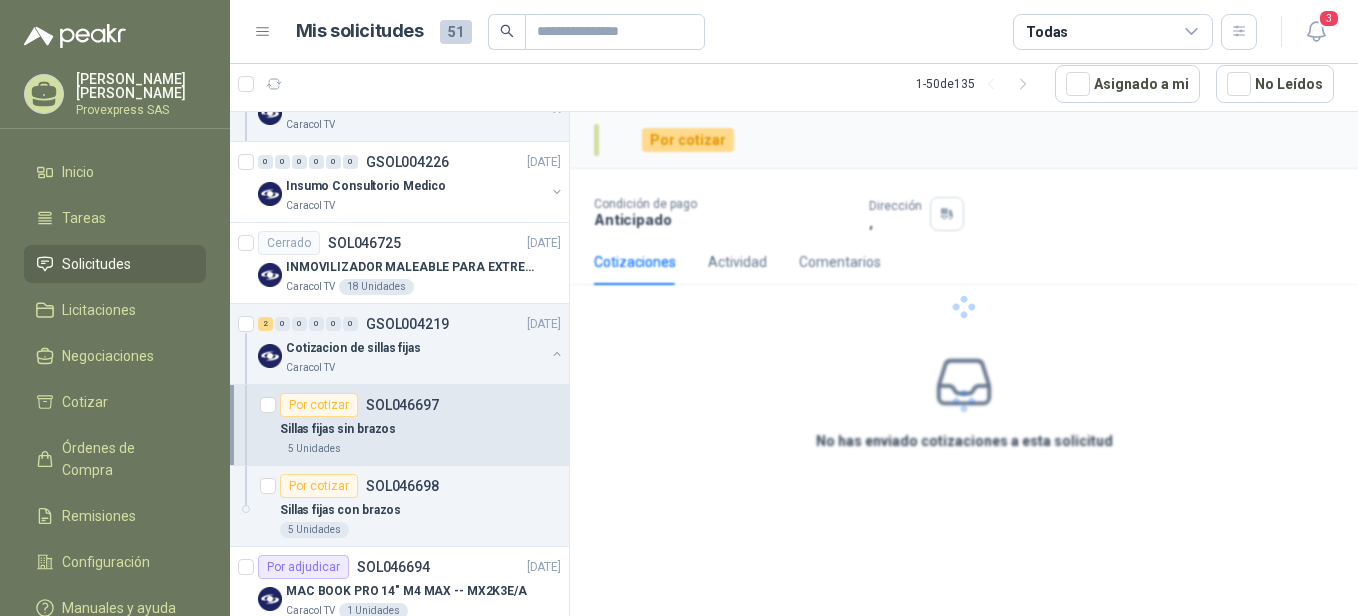 click on "Por cotizar" at bounding box center (319, 405) 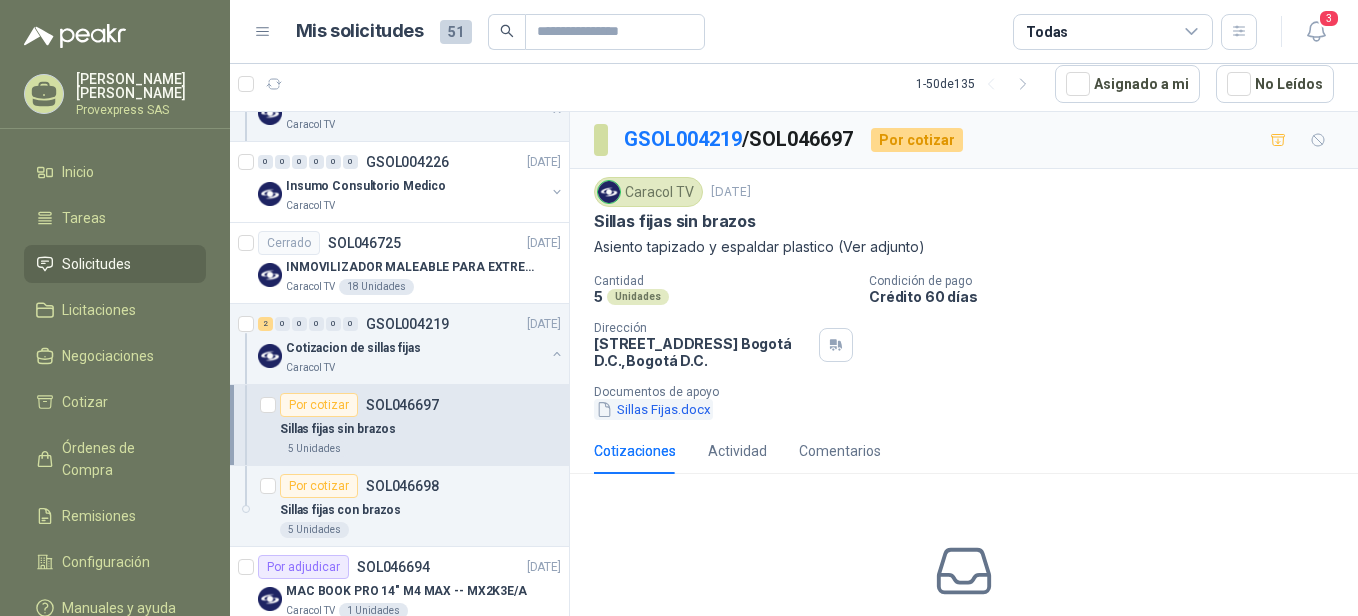 click on "Sillas Fijas.docx" at bounding box center [653, 409] 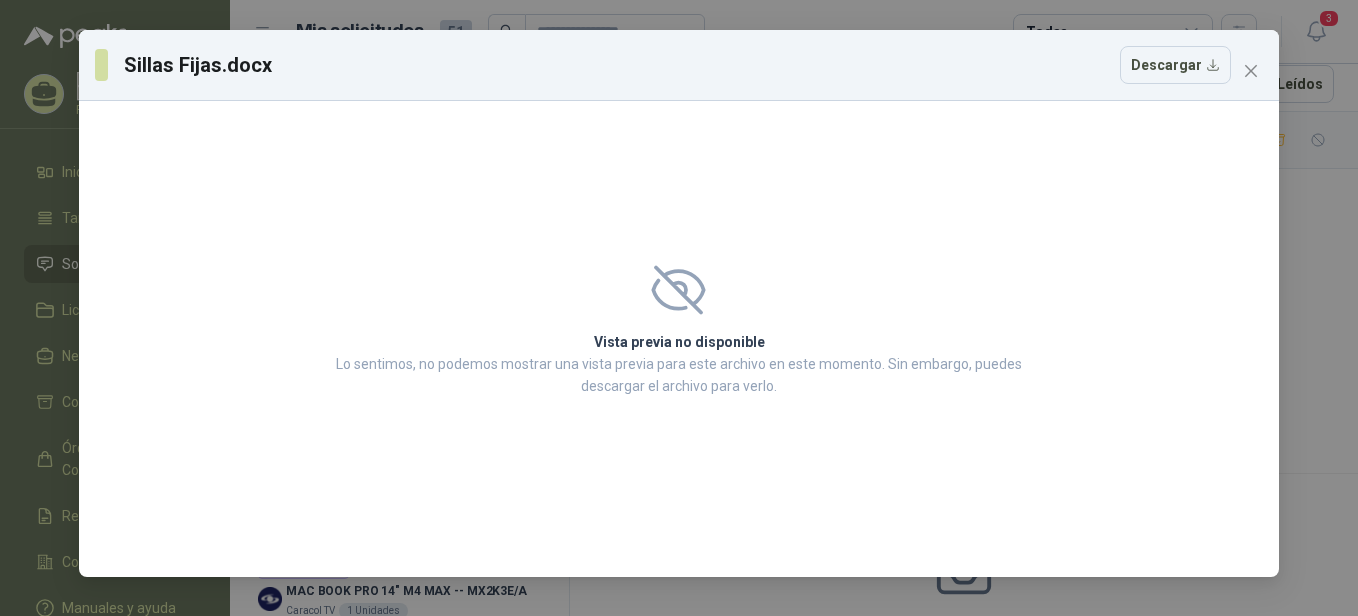 click on "Vista previa no disponible Lo sentimos, no podemos mostrar una vista previa para este archivo en este momento. Sin embargo, puedes descargar el archivo para verlo." at bounding box center (679, 339) 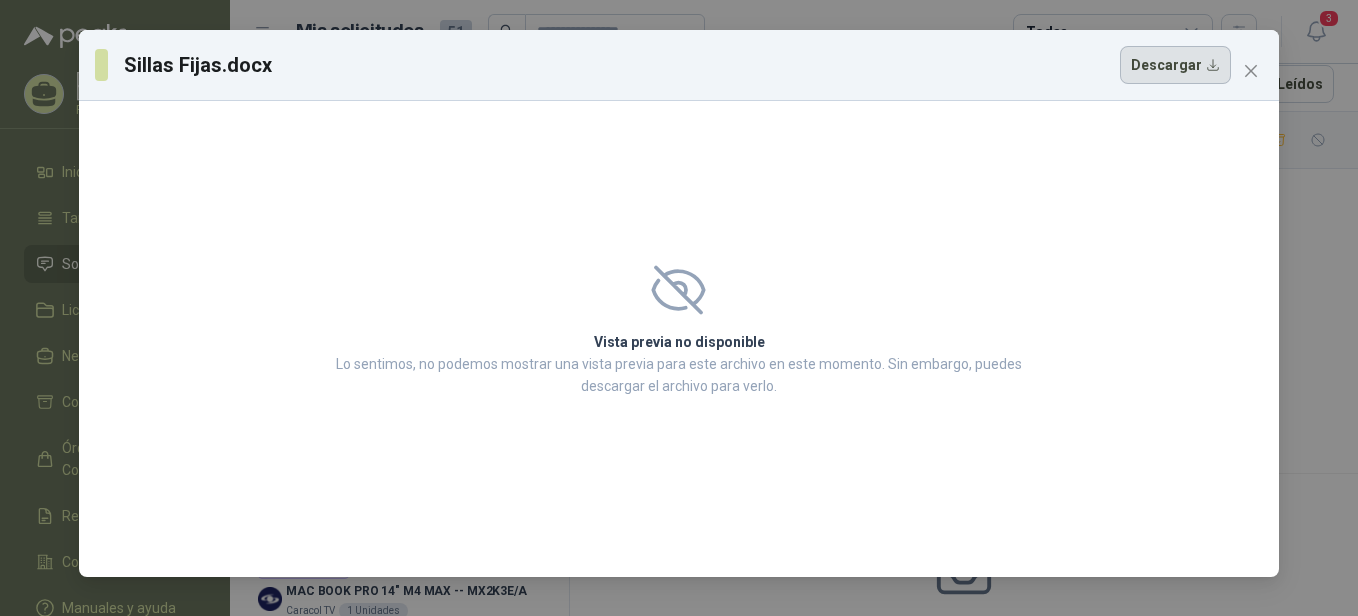 click on "Descargar" at bounding box center [1175, 65] 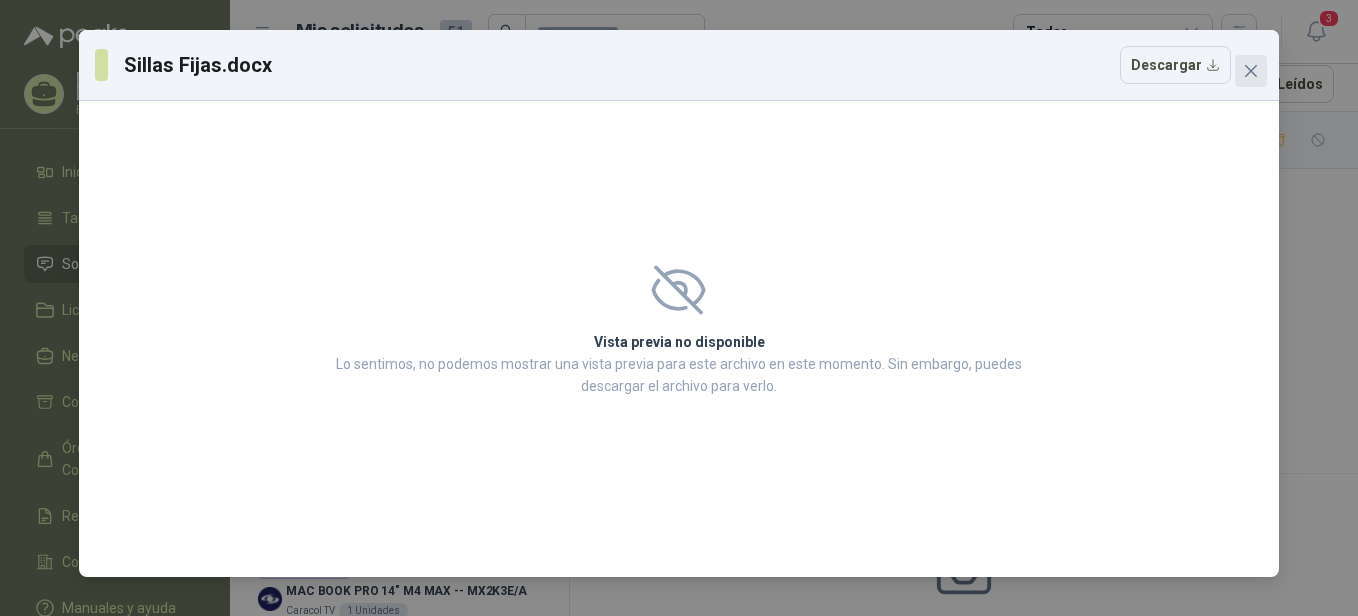 click 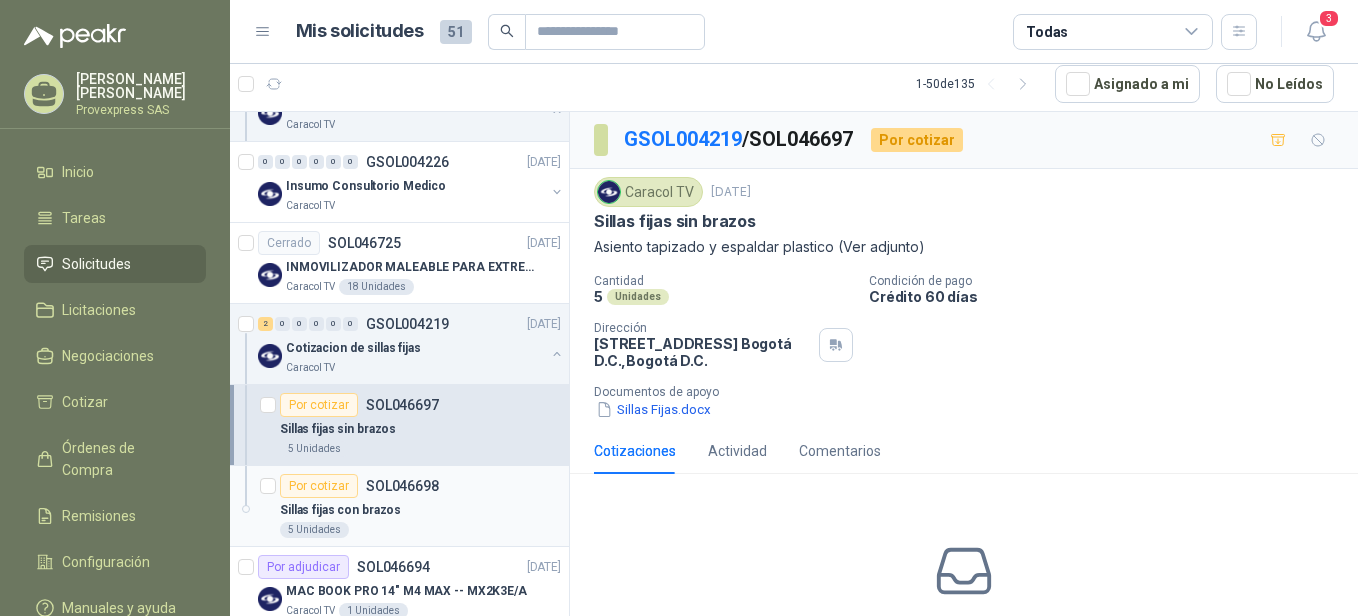 click on "Por cotizar" at bounding box center [319, 486] 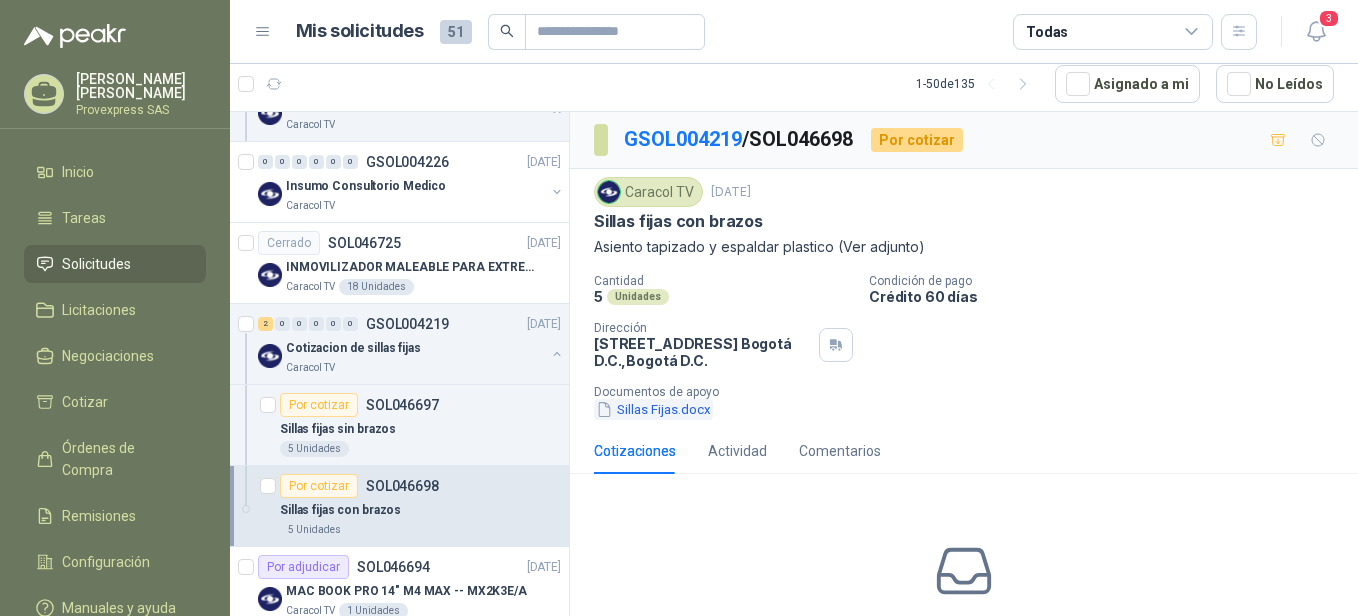click on "Sillas Fijas.docx" at bounding box center (653, 409) 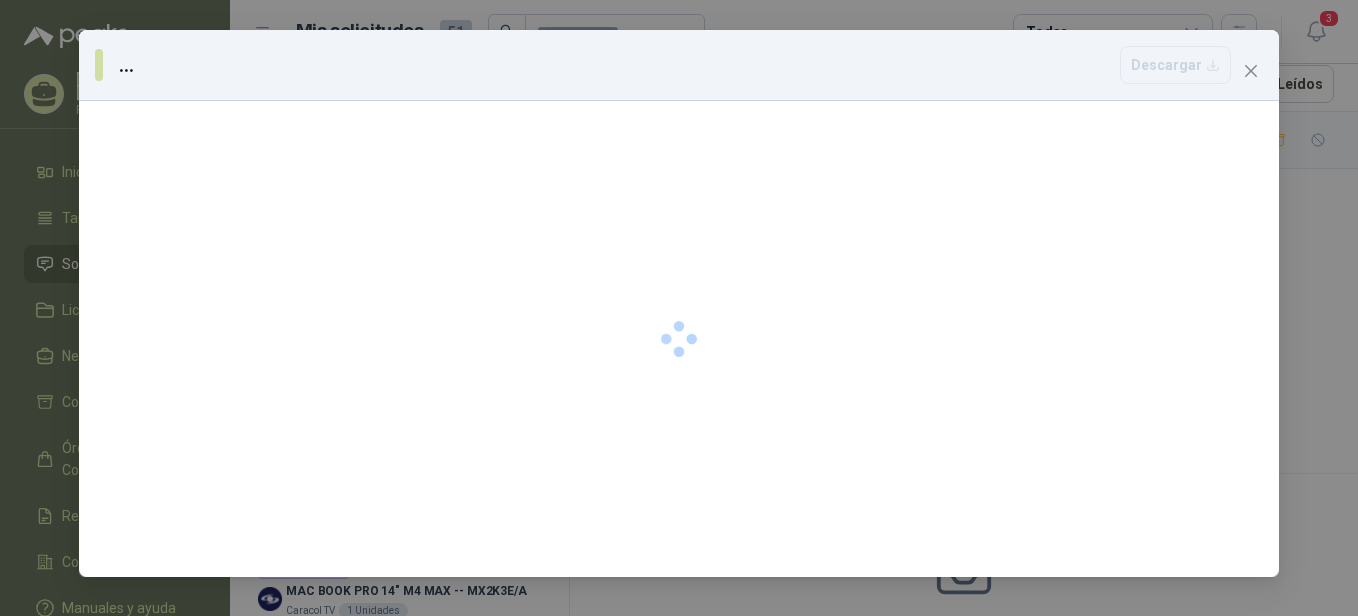click at bounding box center [679, 339] 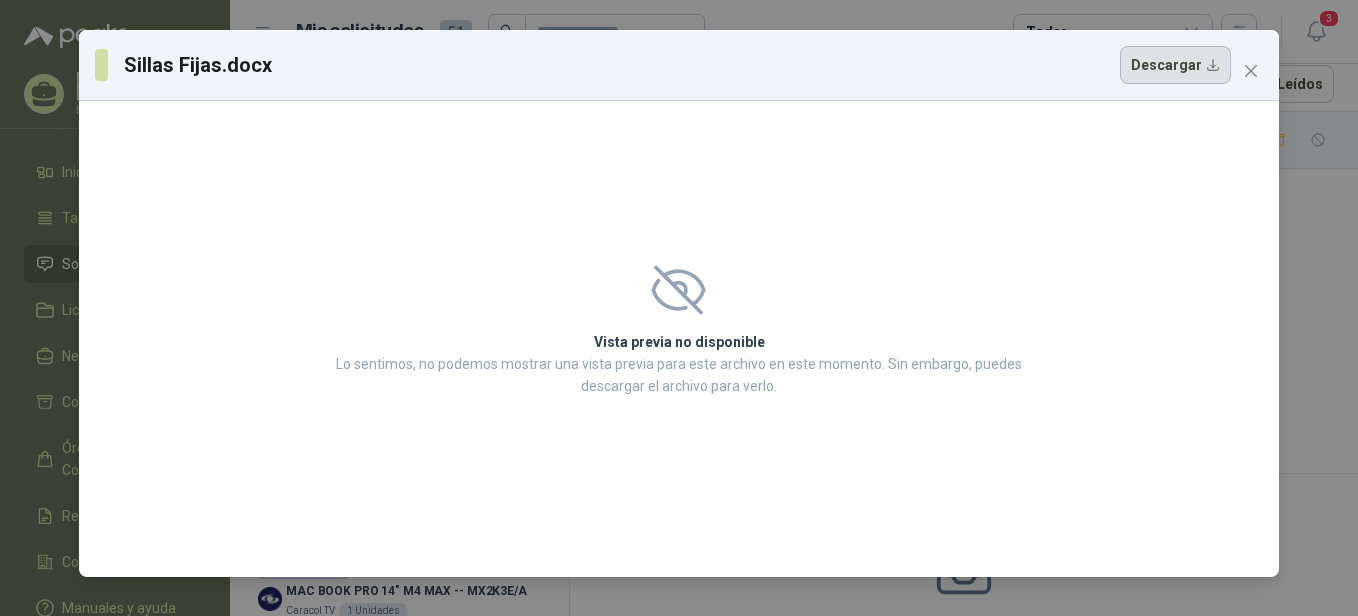 click on "Descargar" at bounding box center [1175, 65] 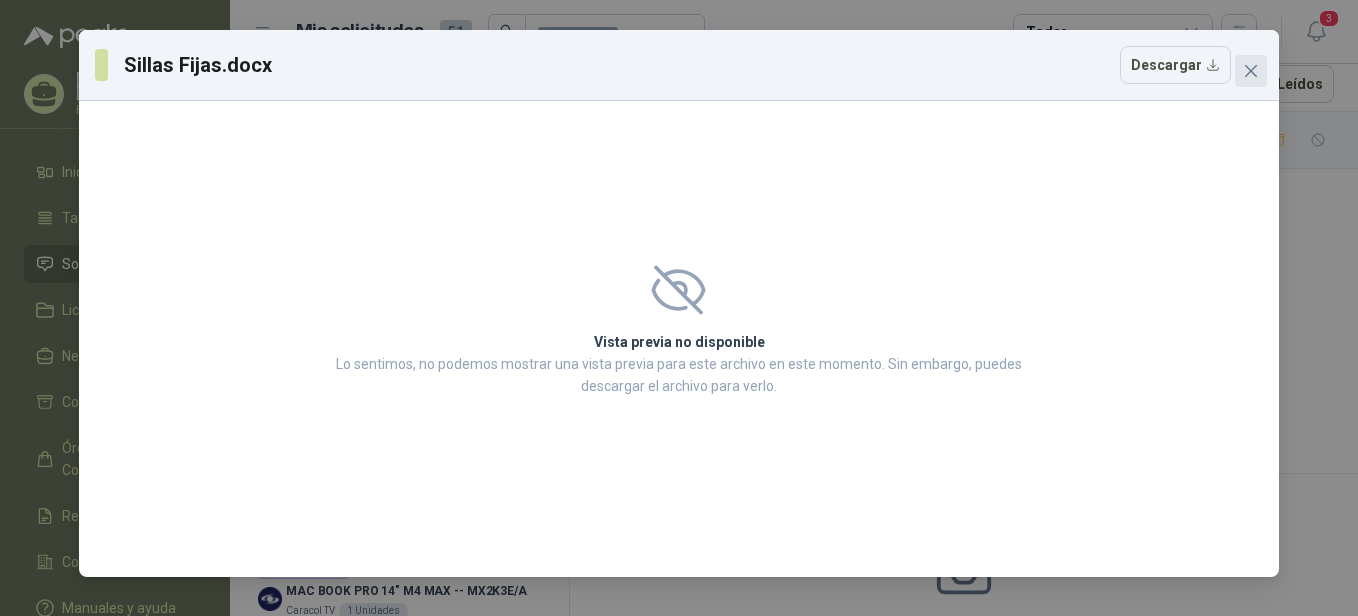 click 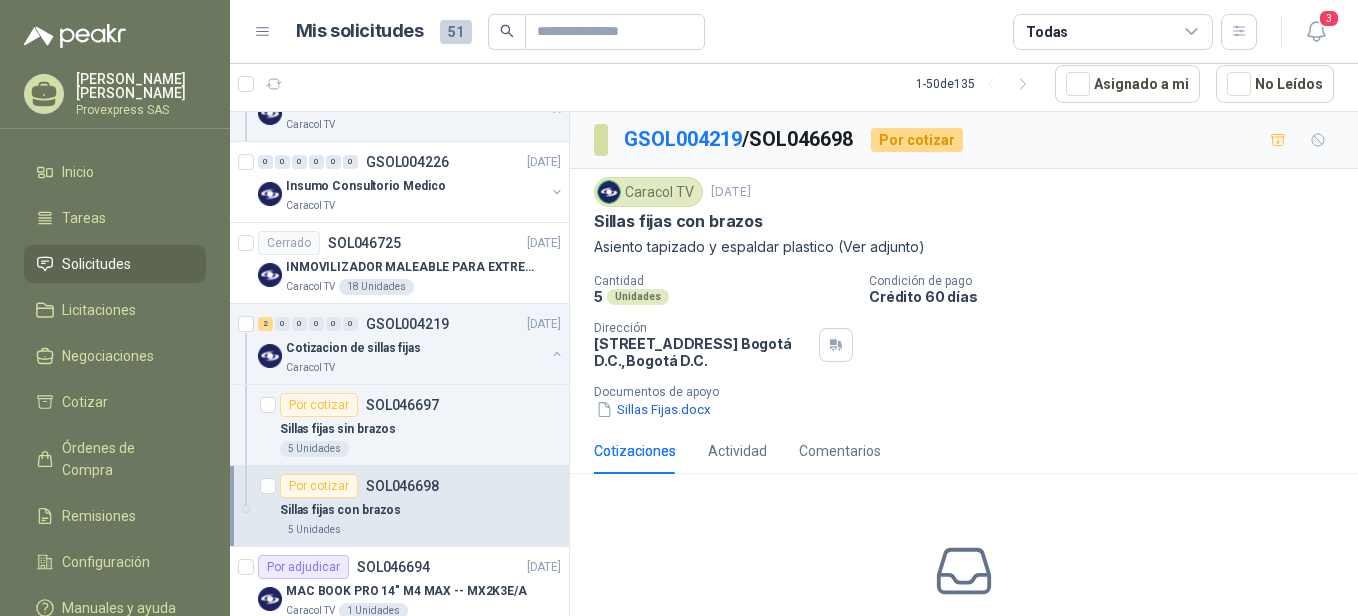 scroll, scrollTop: 441, scrollLeft: 0, axis: vertical 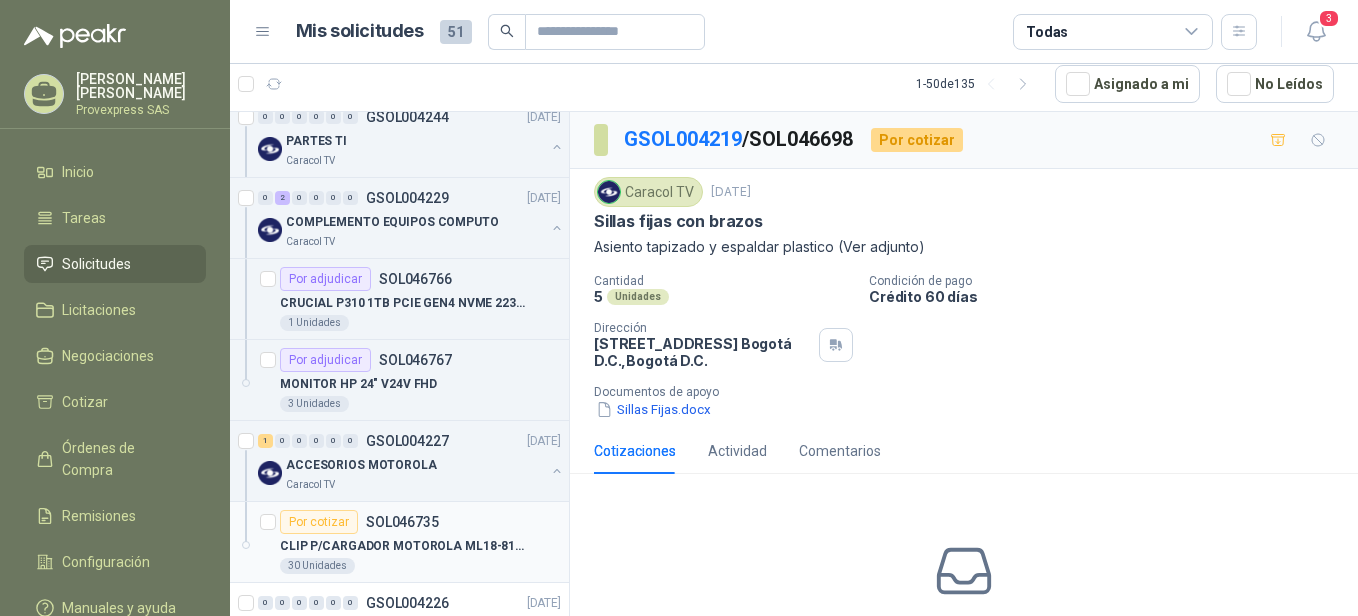click on "Por cotizar" at bounding box center (319, 522) 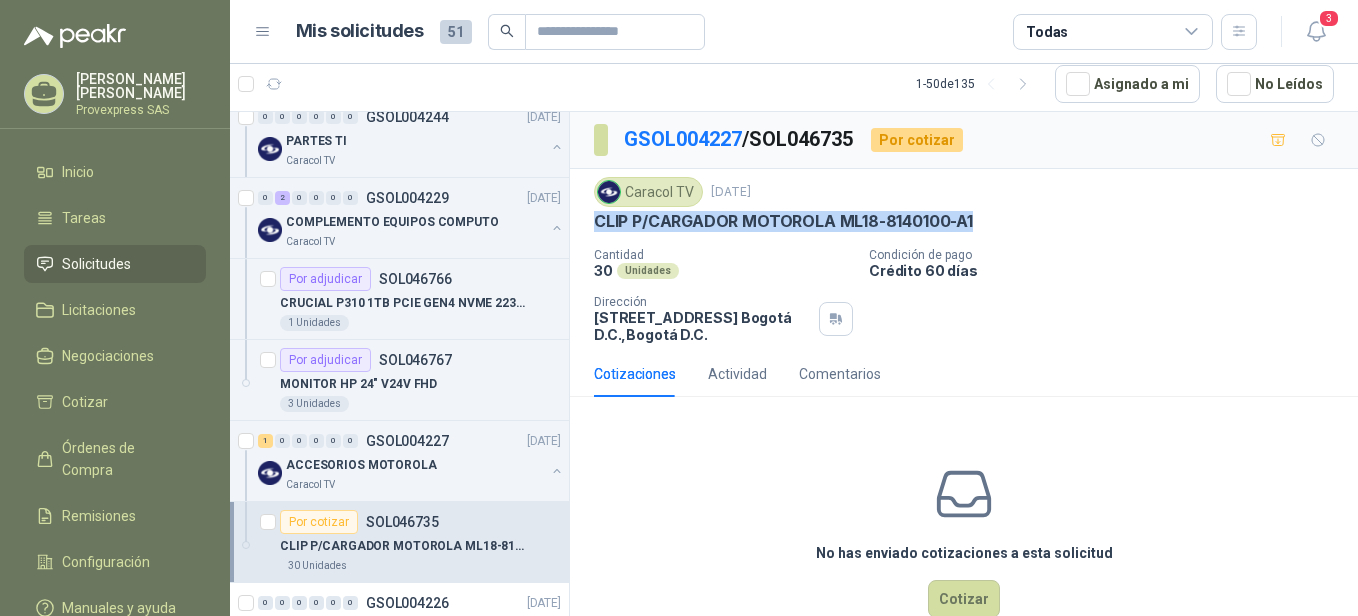 drag, startPoint x: 591, startPoint y: 214, endPoint x: 989, endPoint y: 225, distance: 398.15198 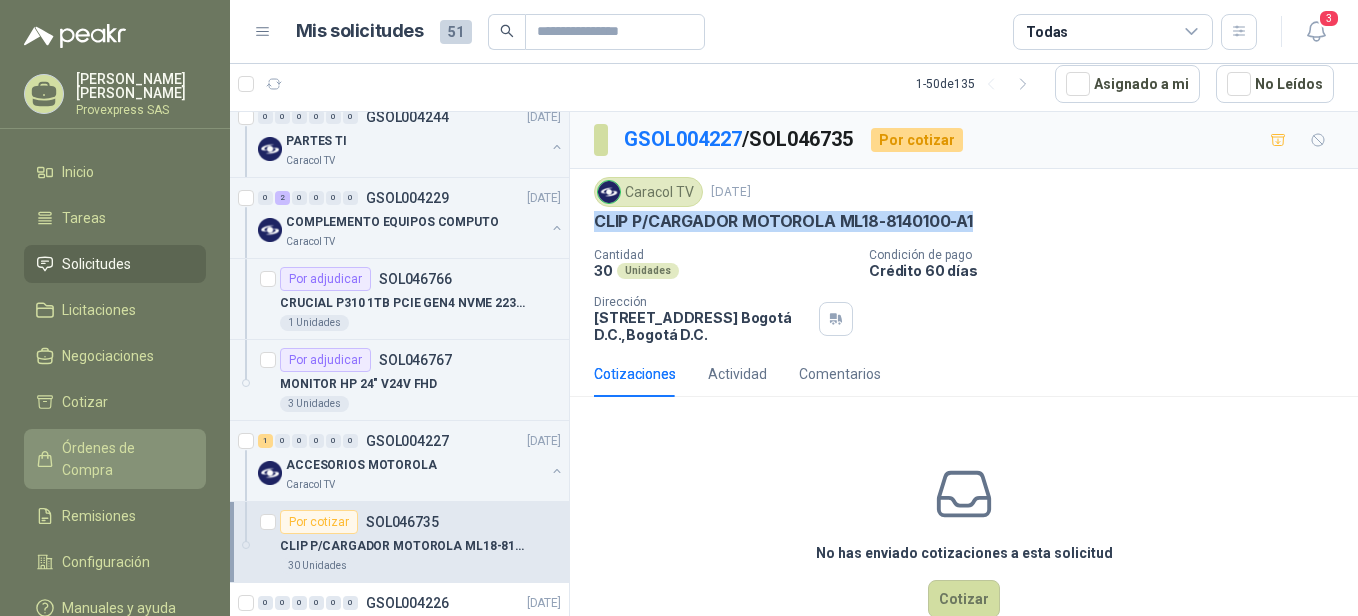 click on "Órdenes de Compra" at bounding box center (124, 459) 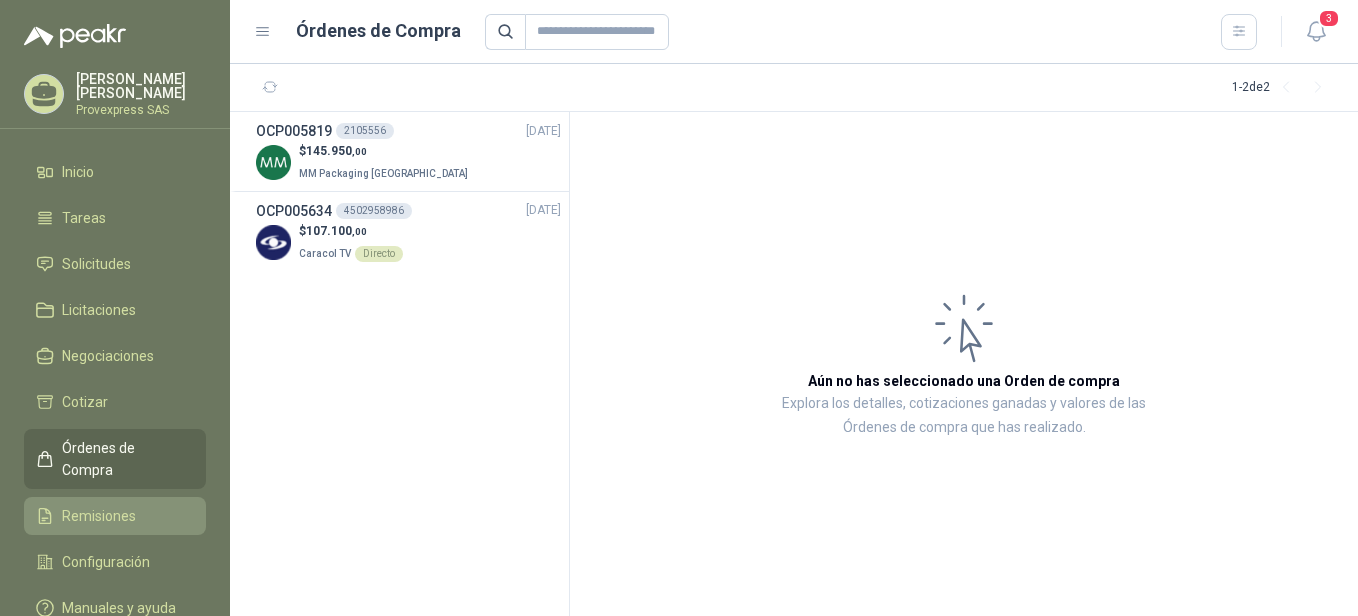 click on "Remisiones" at bounding box center (99, 516) 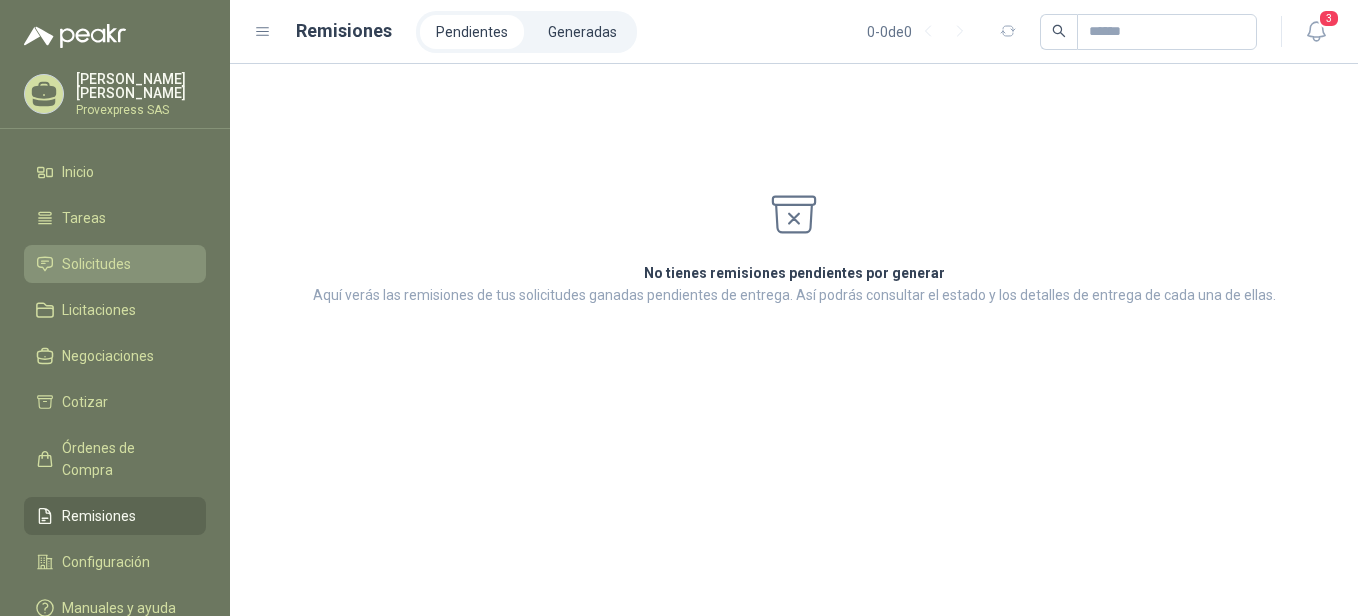 click on "Solicitudes" at bounding box center [96, 264] 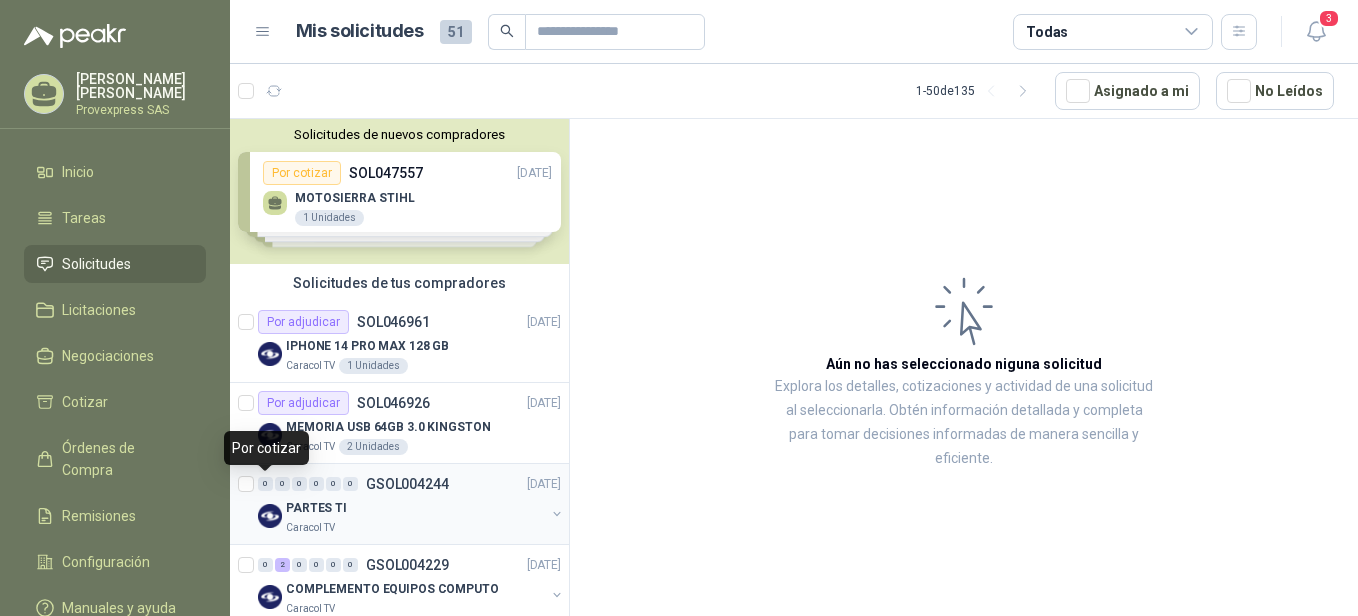 click on "0" at bounding box center (265, 484) 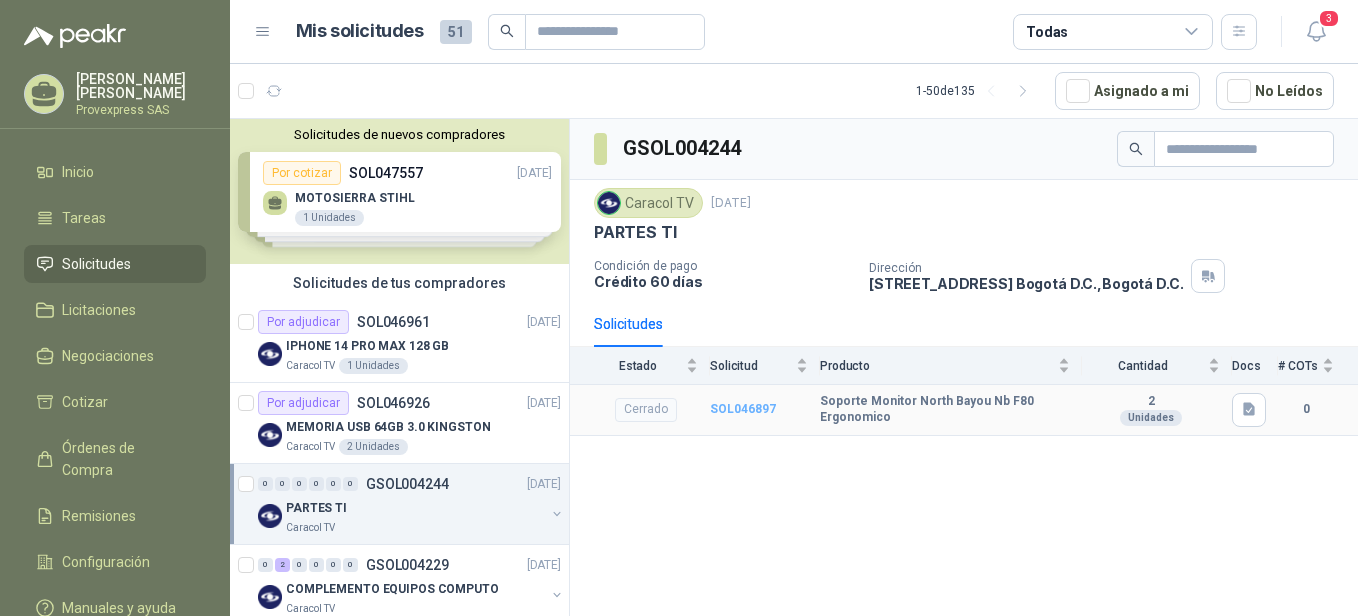 click on "SOL046897" at bounding box center [743, 409] 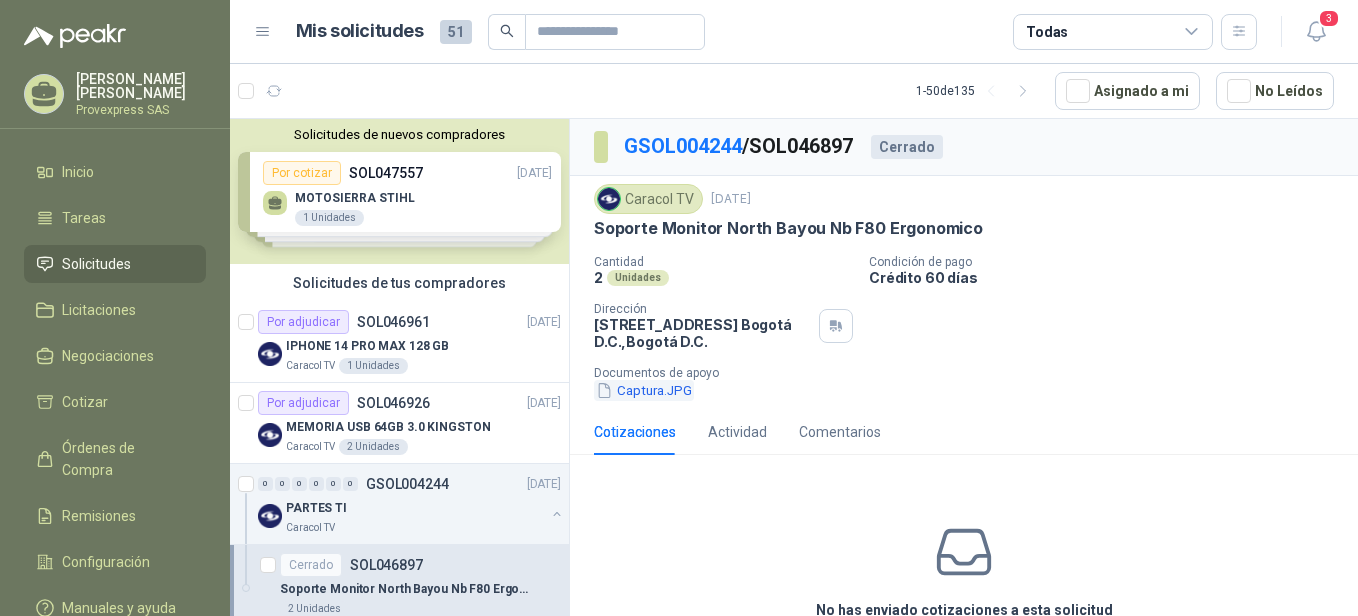click on "Captura.JPG" at bounding box center (644, 390) 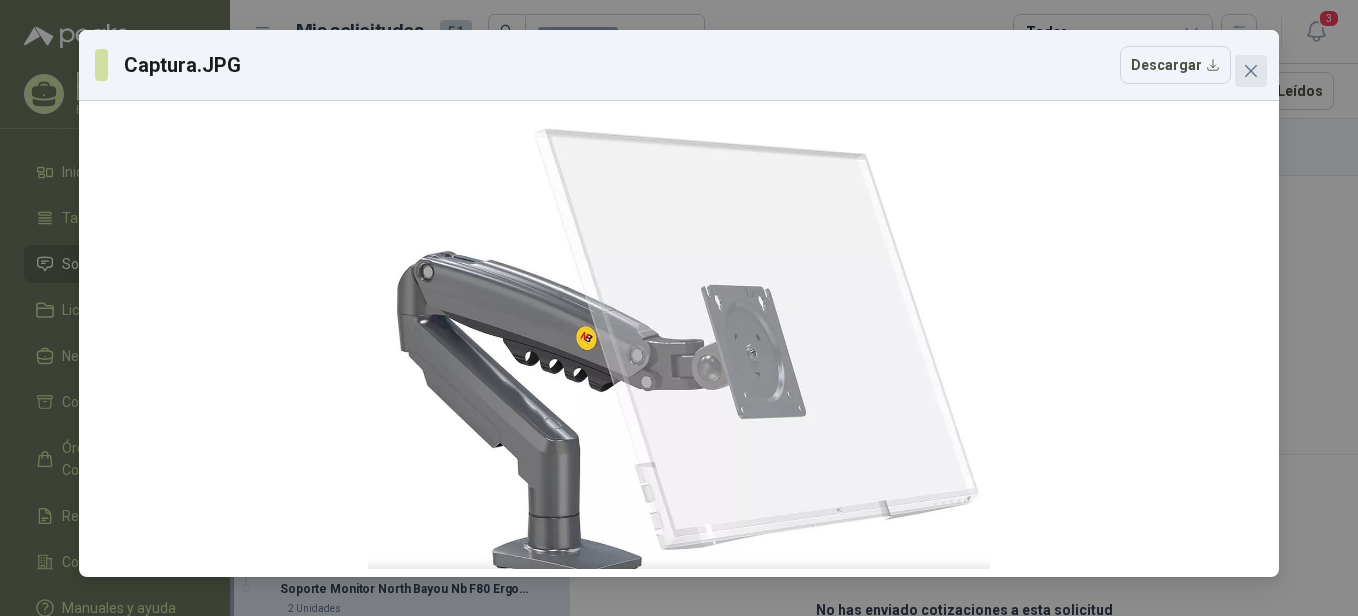 click at bounding box center (1251, 71) 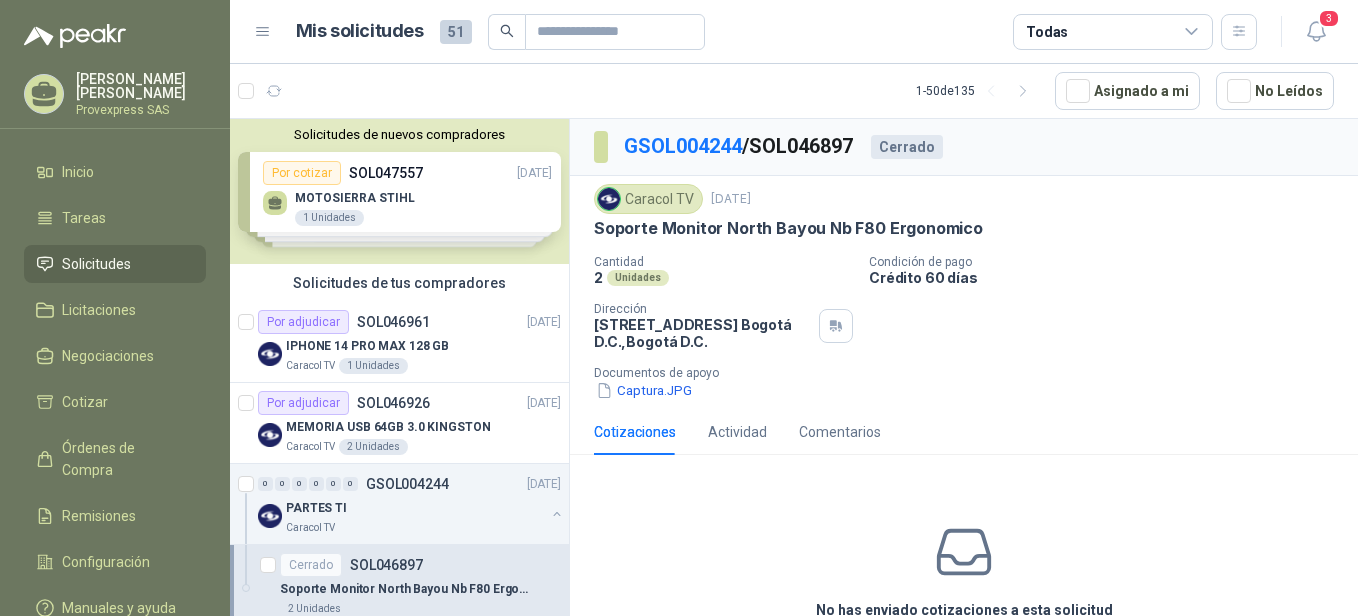 click on "Solicitudes de nuevos compradores Por cotizar SOL047557 01/07/25   MOTOSIERRA STIHL 1   Unidades Por cotizar SOL047558 01/07/25   LINEA DE VIDA 50   Metros Por cotizar SOL047492 01/07/25   GUANTES DE LATEX - DESECHABLES CAJAX100 1000   CAJ Por cotizar SOL047457 01/07/25   HILO POLIPROPILENO ROLLO X 750M ABONO 1500   Unidades ¿Quieres recibir  cientos de solicitudes de compra  como estas todos los días? Agenda una reunión" at bounding box center (399, 191) 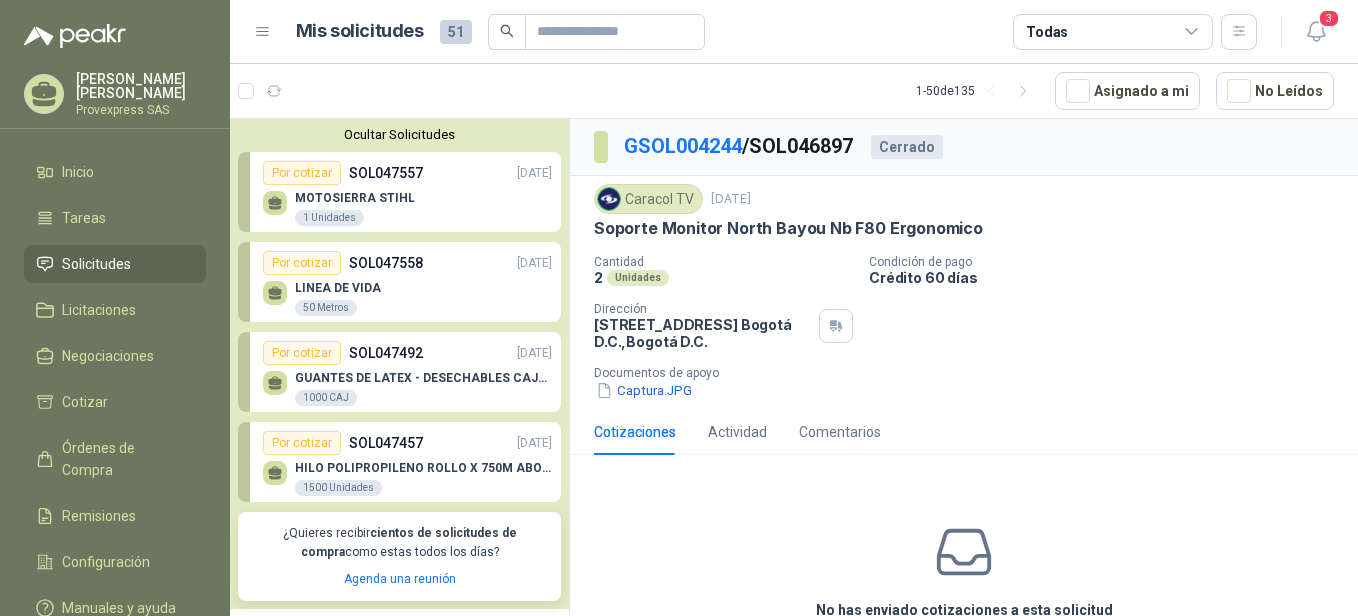 click on "Por cotizar" at bounding box center [302, 263] 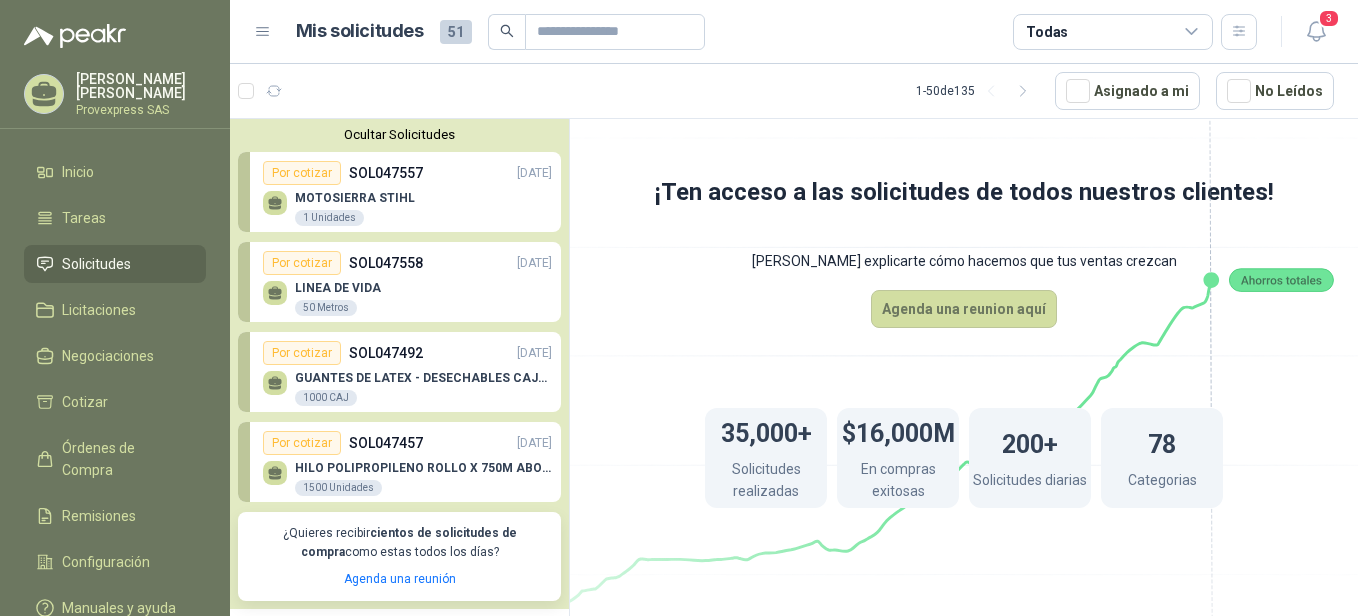 scroll, scrollTop: 441, scrollLeft: 0, axis: vertical 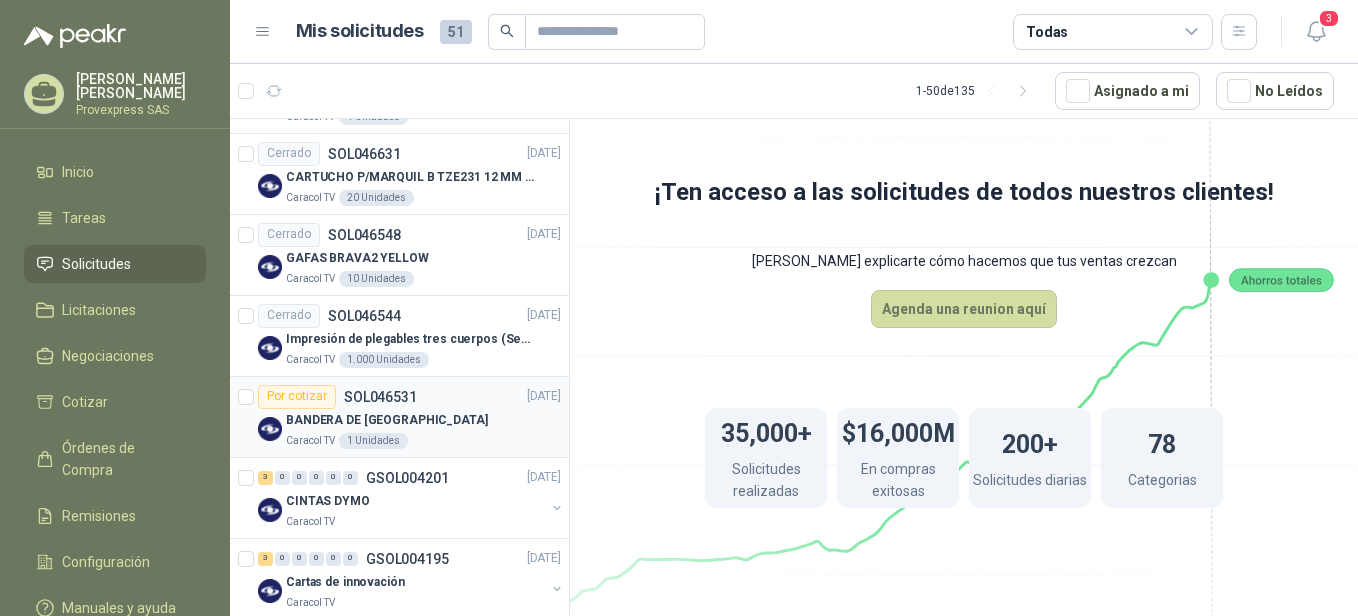 click on "Por cotizar" at bounding box center (297, 397) 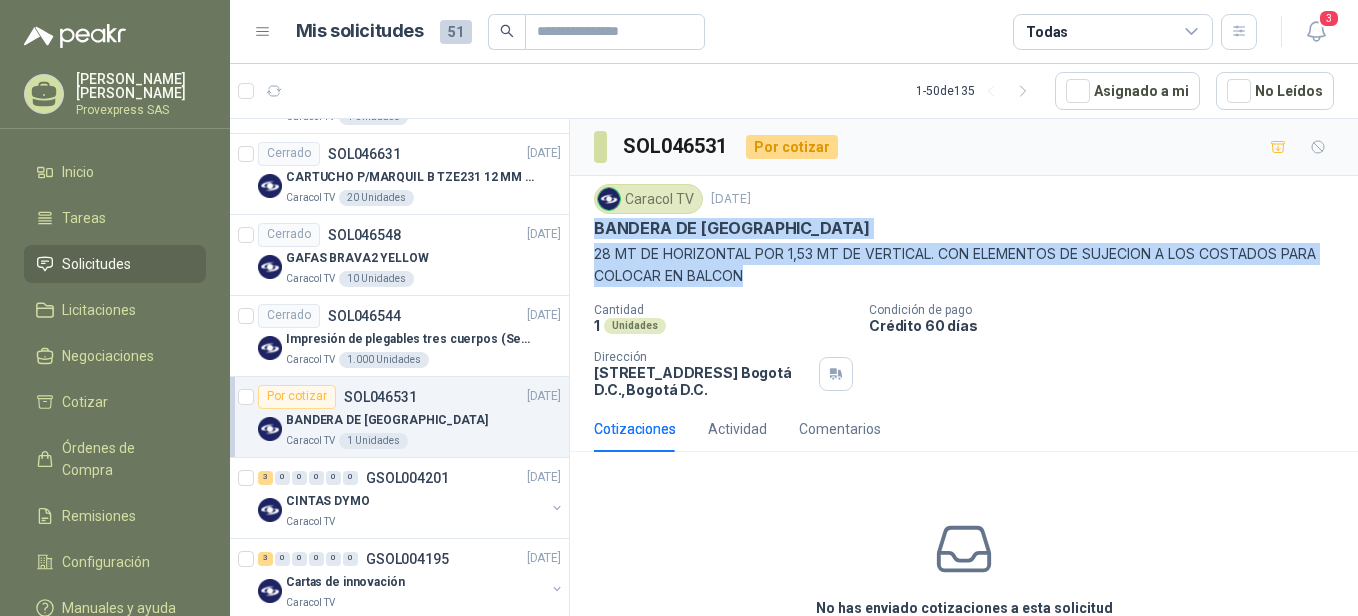 drag, startPoint x: 593, startPoint y: 232, endPoint x: 795, endPoint y: 271, distance: 205.73041 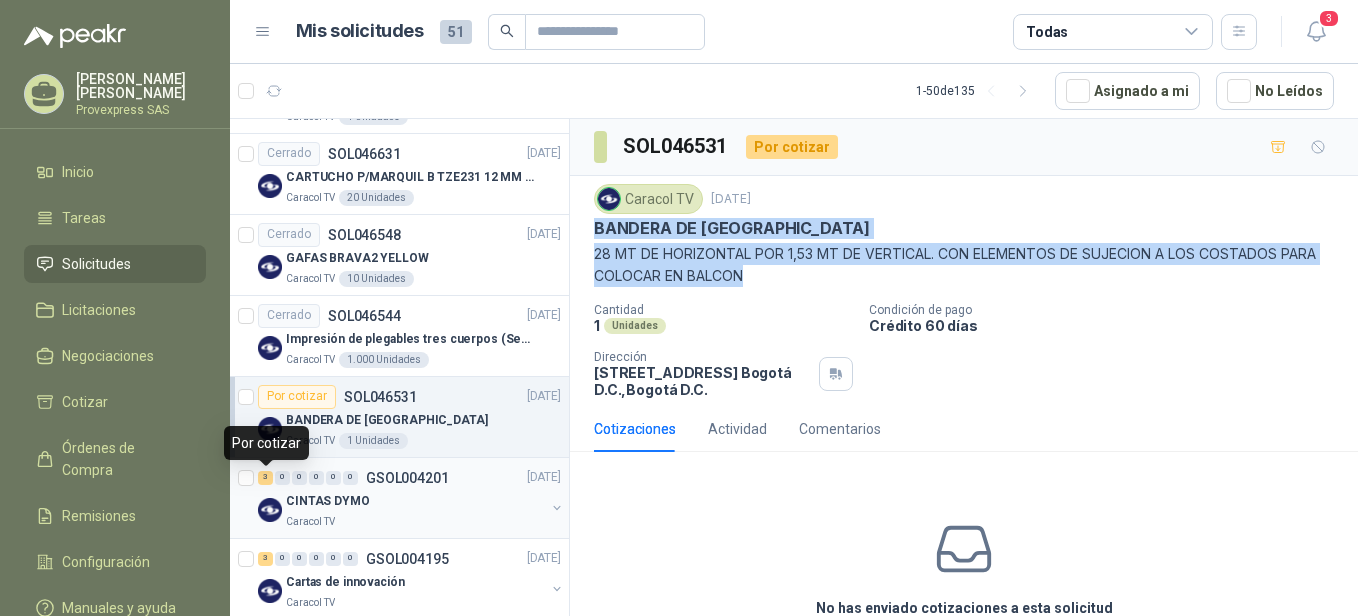 click on "3" at bounding box center (265, 478) 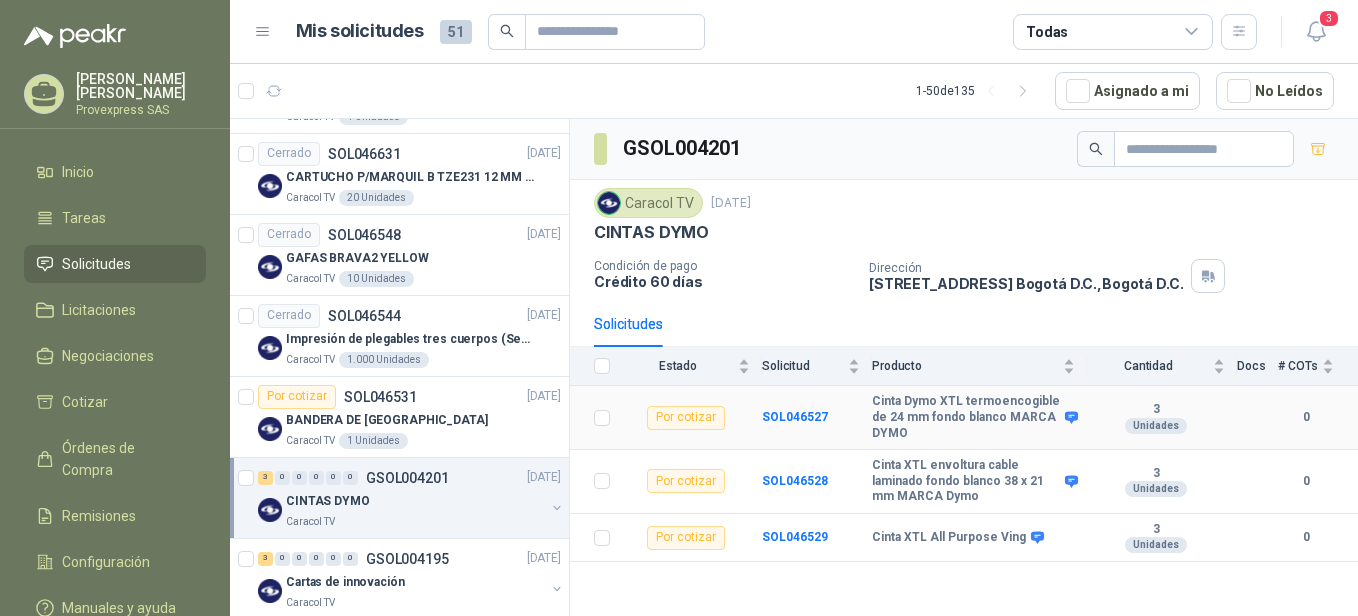 click on "Por cotizar" at bounding box center [686, 418] 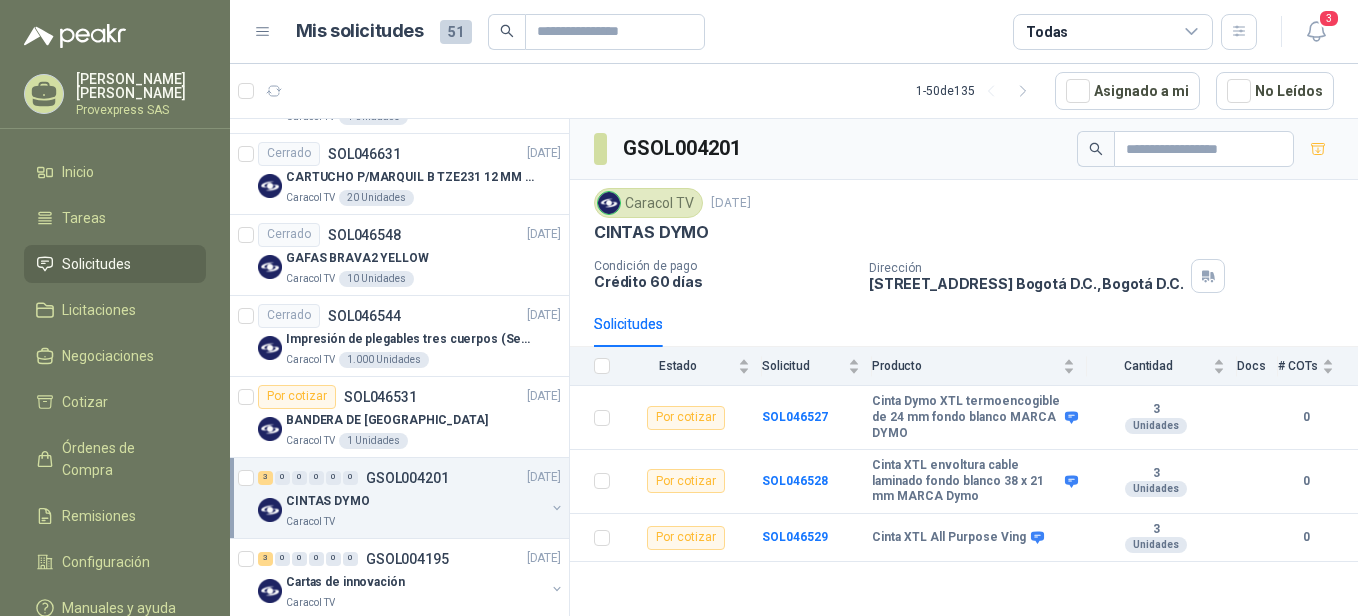 scroll, scrollTop: 1764, scrollLeft: 0, axis: vertical 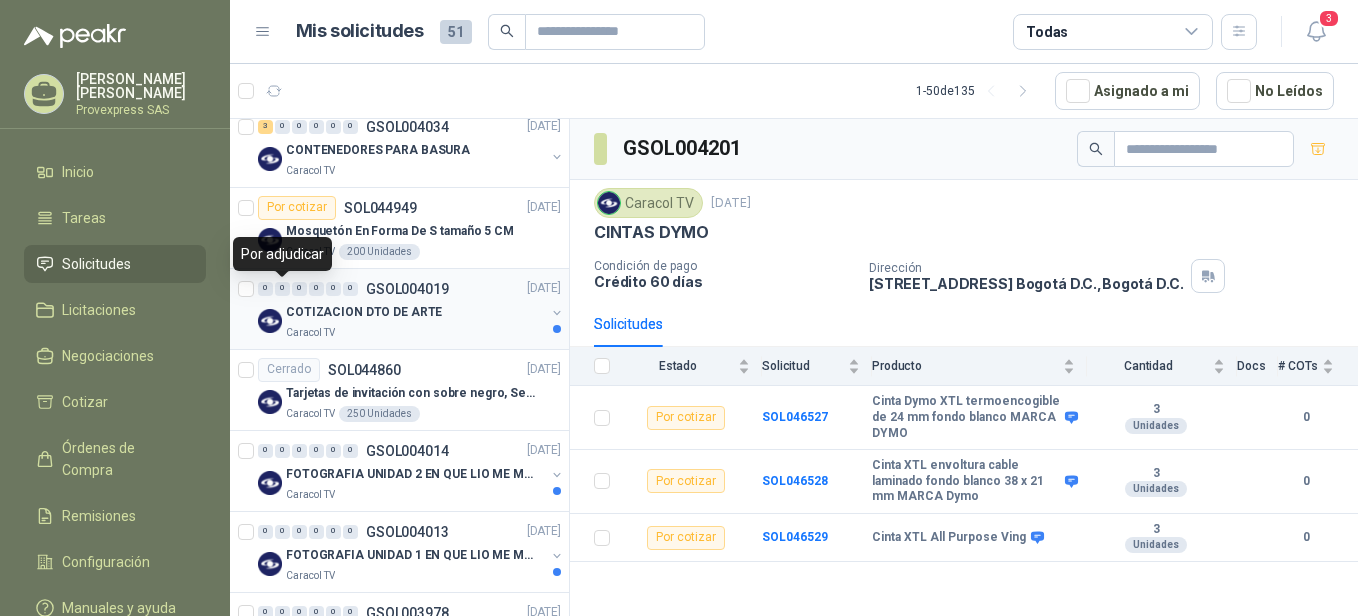 click on "0" at bounding box center (282, 289) 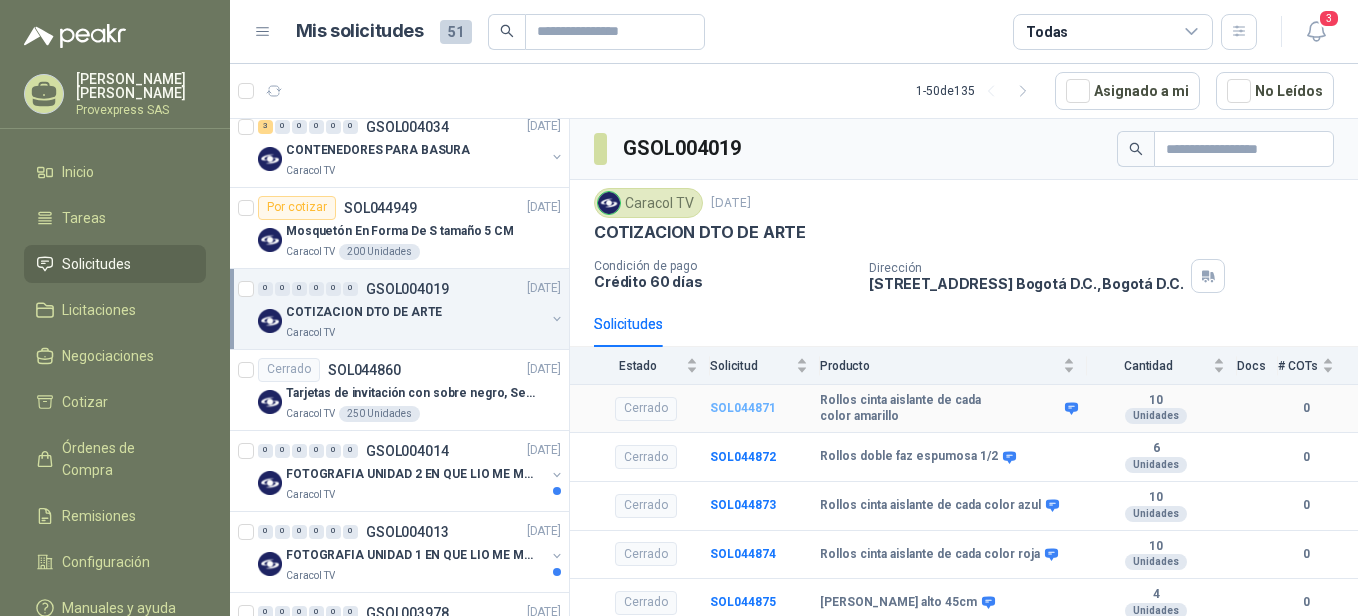 click on "SOL044871" at bounding box center [743, 408] 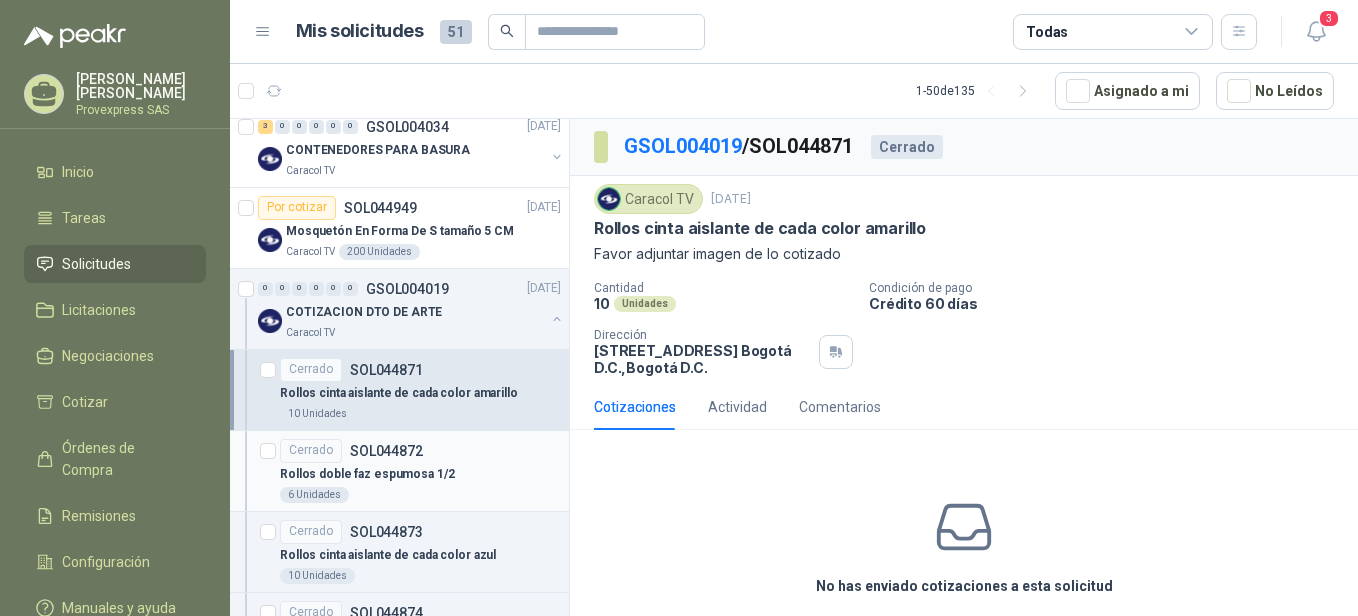 click on "Cerrado" at bounding box center [311, 451] 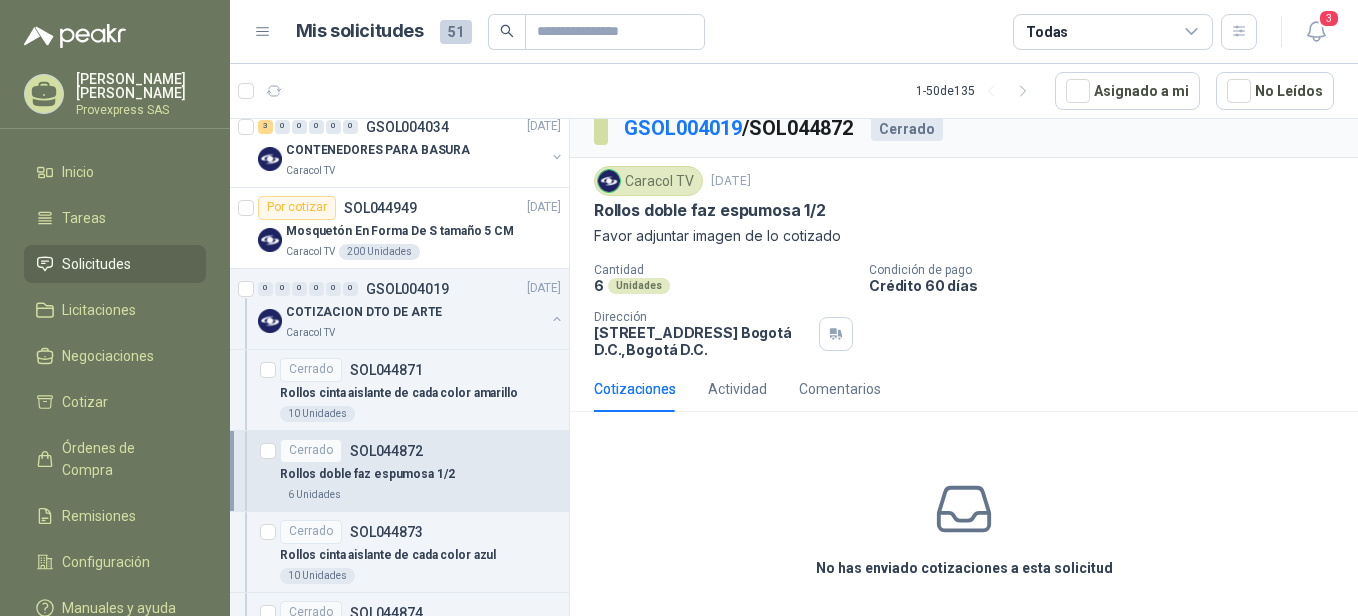 scroll, scrollTop: 24, scrollLeft: 0, axis: vertical 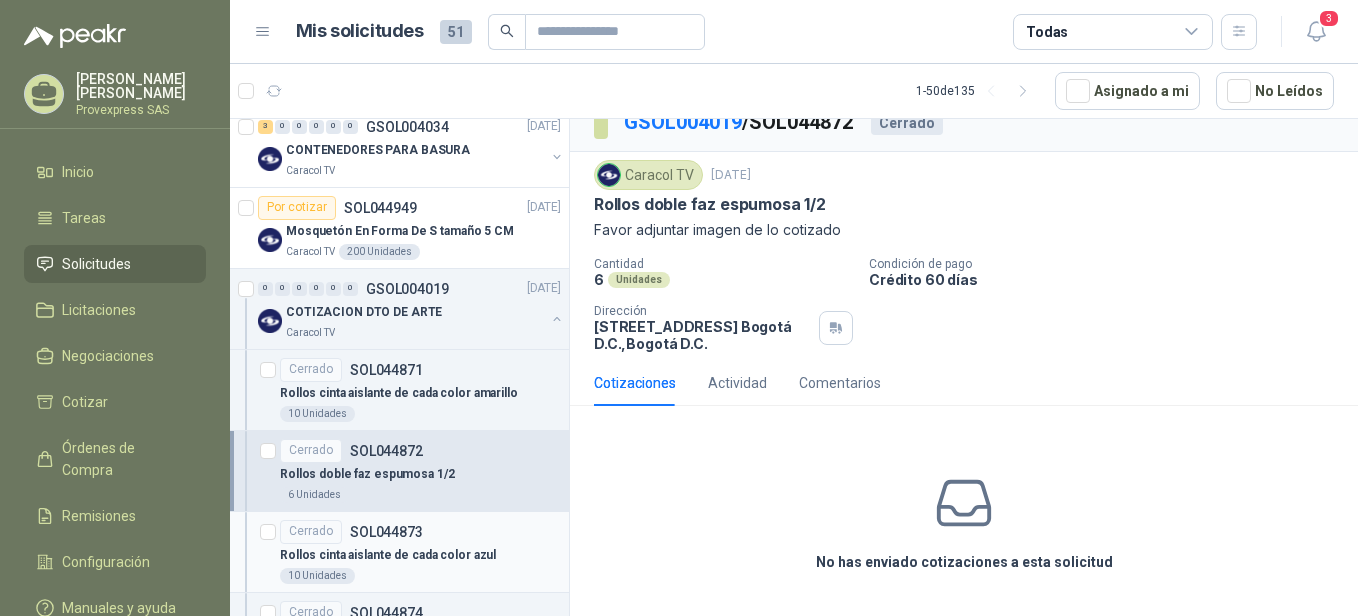 click on "Cerrado SOL044873" at bounding box center [351, 532] 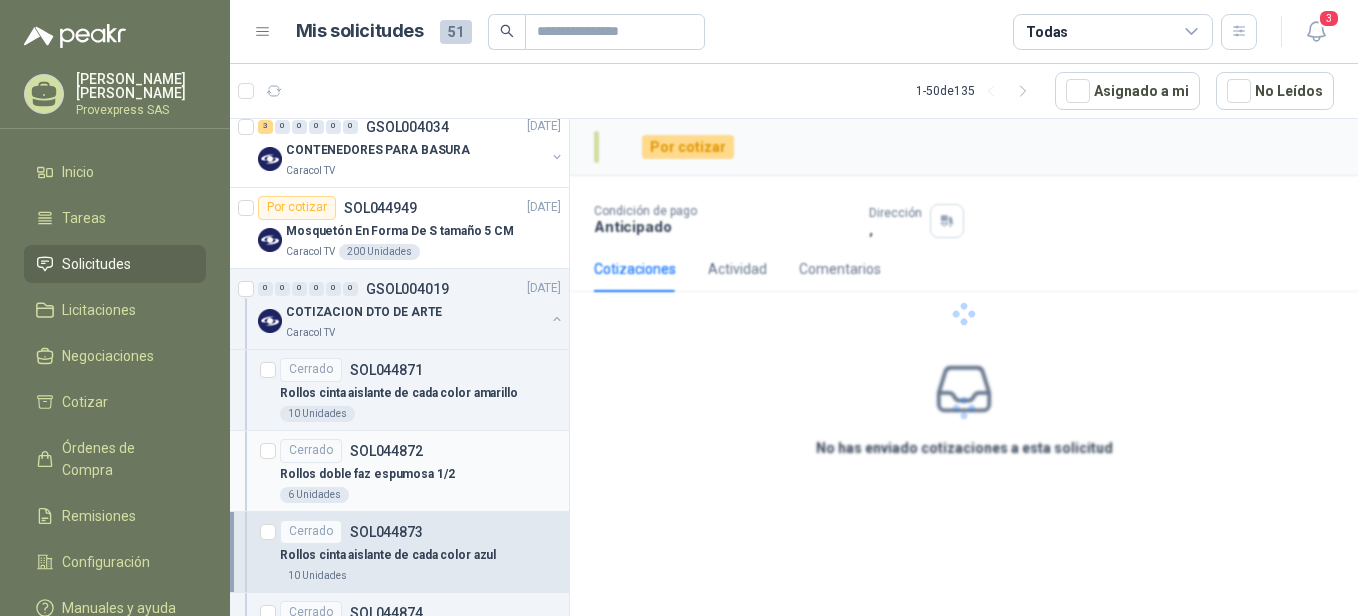 click on "Rollos doble faz espumosa 1/2" at bounding box center (367, 474) 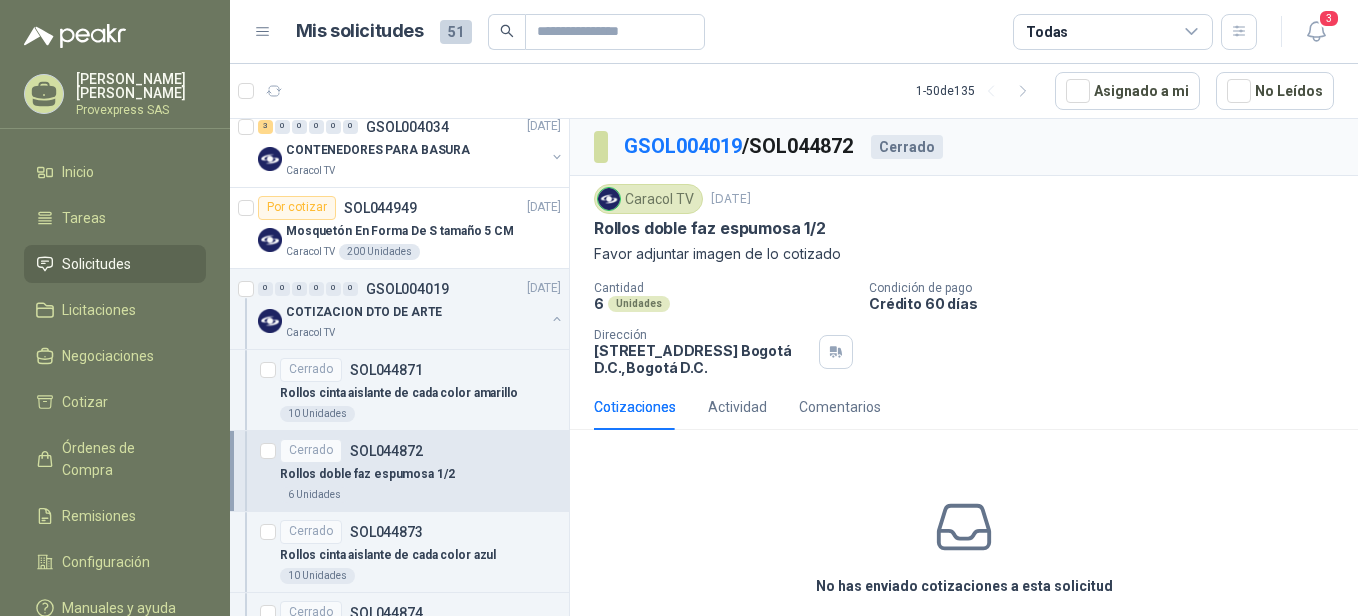 scroll, scrollTop: 3087, scrollLeft: 0, axis: vertical 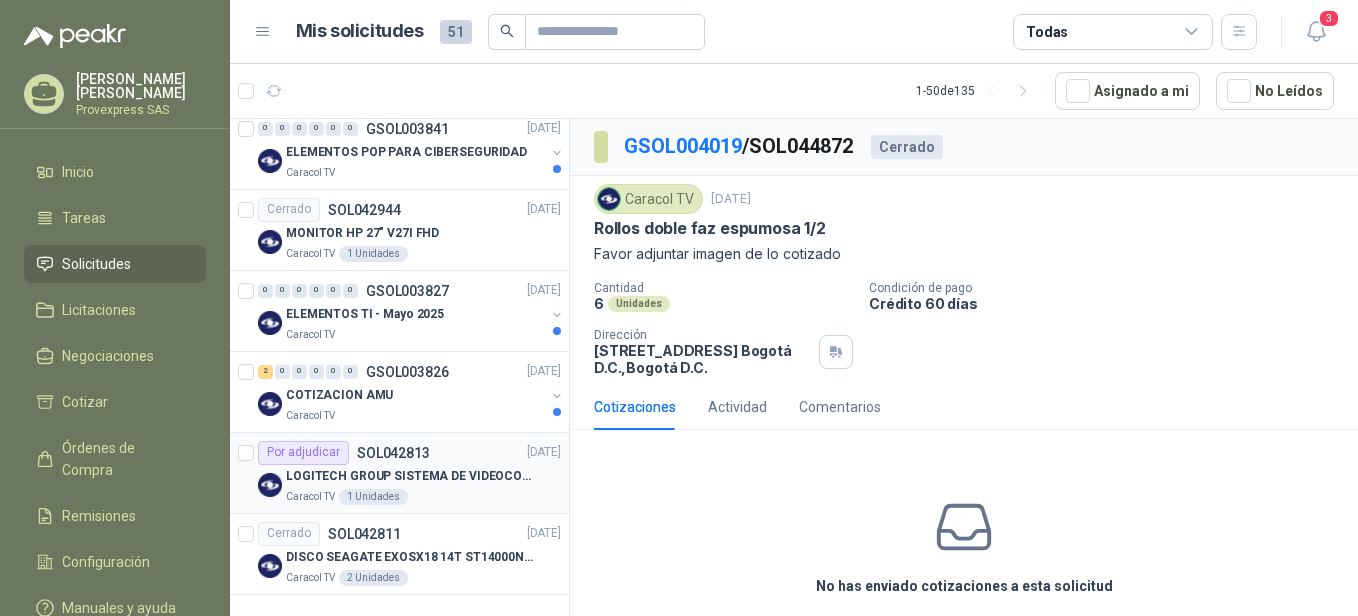 click on "Por adjudicar" at bounding box center [303, 453] 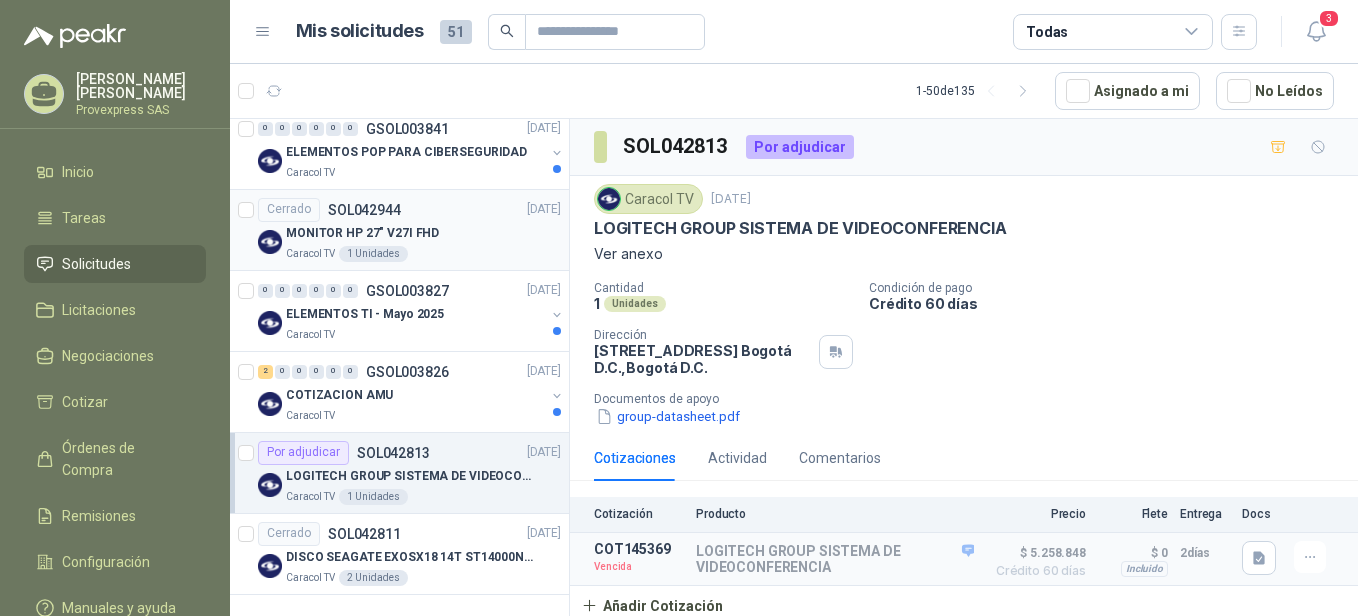 click on "MONITOR HP 27" V27I FHD" at bounding box center [362, 233] 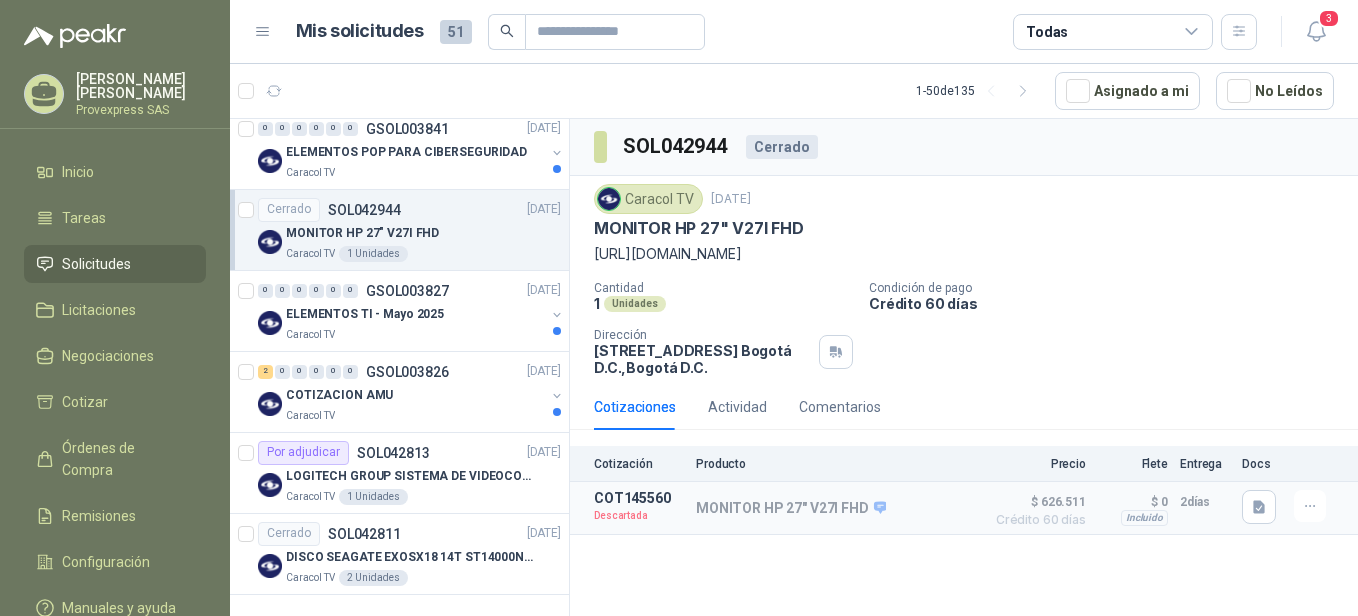 scroll, scrollTop: 4553, scrollLeft: 0, axis: vertical 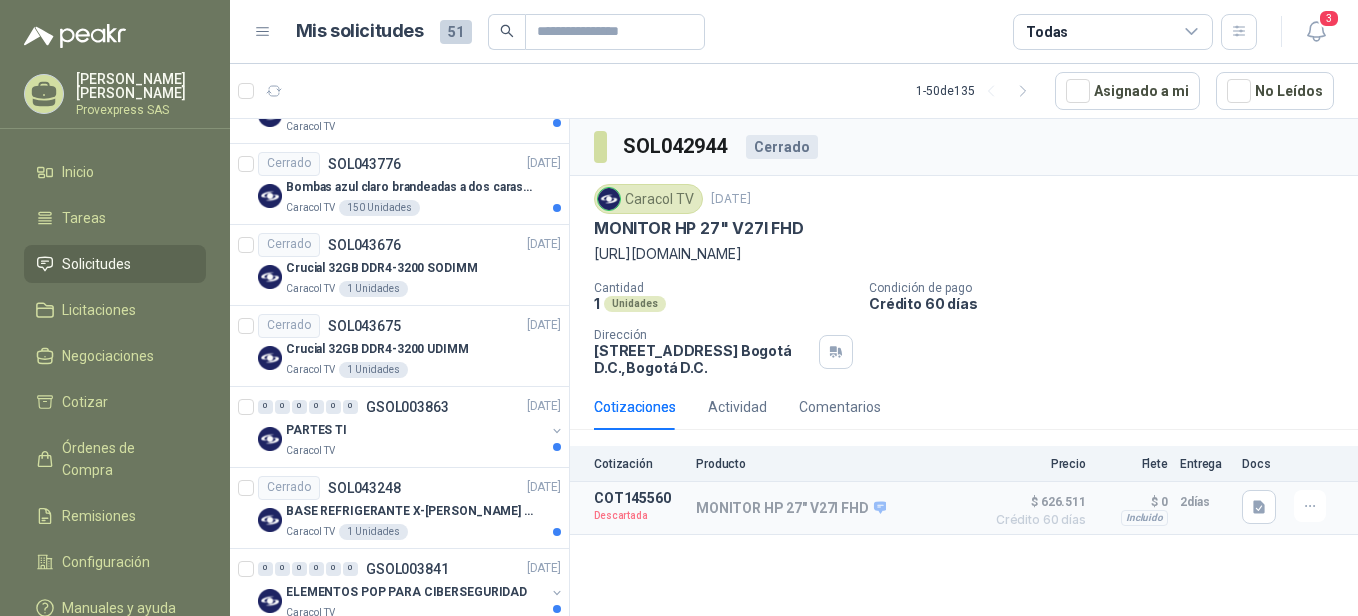 click on "SOL042944 Cerrado" at bounding box center [964, 147] 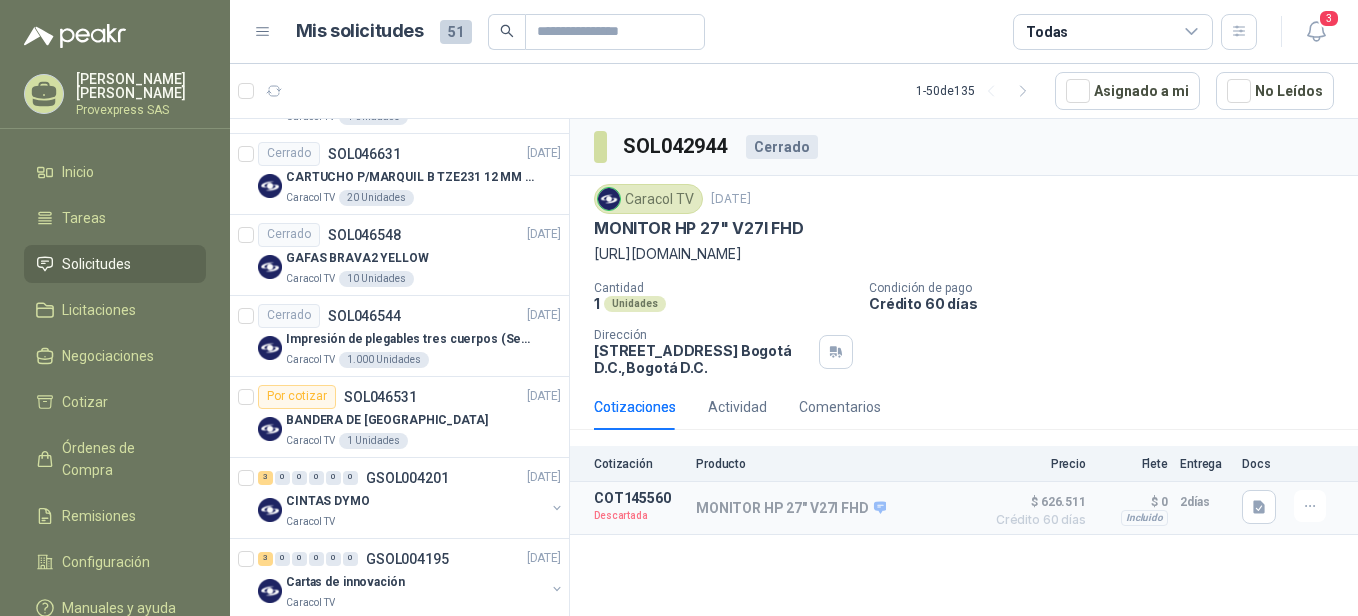 scroll, scrollTop: 1764, scrollLeft: 0, axis: vertical 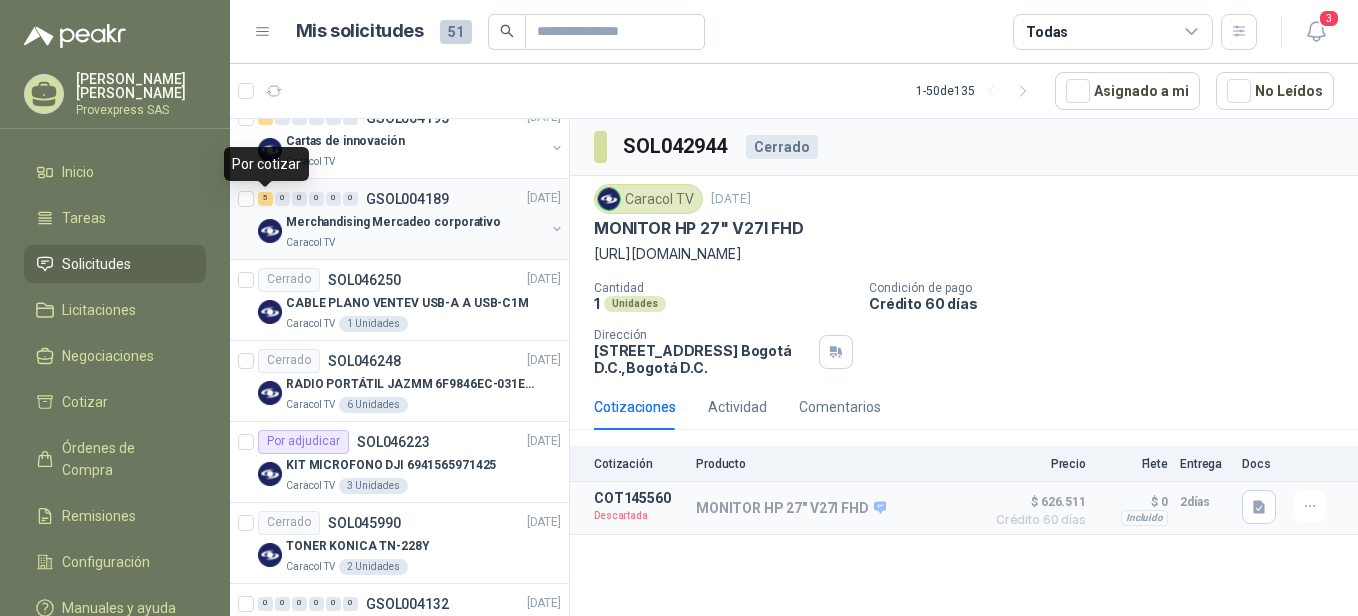 click on "5" at bounding box center [265, 199] 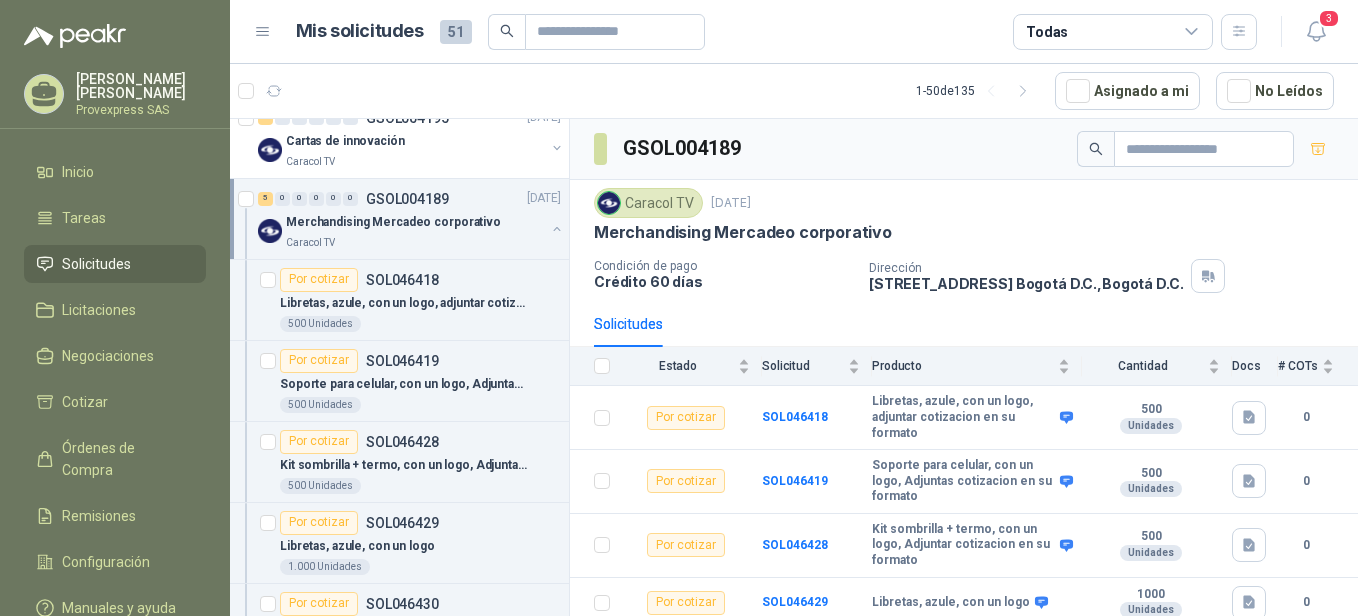 scroll, scrollTop: 57, scrollLeft: 0, axis: vertical 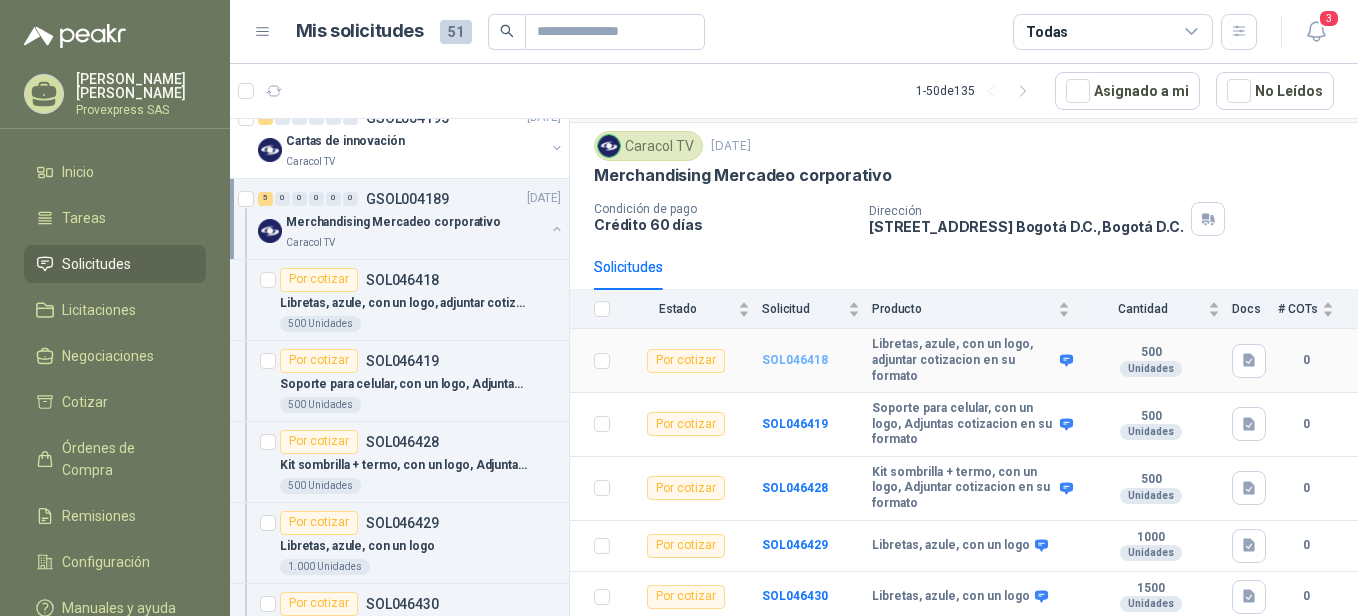click on "SOL046418" at bounding box center [795, 360] 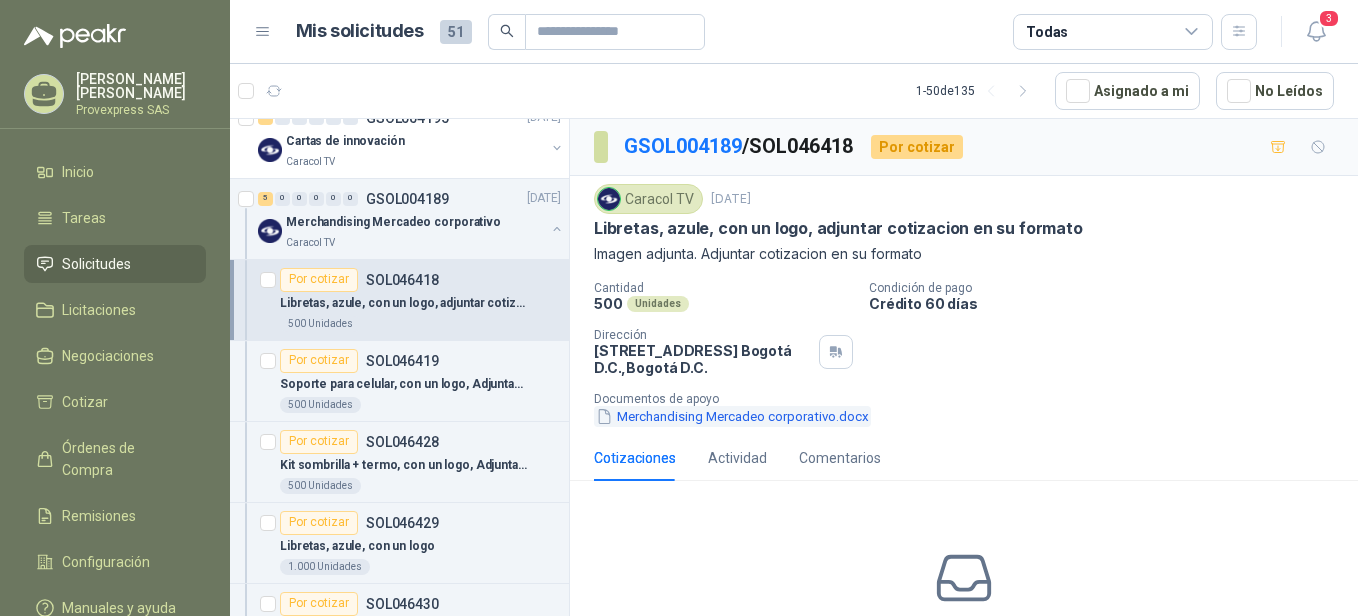 click on "Merchandising Mercadeo corporativo.docx" at bounding box center [732, 416] 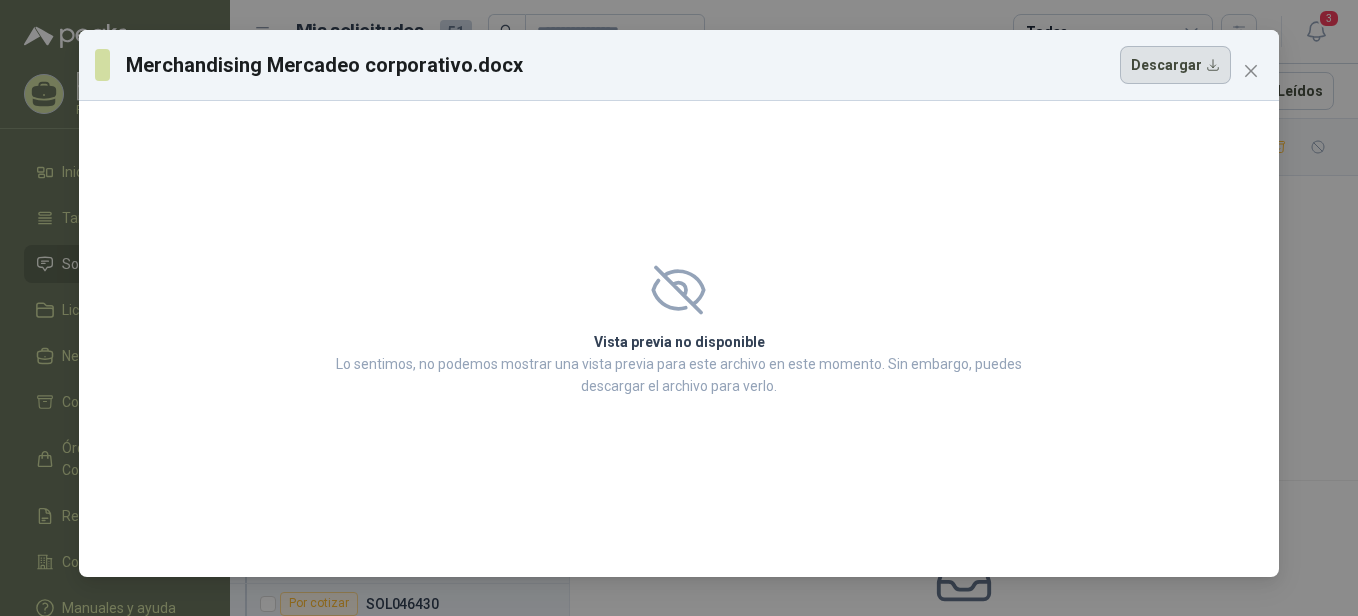 click on "Descargar" at bounding box center (1175, 65) 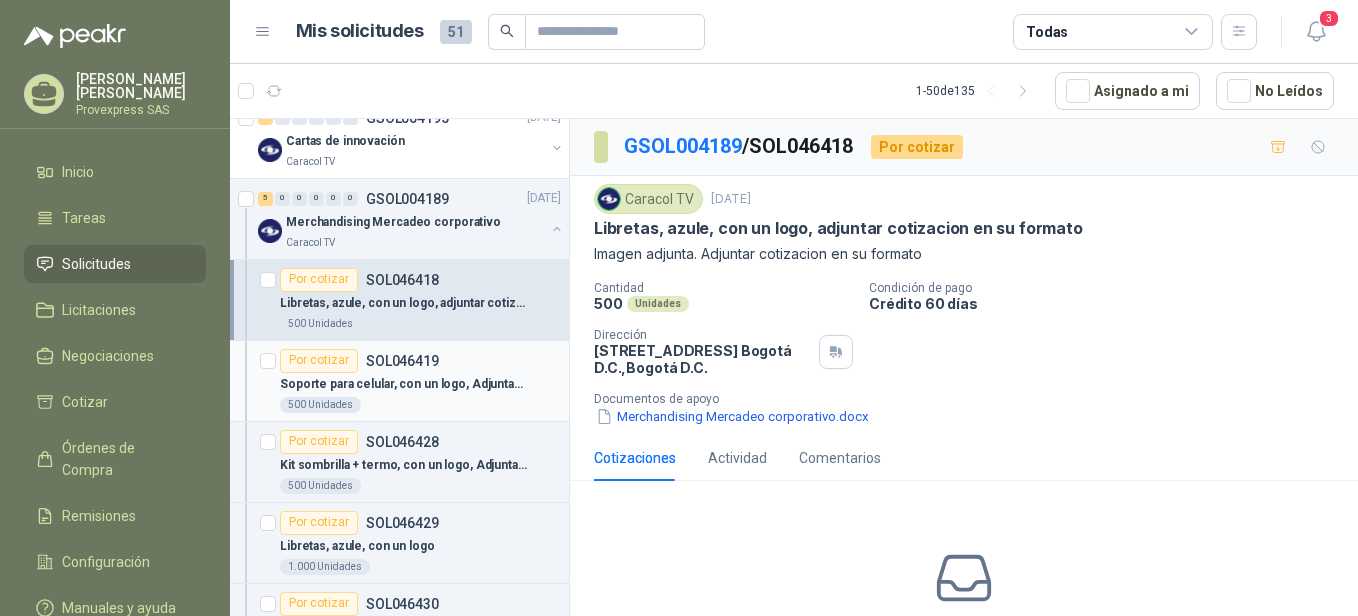 click on "Por cotizar" at bounding box center [319, 361] 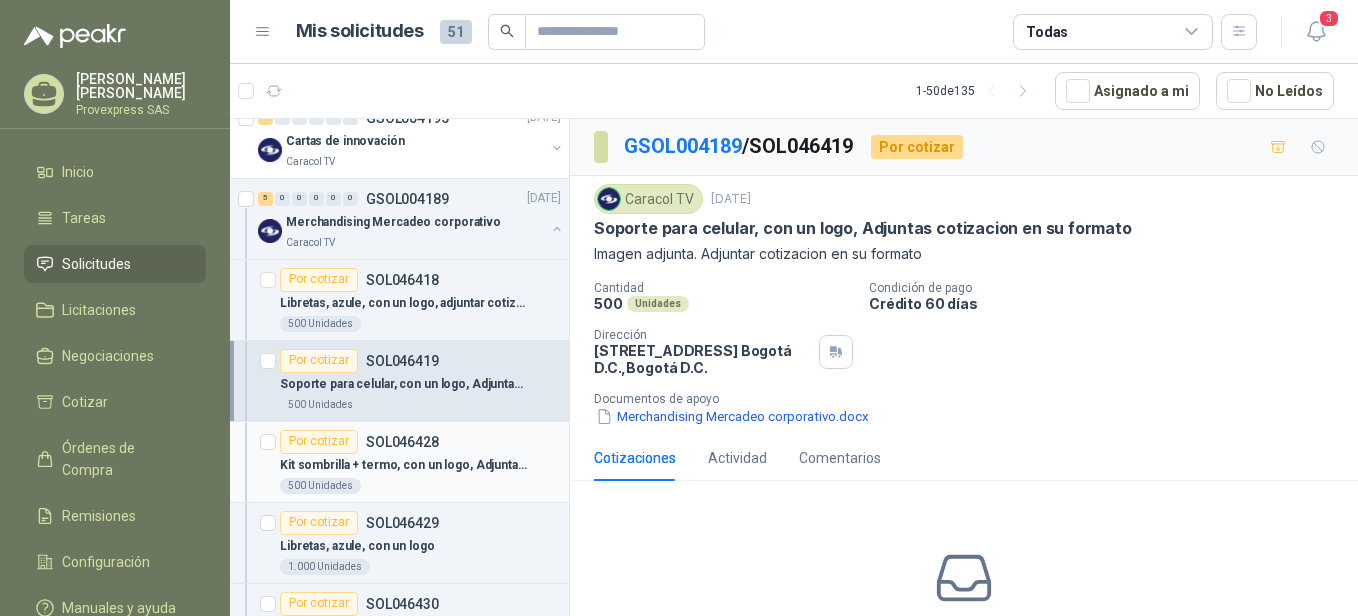click on "Por cotizar" at bounding box center (319, 442) 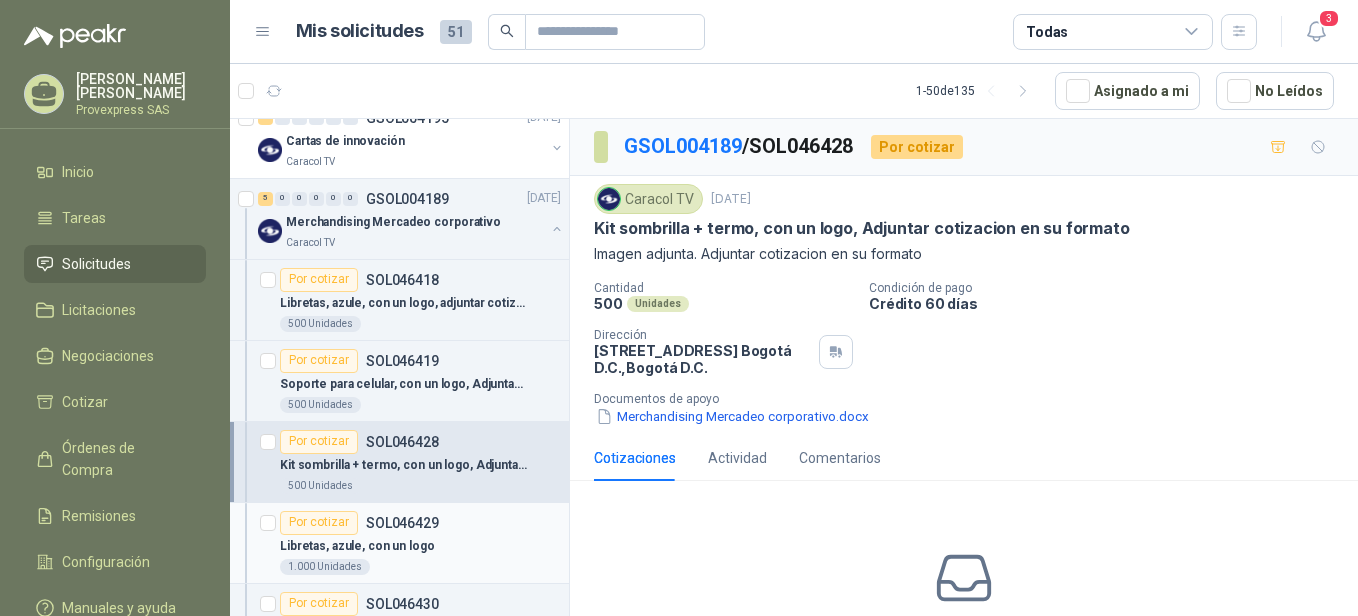 click on "Por cotizar" at bounding box center [319, 523] 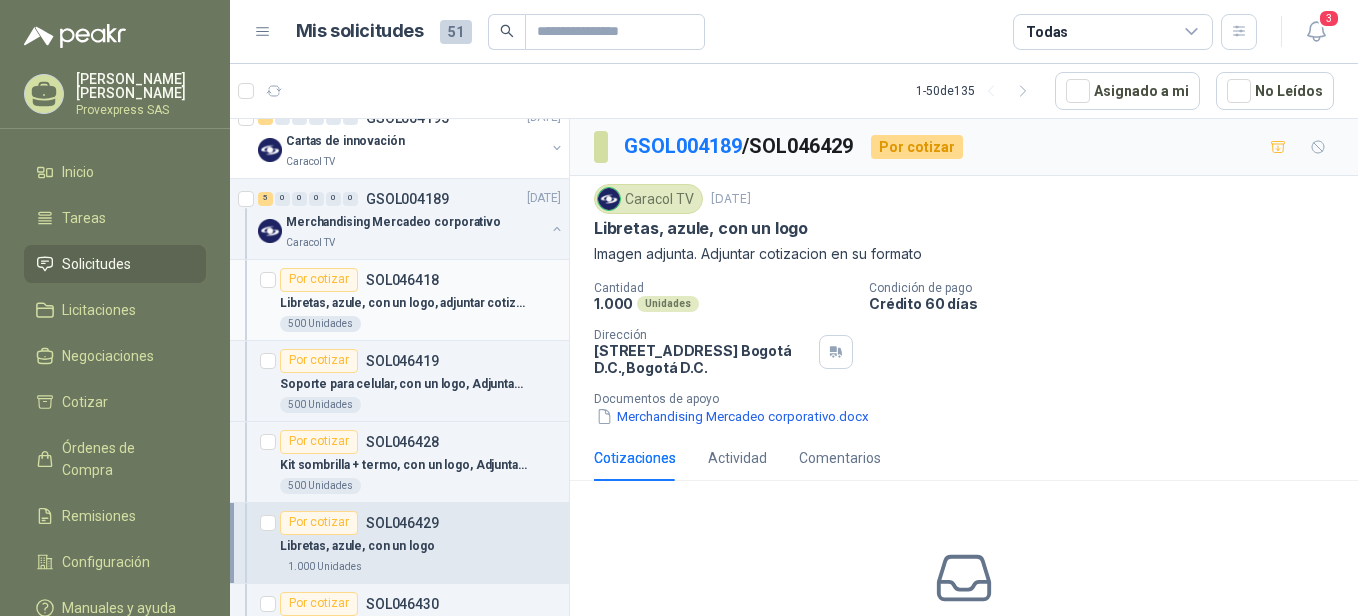 click on "Por cotizar" at bounding box center (319, 280) 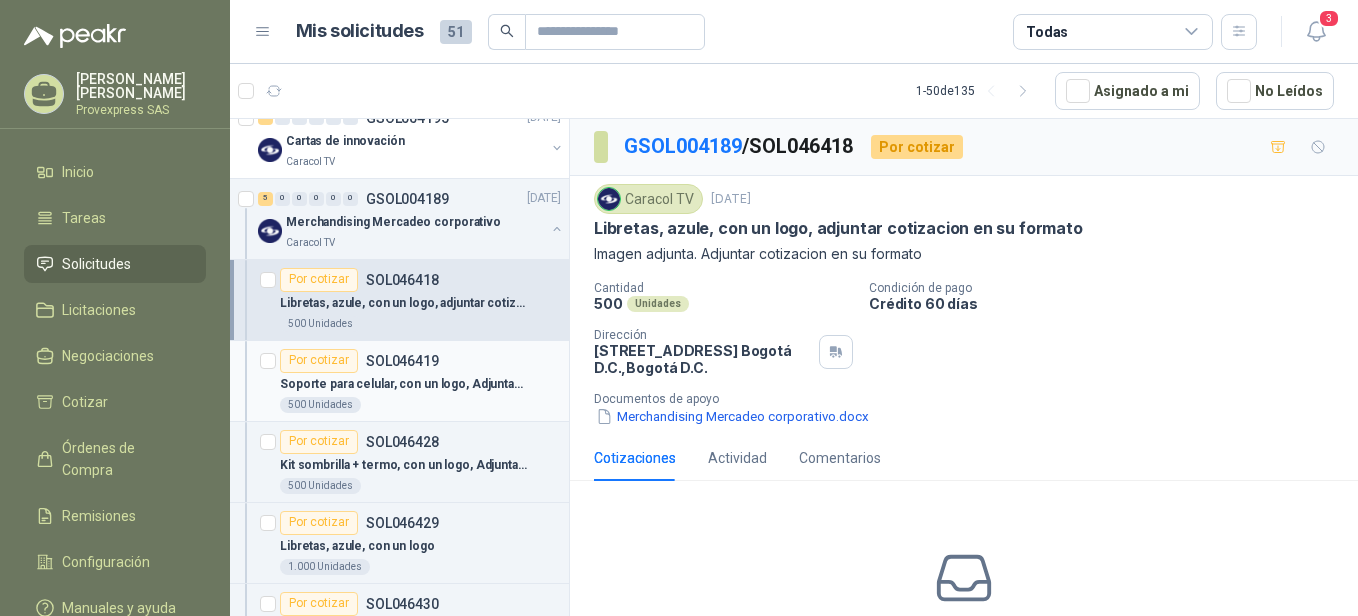 click on "Por cotizar" at bounding box center [319, 361] 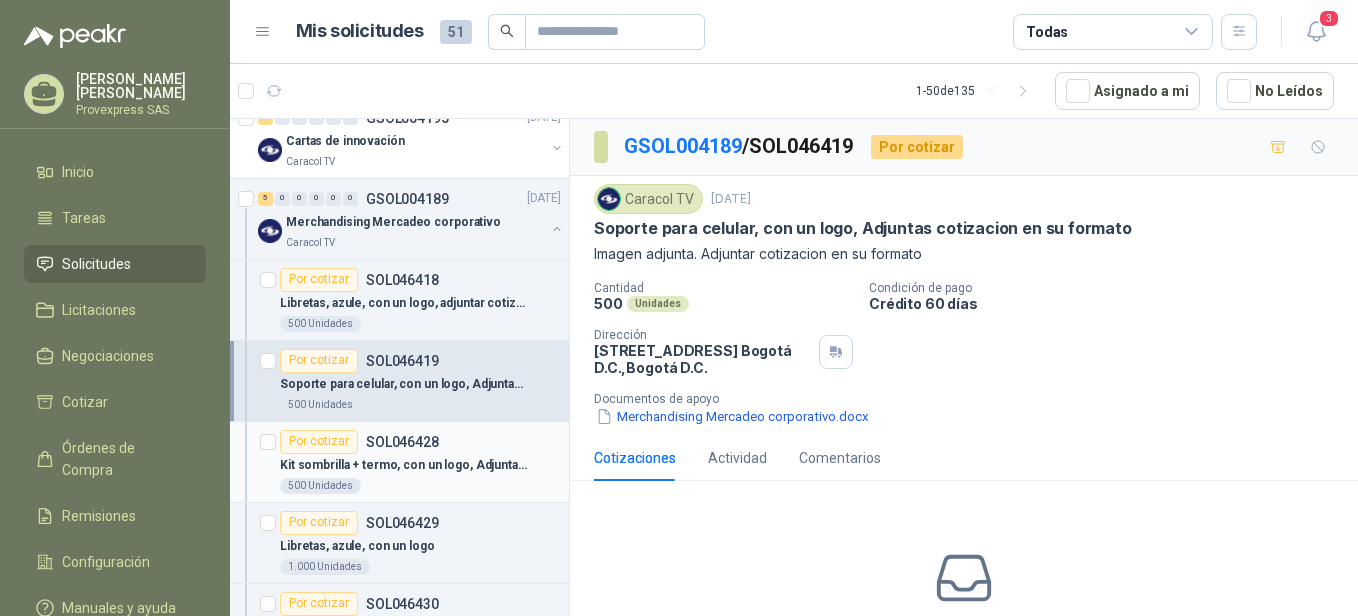click on "Por cotizar" at bounding box center [319, 442] 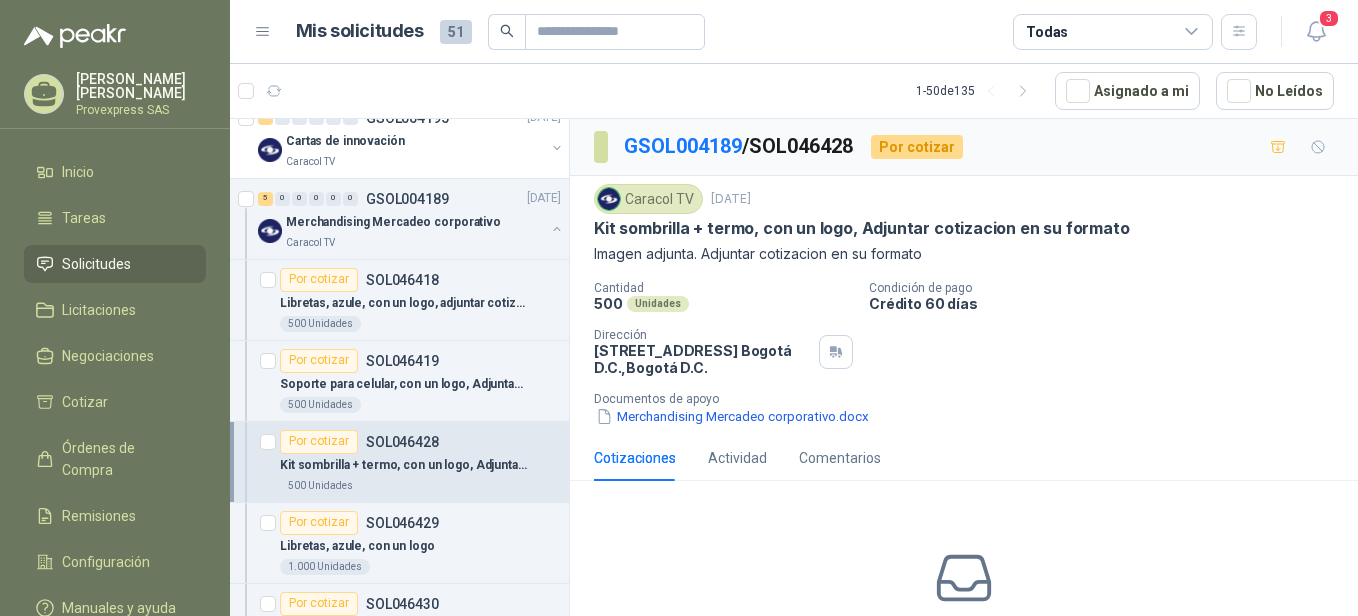 scroll, scrollTop: 129, scrollLeft: 0, axis: vertical 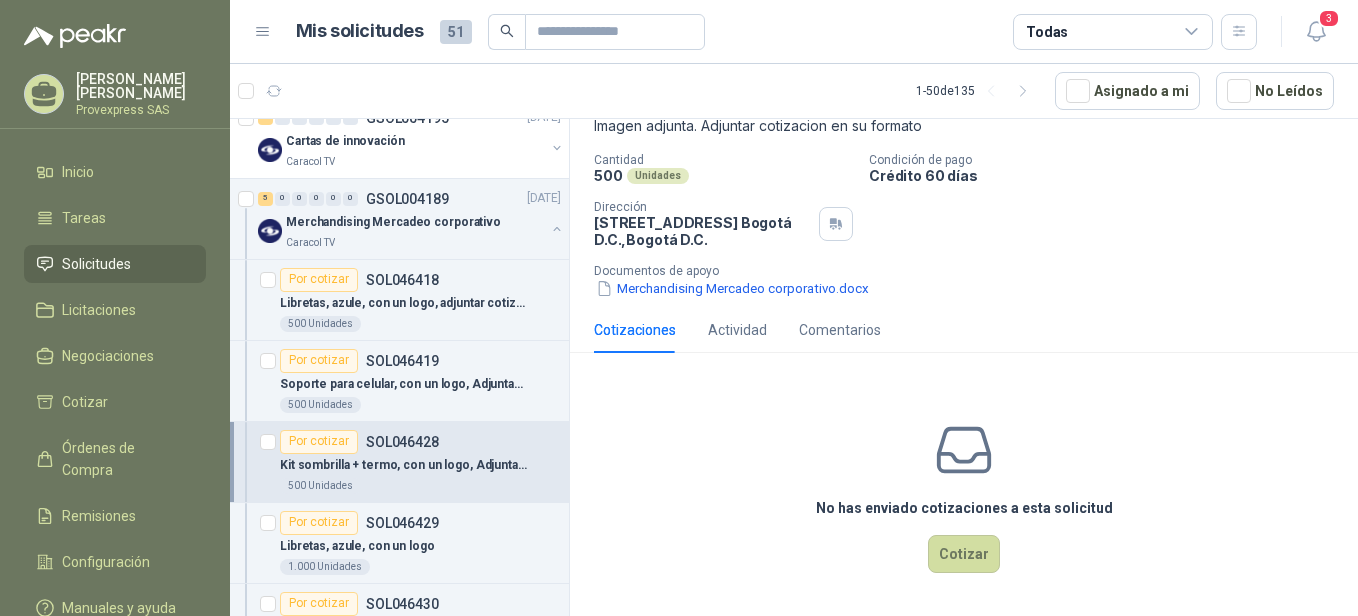 click on "Por cotizar" at bounding box center (319, 442) 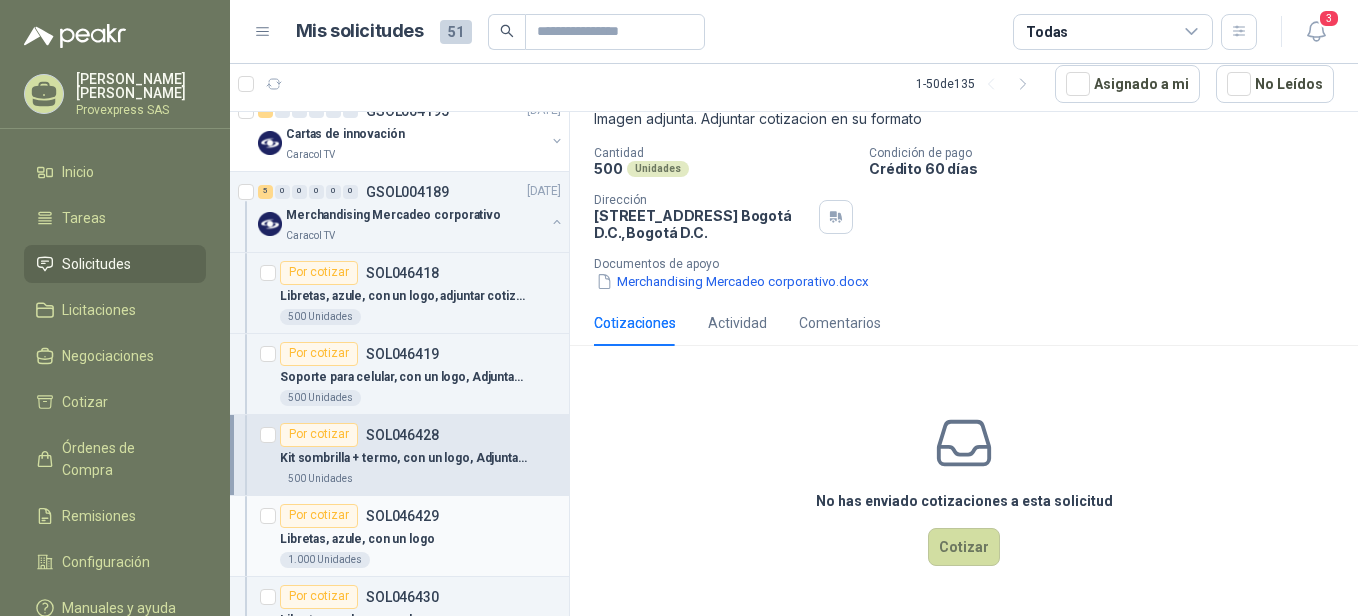 click on "Por cotizar" at bounding box center (319, 516) 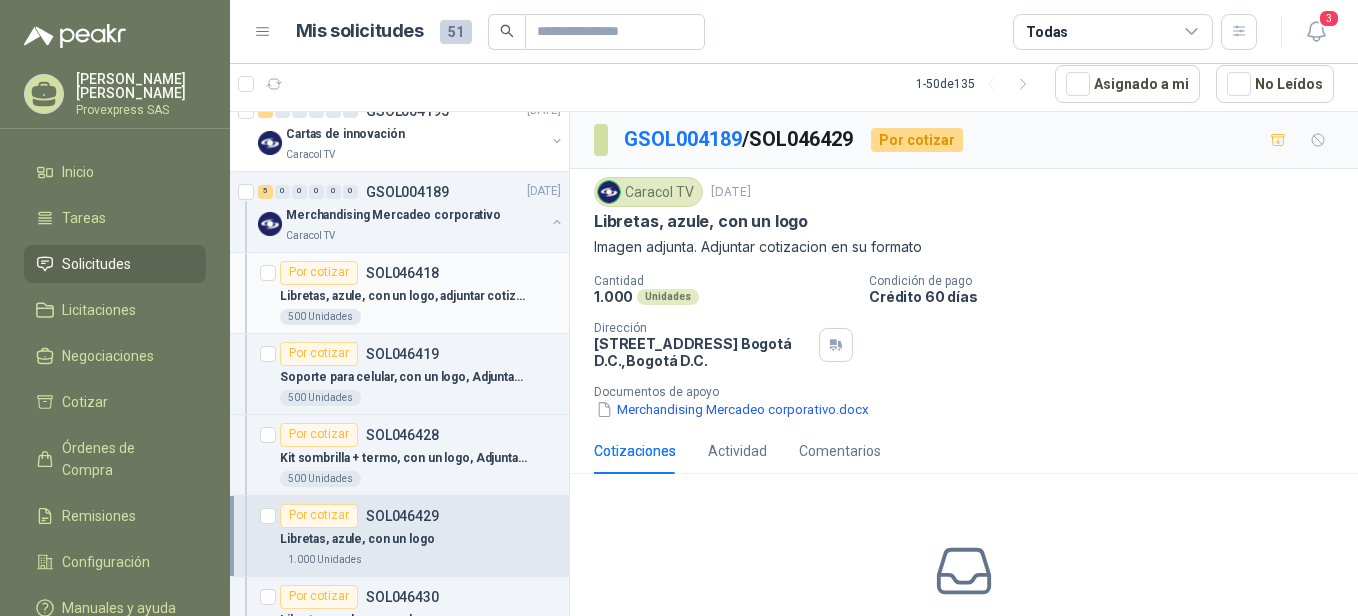 click on "Por cotizar" at bounding box center (319, 273) 